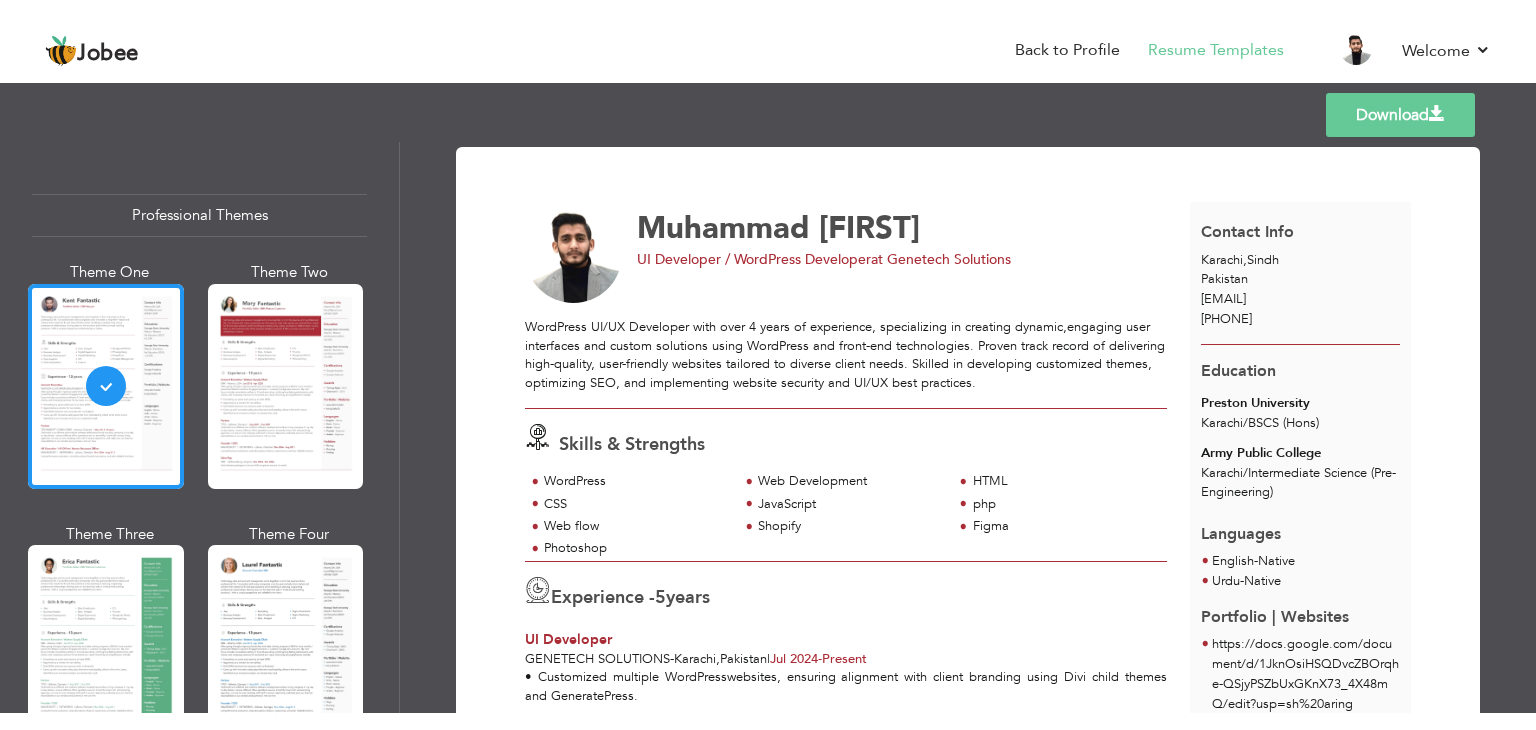 scroll, scrollTop: 0, scrollLeft: 0, axis: both 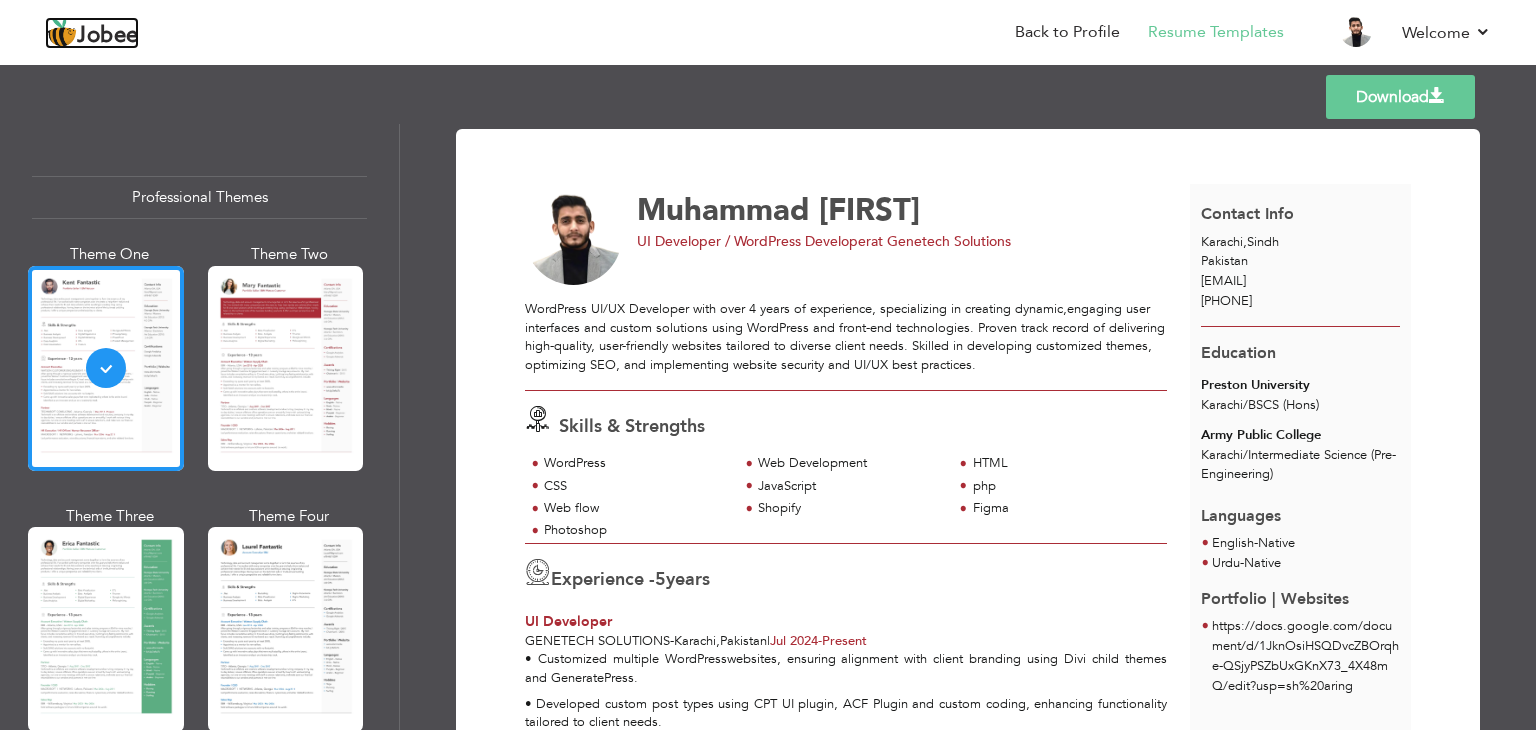 click on "Jobee" at bounding box center (108, 36) 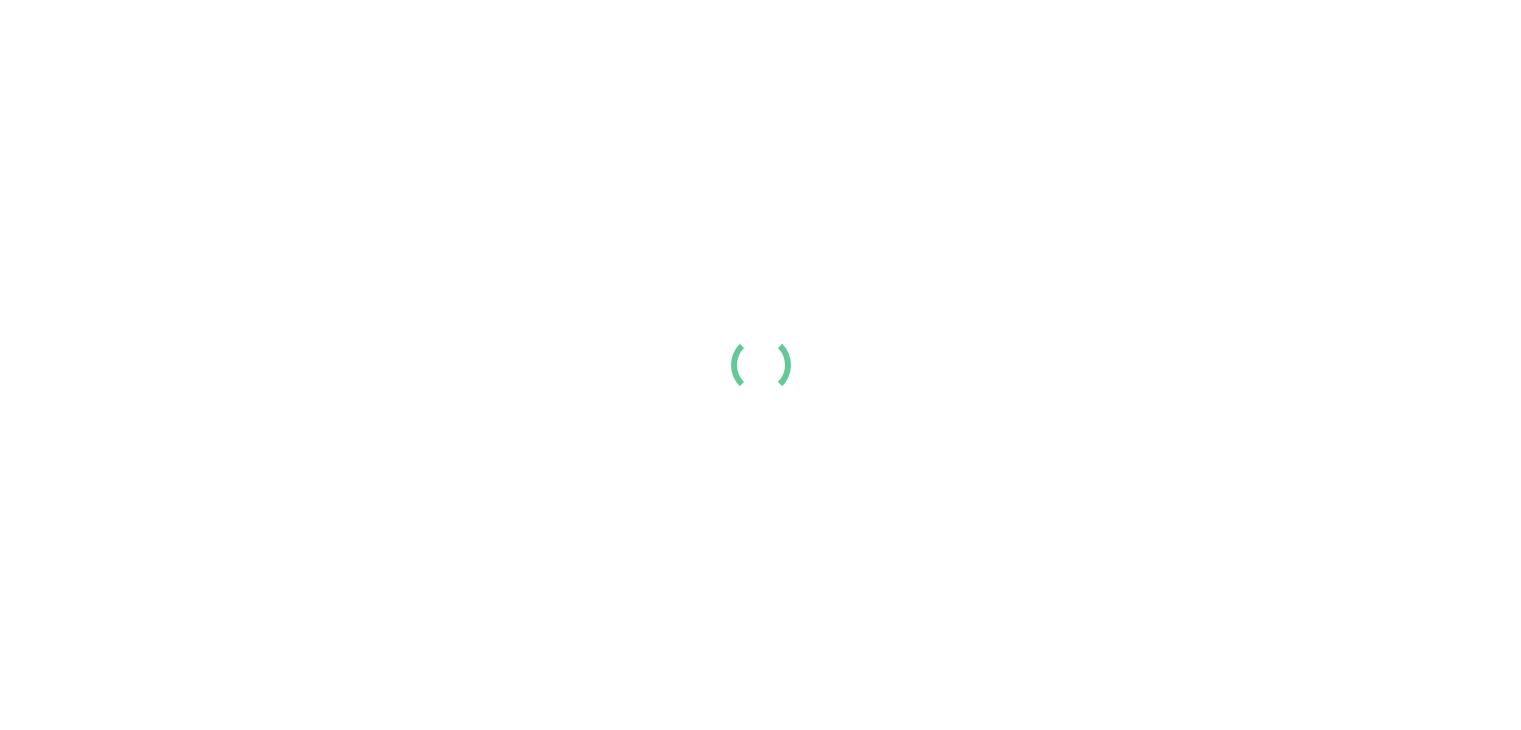 scroll, scrollTop: 0, scrollLeft: 0, axis: both 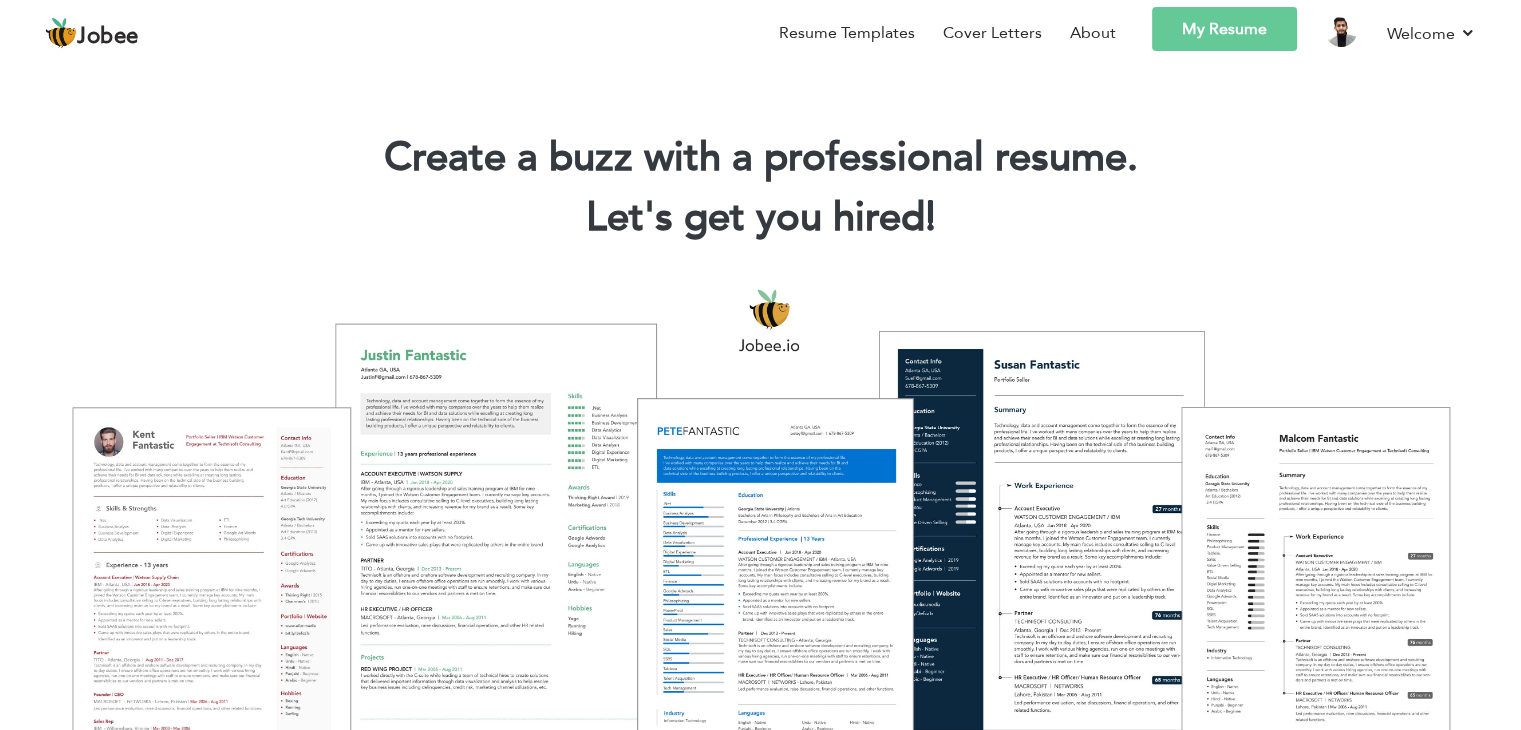 click on "My Resume" at bounding box center [1224, 29] 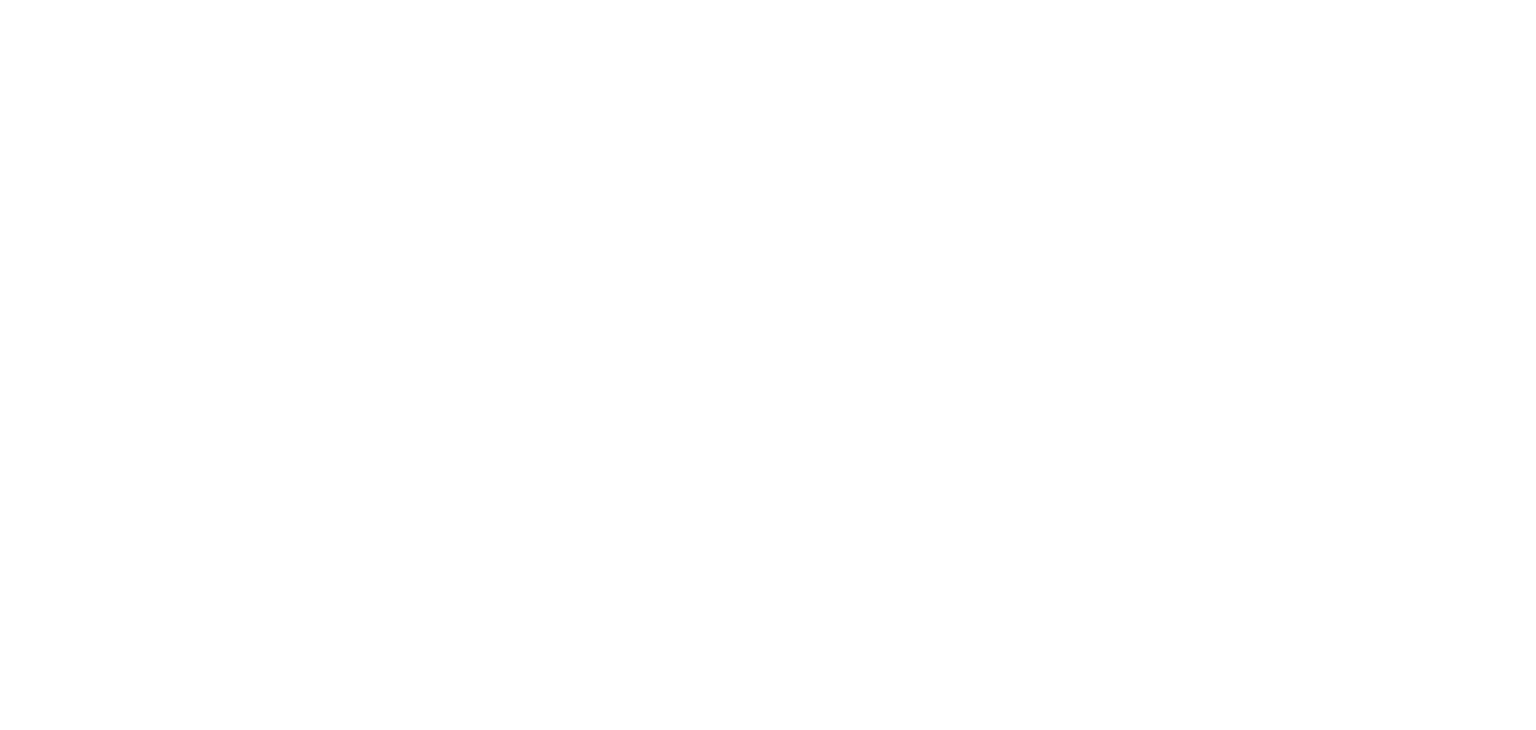 scroll, scrollTop: 0, scrollLeft: 0, axis: both 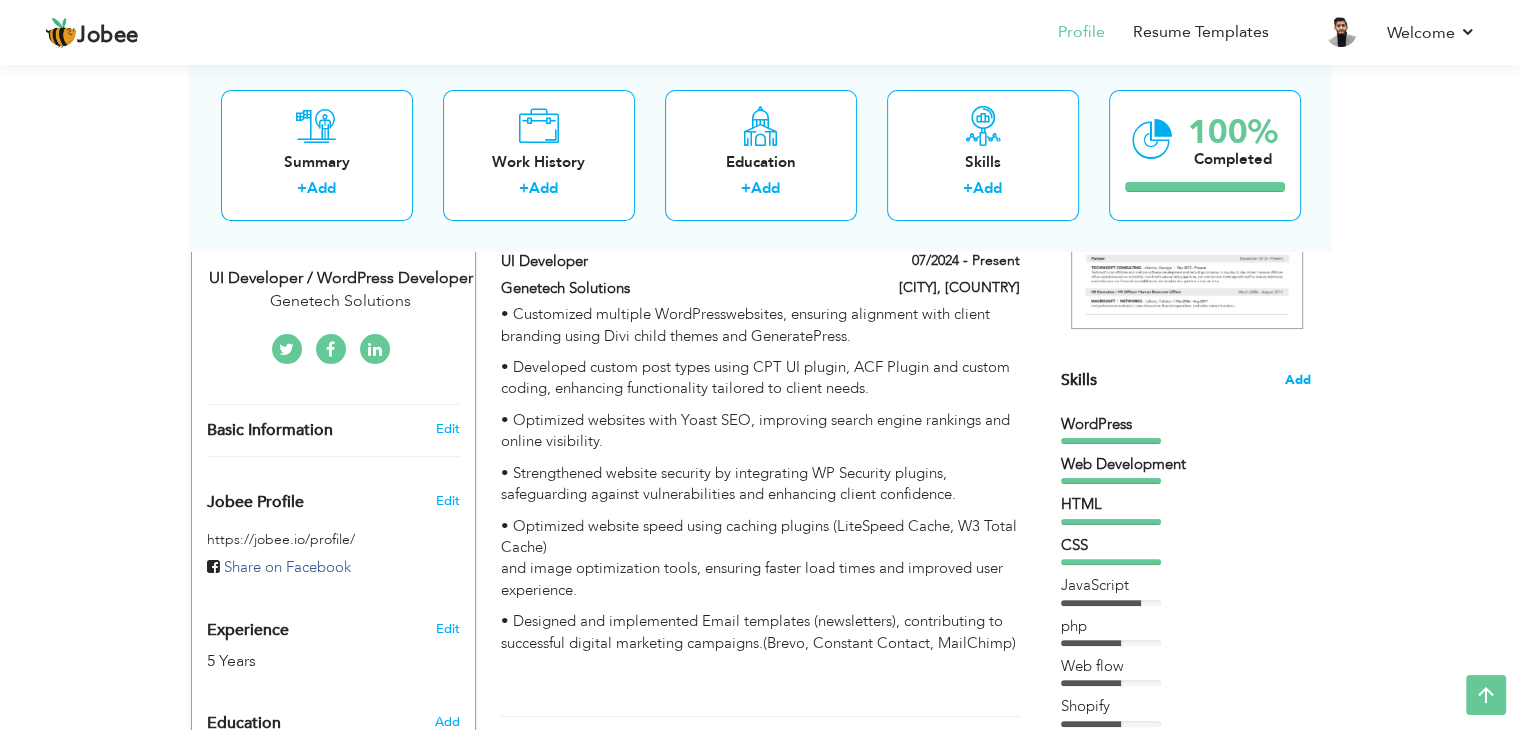 click on "Add" at bounding box center [1298, 380] 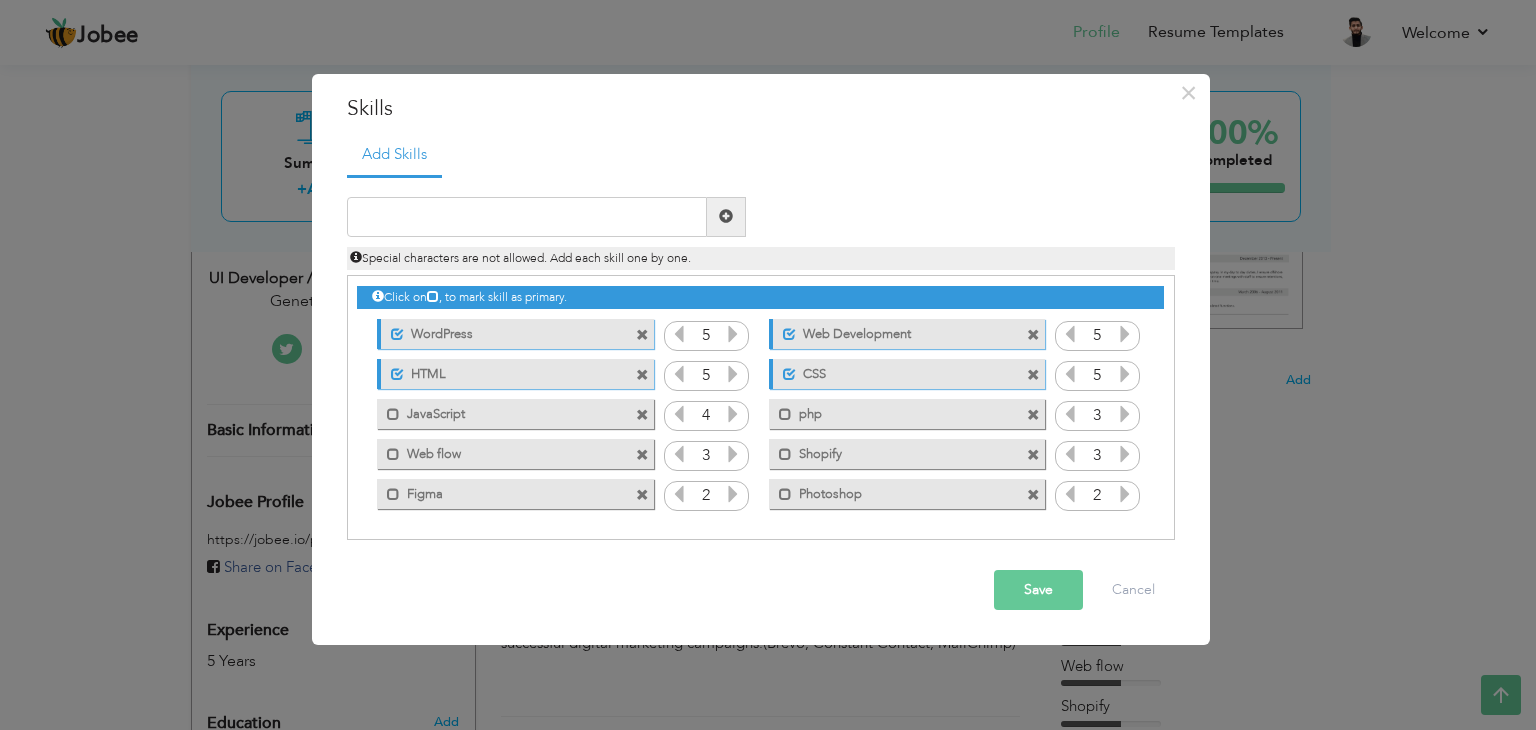 click at bounding box center (1033, 415) 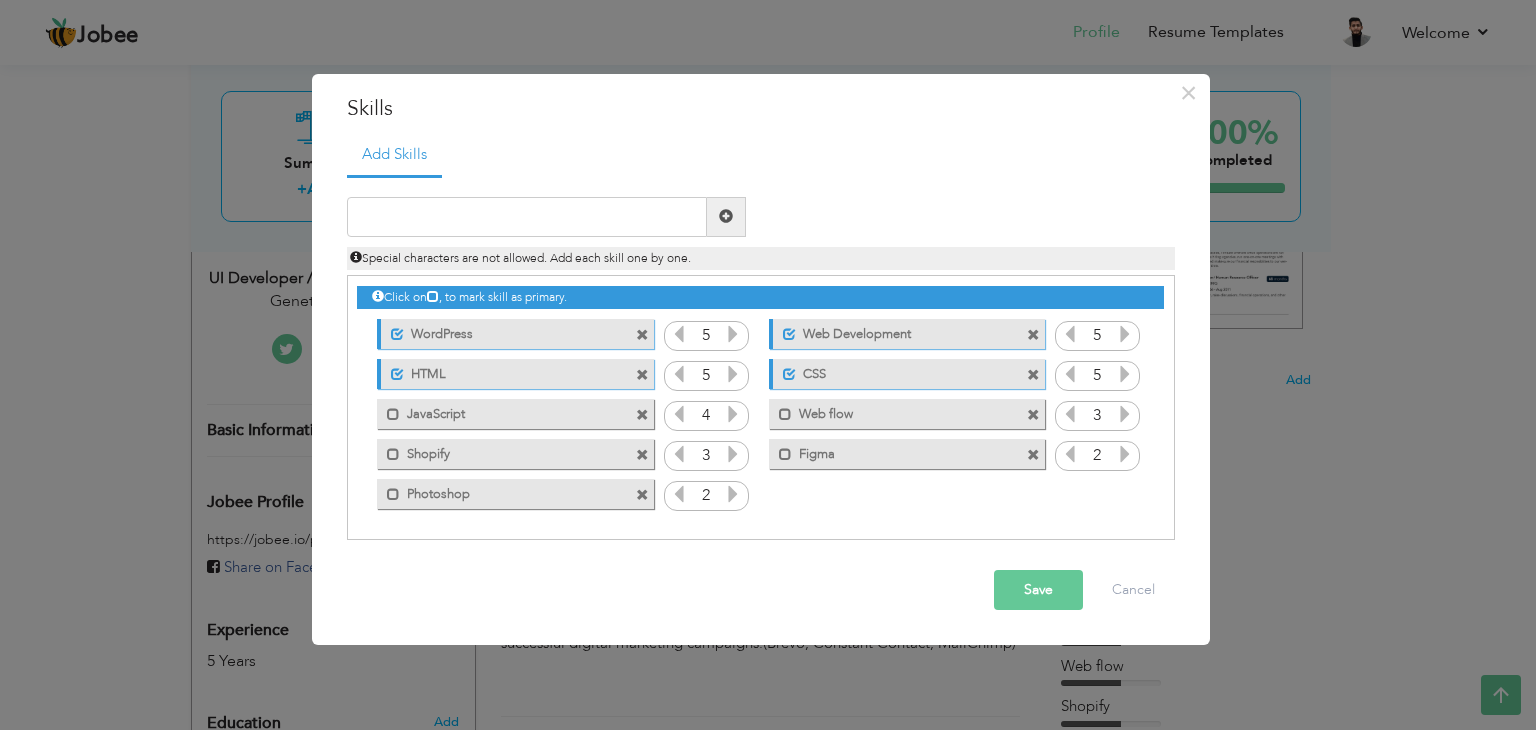 click at bounding box center [1033, 415] 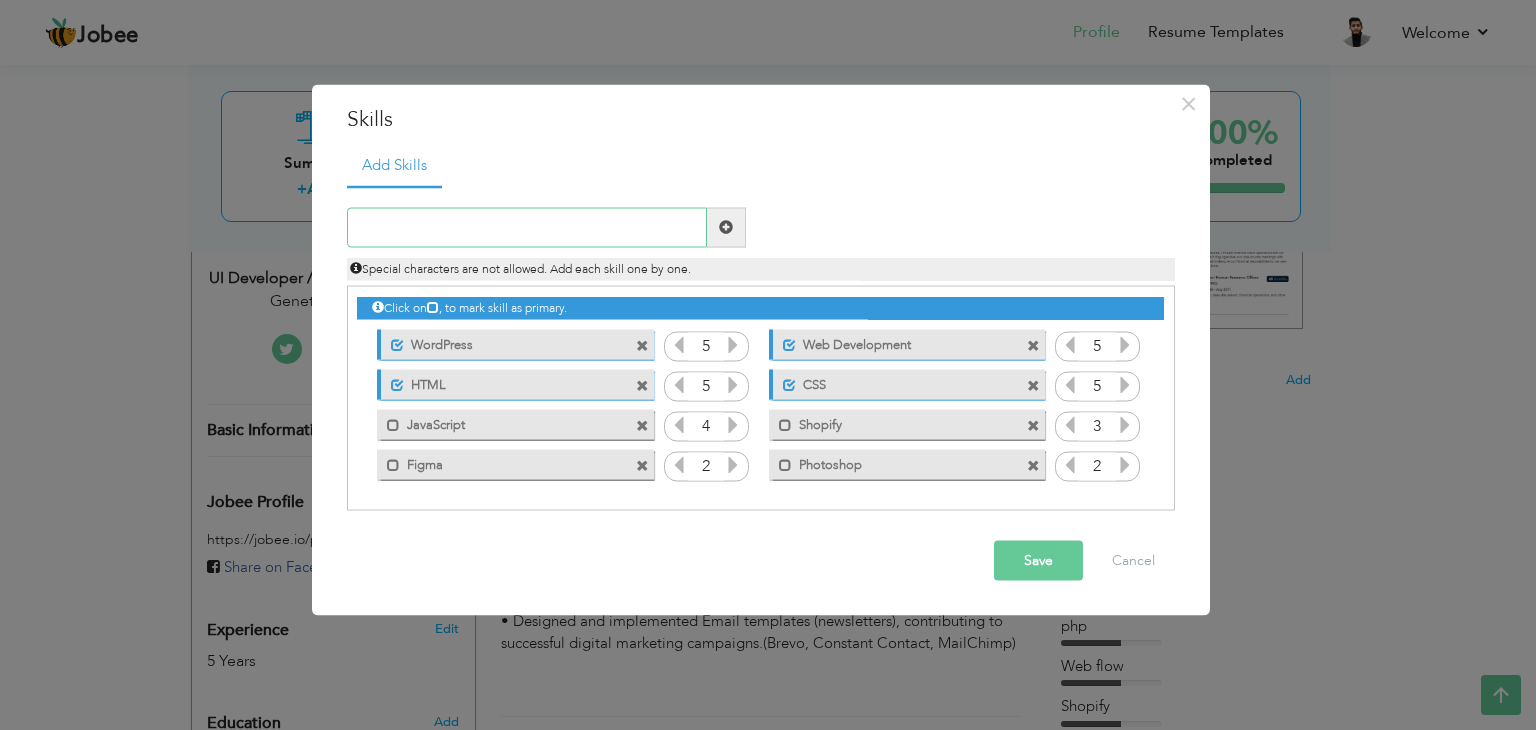 click at bounding box center [527, 227] 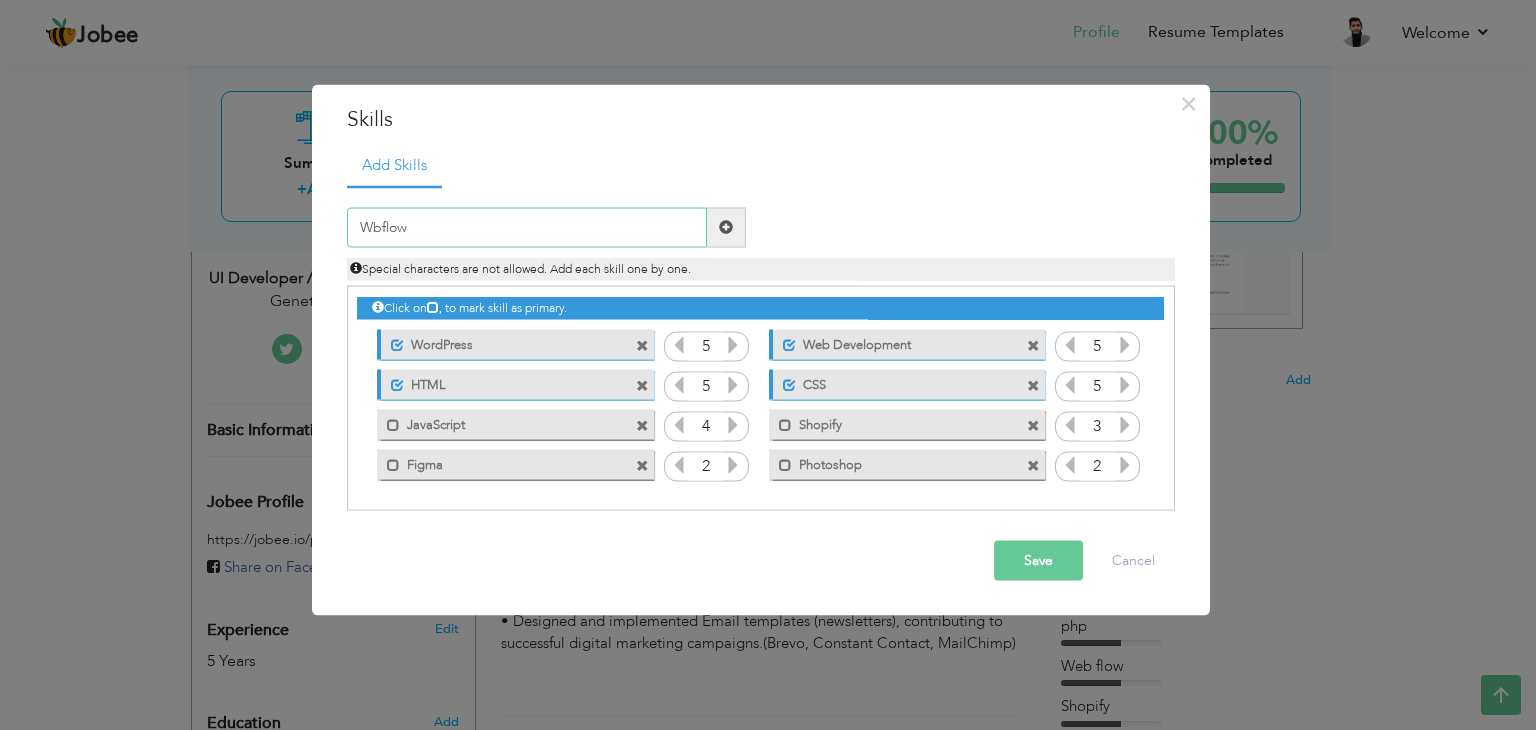type on "Webflow" 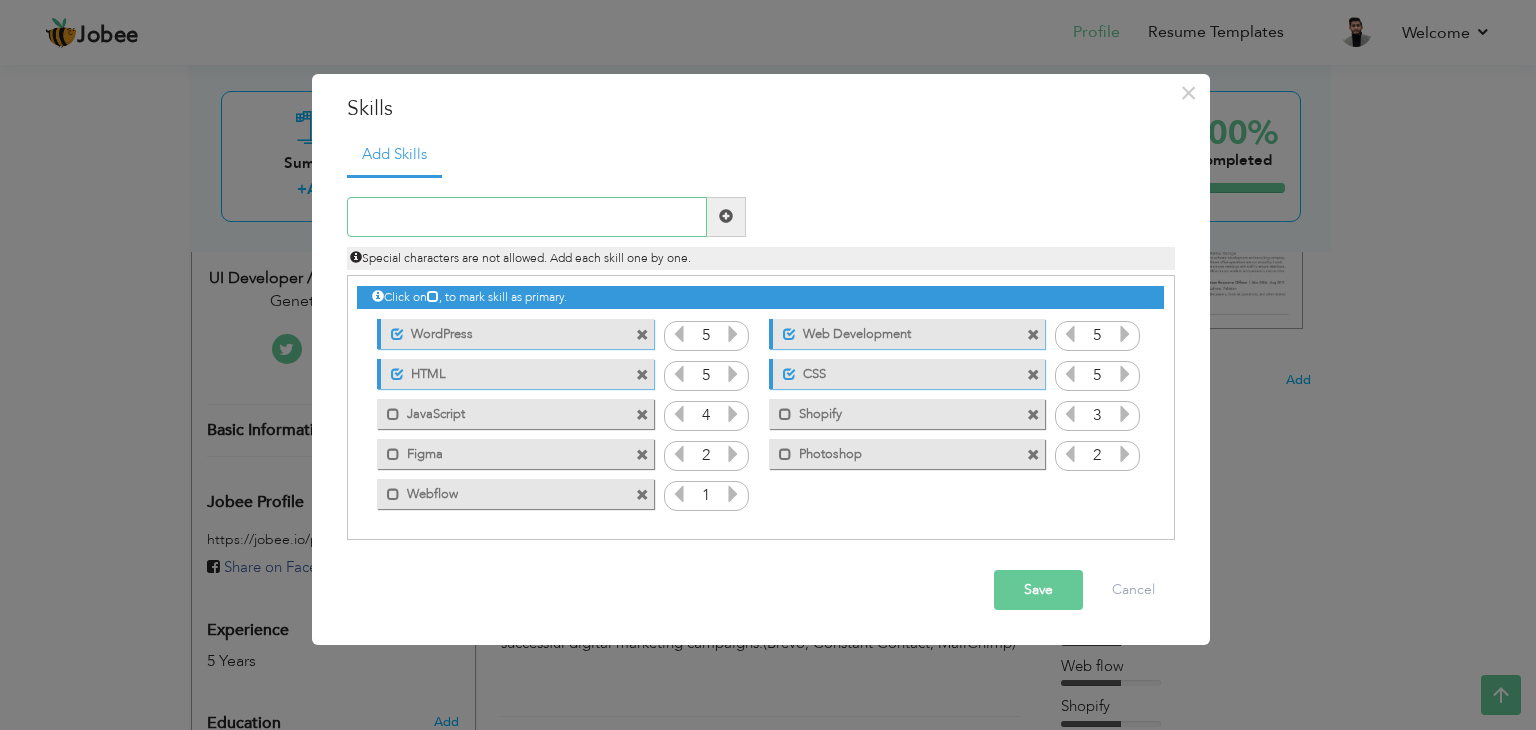 click at bounding box center [527, 217] 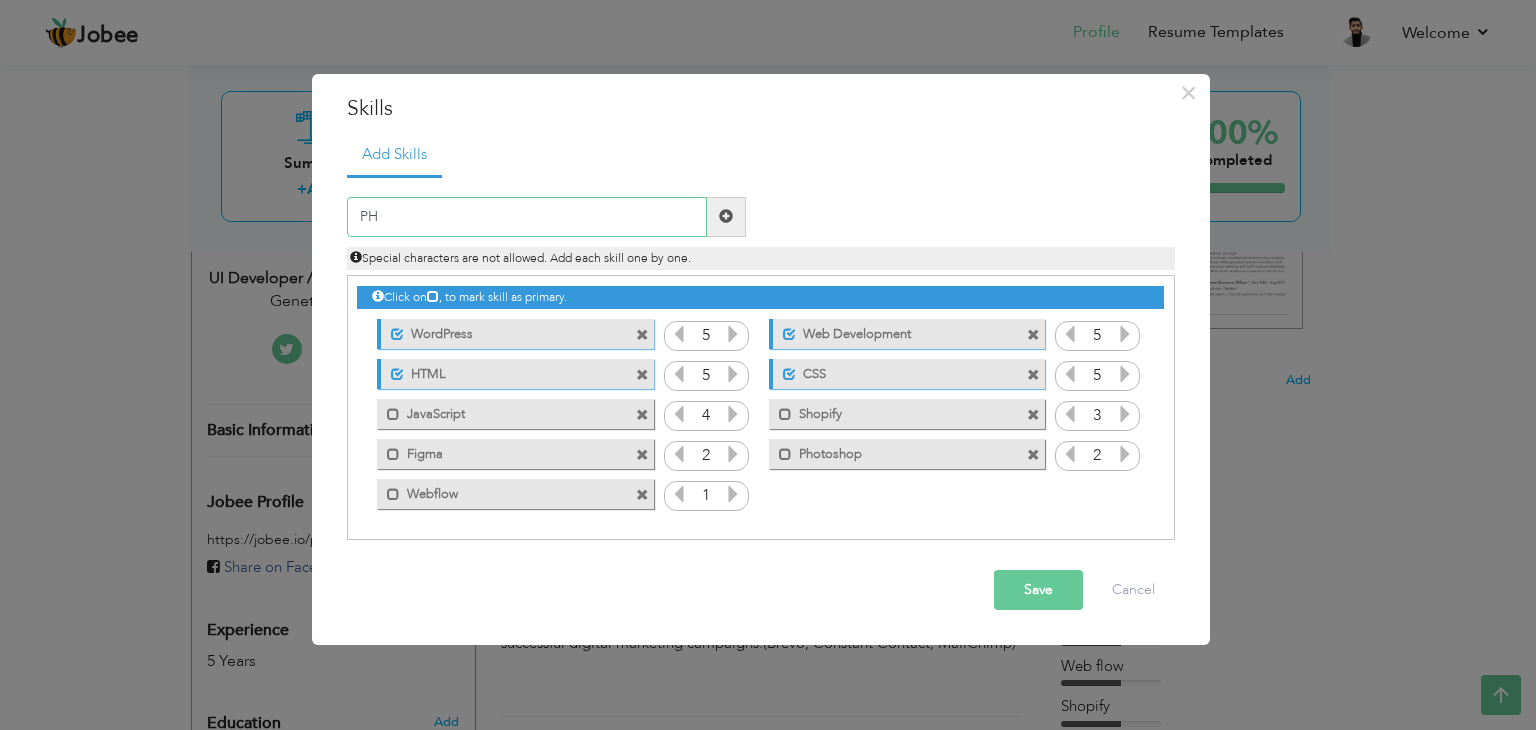 type on "PHP" 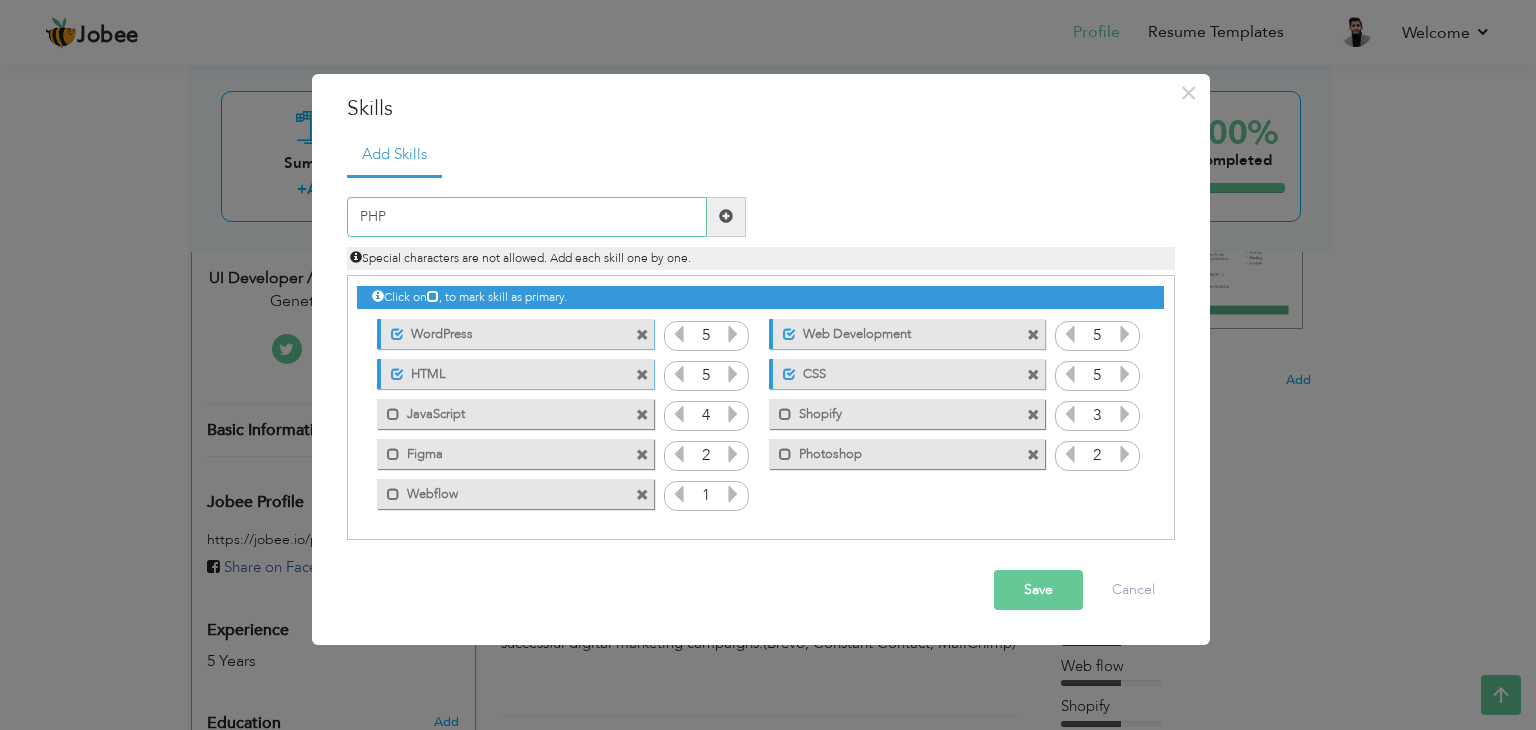 type 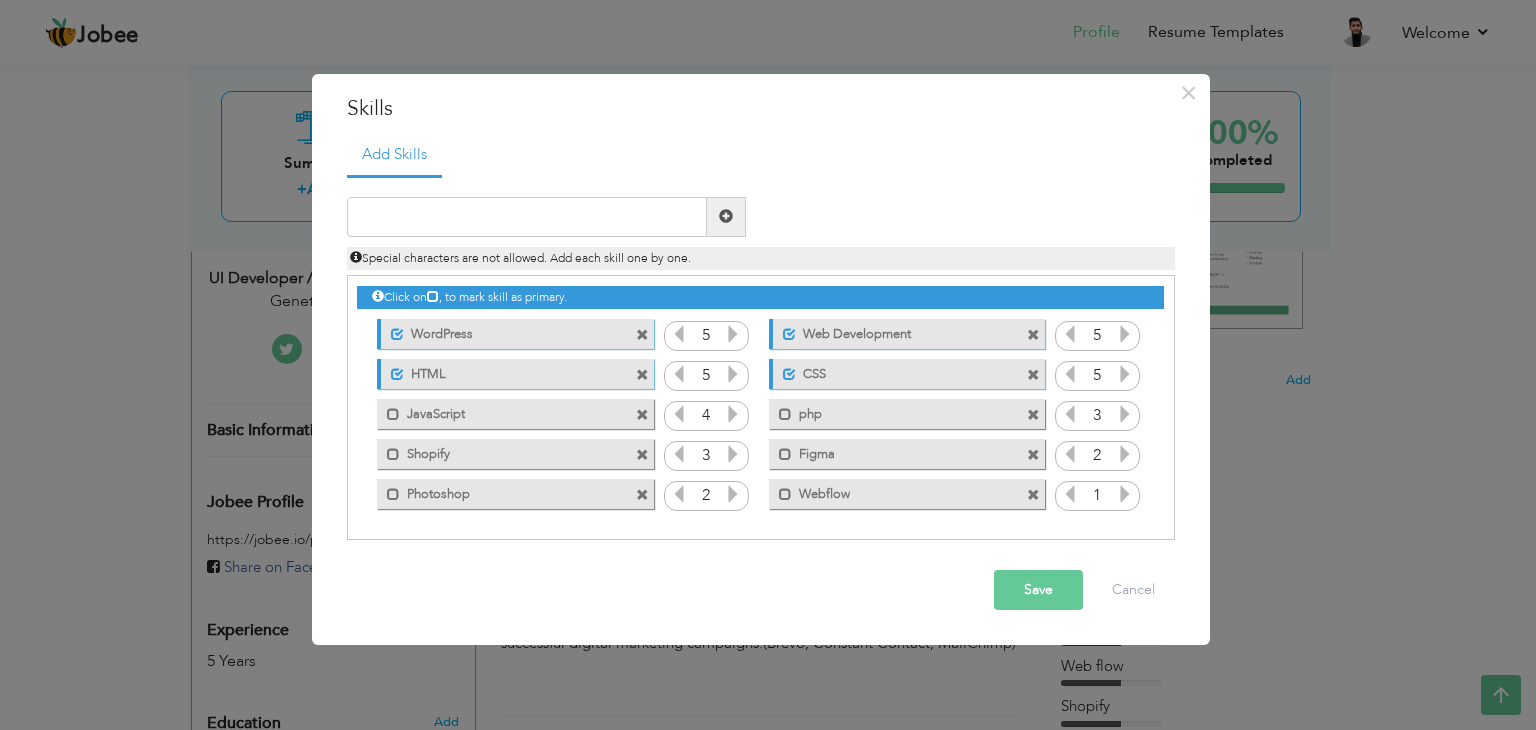 click on "php" at bounding box center [893, 411] 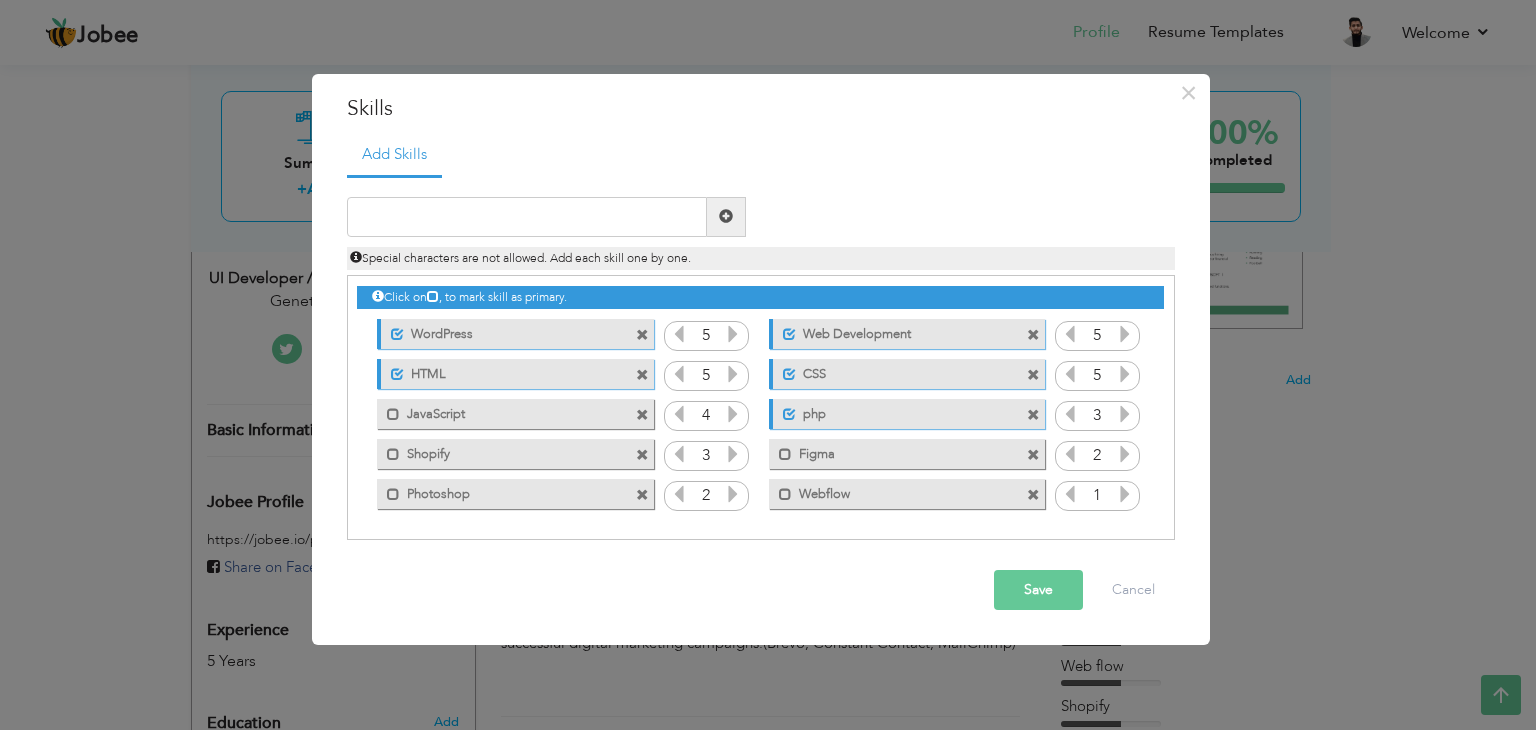 click on "php" at bounding box center (895, 411) 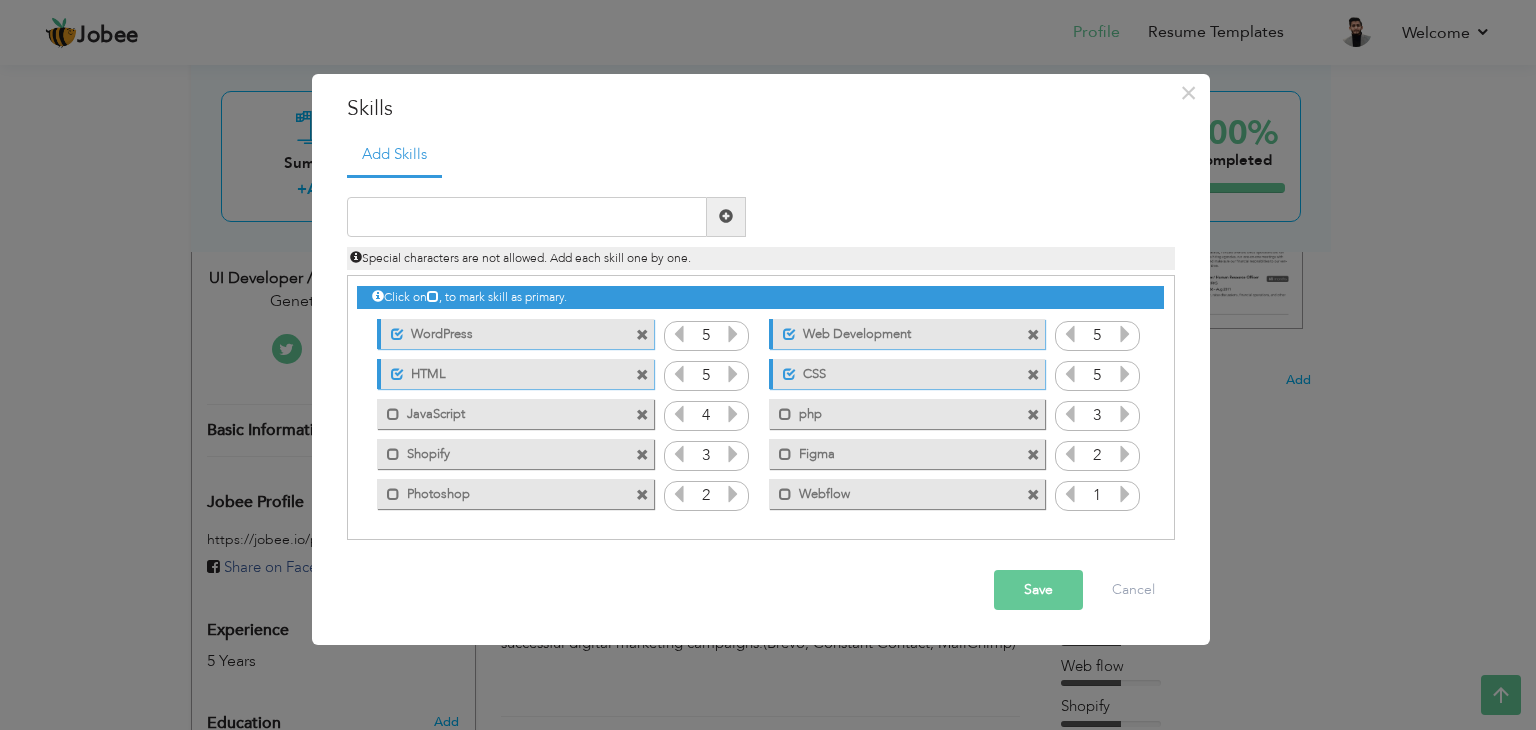 click on "Save" at bounding box center (1038, 590) 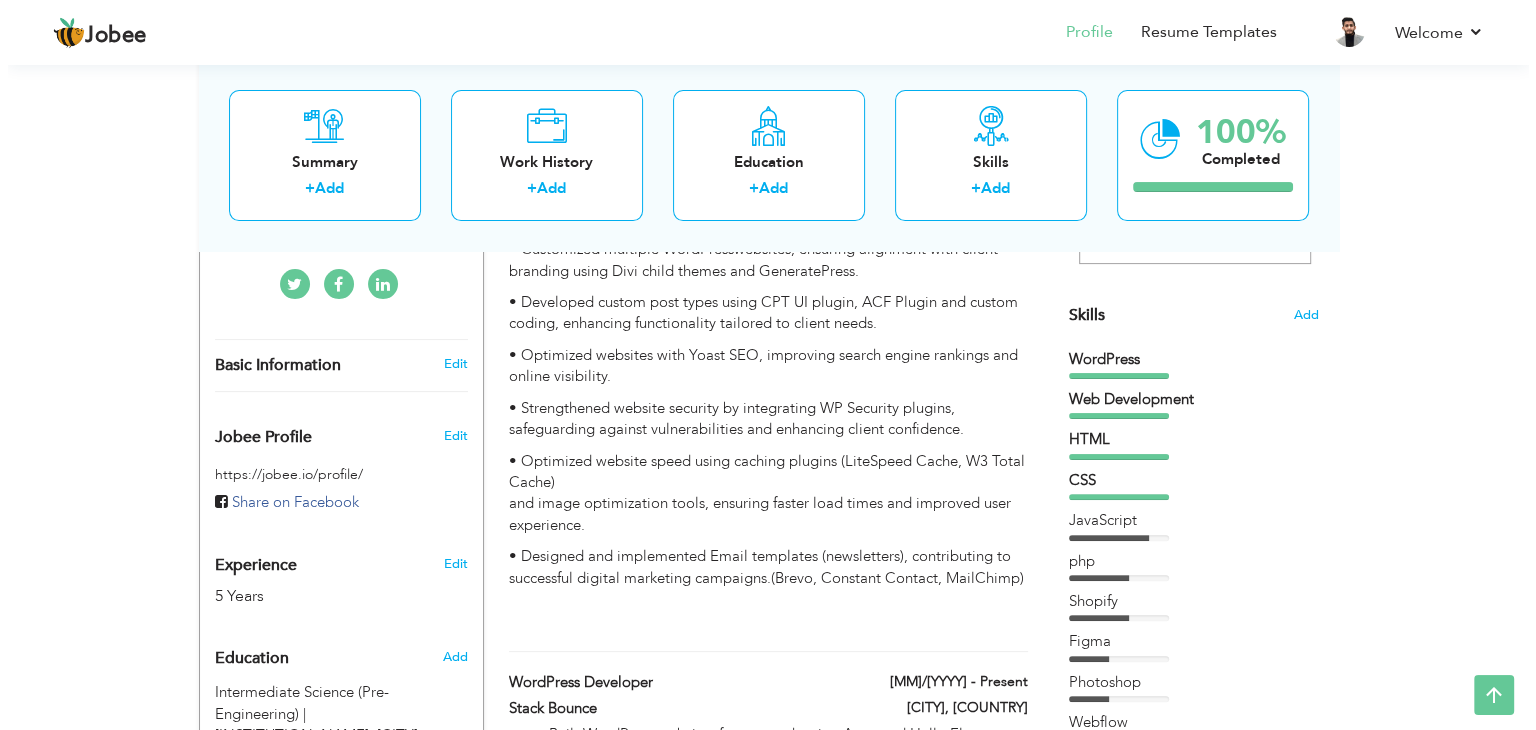 scroll, scrollTop: 500, scrollLeft: 0, axis: vertical 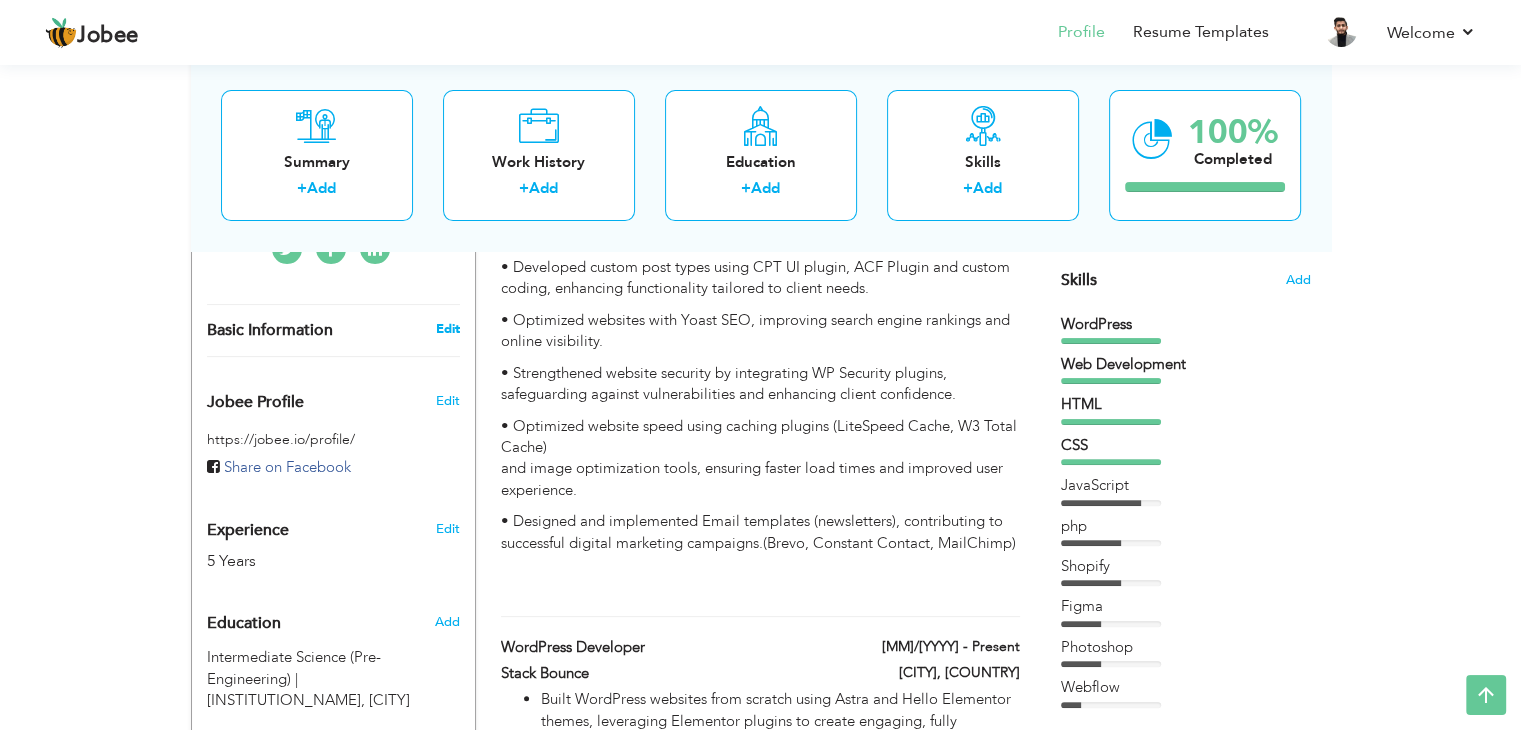 click on "Edit" at bounding box center (447, 329) 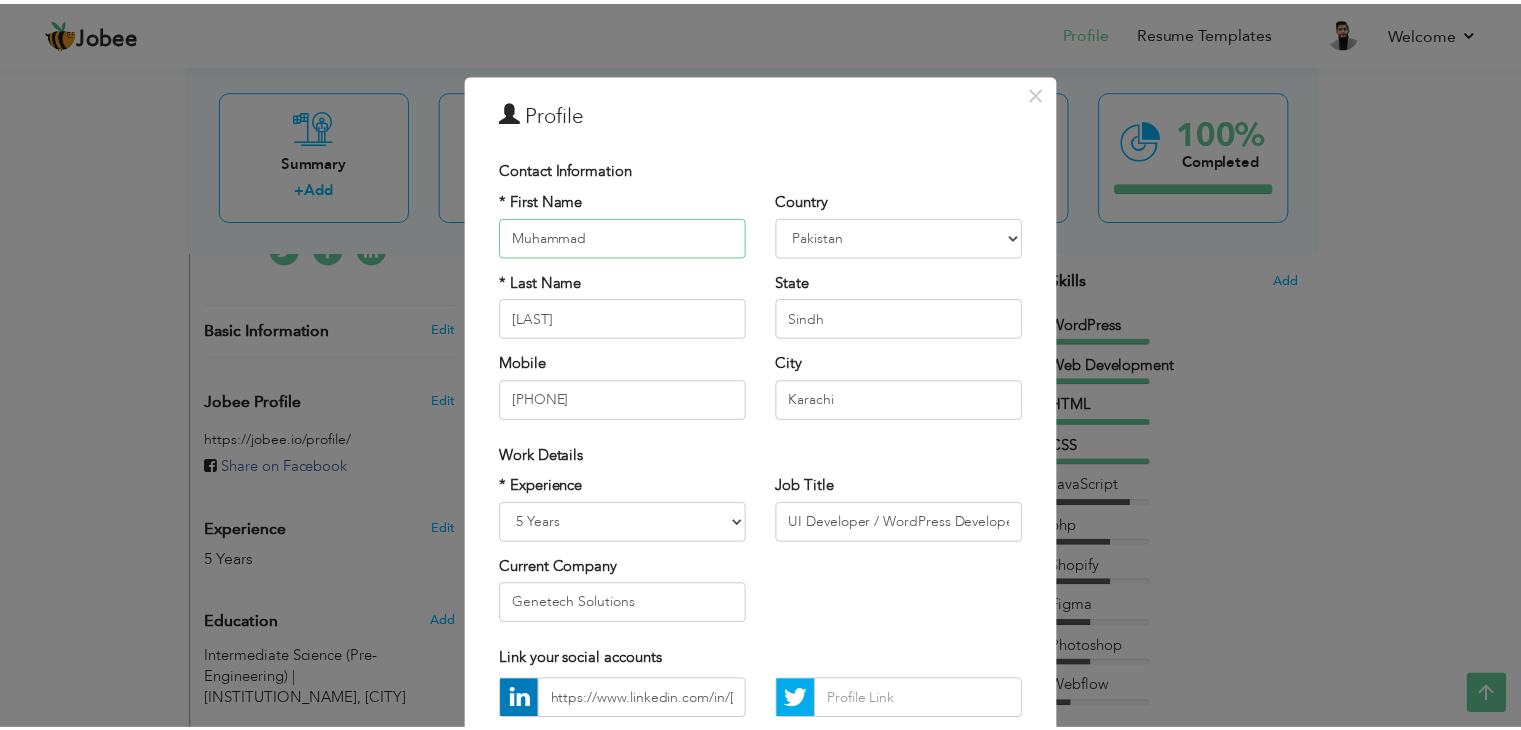 scroll, scrollTop: 181, scrollLeft: 0, axis: vertical 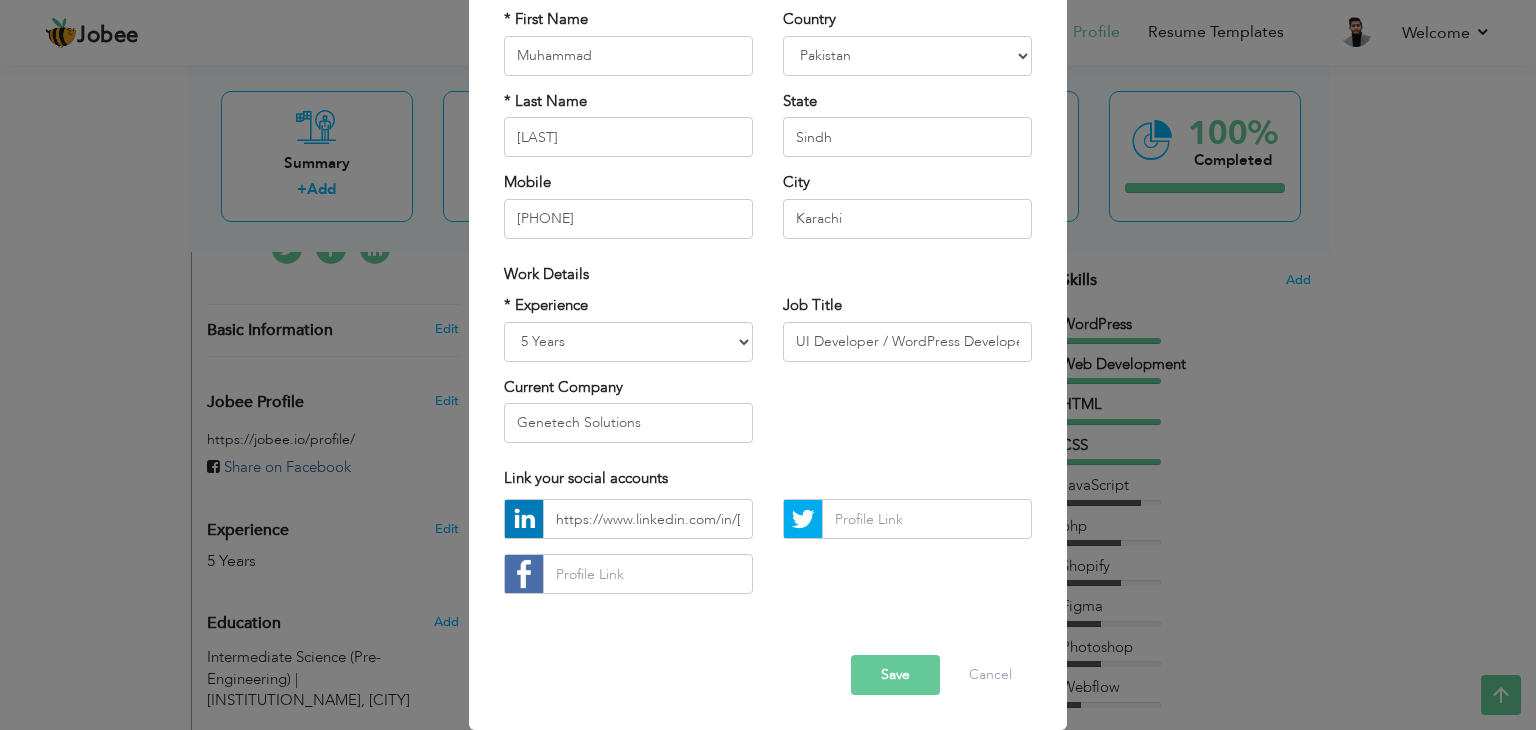 click on "Save" at bounding box center [895, 675] 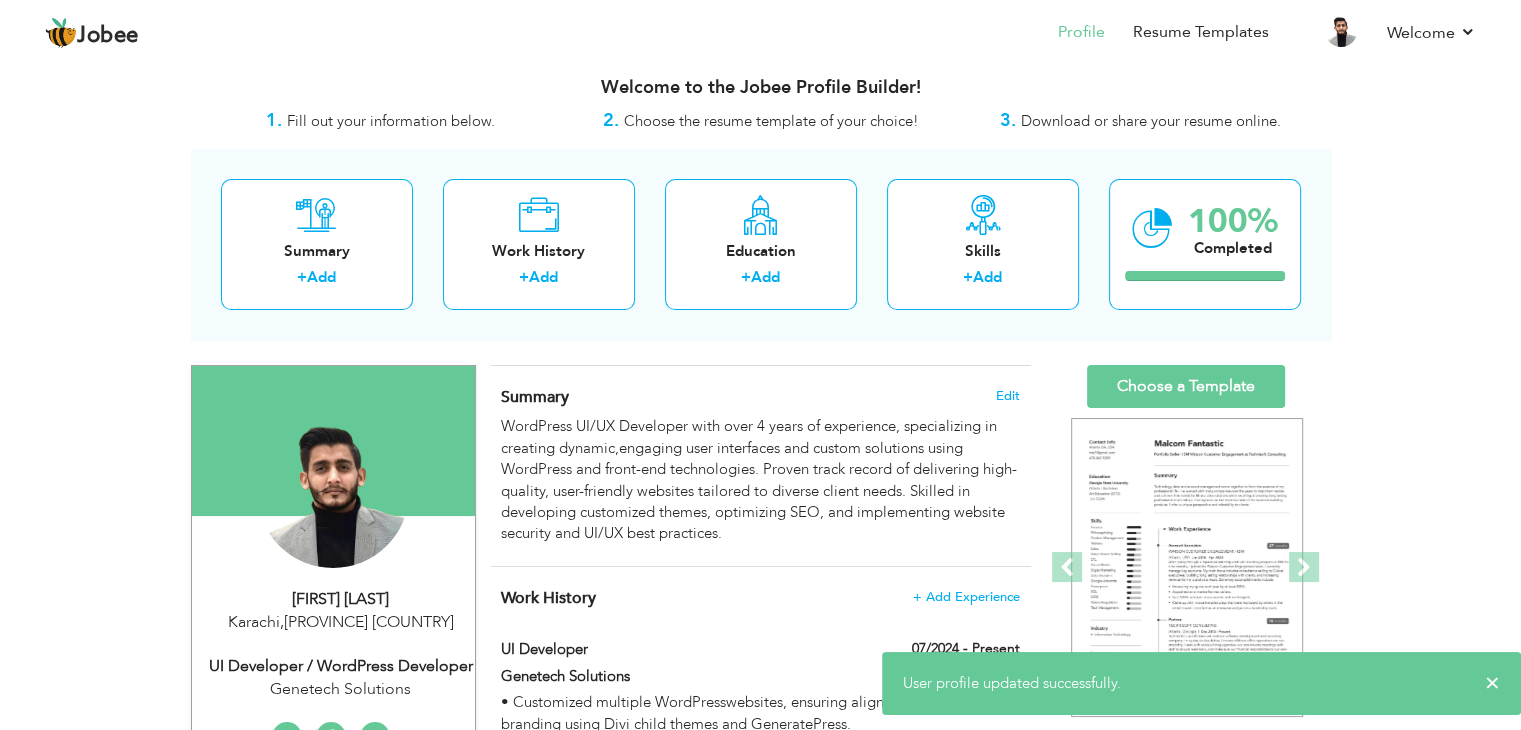scroll, scrollTop: 0, scrollLeft: 0, axis: both 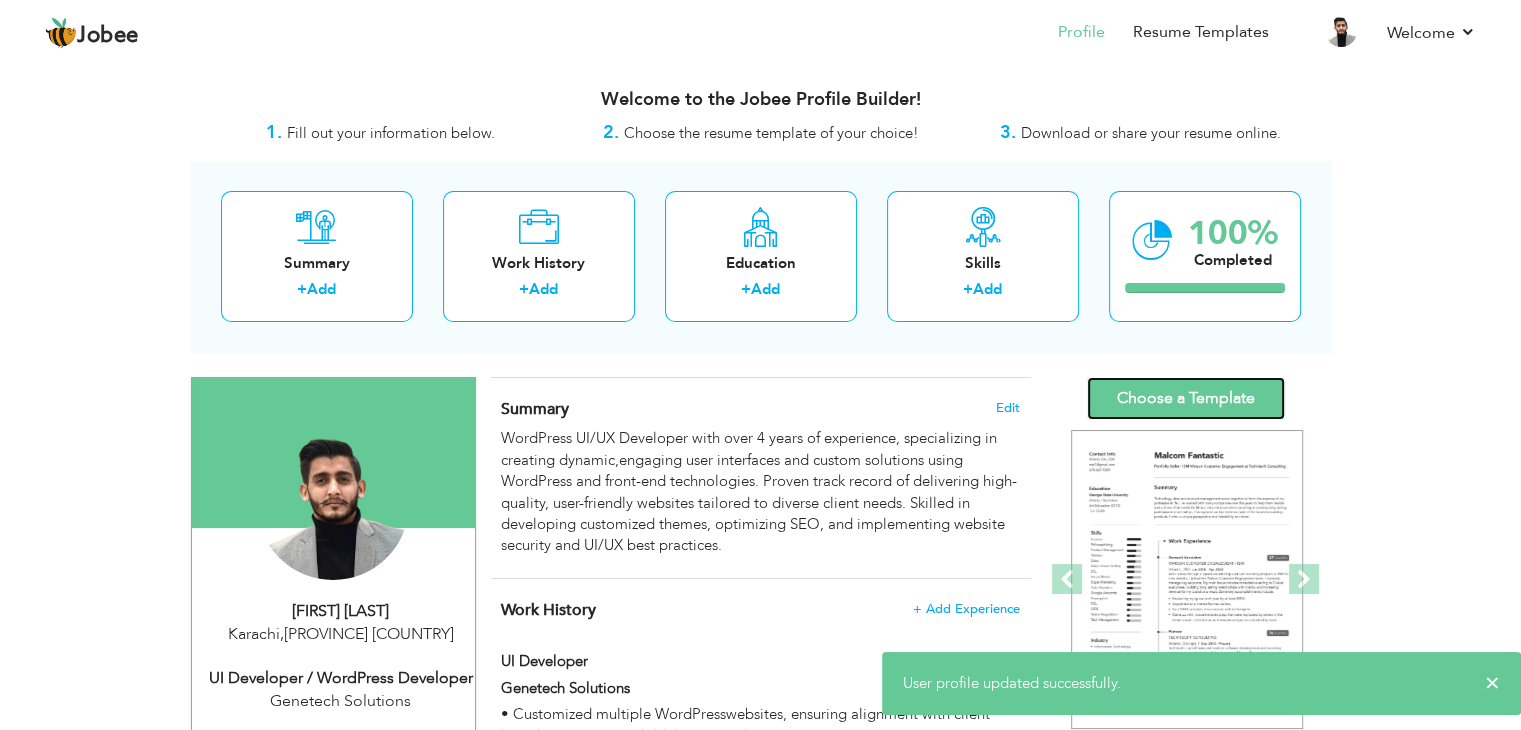 click on "Choose a Template" at bounding box center [1186, 398] 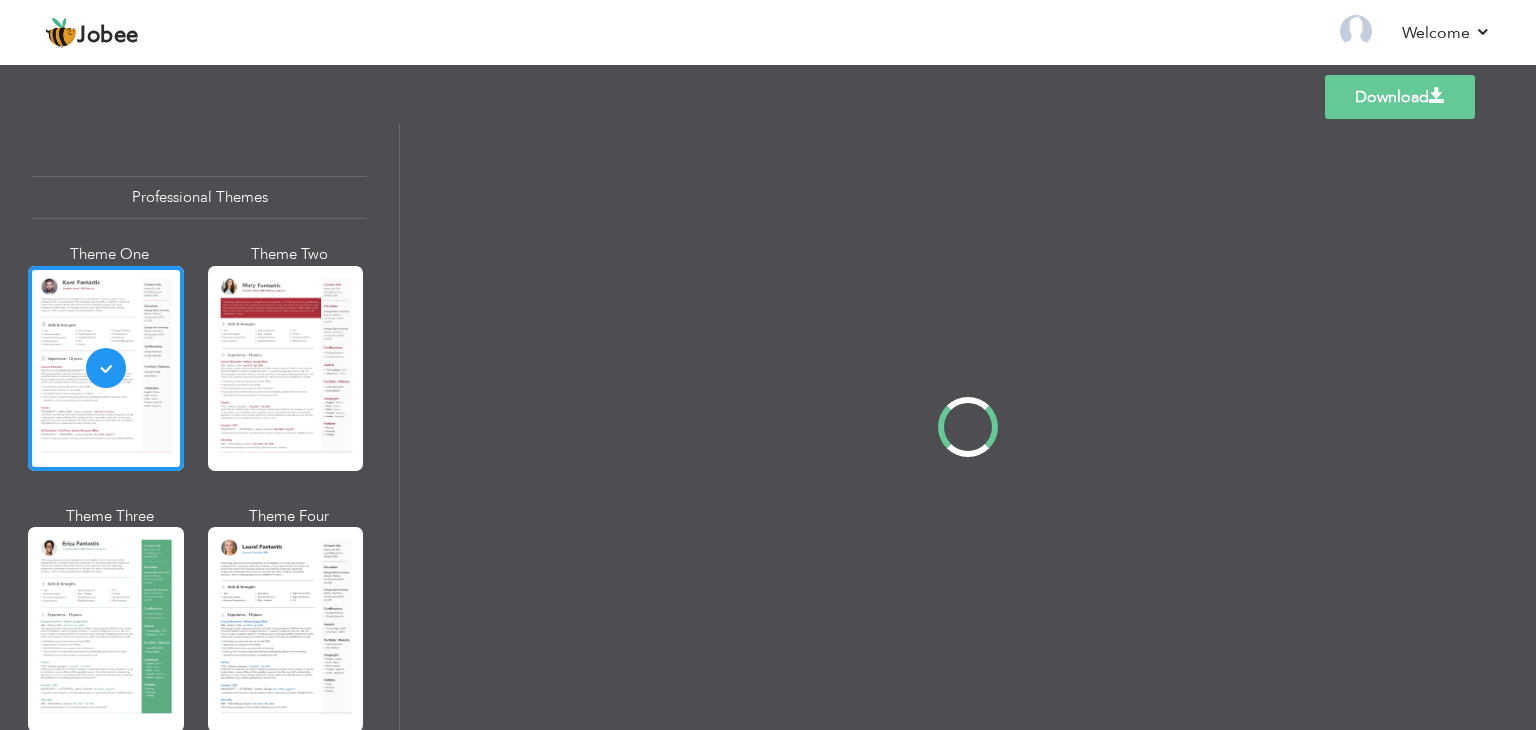 scroll, scrollTop: 0, scrollLeft: 0, axis: both 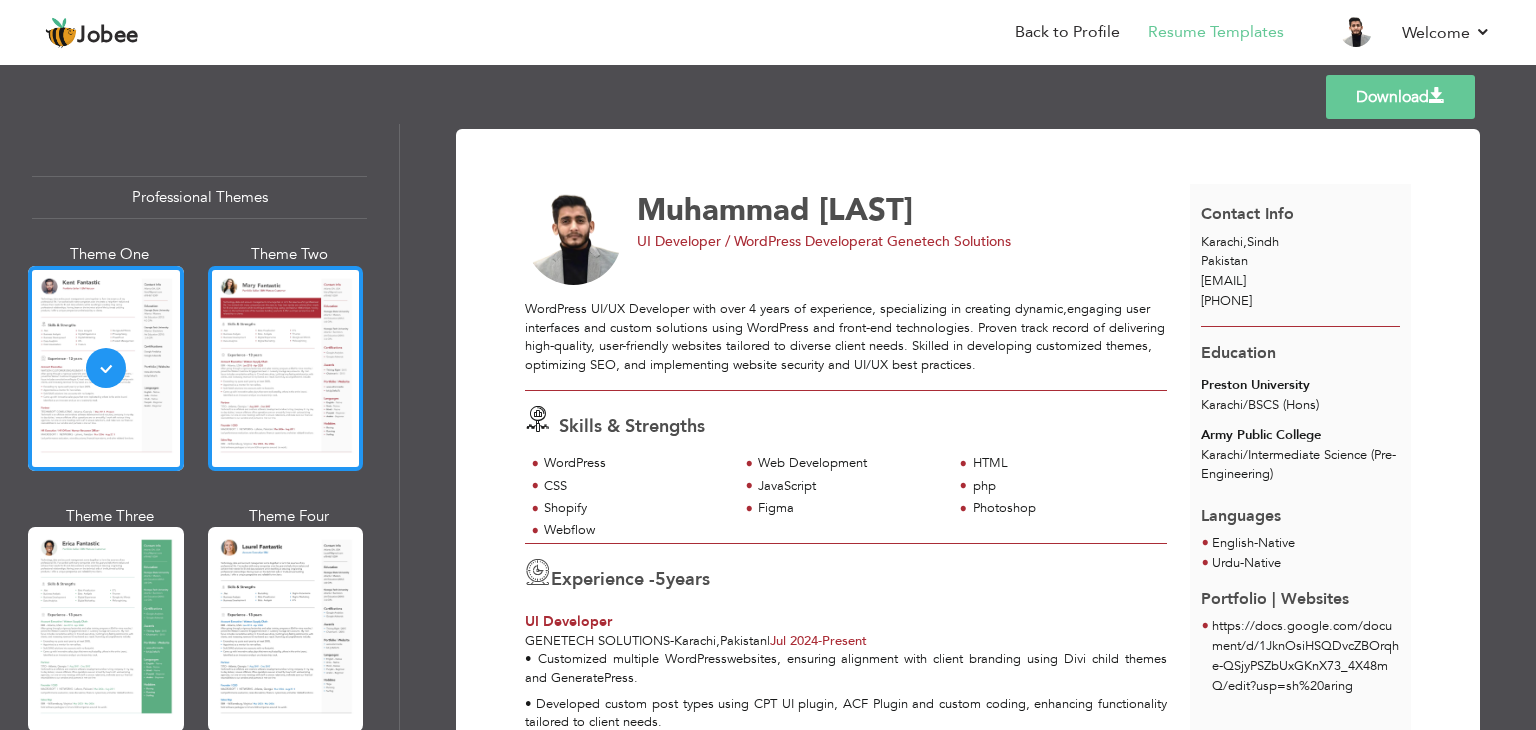 click at bounding box center [286, 368] 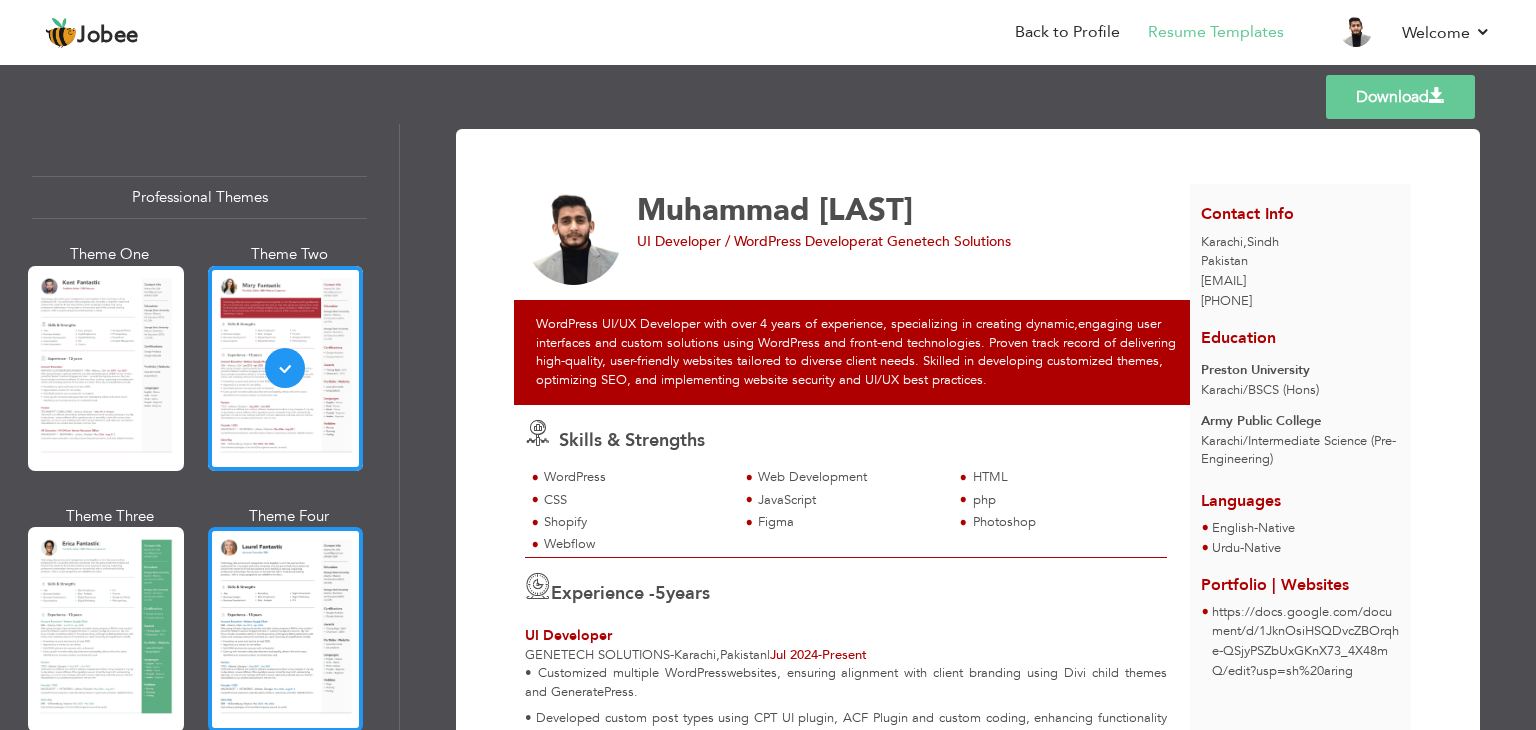 click at bounding box center (286, 629) 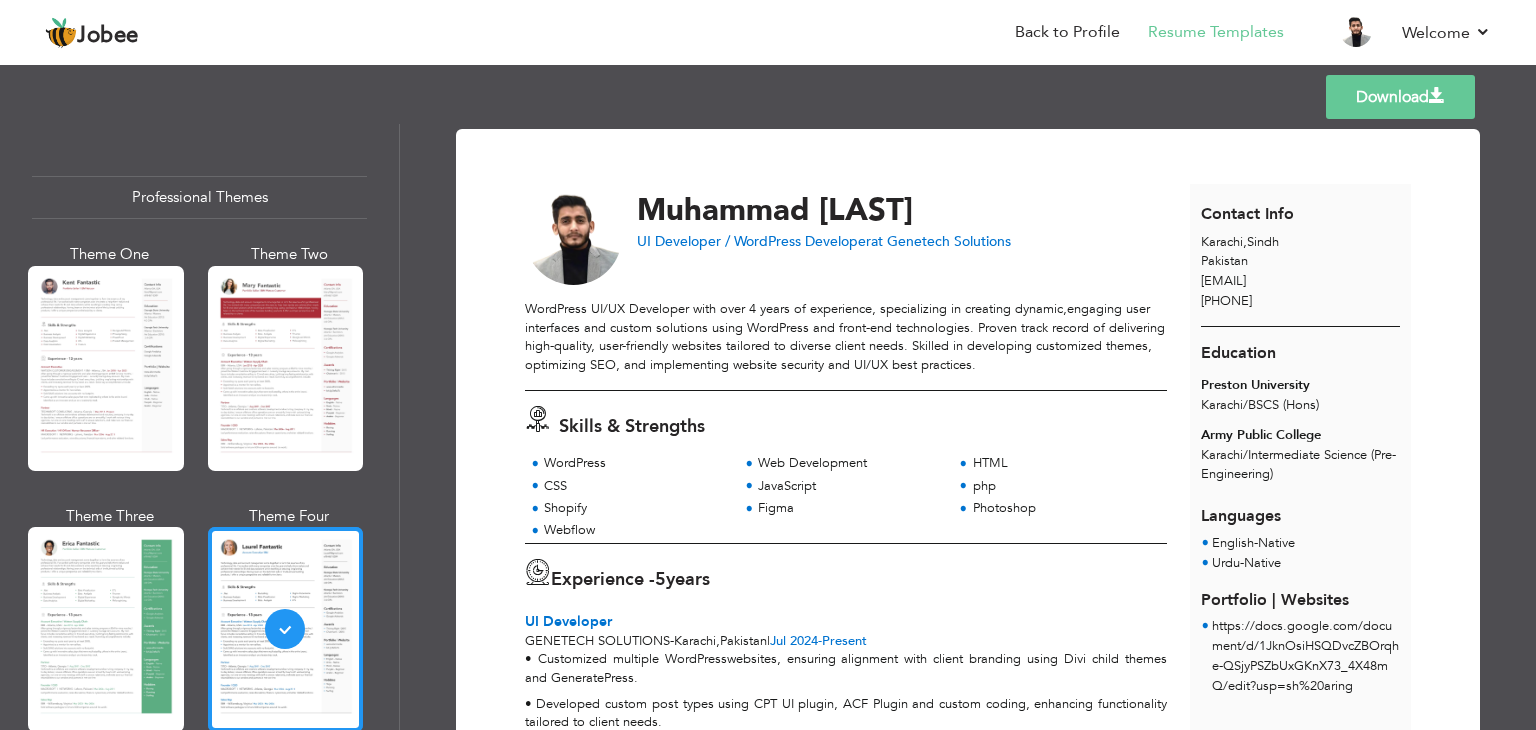 scroll, scrollTop: 200, scrollLeft: 0, axis: vertical 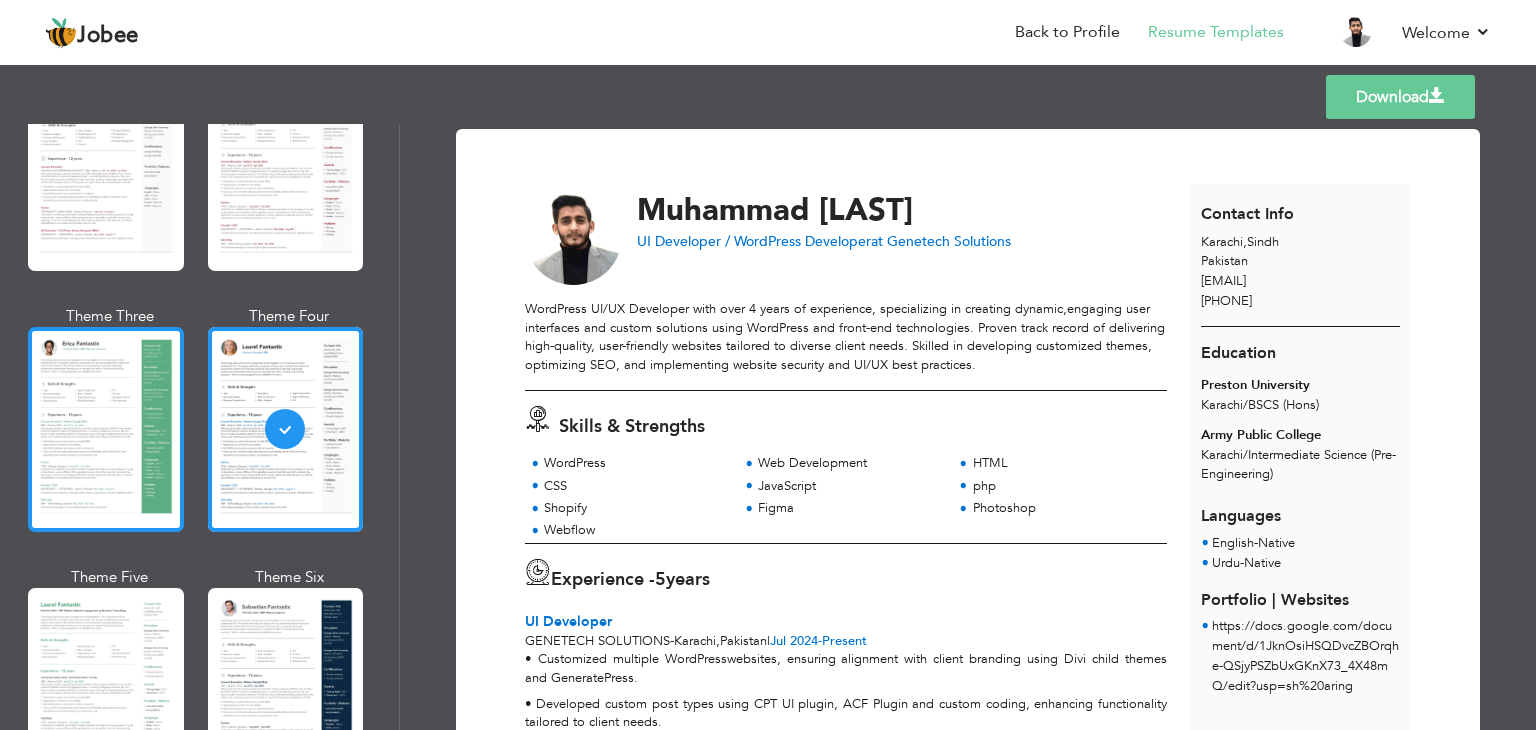 click at bounding box center (106, 429) 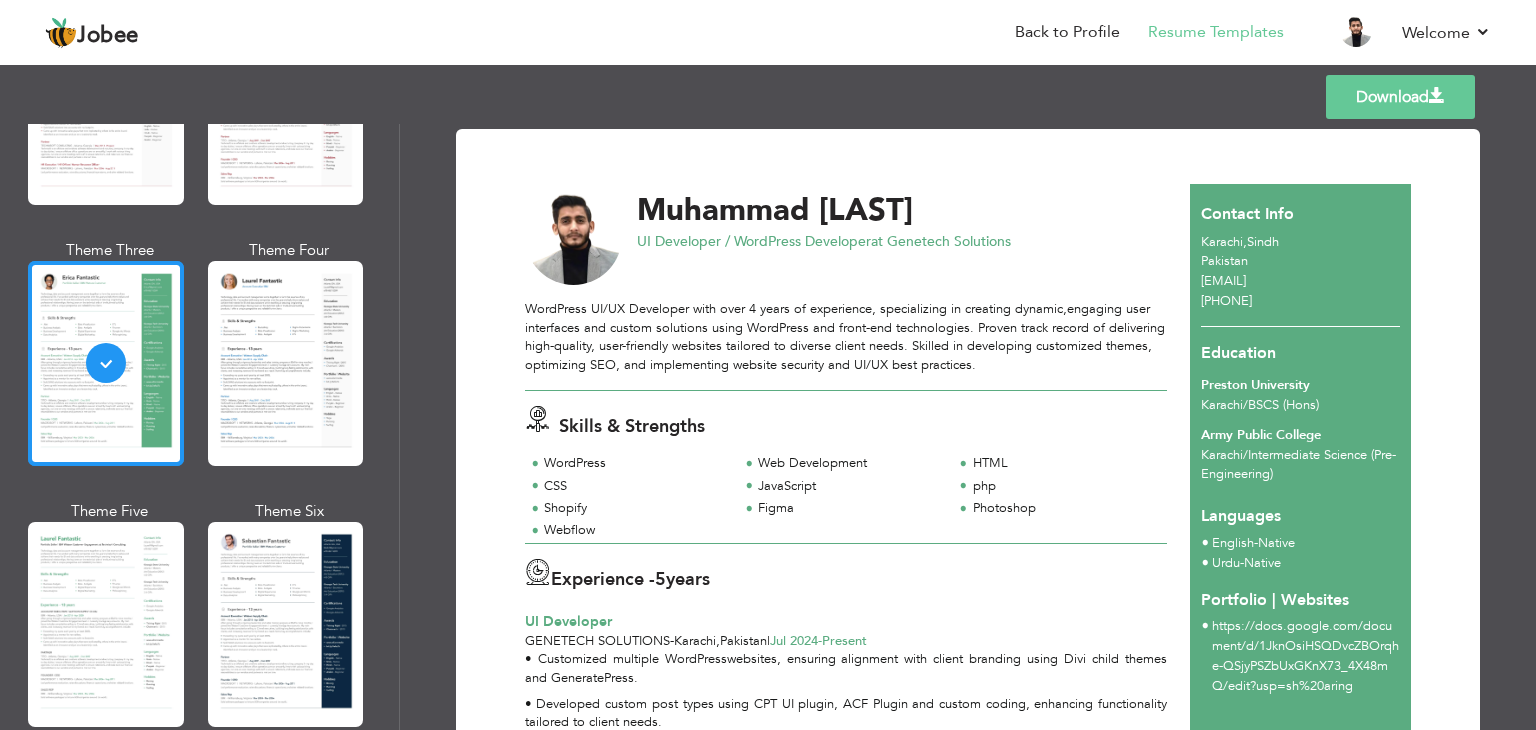scroll, scrollTop: 300, scrollLeft: 0, axis: vertical 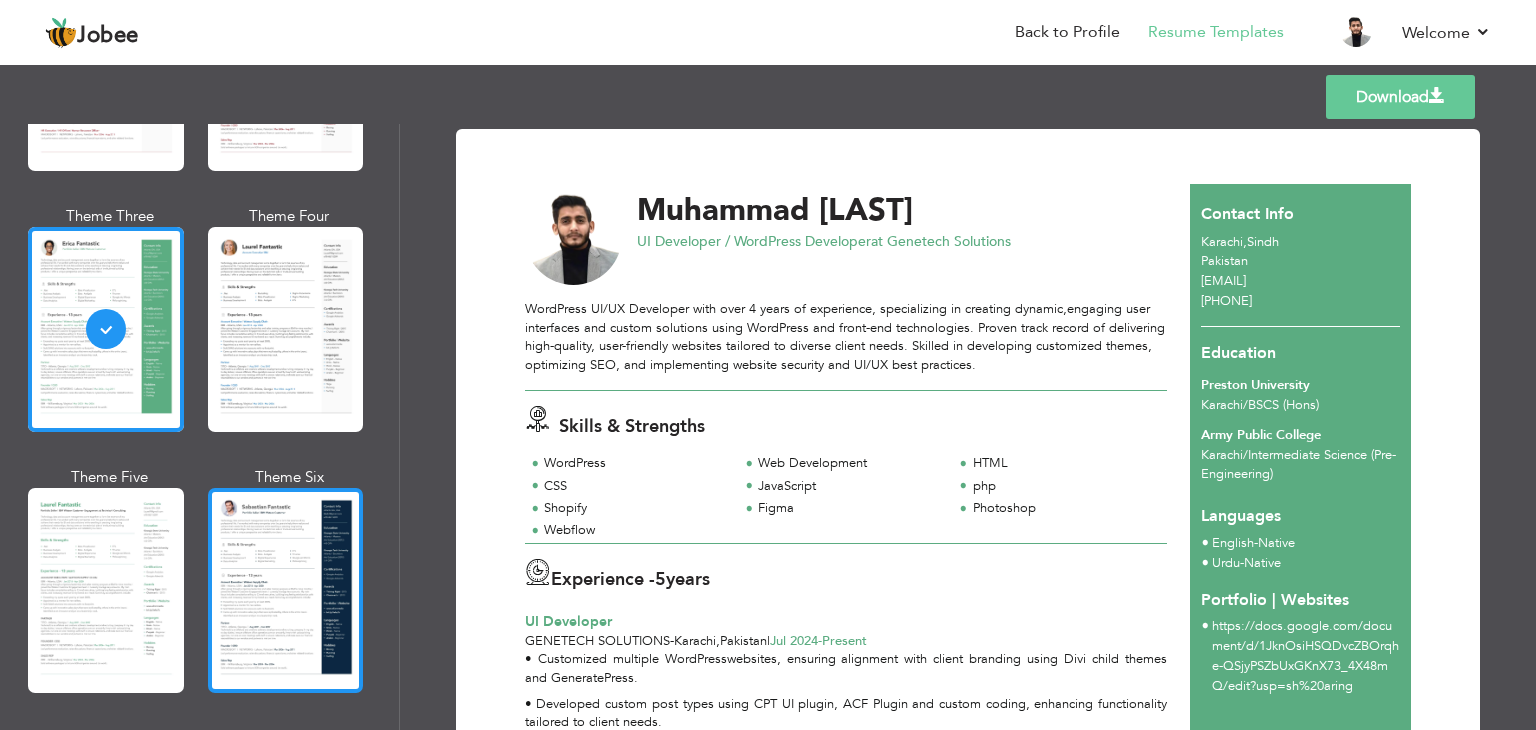 click at bounding box center [286, 590] 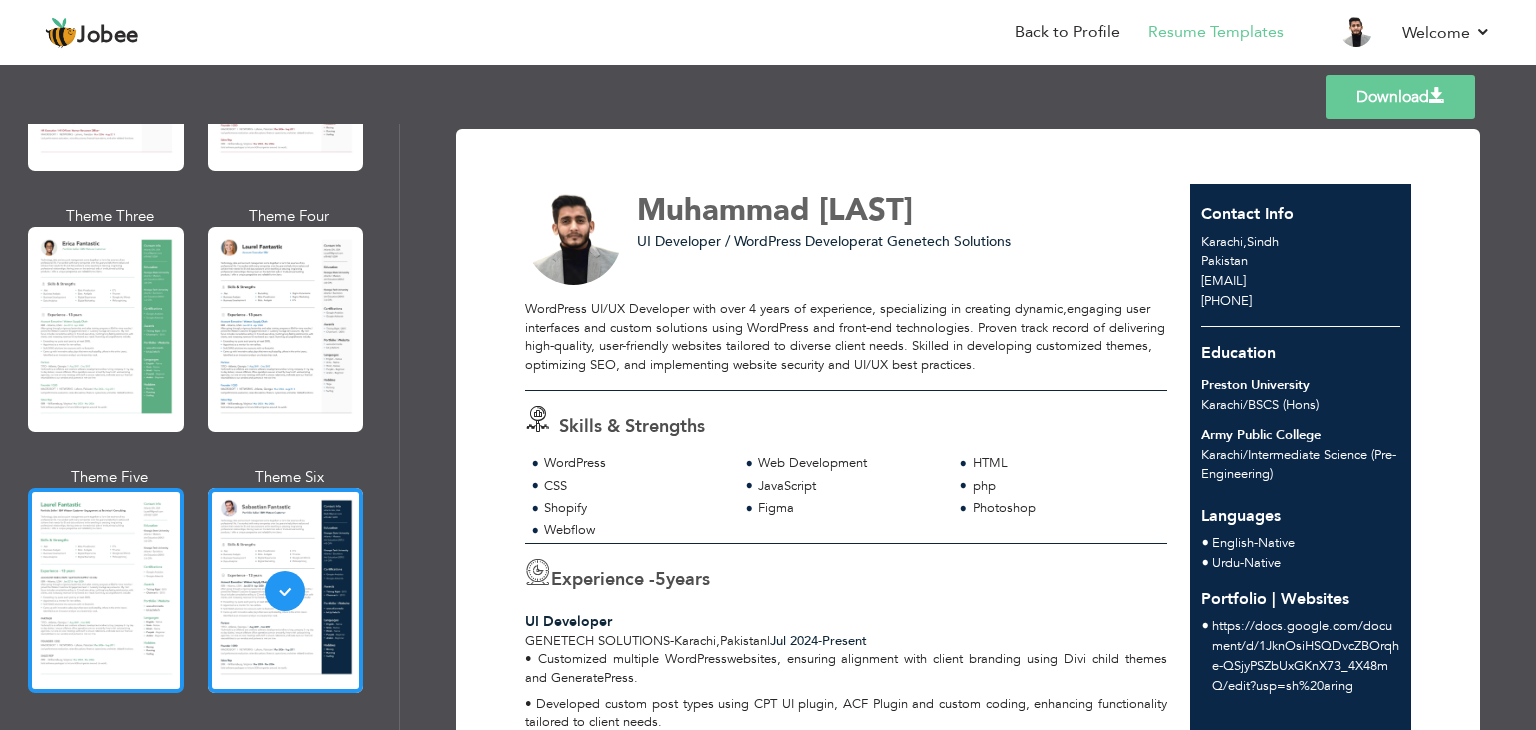 click at bounding box center (106, 590) 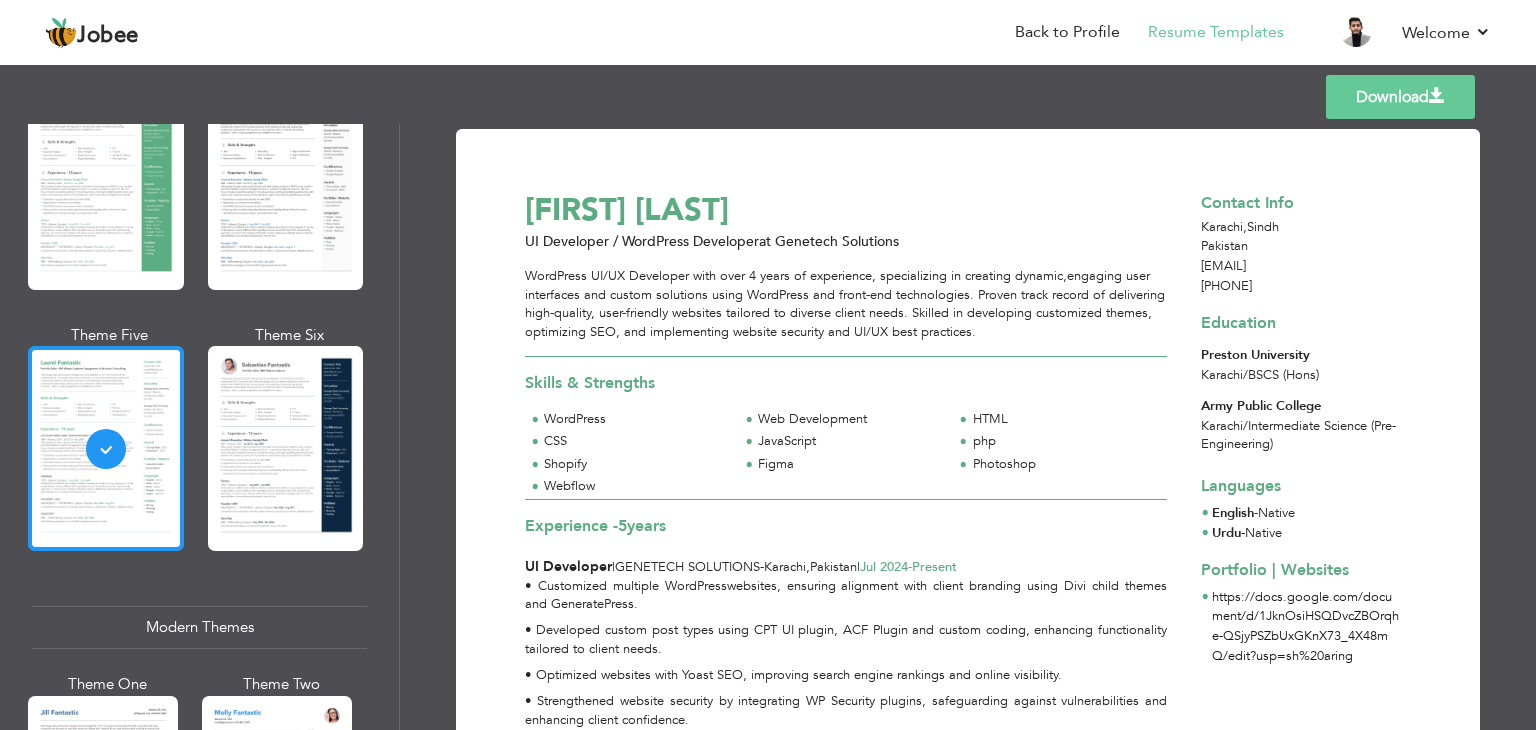 scroll, scrollTop: 700, scrollLeft: 0, axis: vertical 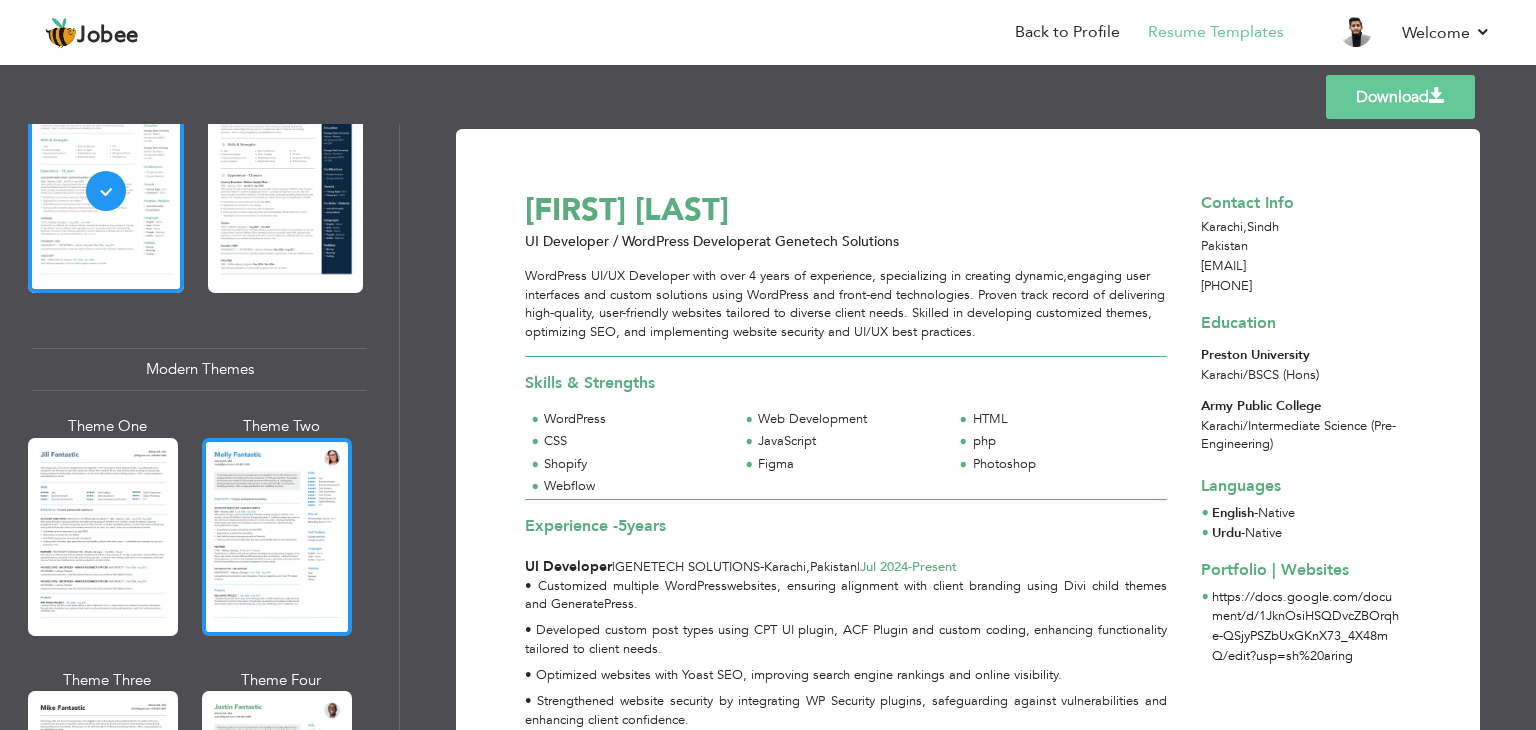 click at bounding box center [277, 537] 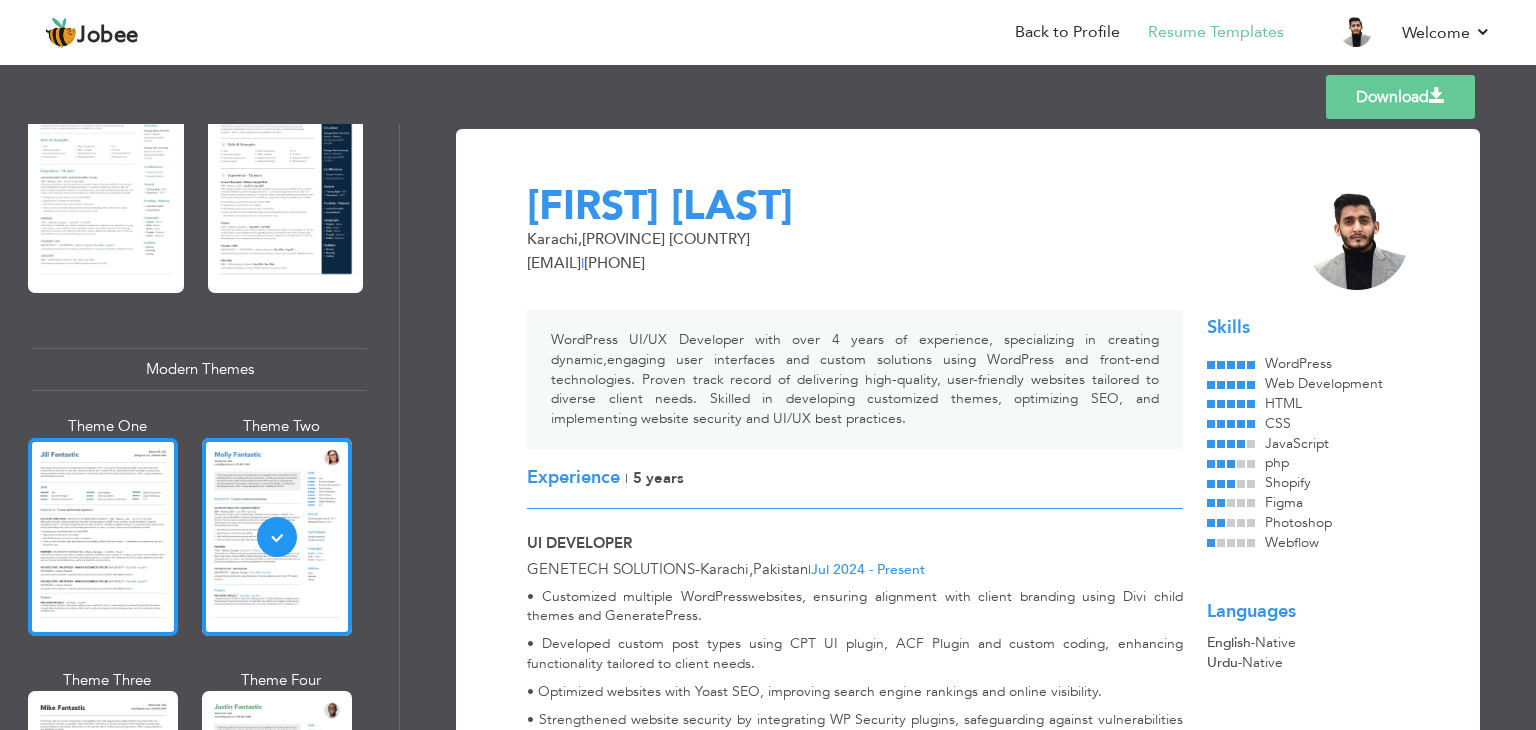 click at bounding box center (103, 537) 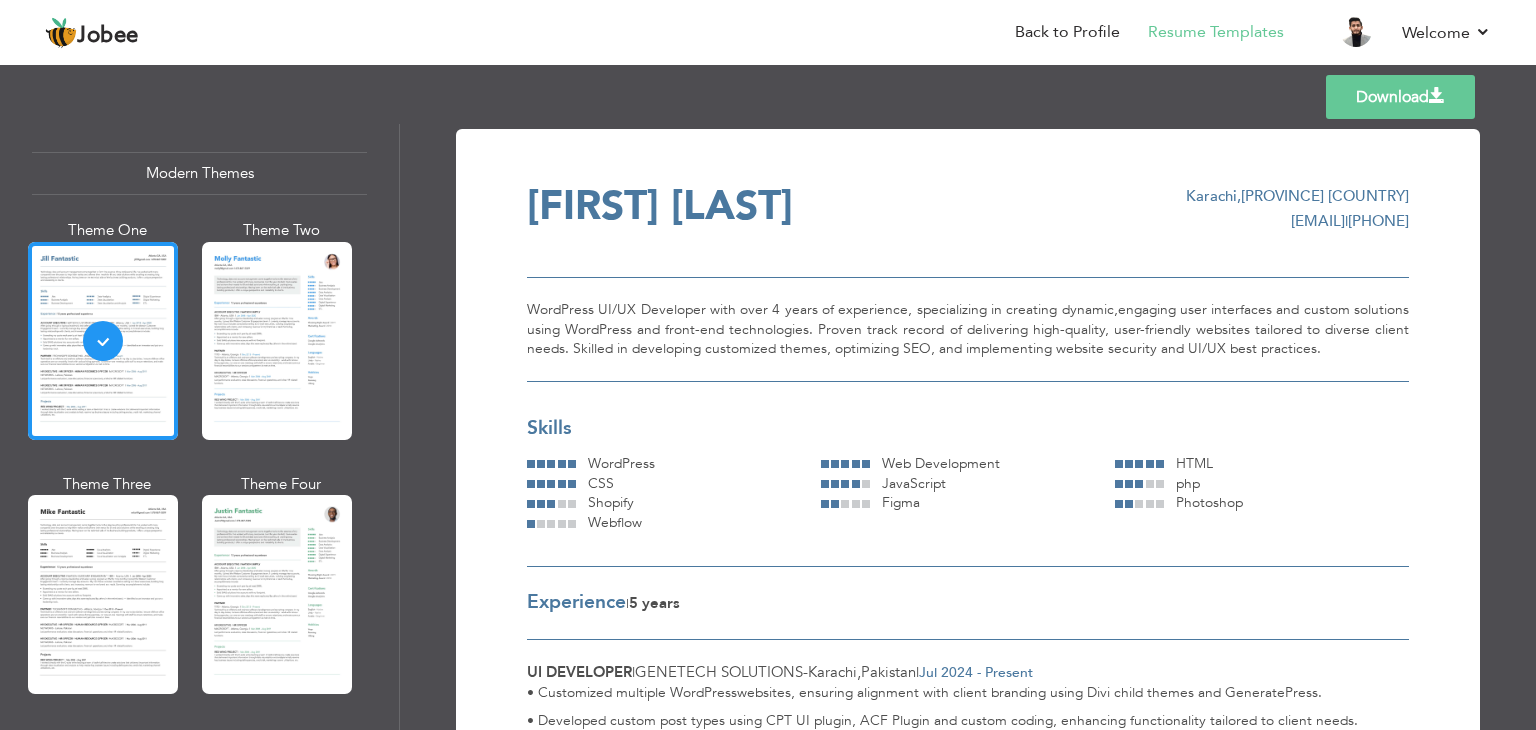 scroll, scrollTop: 900, scrollLeft: 0, axis: vertical 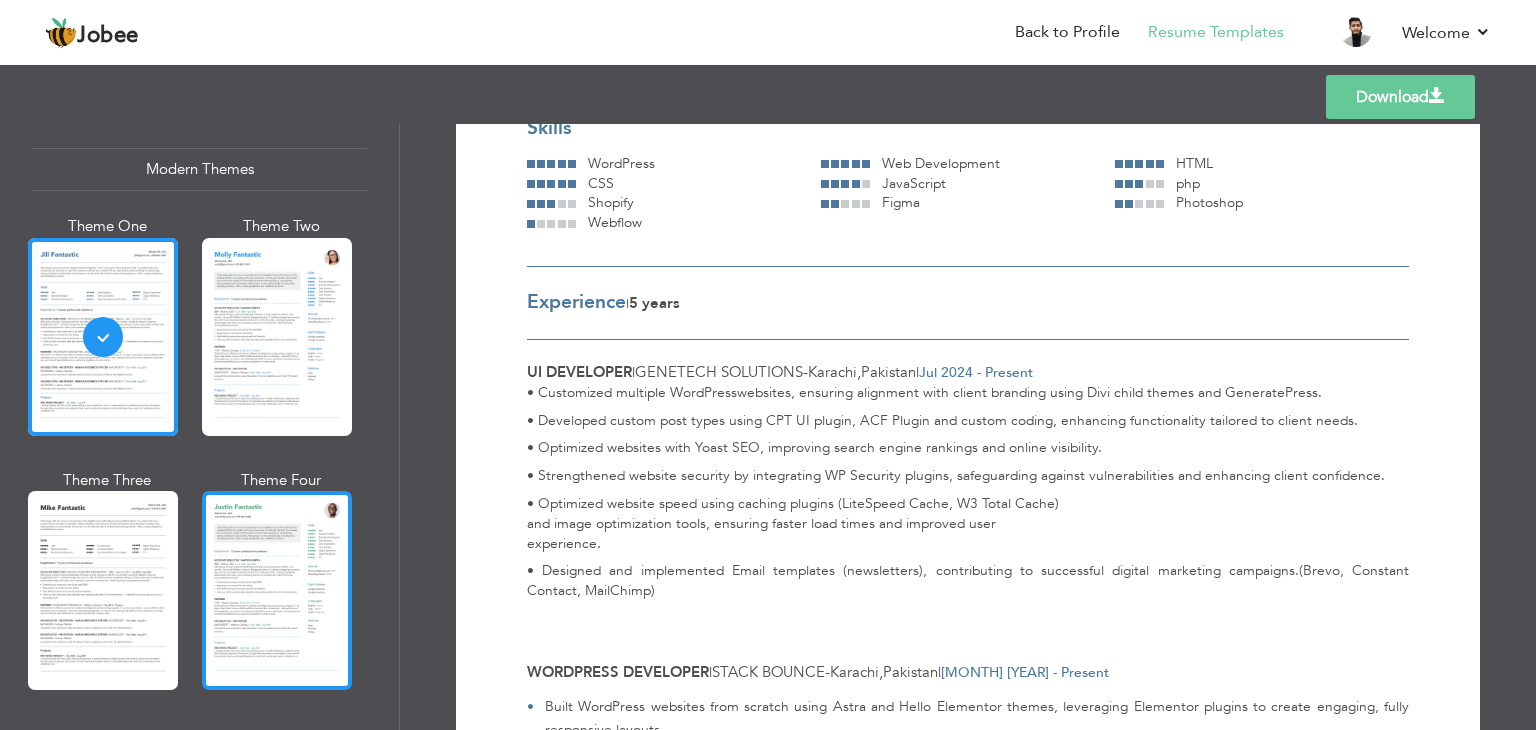 click at bounding box center (277, 590) 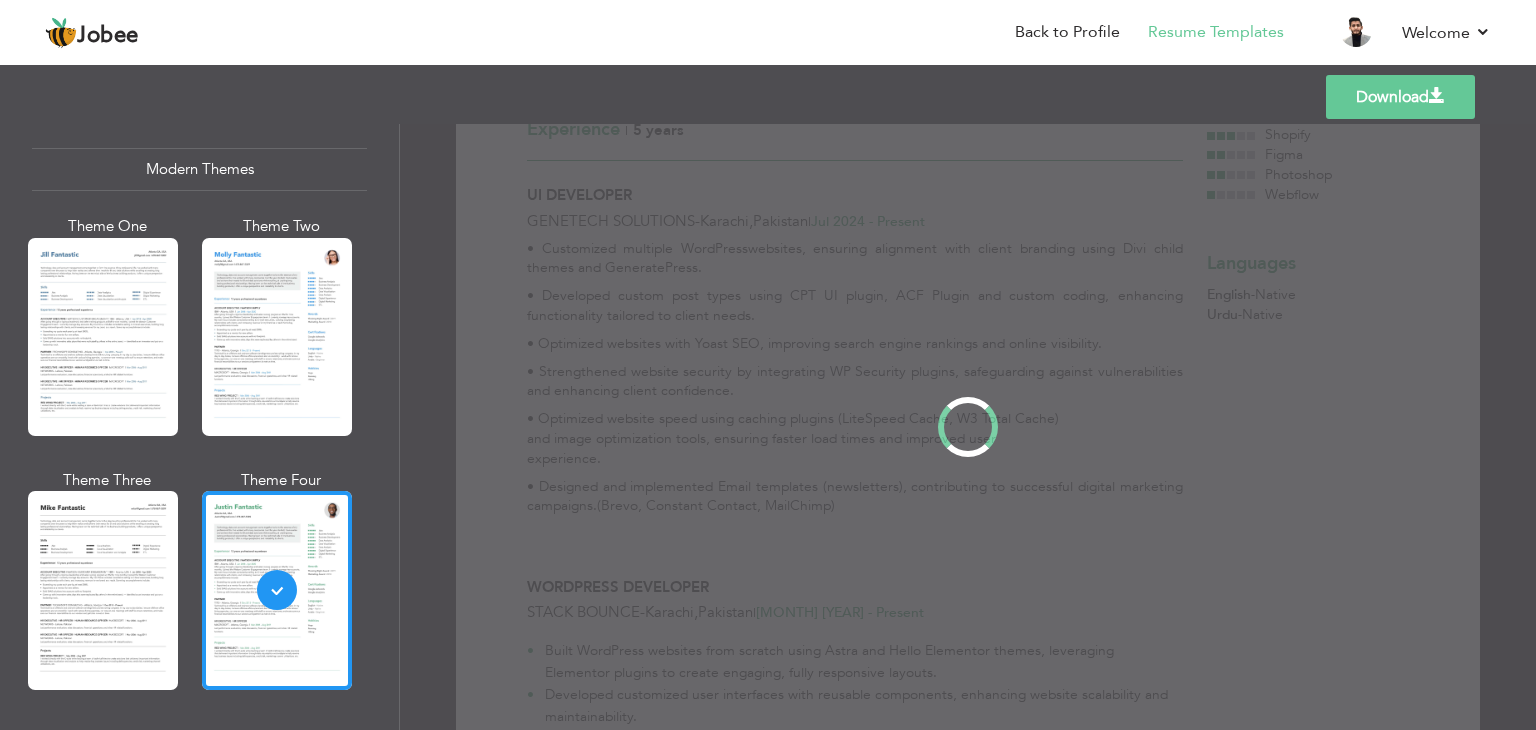 scroll, scrollTop: 0, scrollLeft: 0, axis: both 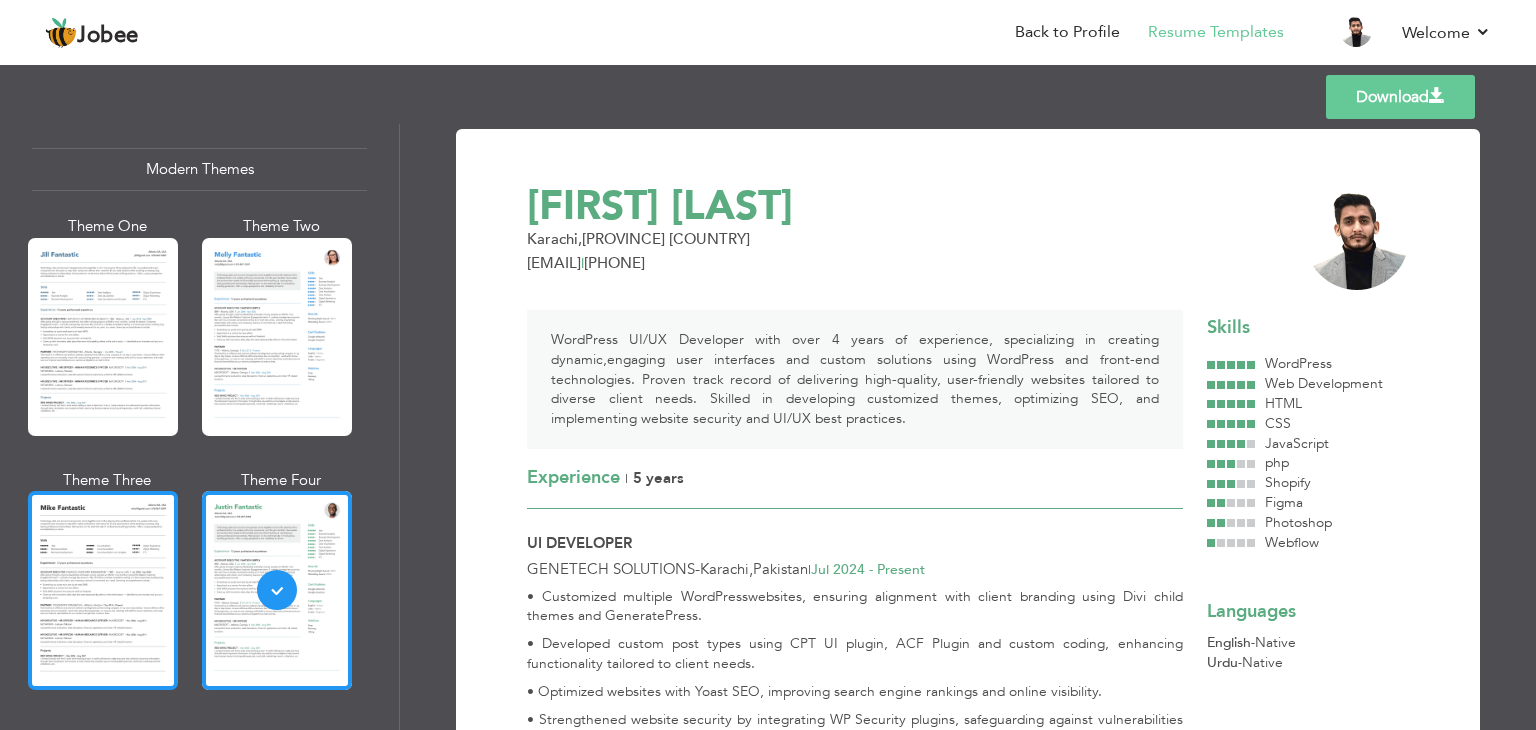 click at bounding box center [103, 590] 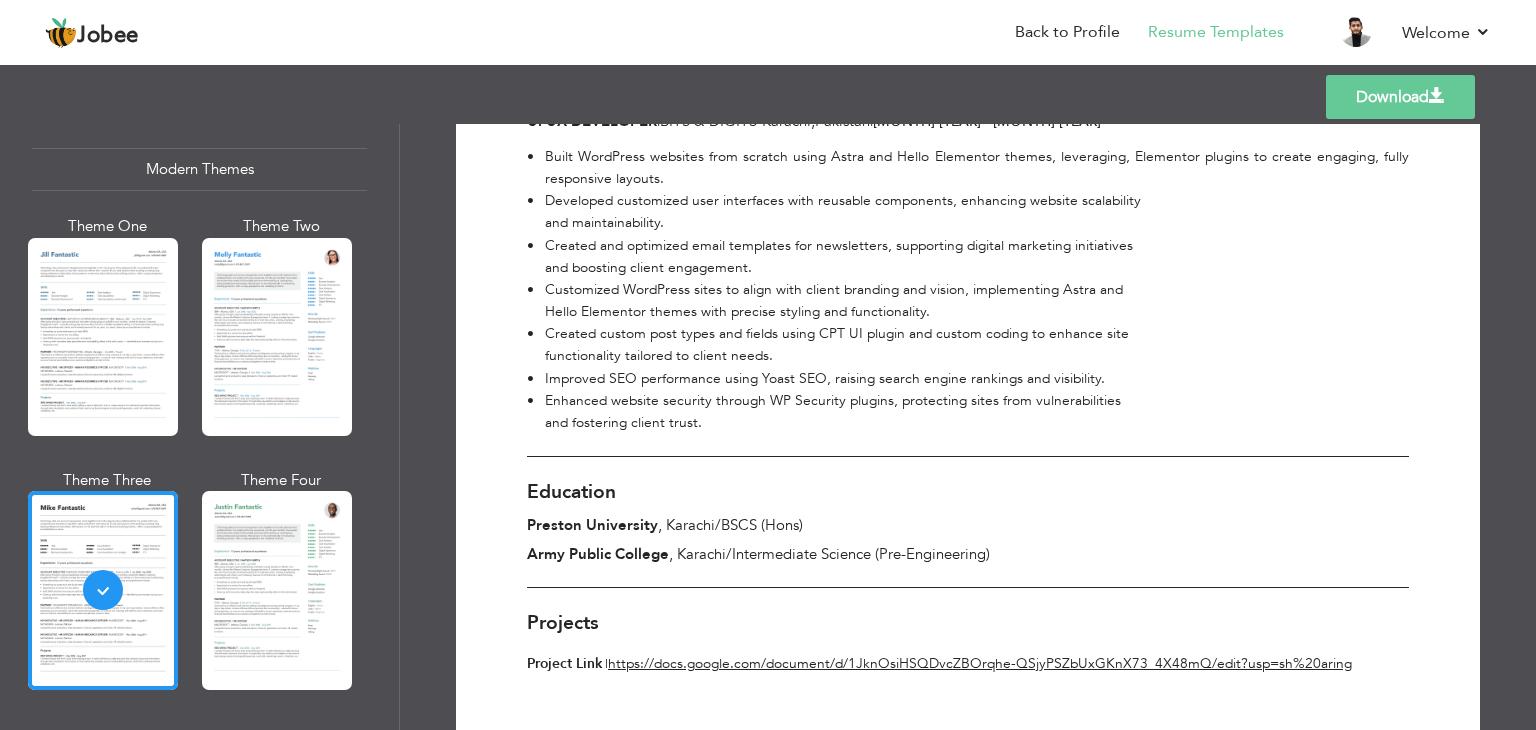 scroll, scrollTop: 1381, scrollLeft: 0, axis: vertical 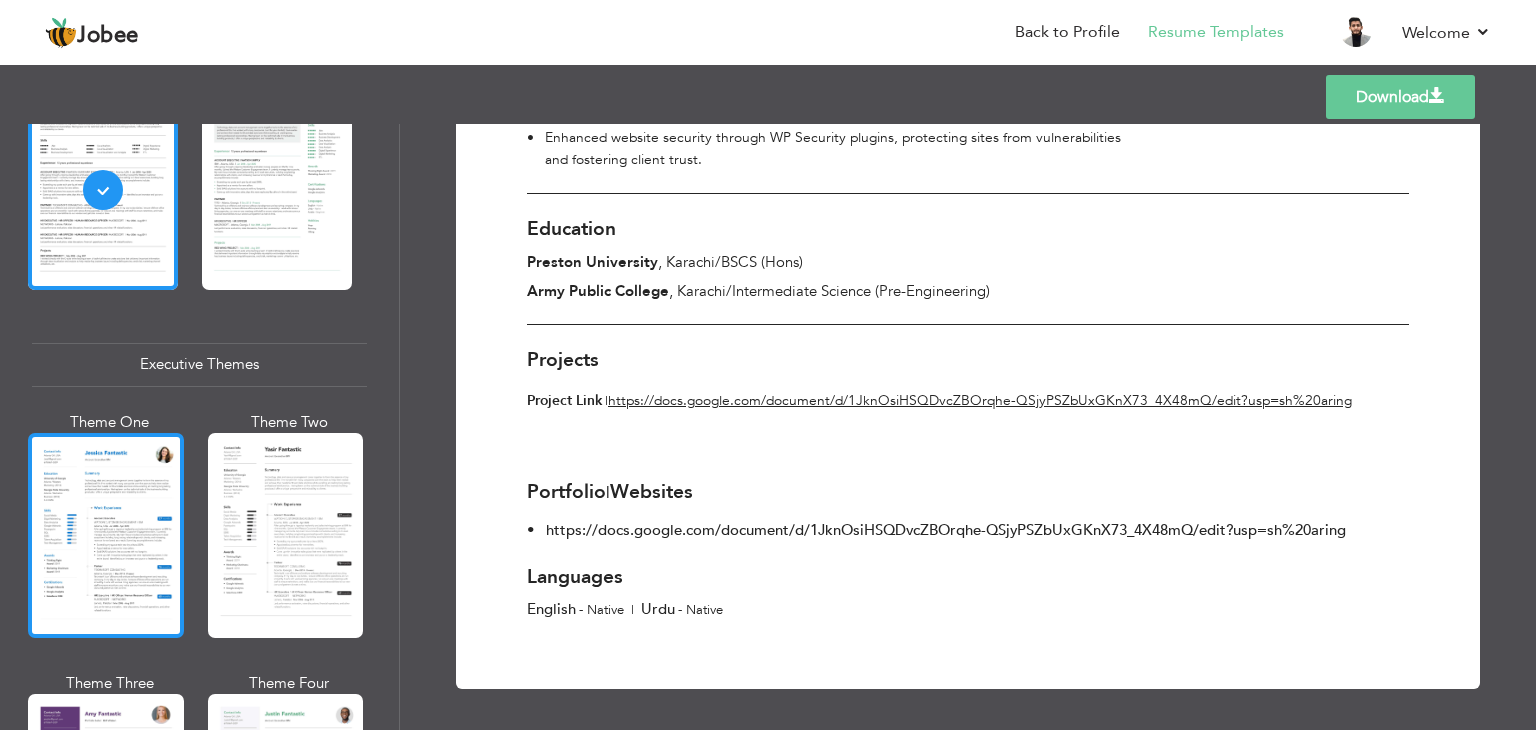 click at bounding box center [106, 535] 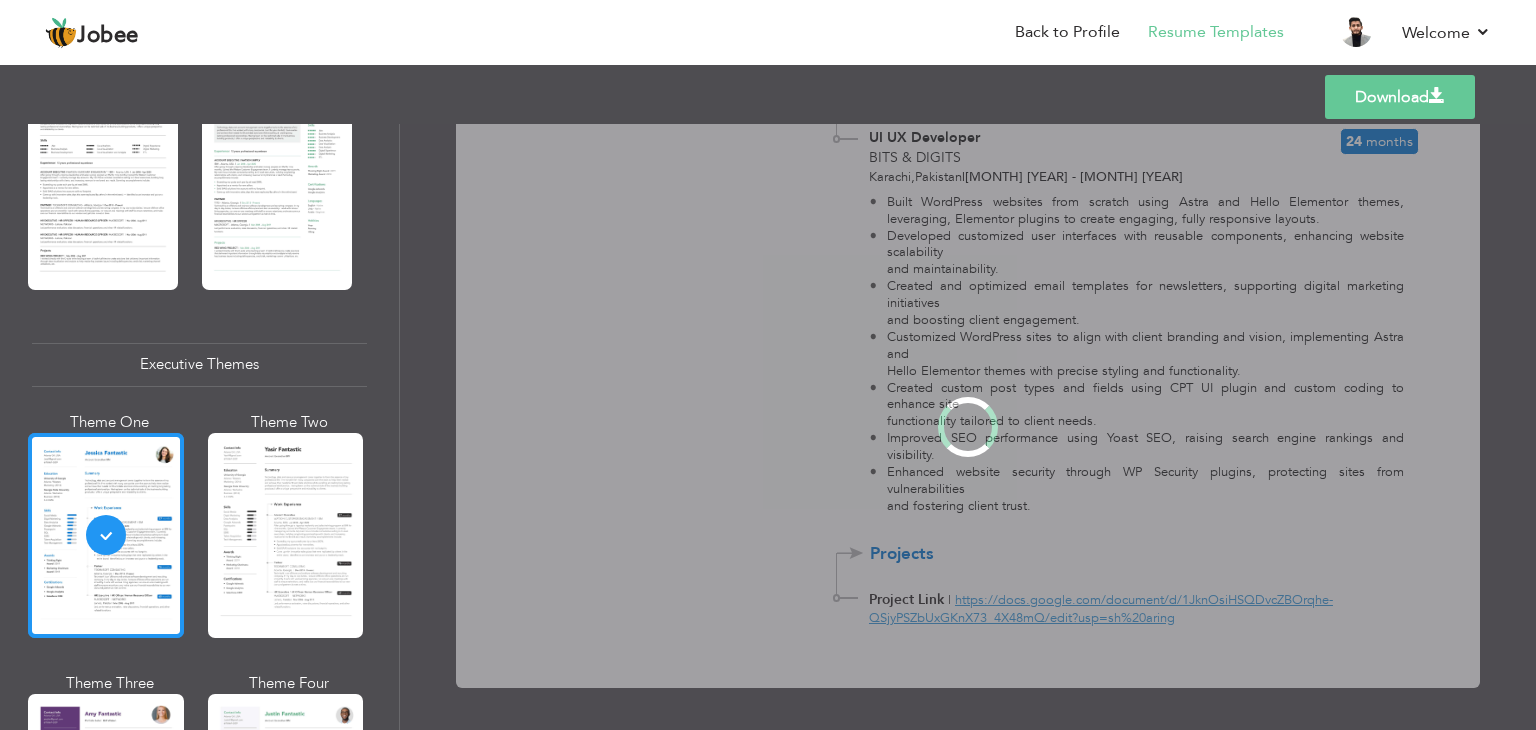 scroll, scrollTop: 0, scrollLeft: 0, axis: both 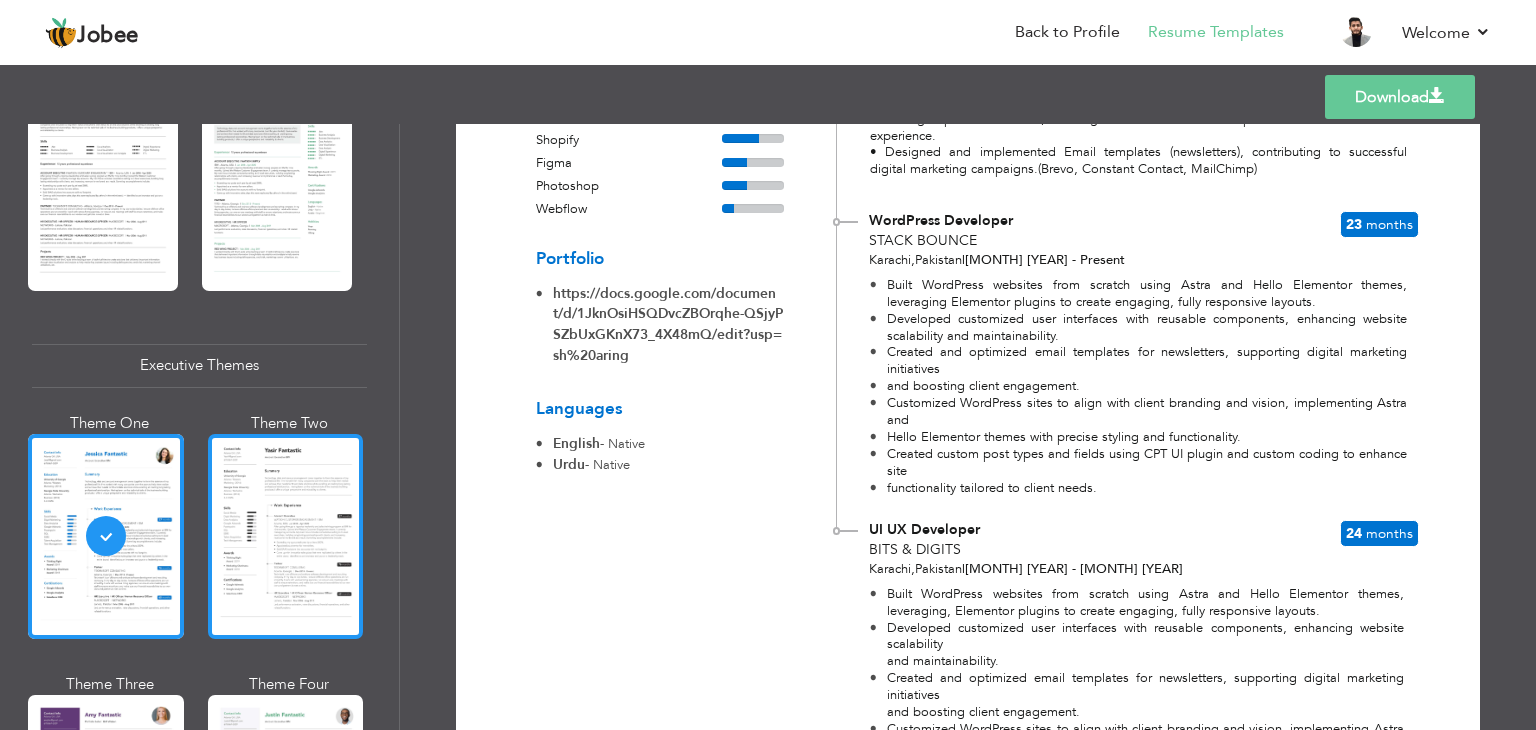 click at bounding box center (286, 536) 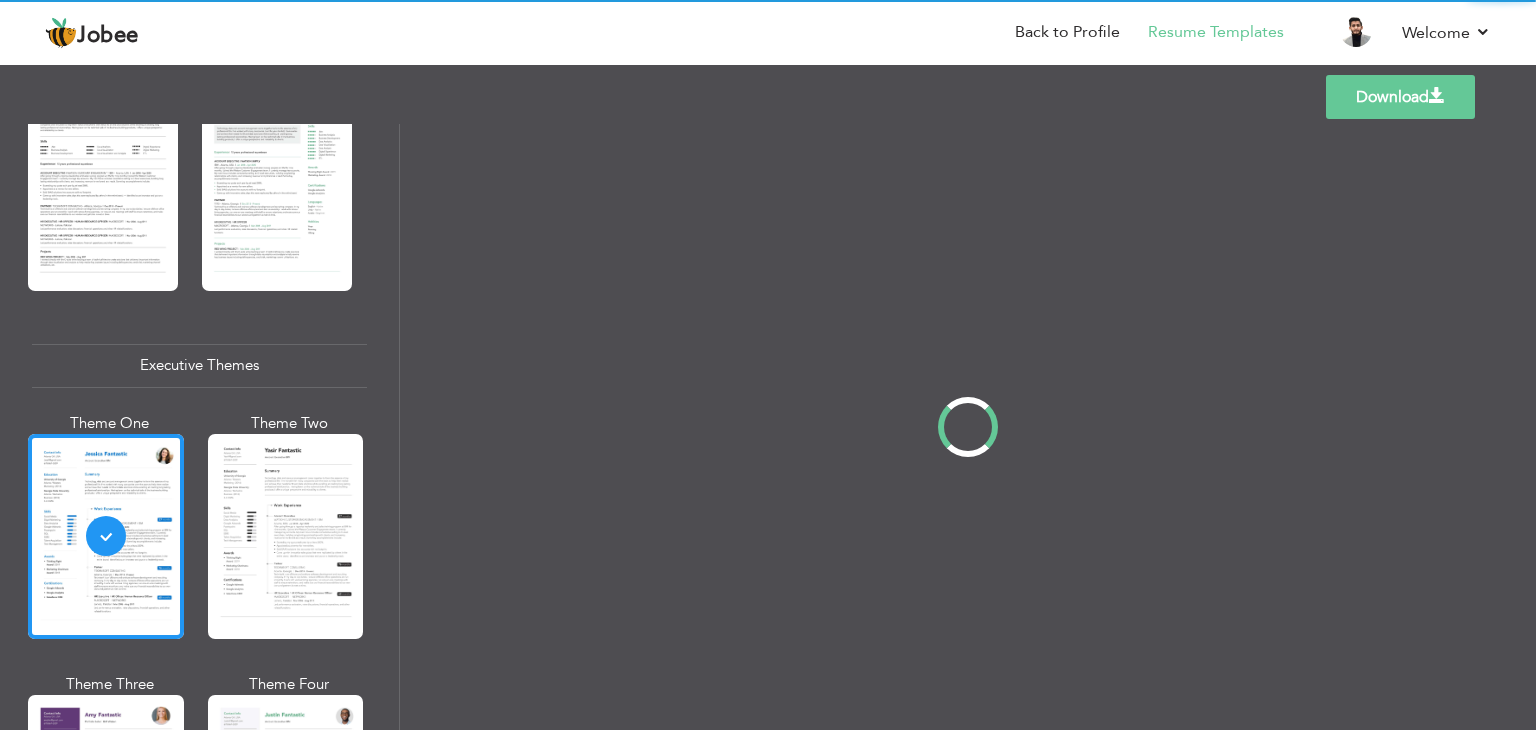scroll, scrollTop: 1300, scrollLeft: 0, axis: vertical 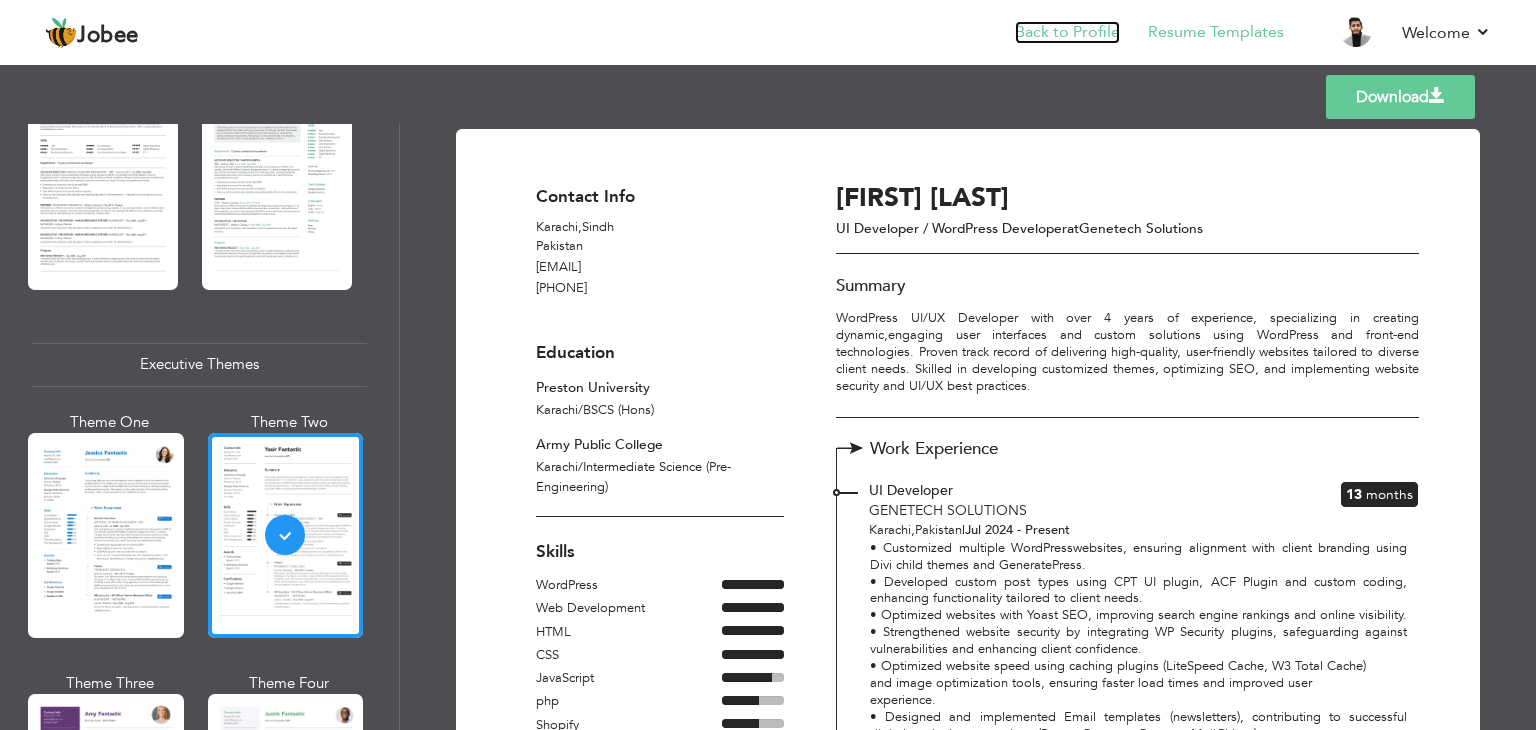 click on "Back to Profile" at bounding box center [1067, 32] 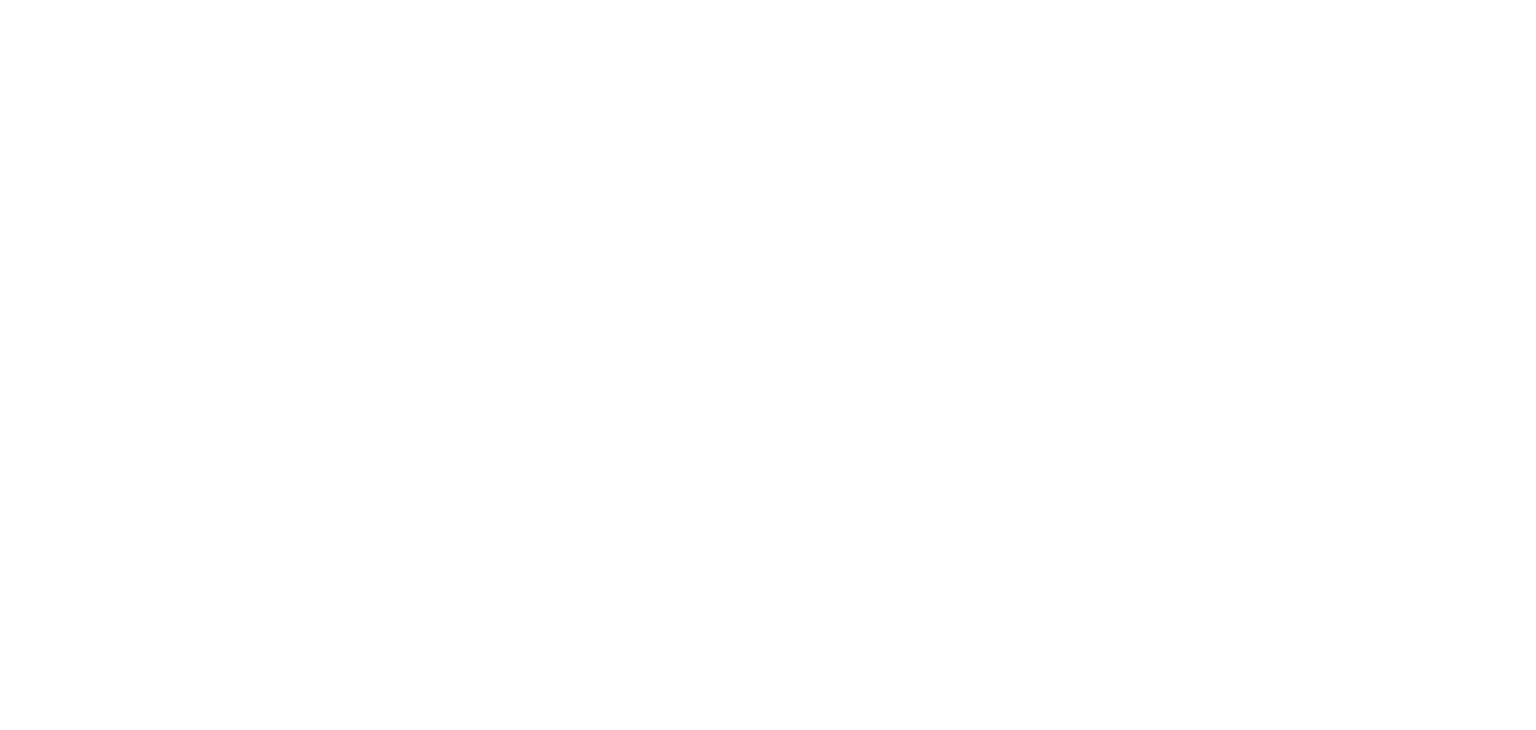 scroll, scrollTop: 0, scrollLeft: 0, axis: both 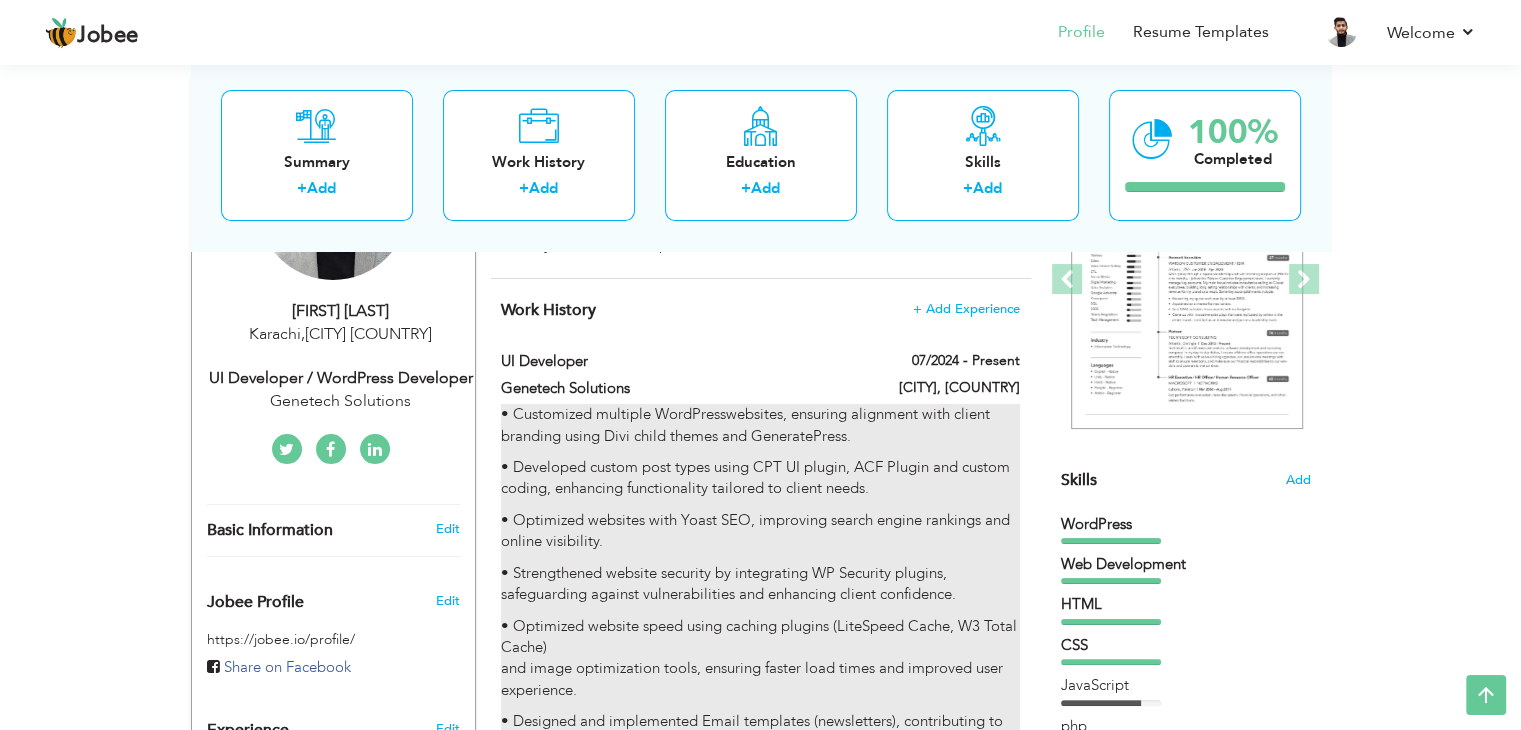 click on "• Developed custom post types using CPT UI plugin, ACF Plugin and custom coding, enhancing functionality tailored to client needs." at bounding box center (760, 478) 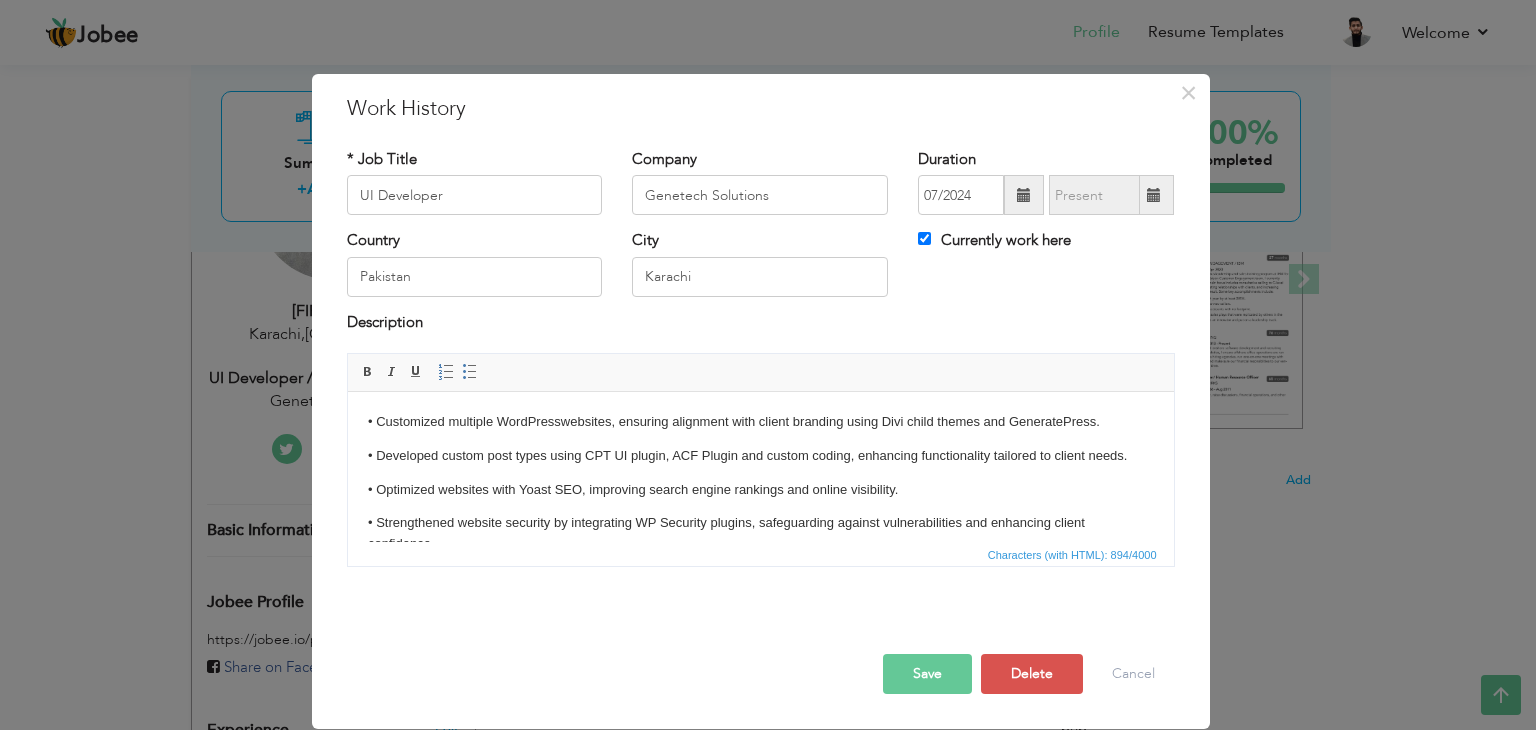 click on "• Optimized websites with Yoast SEO, improving search engine rankings and online visibility." at bounding box center (760, 490) 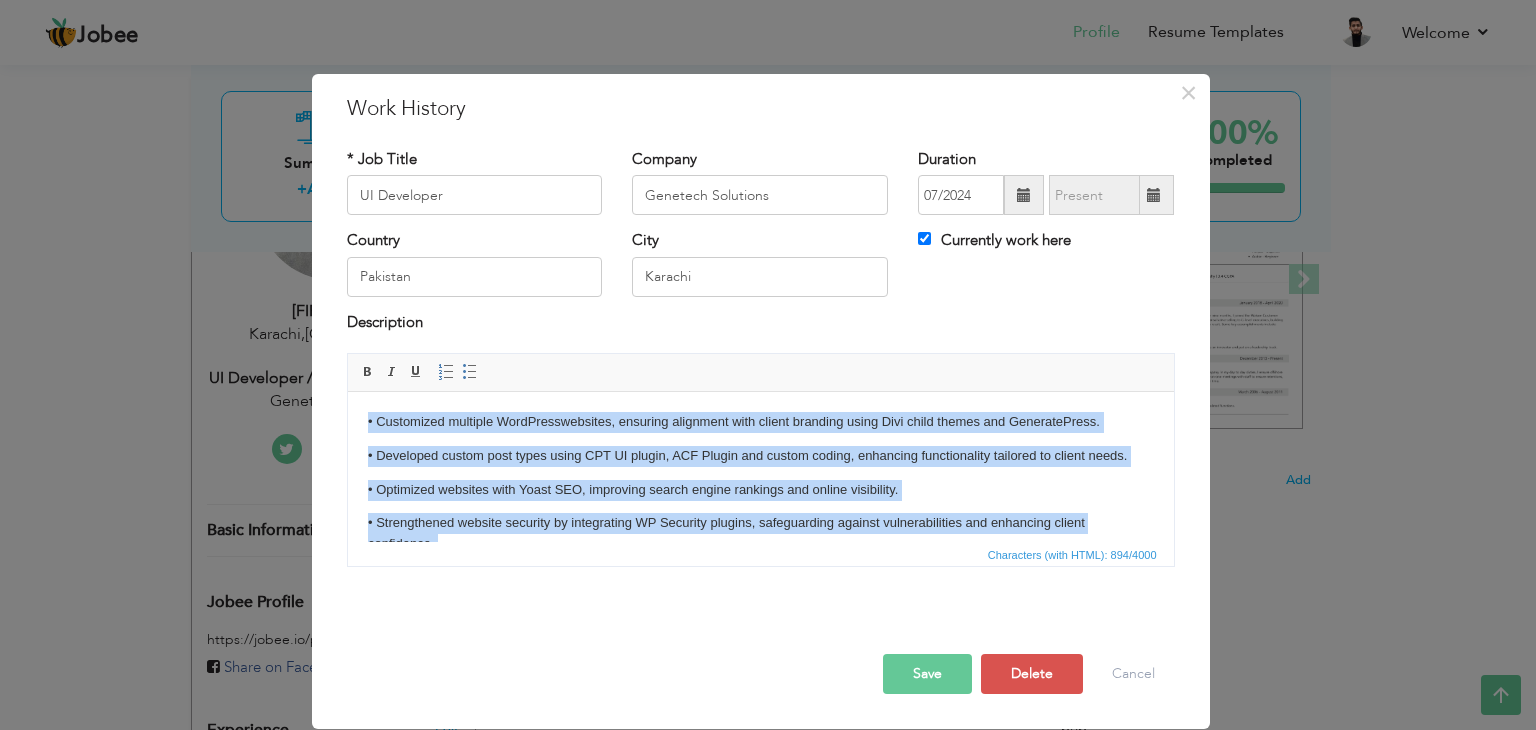 copy on "• Customized multiple WordPresswebsites, ensuring alignment with client branding using Divi child themes and GeneratePress. • Developed custom post types using CPT UI plugin, ACF Plugin and custom coding, enhancing functionality tailored to client needs. • Optimized websites with Yoast SEO, improving search engine rankings and online visibility. • Strengthened website security by integrating WP Security plugins, safeguarding against vulnerabilities and enhancing client confidence. • Optimized website speed using caching plugins (LiteSpeed Cache, W3 Total Cache) and image optimization tools, ensuring faster load times and improved user experience. • Designed and implemented Email templates (newsletters), contributing to successful digital marketing campaigns.(Brevo, Constant Contact, MailChimp)" 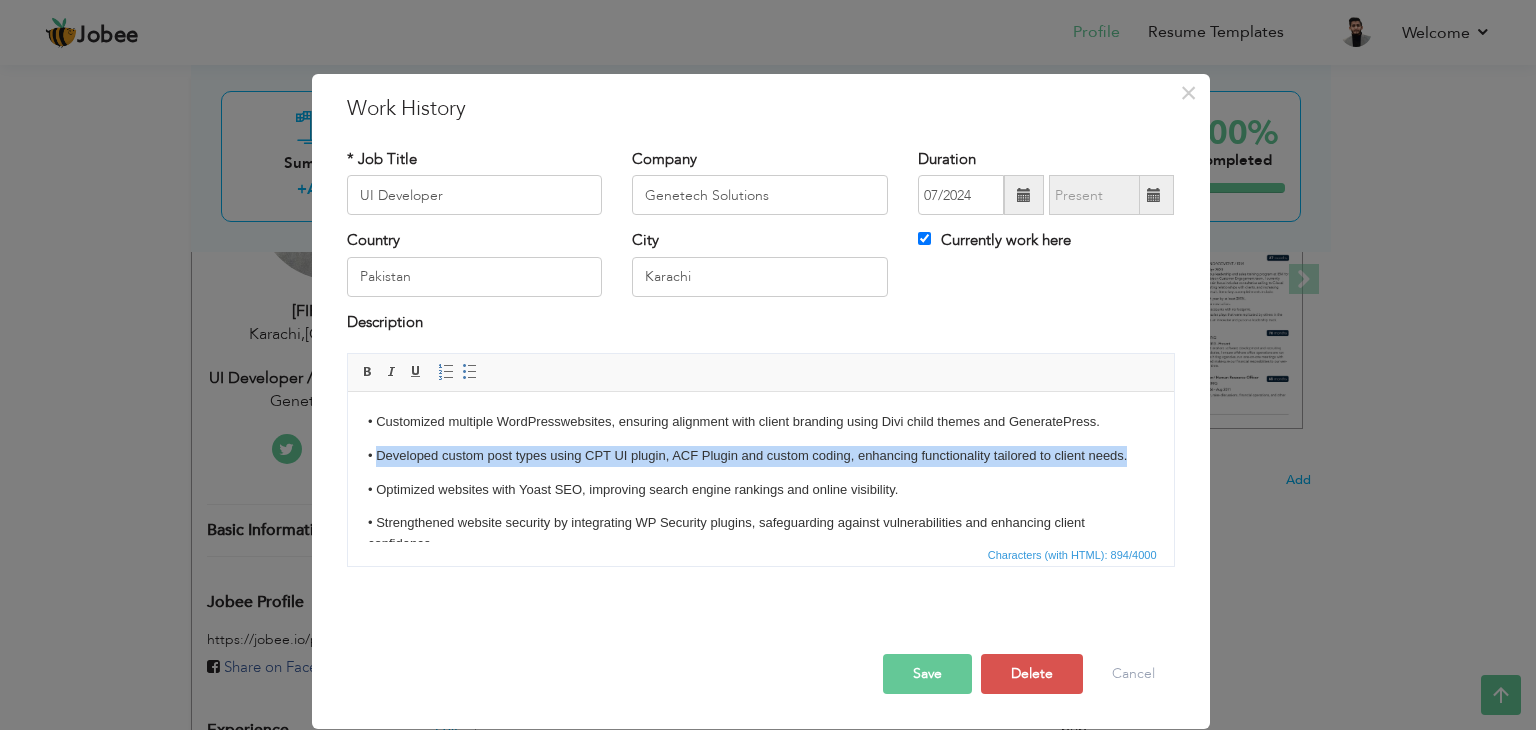 drag, startPoint x: 377, startPoint y: 455, endPoint x: 1130, endPoint y: 456, distance: 753.0007 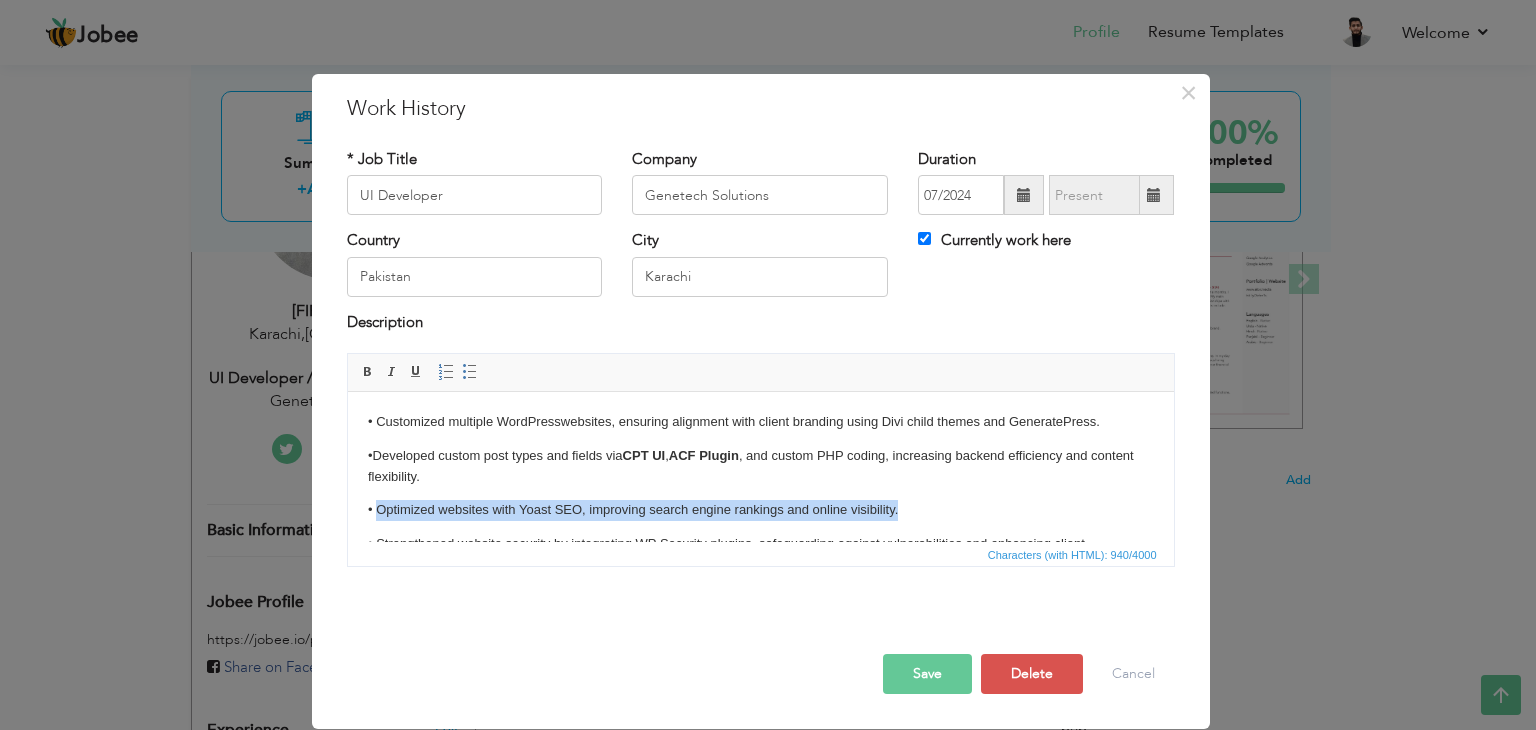 drag, startPoint x: 377, startPoint y: 509, endPoint x: 903, endPoint y: 496, distance: 526.16064 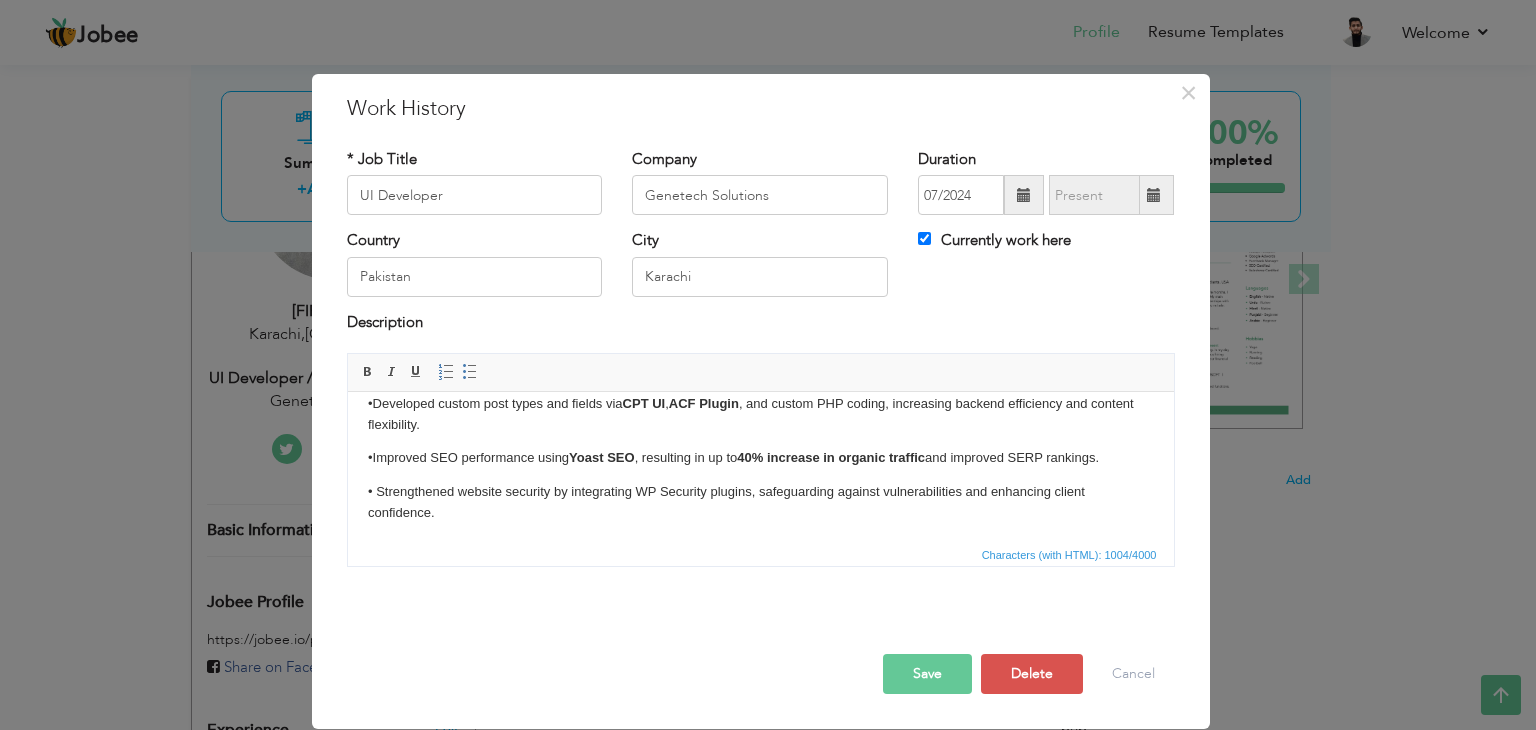 scroll, scrollTop: 100, scrollLeft: 0, axis: vertical 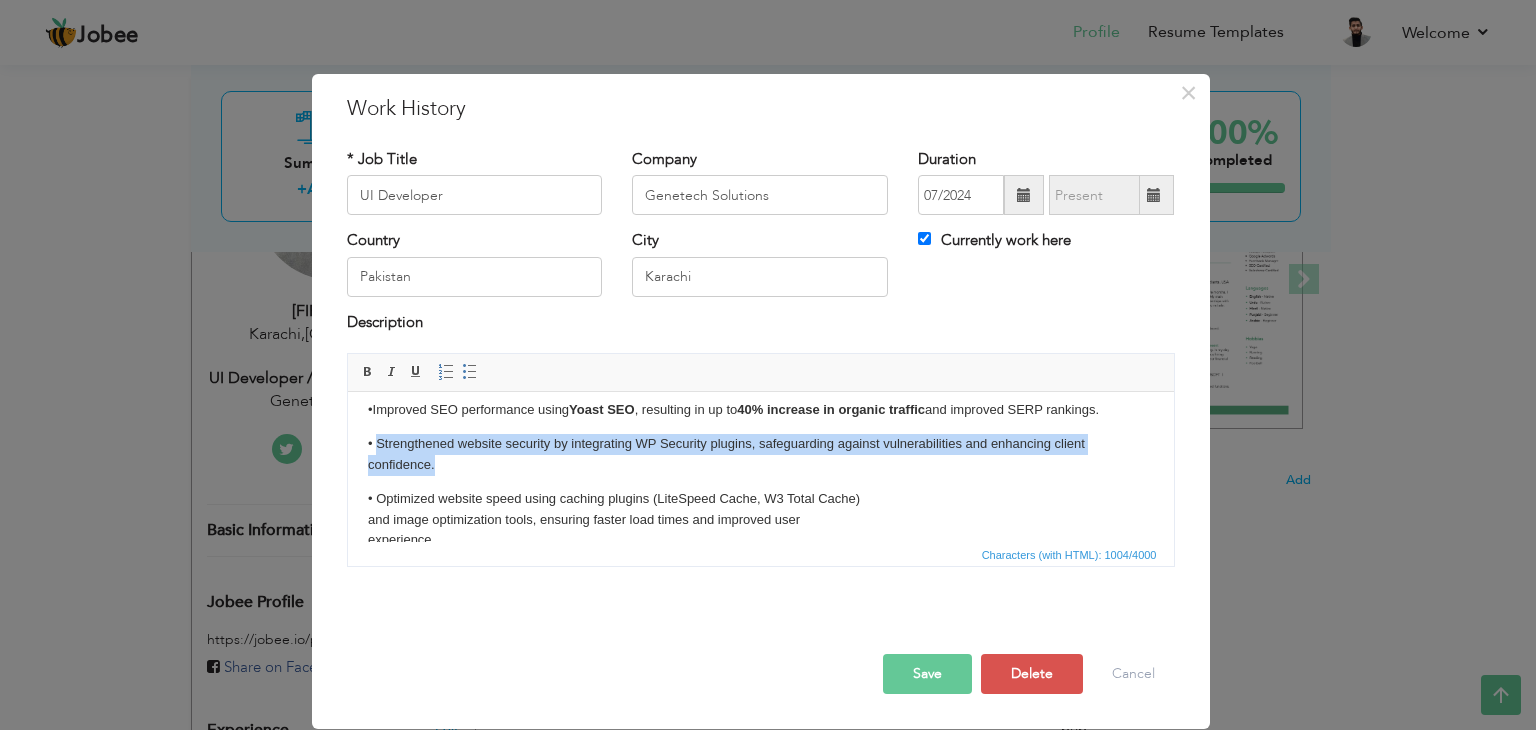 drag, startPoint x: 375, startPoint y: 441, endPoint x: 440, endPoint y: 456, distance: 66.70832 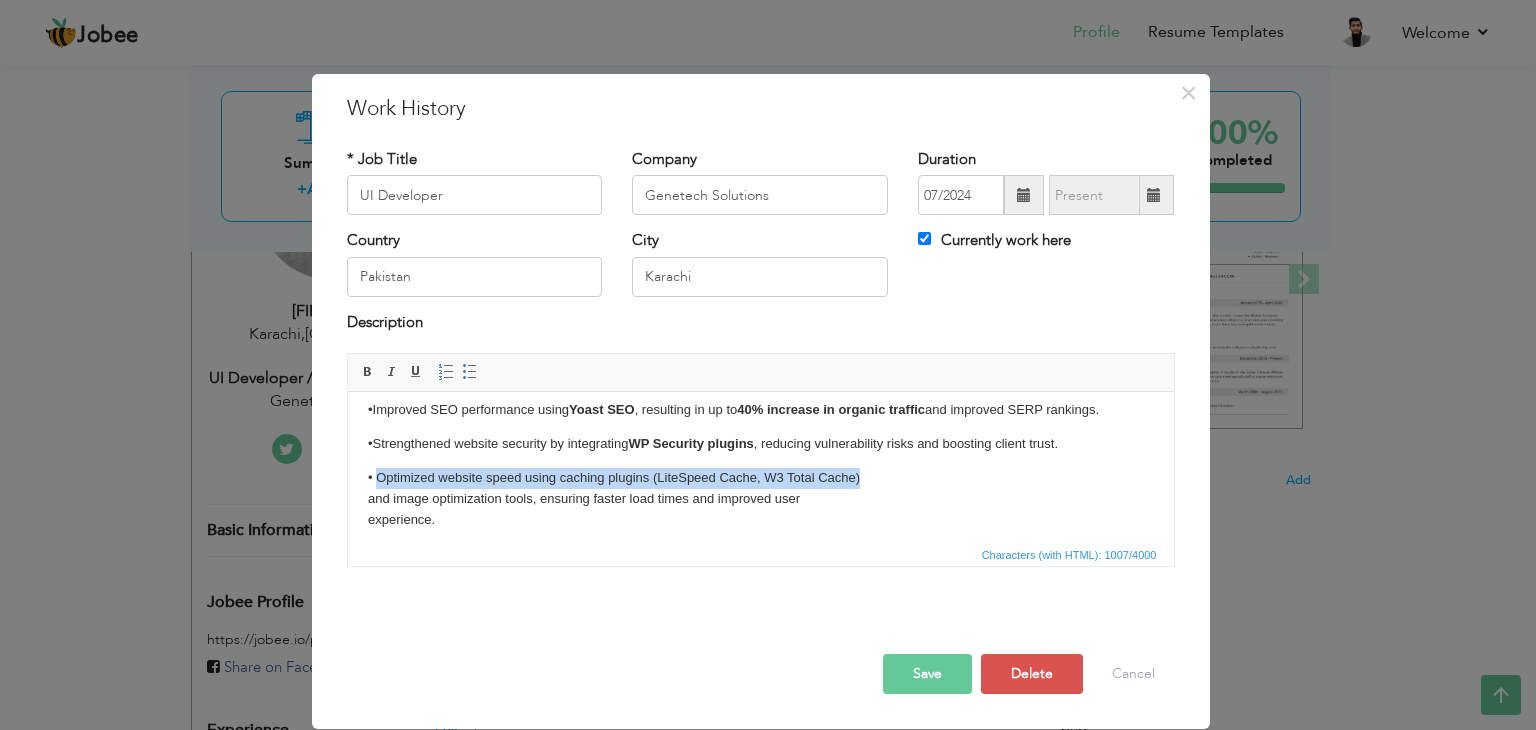 drag, startPoint x: 377, startPoint y: 473, endPoint x: 876, endPoint y: 473, distance: 499 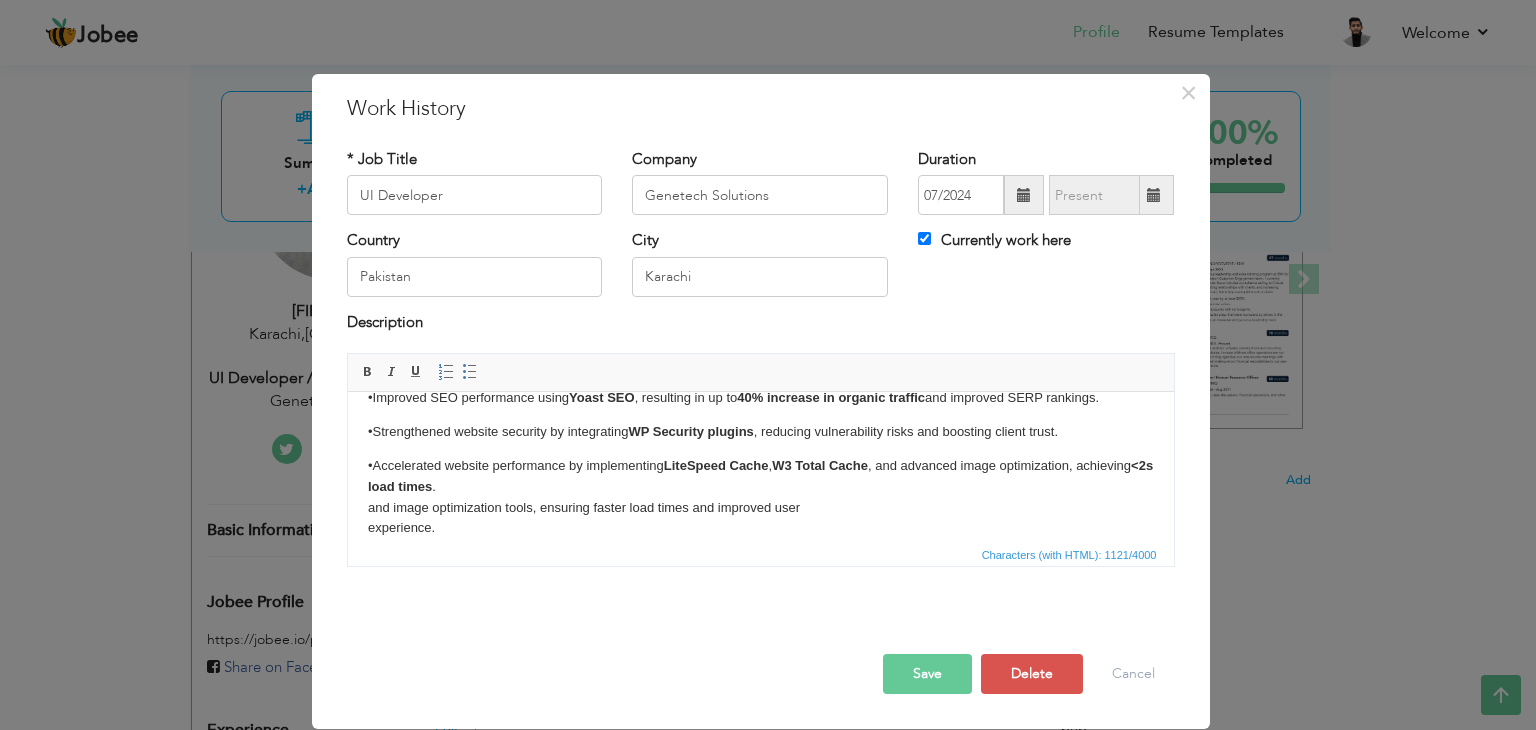 scroll, scrollTop: 200, scrollLeft: 0, axis: vertical 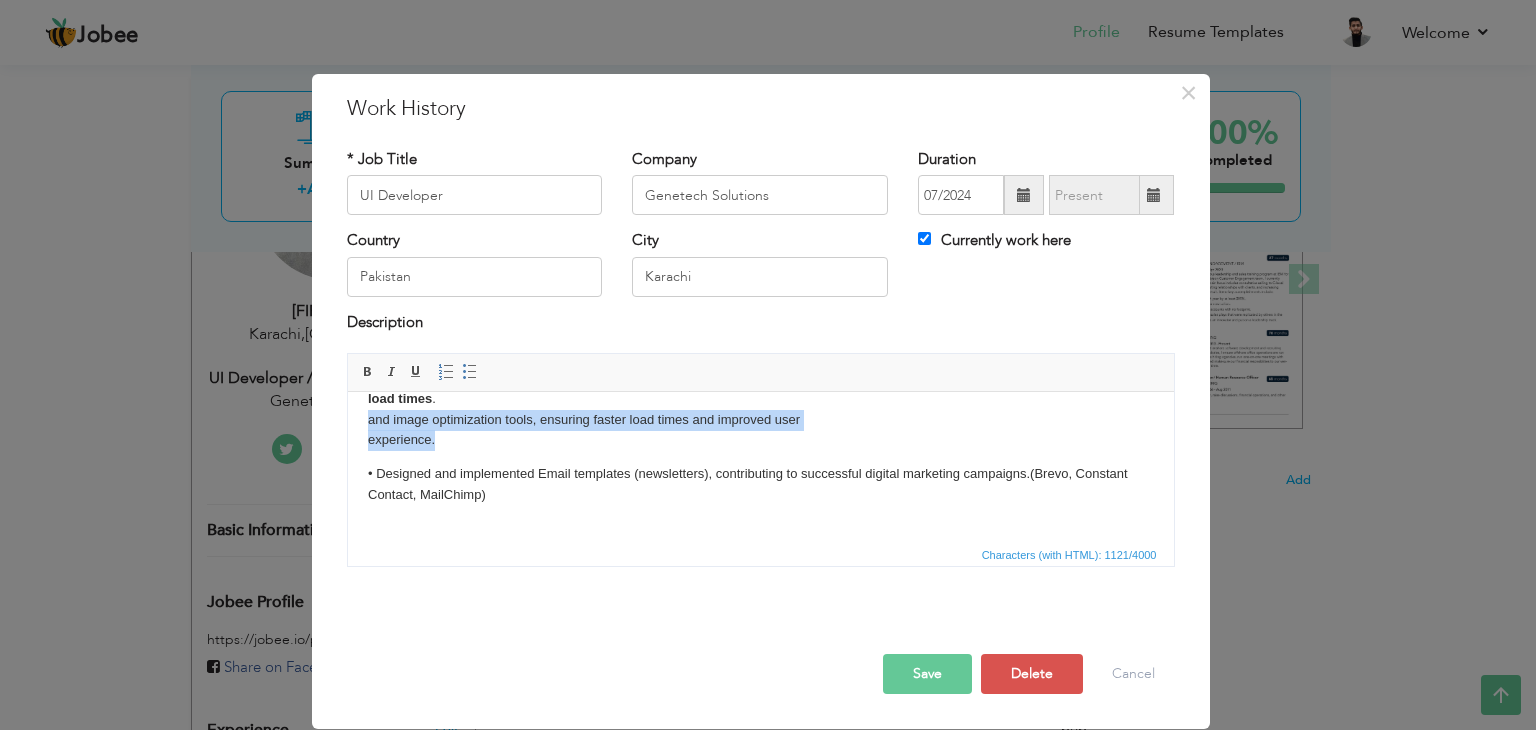 drag, startPoint x: 438, startPoint y: 443, endPoint x: 364, endPoint y: 423, distance: 76.655075 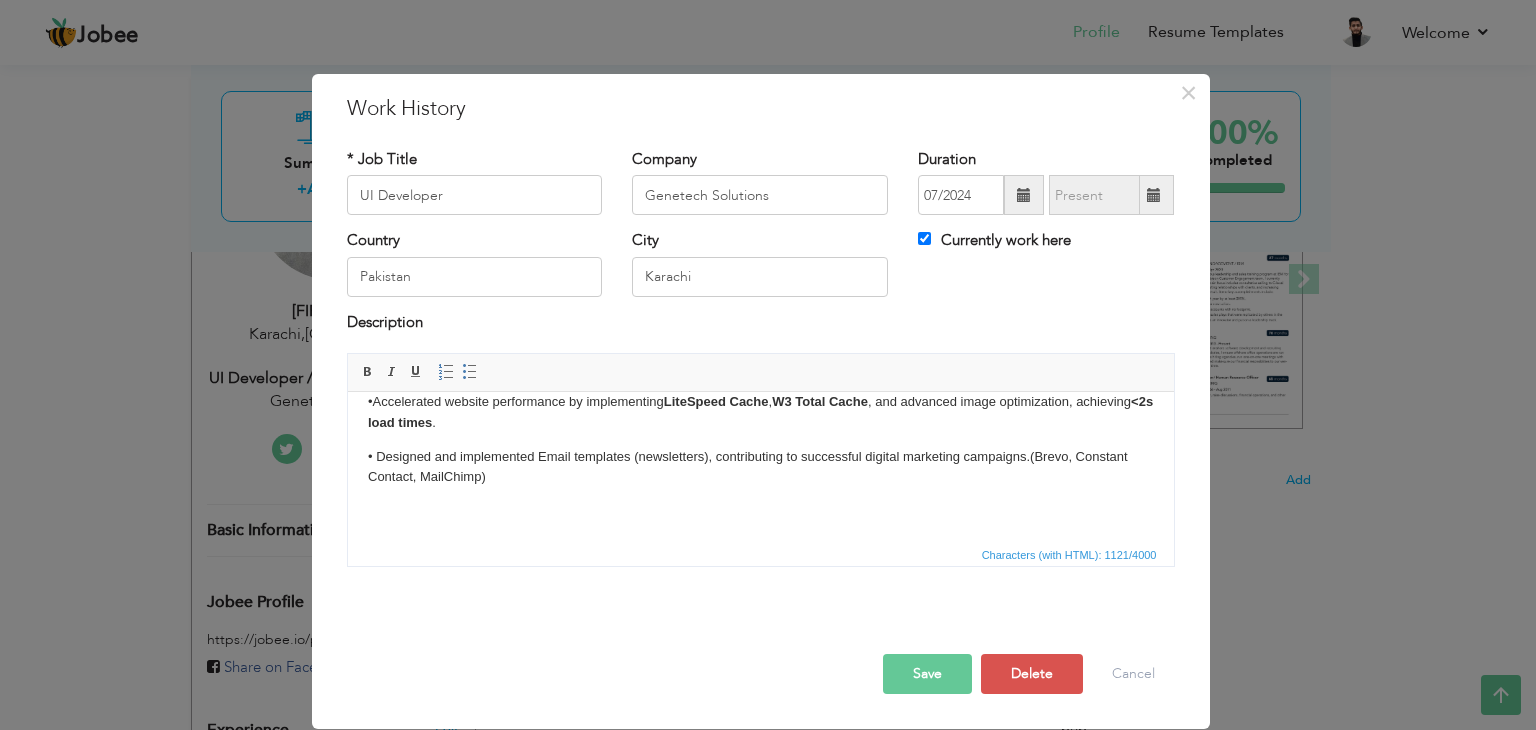 scroll, scrollTop: 176, scrollLeft: 0, axis: vertical 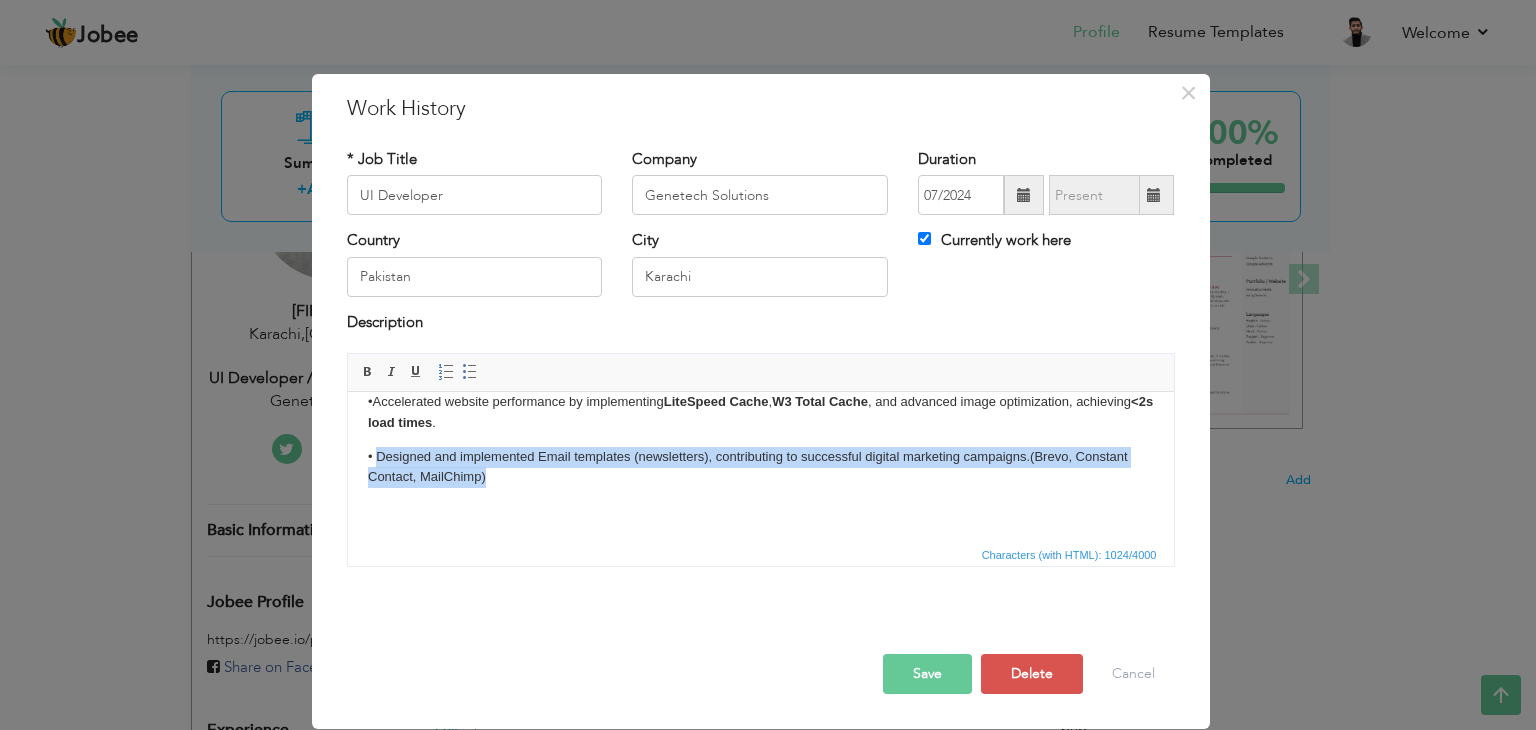 drag, startPoint x: 378, startPoint y: 453, endPoint x: 505, endPoint y: 473, distance: 128.56516 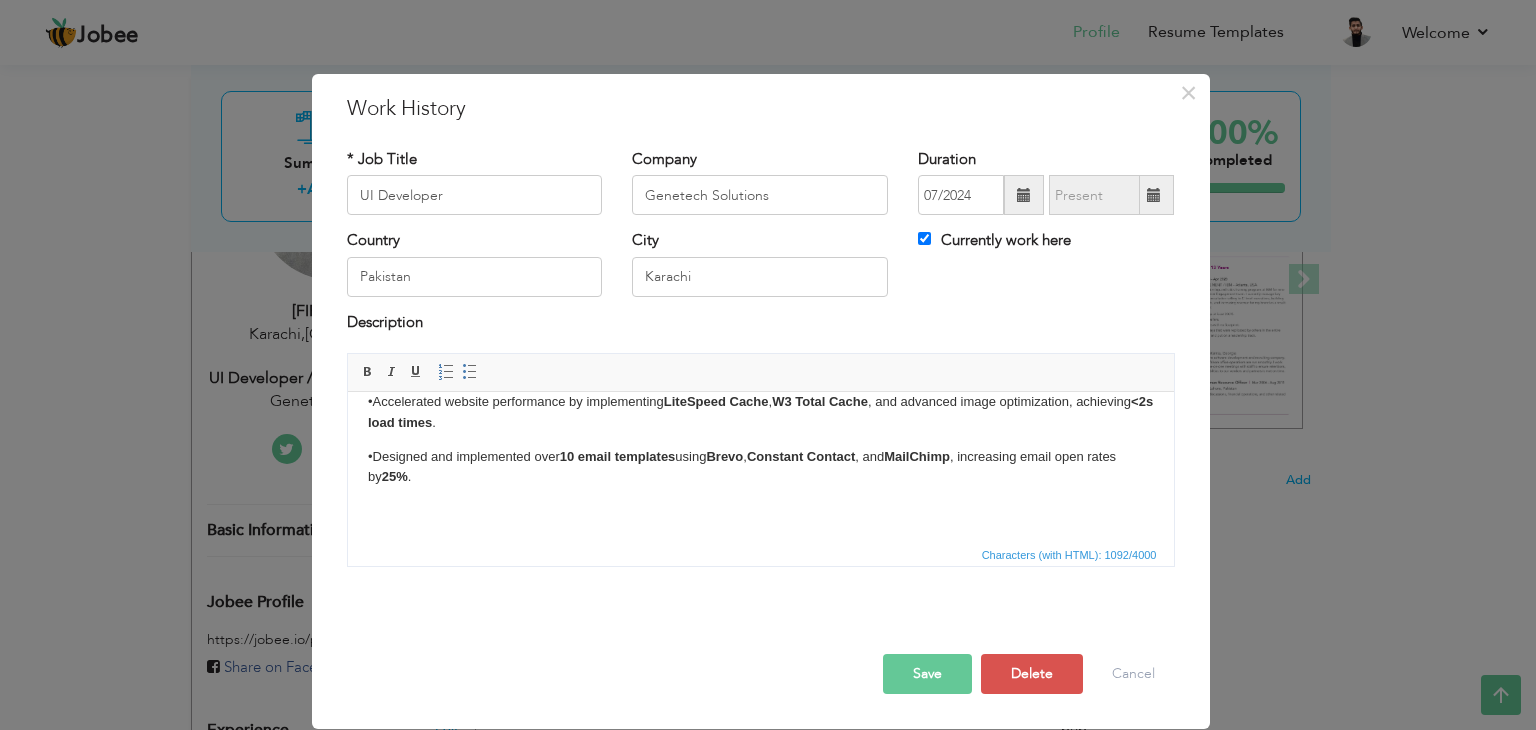click on "Save" at bounding box center (927, 674) 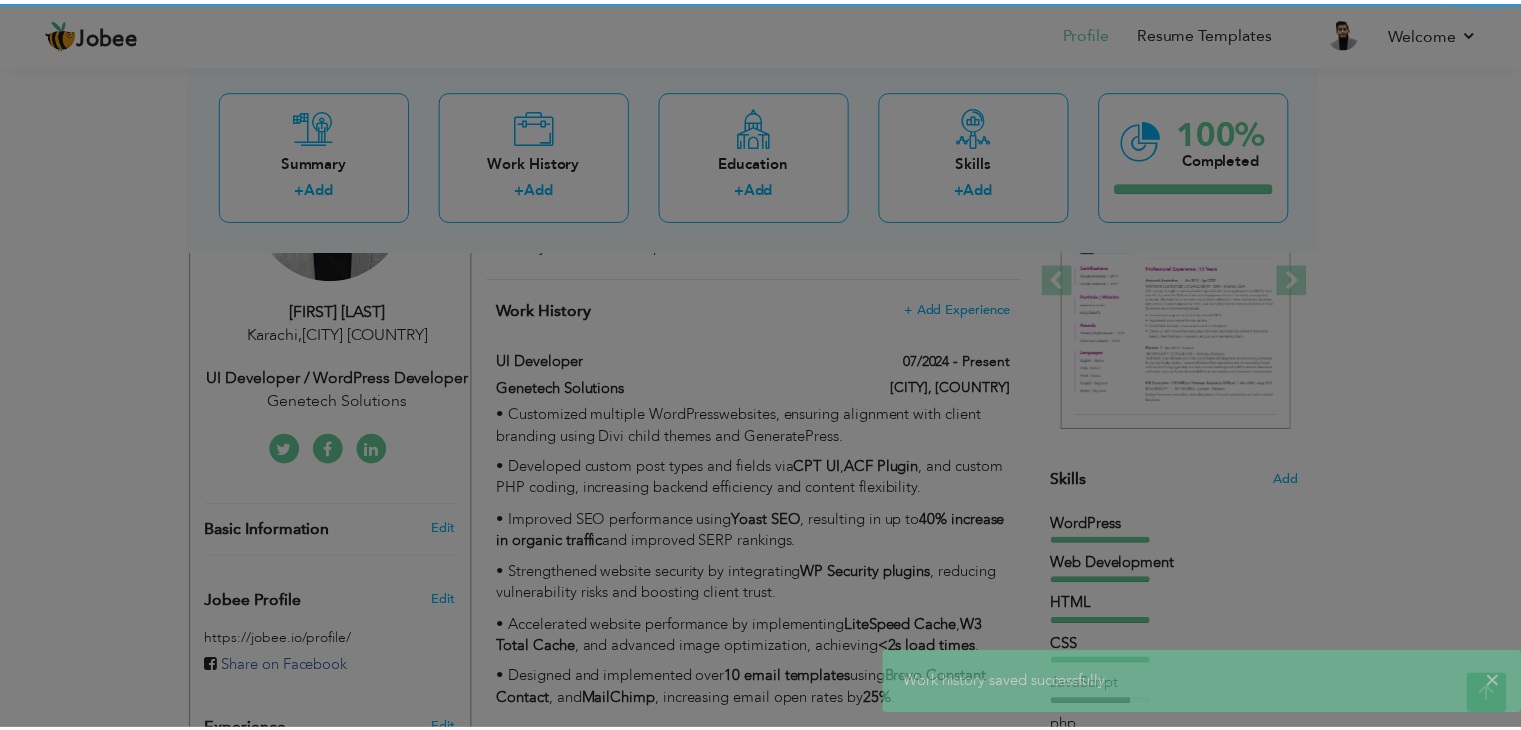 scroll, scrollTop: 0, scrollLeft: 0, axis: both 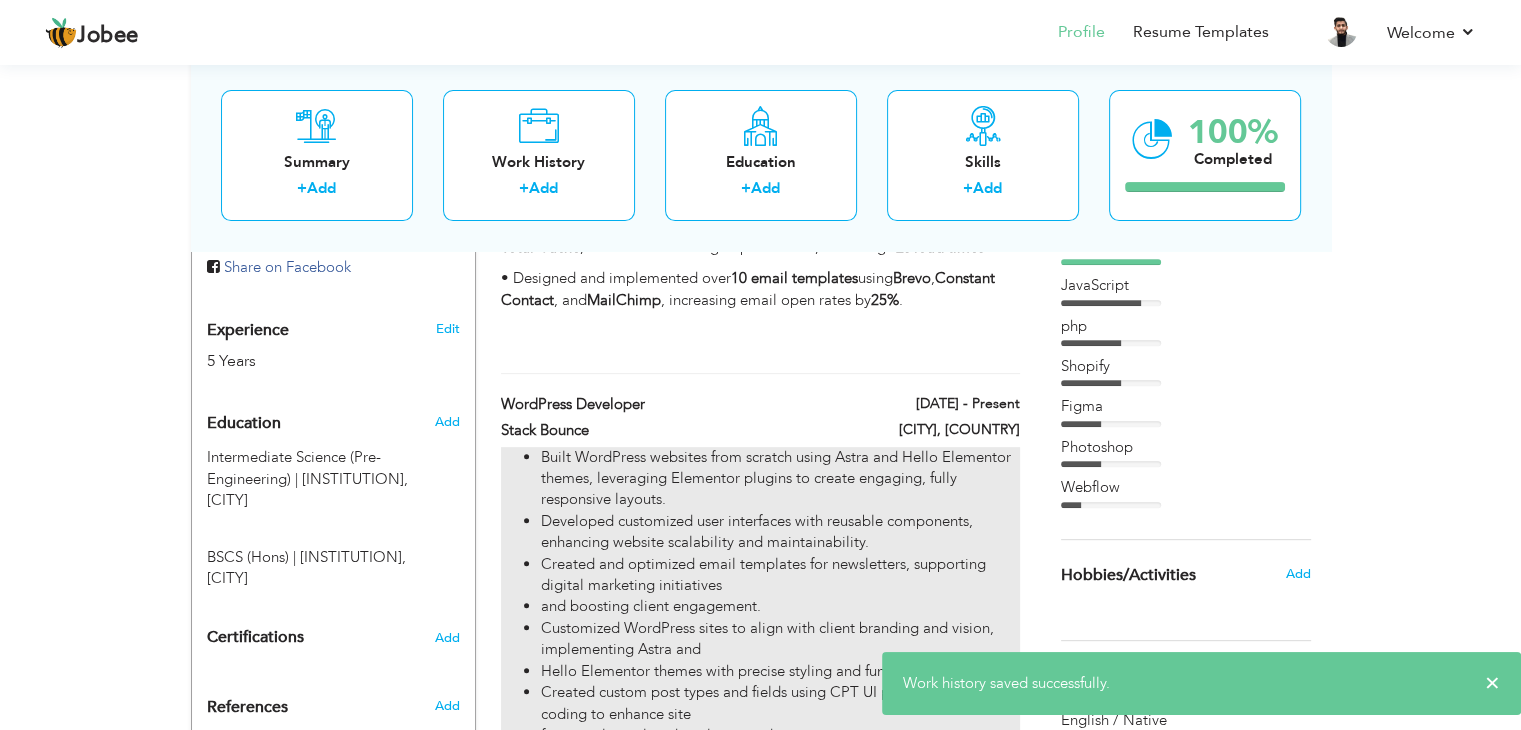 click on "Built WordPress websites from scratch using Astra and Hello Elementor themes, leveraging Elementor plugins to create engaging, fully responsive layouts." at bounding box center [780, 479] 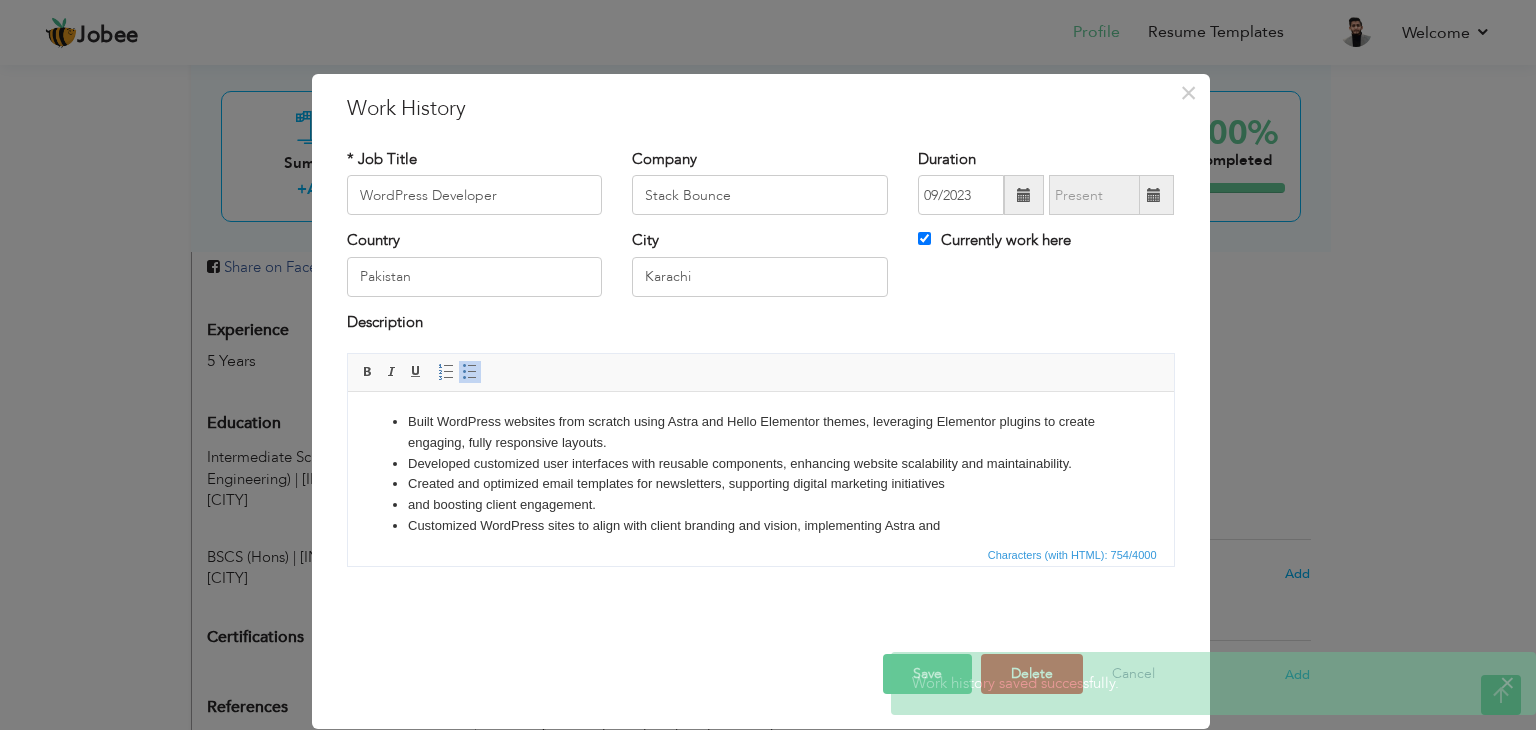 click on "Developed customized user interfaces with reusable components, enhancing website scalability and maintainability." at bounding box center (760, 464) 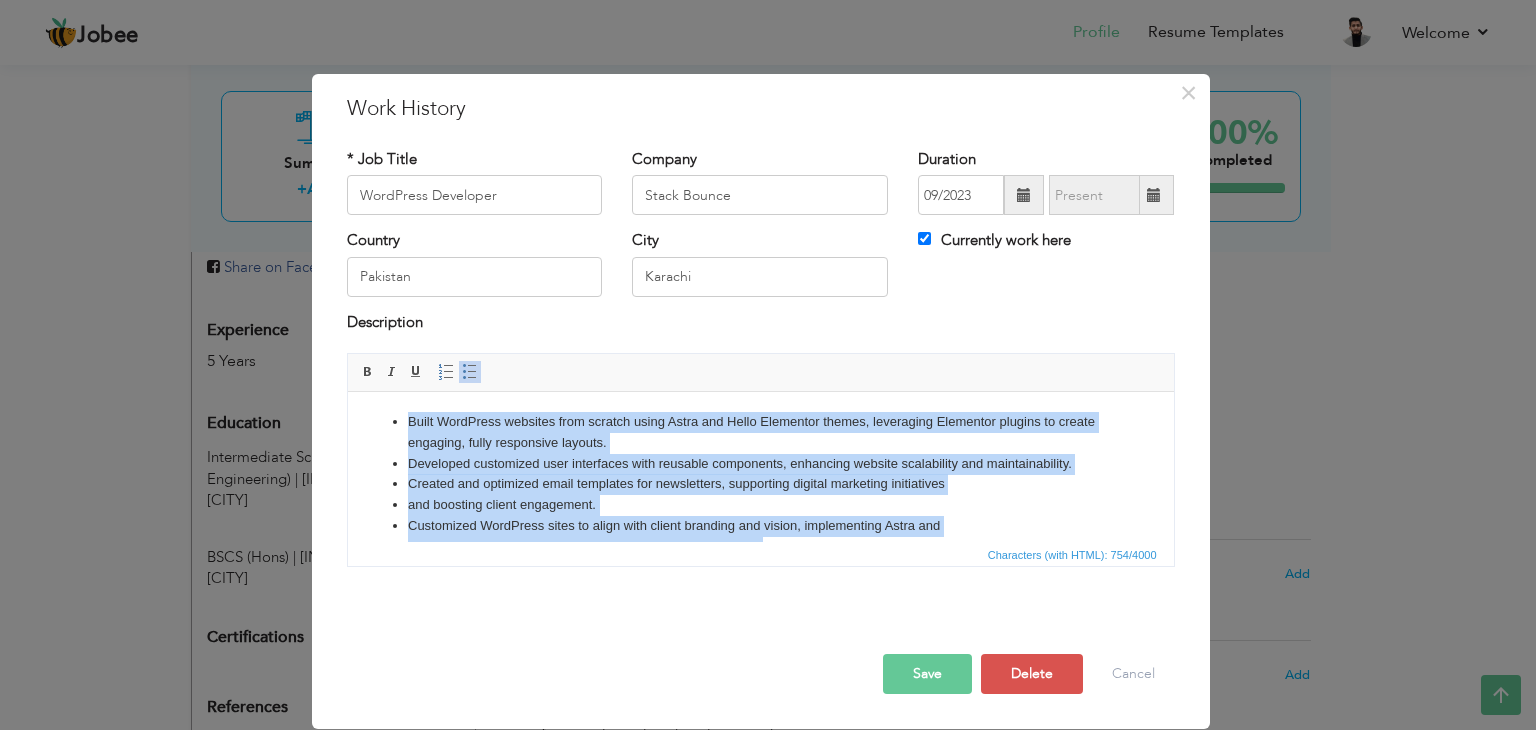 copy on "Built WordPress websites from scratch using Astra and Hello Elementor themes, leveraging Elementor plugins to create engaging, fully responsive layouts. Developed customized user interfaces with reusable components, enhancing website scalability and maintainability. Created and optimized email templates for newsletters, supporting digital marketing initiatives and boosting client engagement. Customized WordPress sites to align with client branding and vision, implementing Astra and Hello Elementor themes with precise styling and functionality. Created custom post types and fields using CPT UI plugin and custom coding to enhance site functionality tailored to client needs." 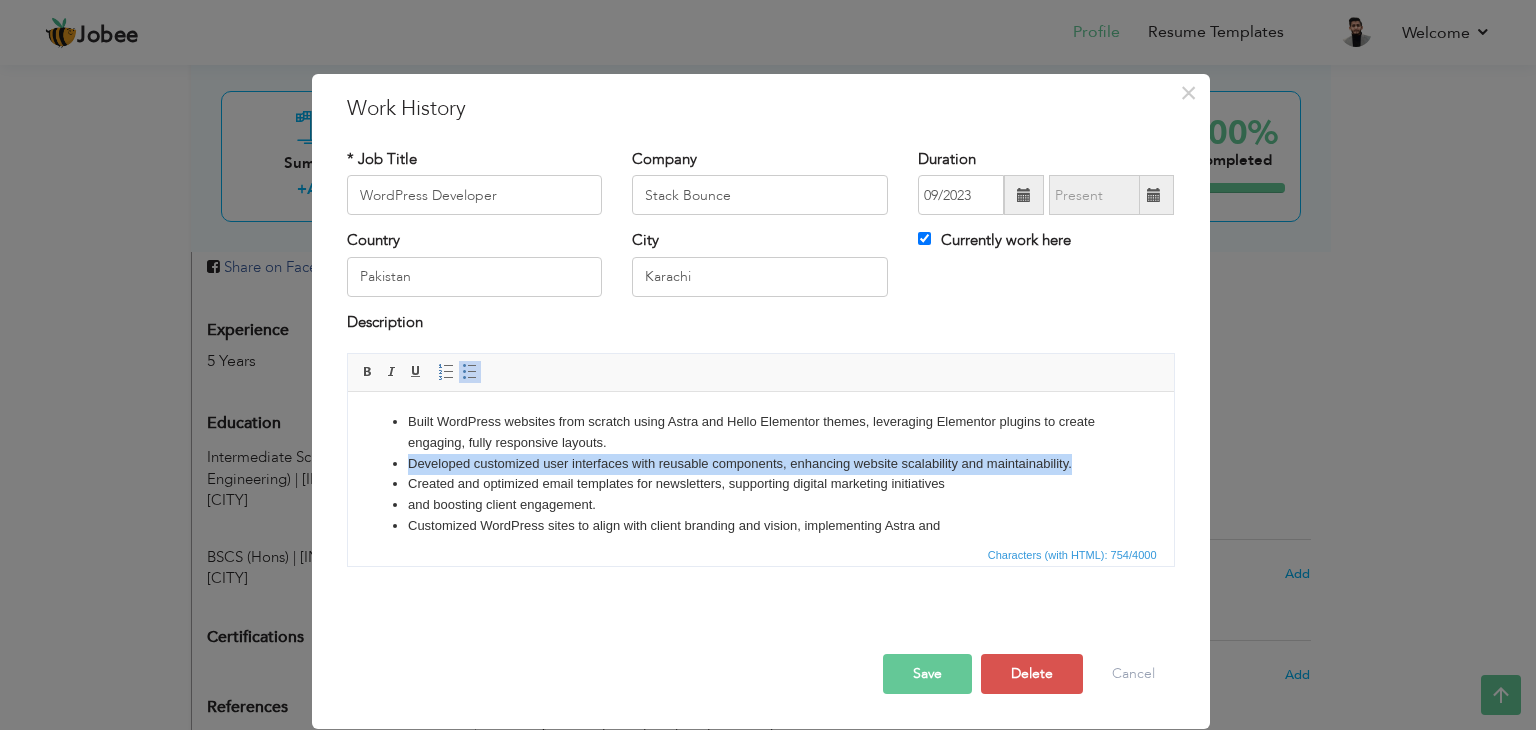 drag, startPoint x: 407, startPoint y: 465, endPoint x: 1079, endPoint y: 471, distance: 672.0268 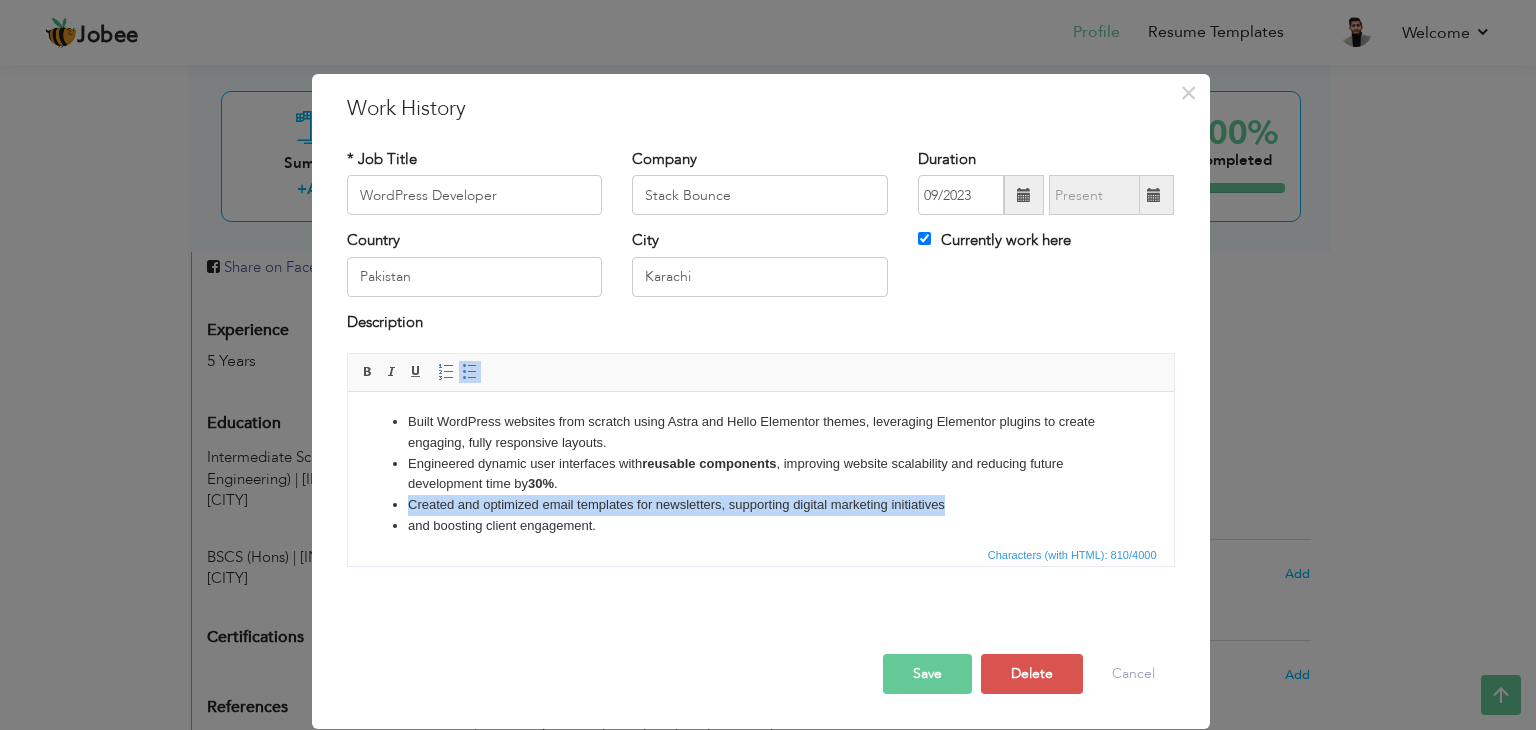 drag, startPoint x: 408, startPoint y: 504, endPoint x: 1000, endPoint y: 496, distance: 592.0541 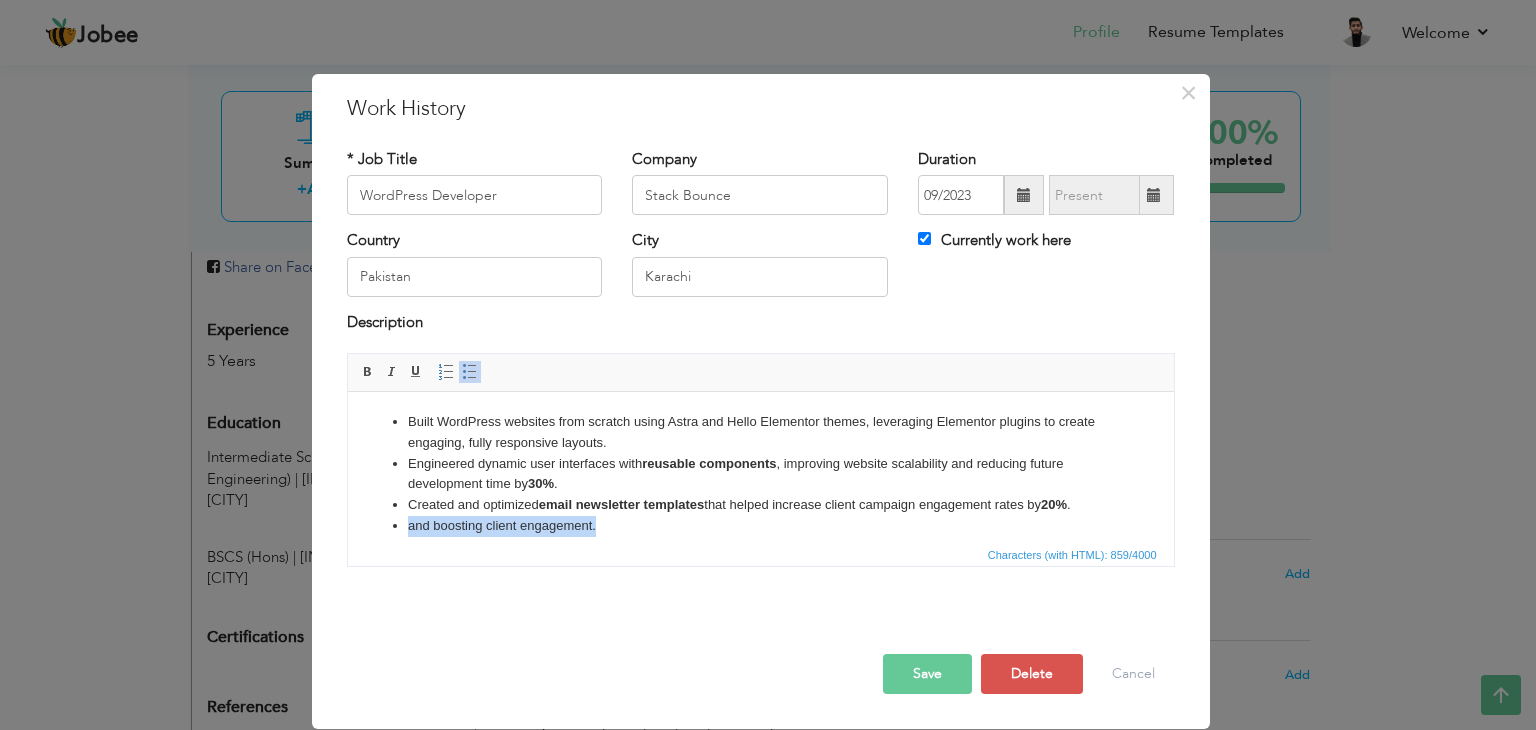 drag, startPoint x: 418, startPoint y: 524, endPoint x: 639, endPoint y: 524, distance: 221 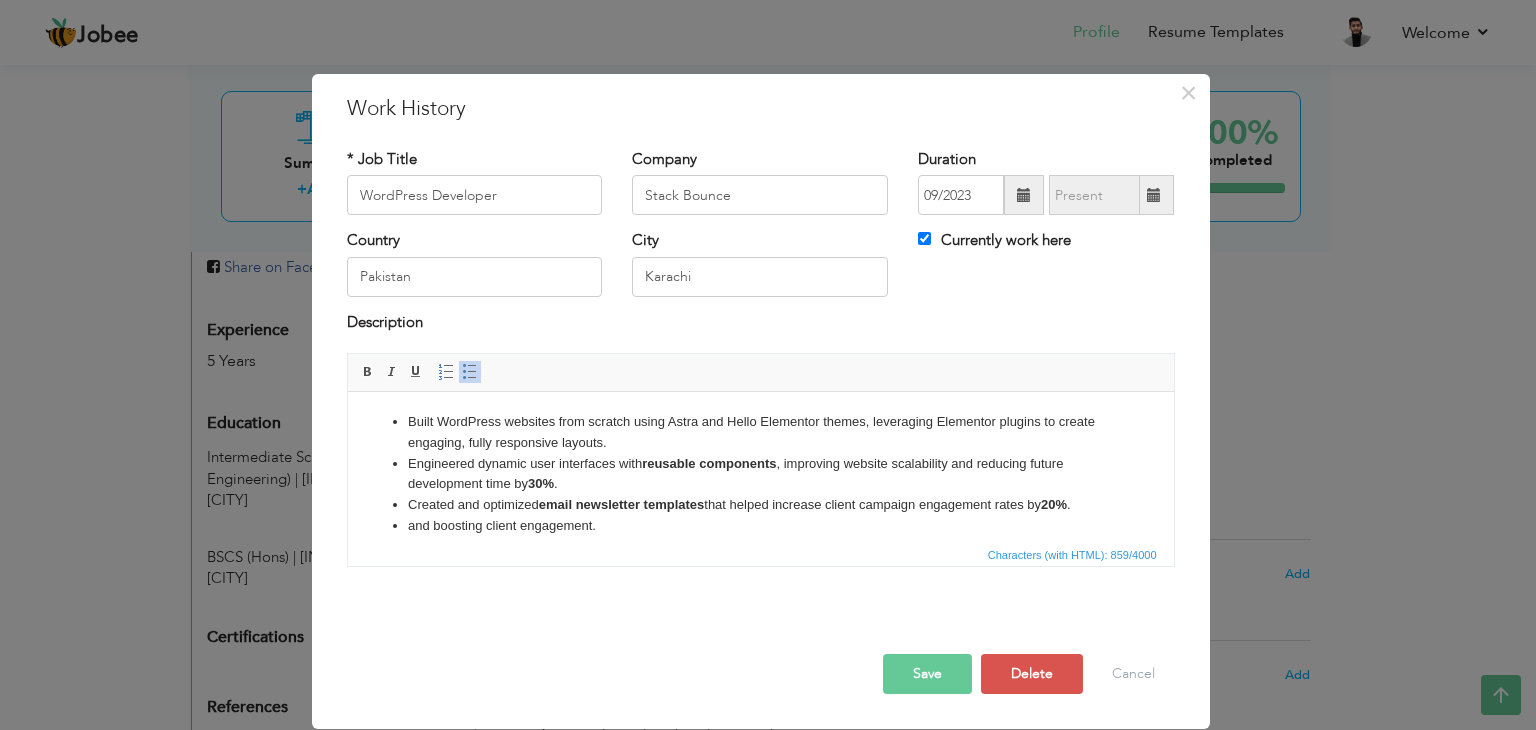 scroll, scrollTop: 12, scrollLeft: 0, axis: vertical 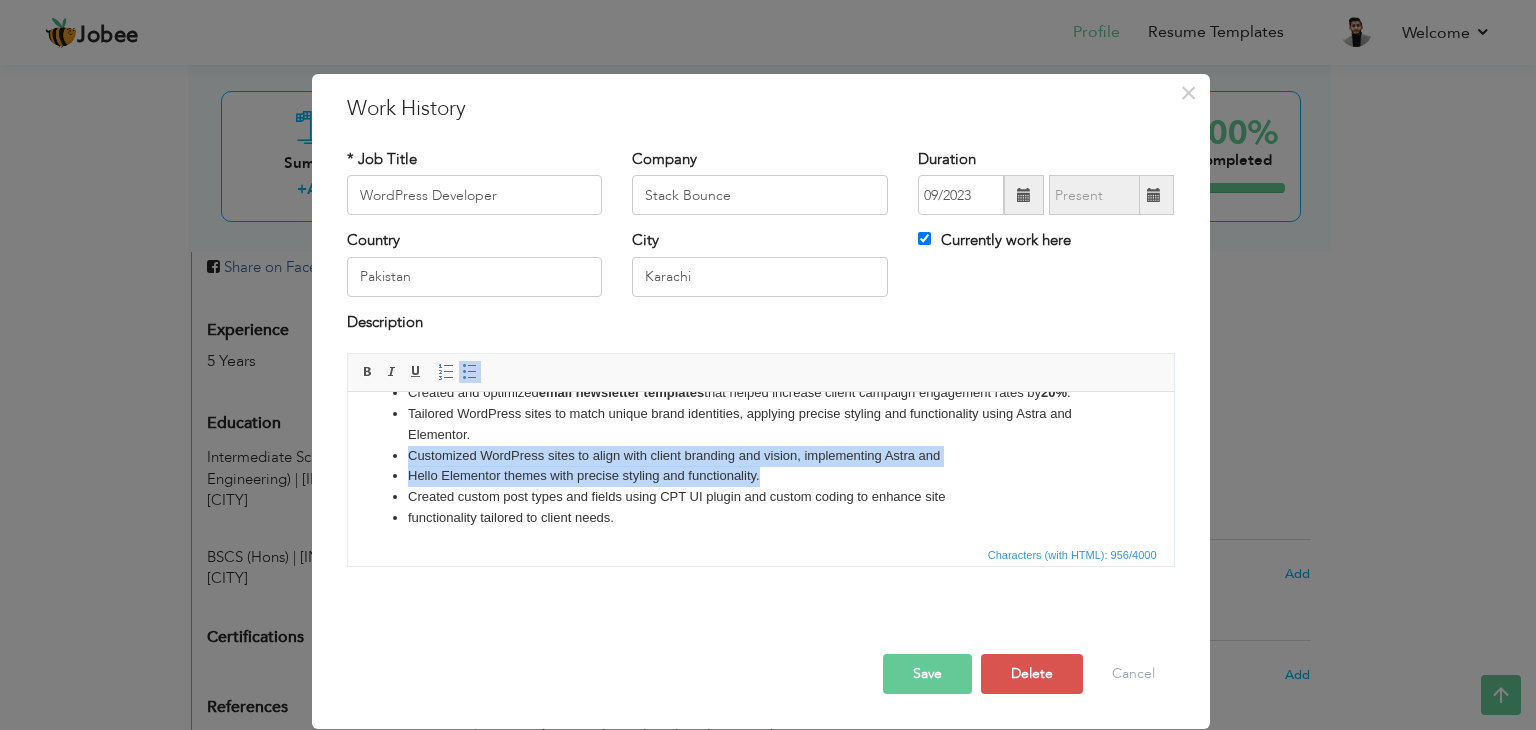 drag, startPoint x: 409, startPoint y: 456, endPoint x: 934, endPoint y: 475, distance: 525.3437 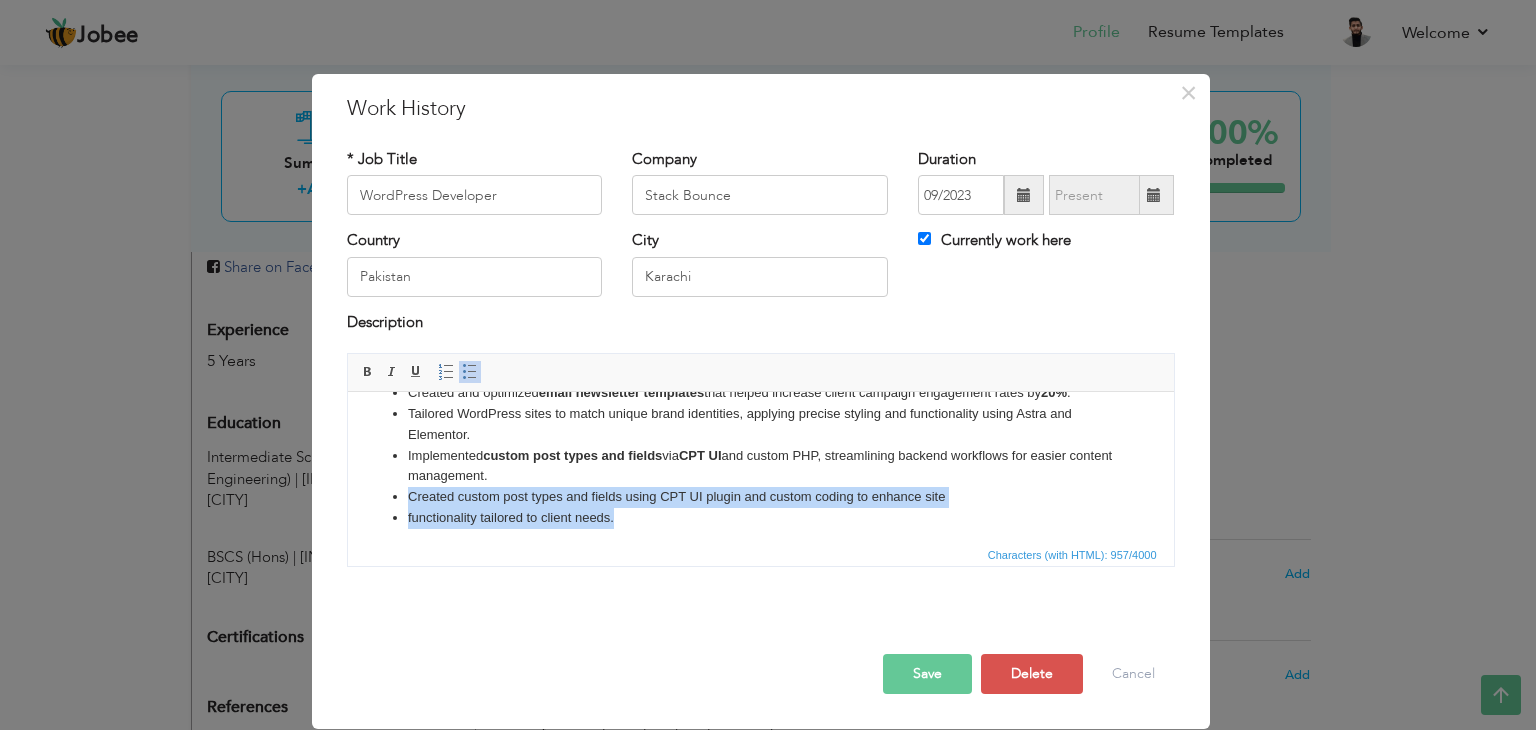 scroll, scrollTop: 118, scrollLeft: 0, axis: vertical 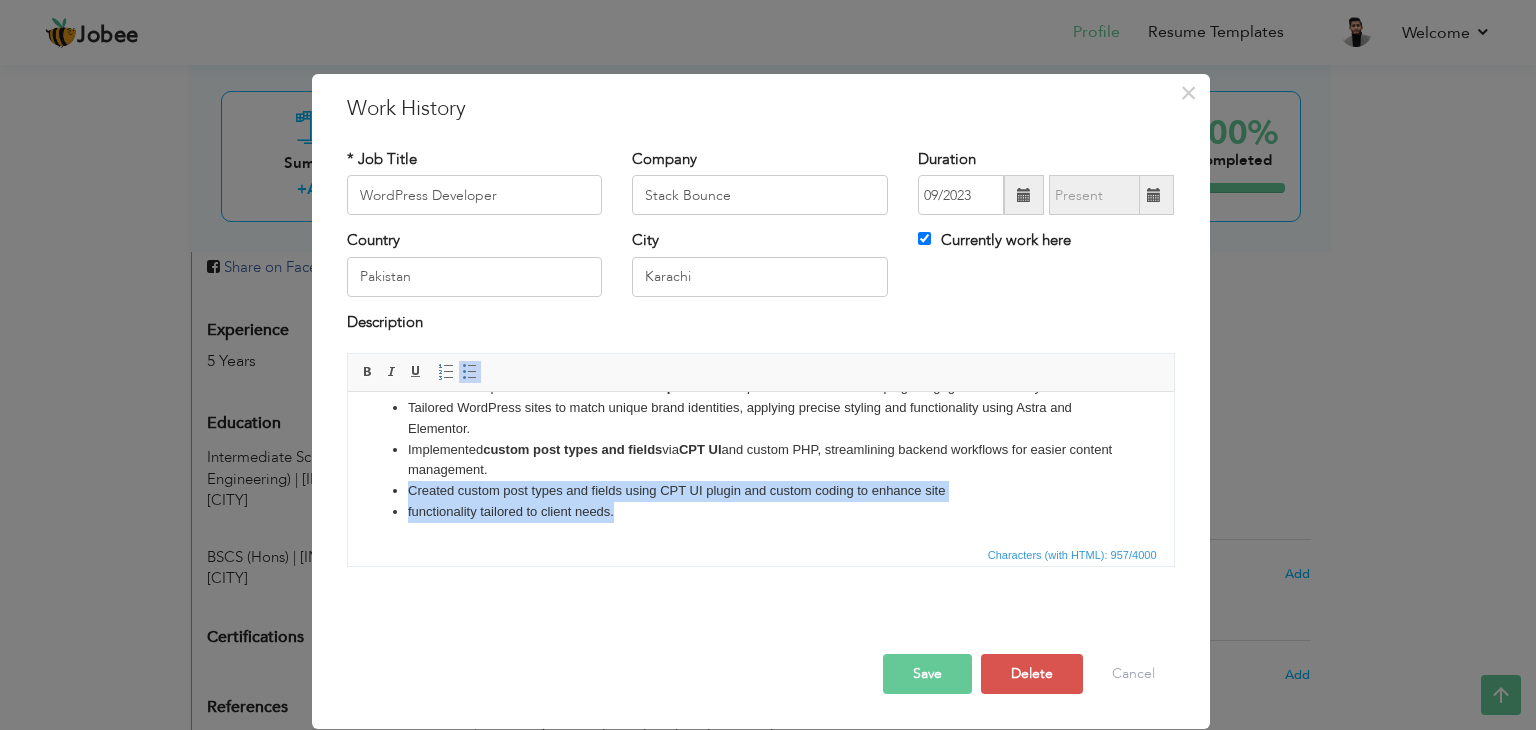 drag, startPoint x: 408, startPoint y: 495, endPoint x: 683, endPoint y: 528, distance: 276.97293 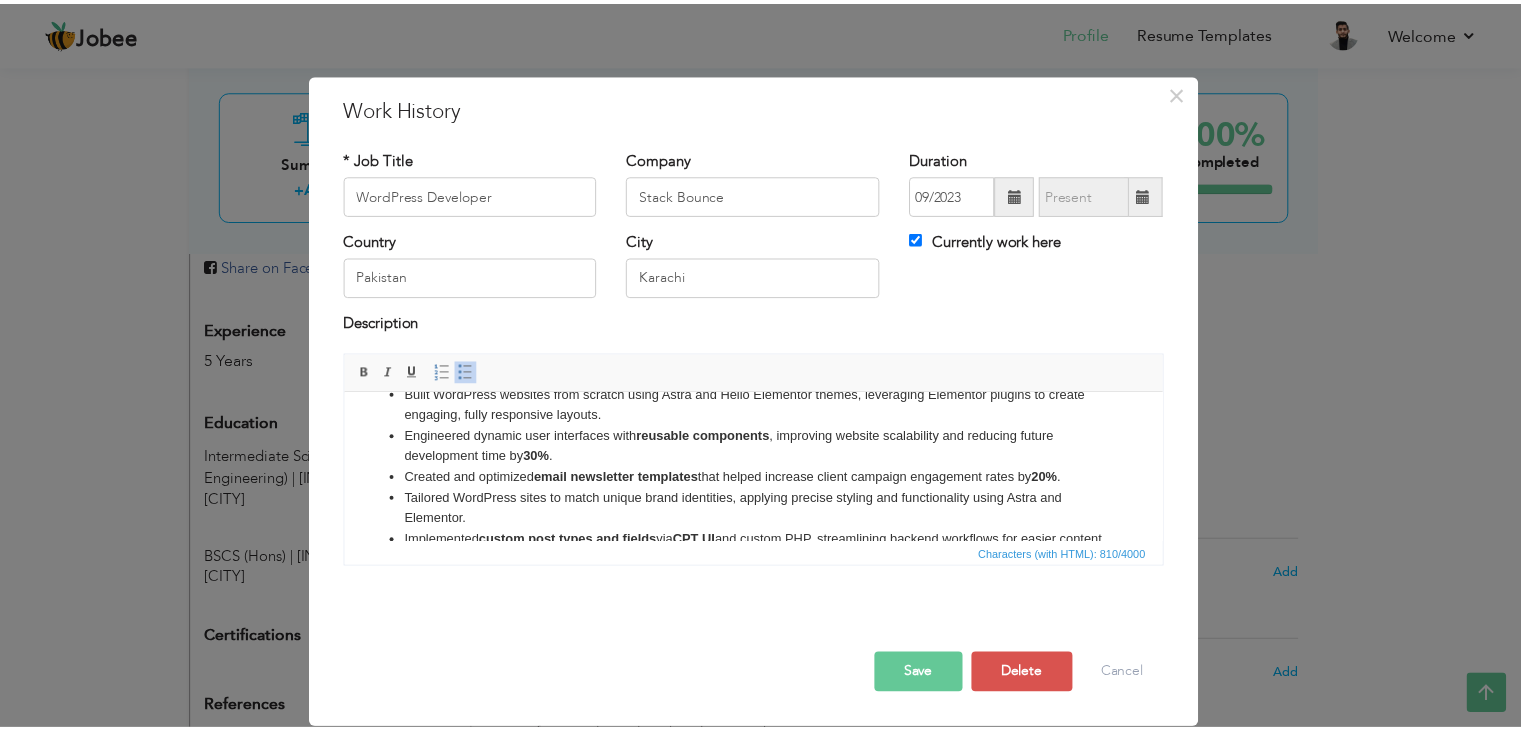 scroll, scrollTop: 0, scrollLeft: 0, axis: both 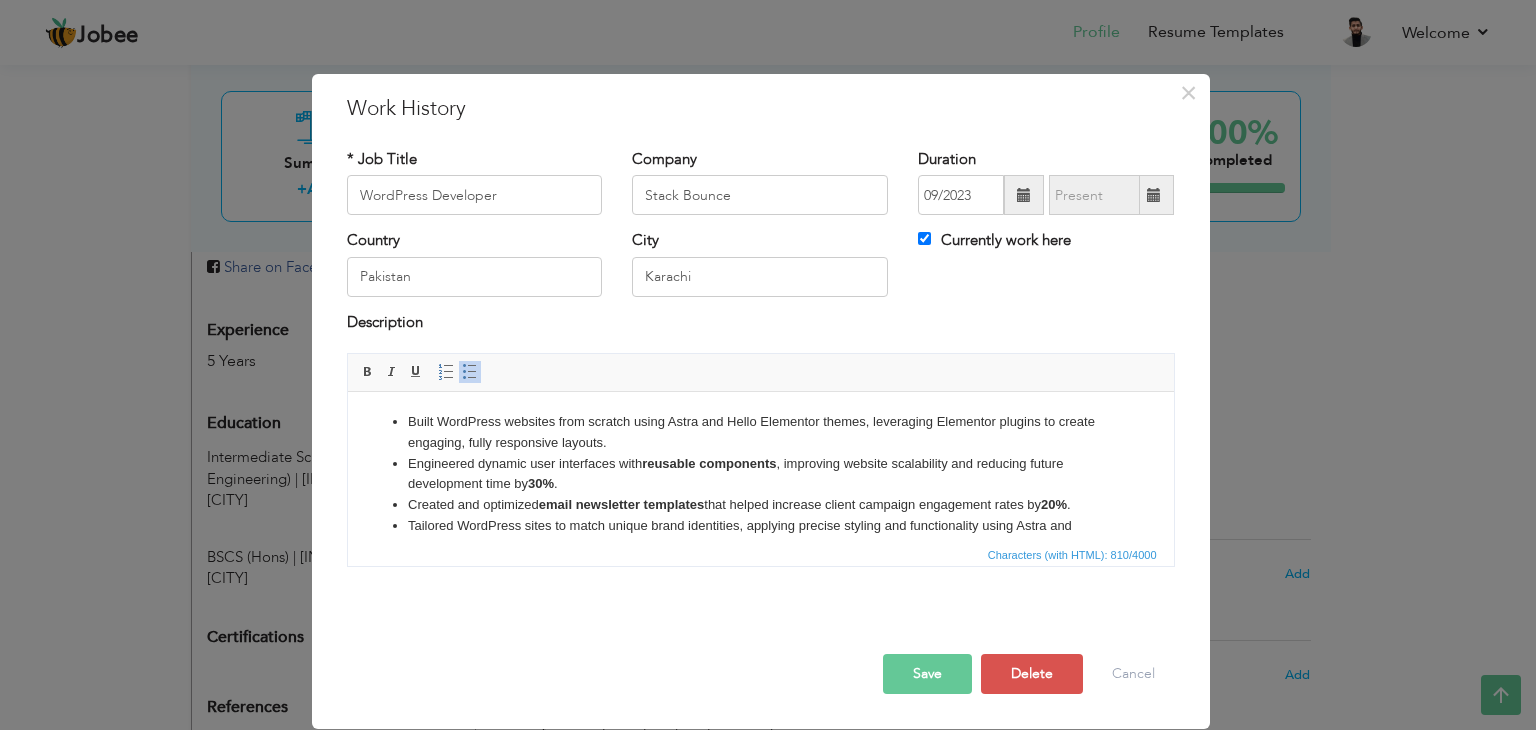 click on "Save" at bounding box center (927, 674) 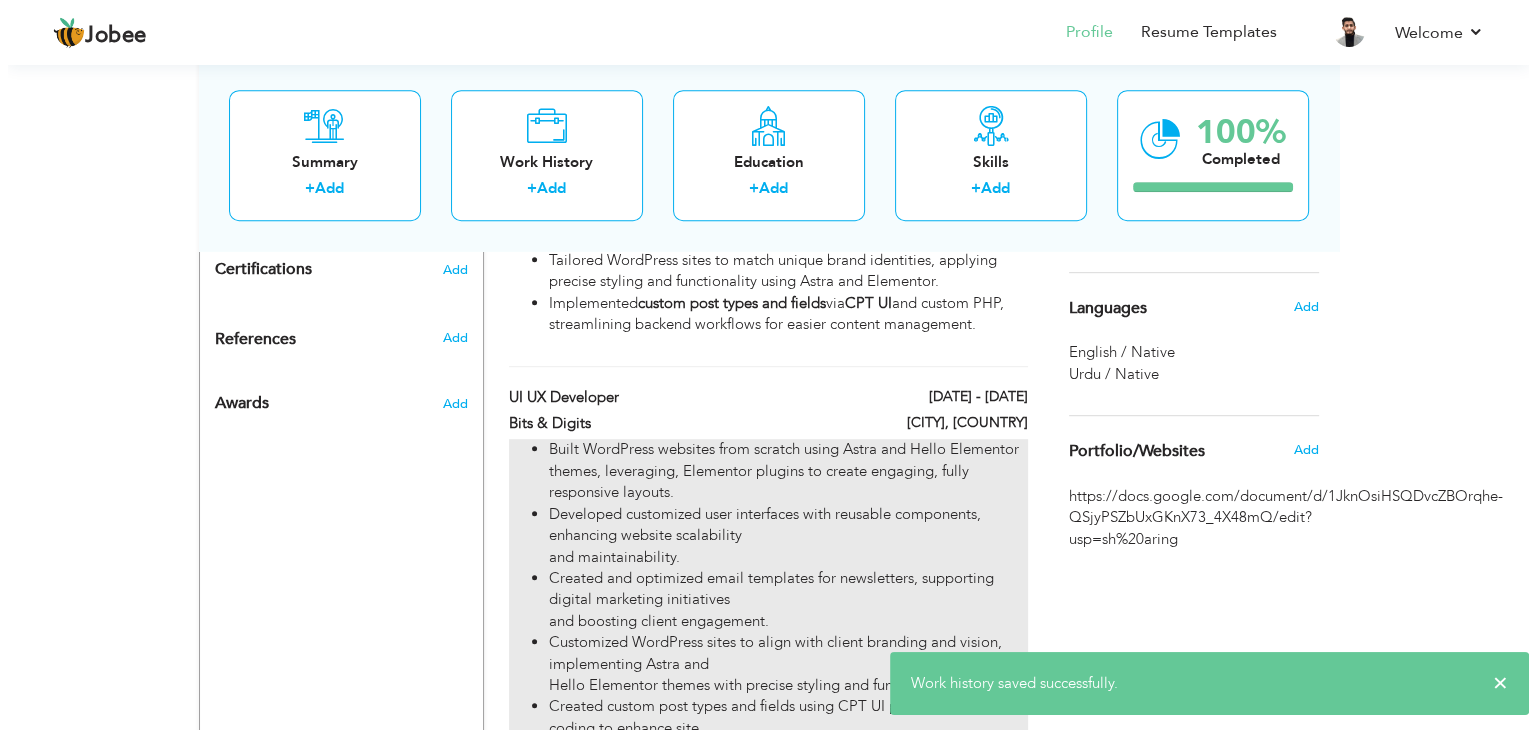 scroll, scrollTop: 1100, scrollLeft: 0, axis: vertical 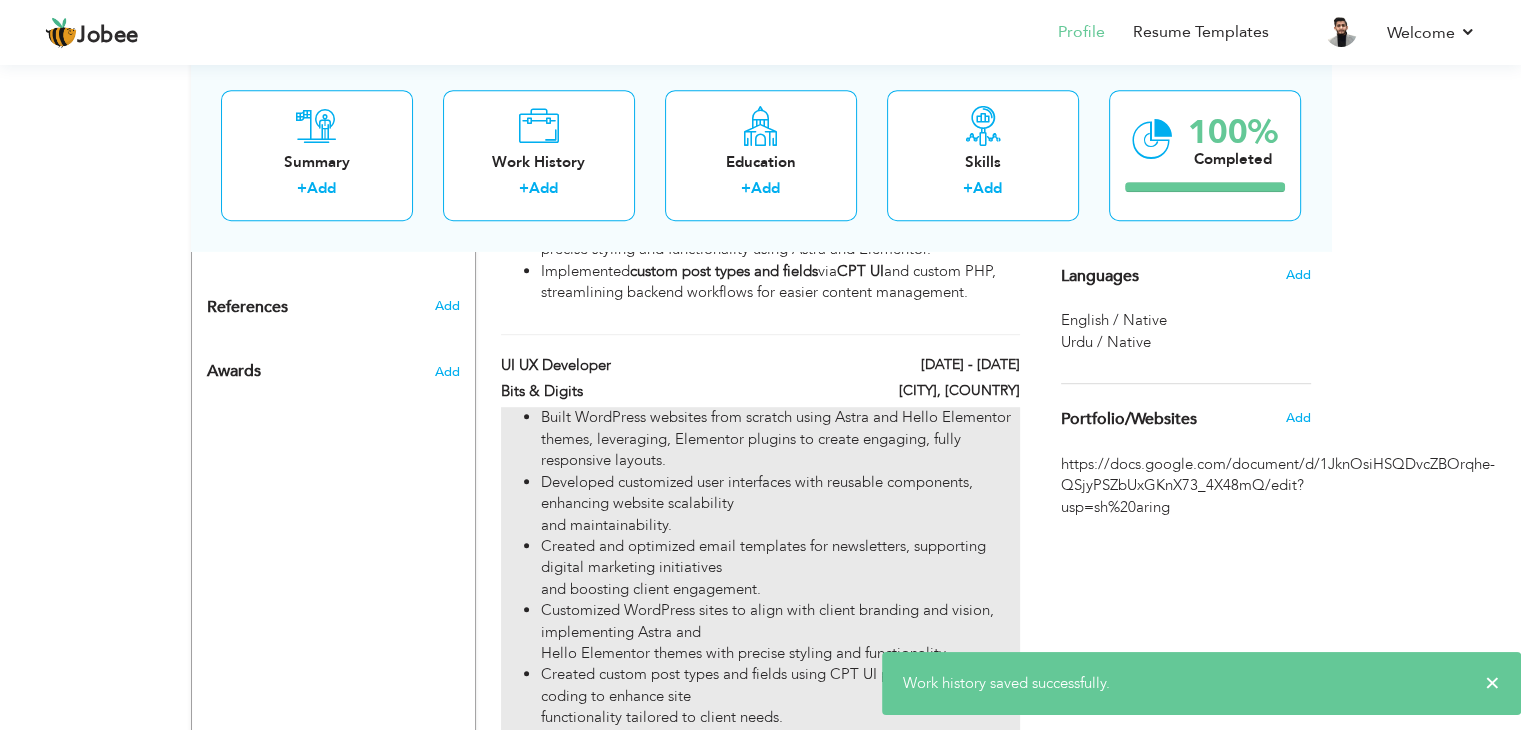 click on "Built WordPress websites from scratch using Astra and Hello Elementor themes, leveraging, Elementor plugins to create engaging, fully responsive layouts." at bounding box center [780, 439] 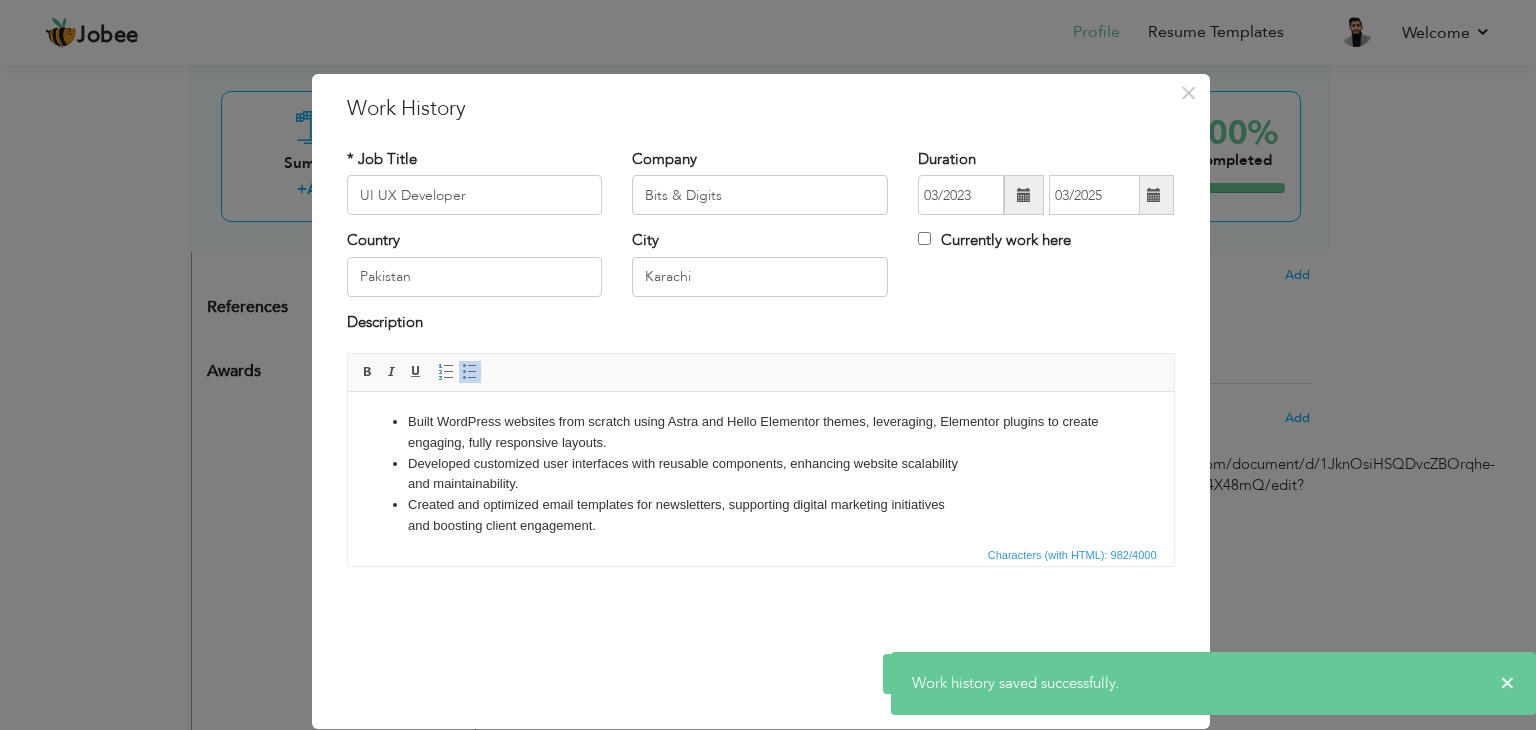 click on "Developed customized user interfaces with reusable components, enhancing website scalability and maintainability." at bounding box center (760, 475) 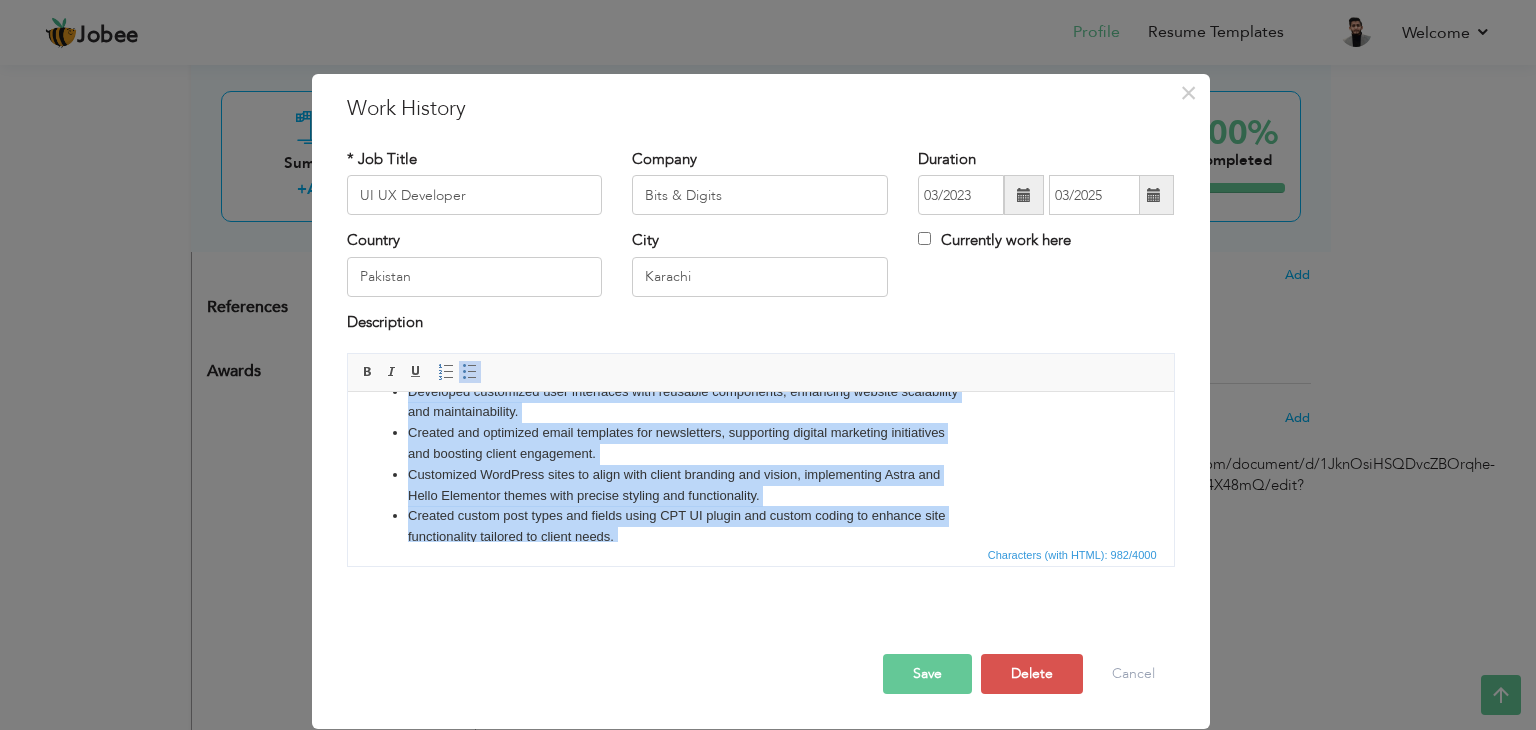 scroll, scrollTop: 160, scrollLeft: 0, axis: vertical 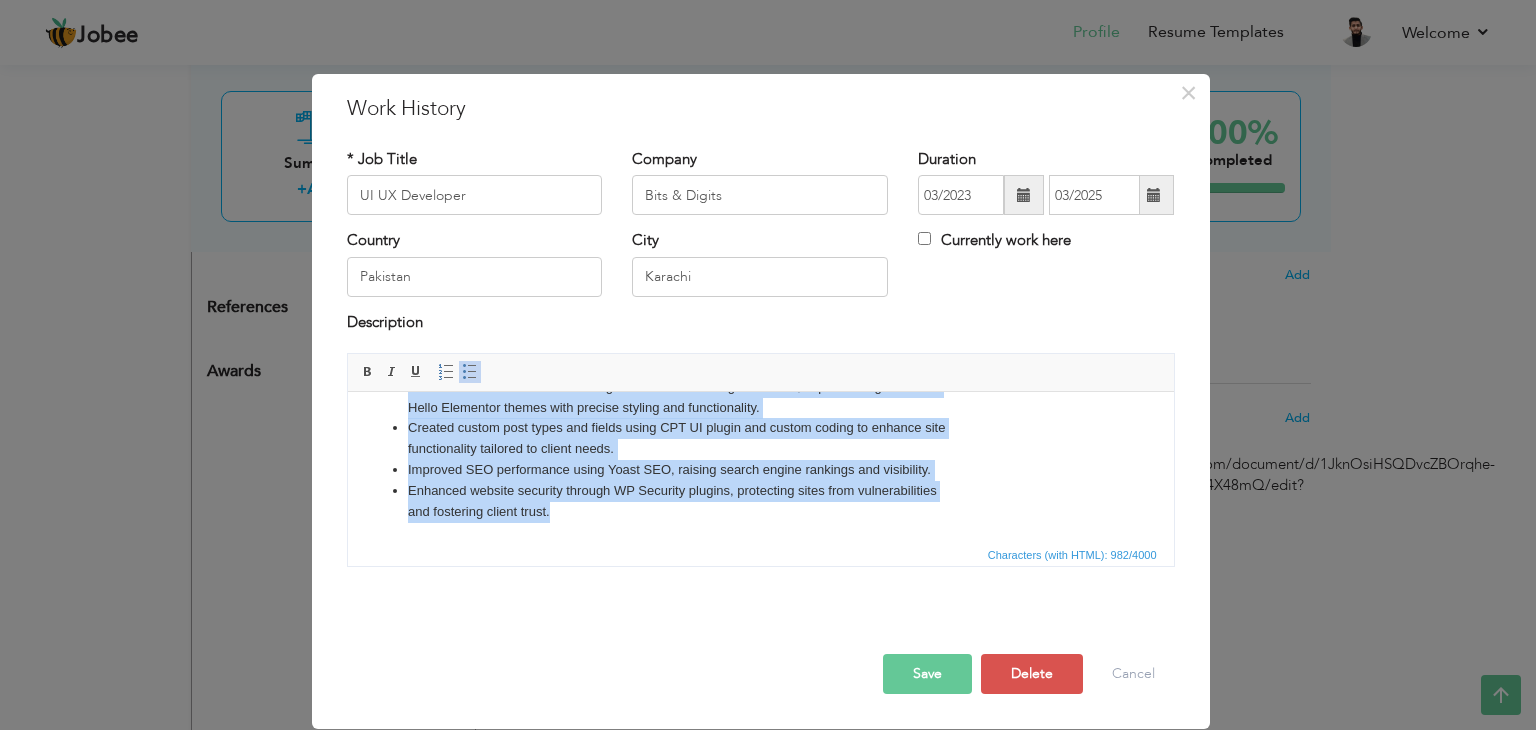 copy on "Built WordPress websites from scratch using Astra and Hello Elementor themes, leveraging, Elementor plugins to create engaging, fully responsive layouts. Developed customized user interfaces with reusable components, enhancing website scalability and maintainability. Created and optimized email templates for newsletters, supporting digital marketing initiatives and boosting client engagement. Customized WordPress sites to align with client branding and vision, implementing Astra and Hello Elementor themes with precise styling and functionality. Created custom post types and fields using CPT UI plugin and custom coding to enhance site functionality tailored to client needs. Improved SEO performance using Yoast SEO, raising search engine rankings and visibility. Enhanced website security through WP Security plugins, protecting sites from vulnerabilities and fostering client trust." 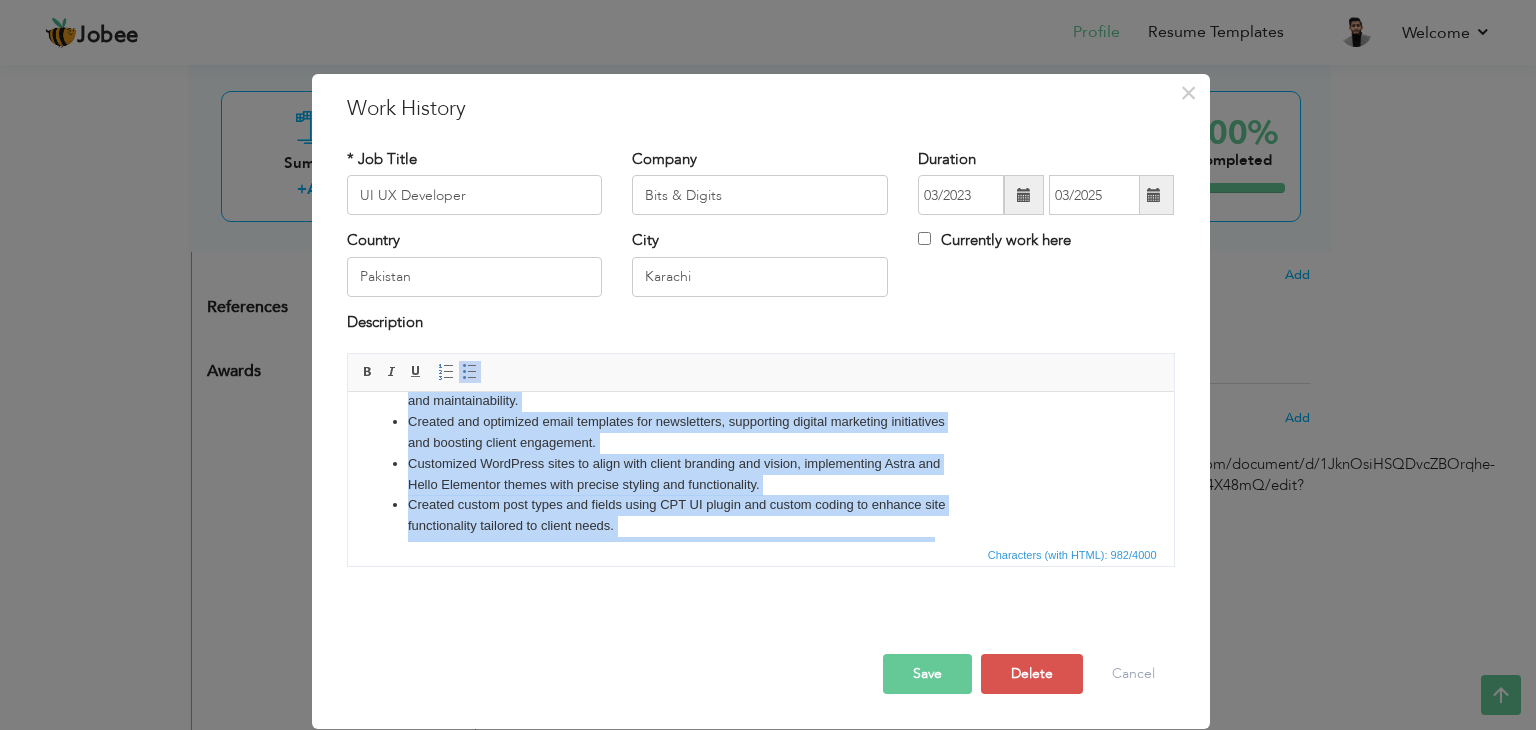 scroll, scrollTop: 0, scrollLeft: 0, axis: both 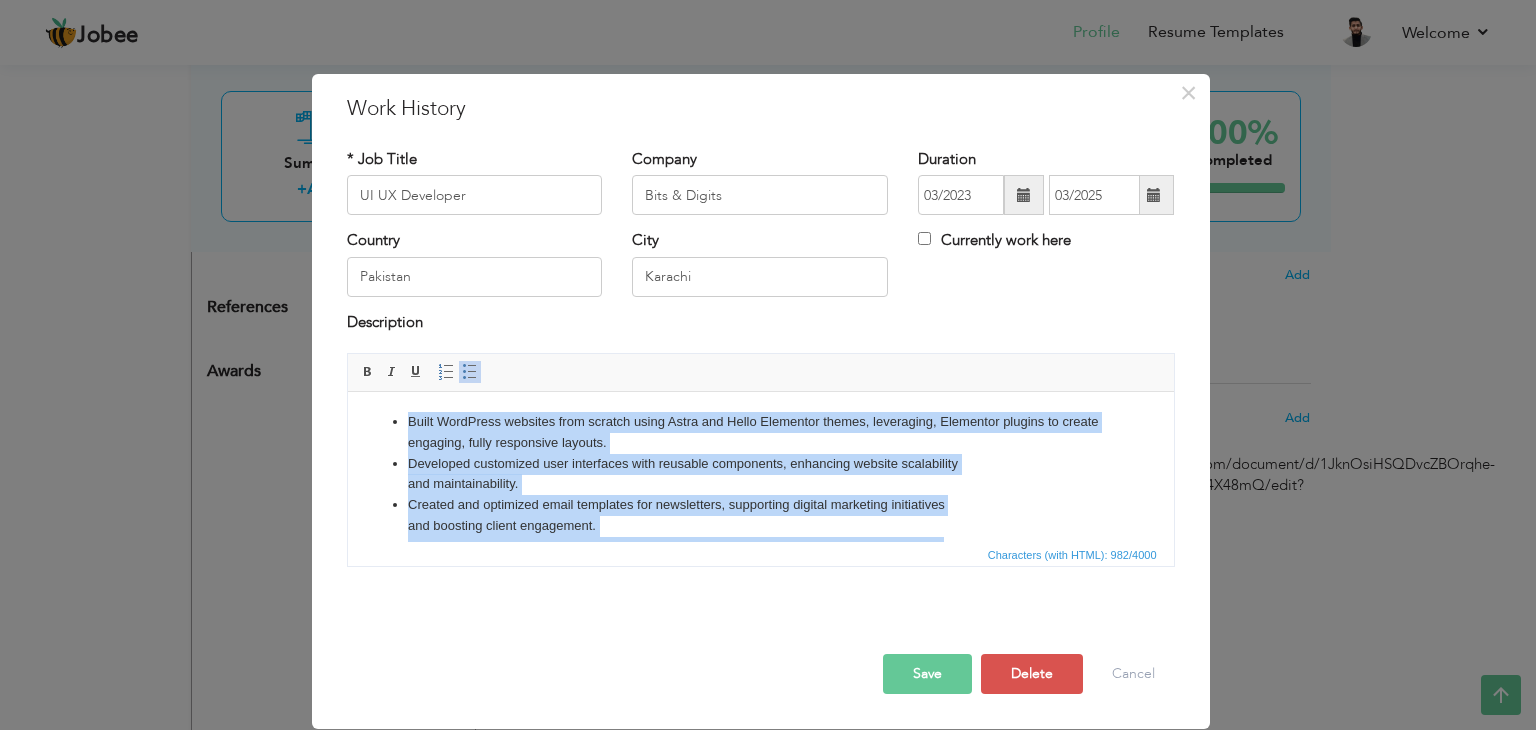 click on "Built WordPress websites from scratch using Astra and Hello Elementor themes, leveraging, Elementor plugins to create engaging, fully responsive layouts." at bounding box center (760, 433) 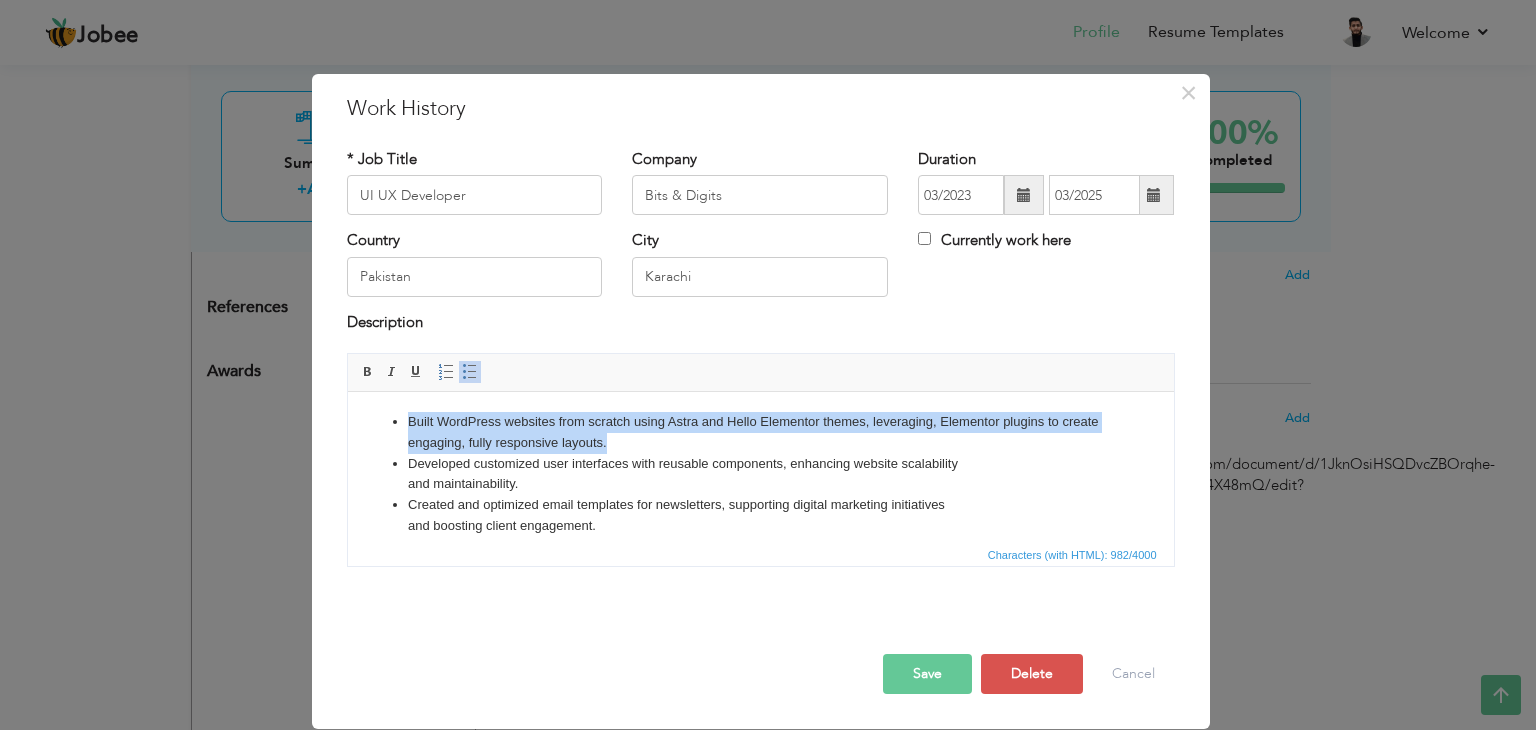 drag, startPoint x: 406, startPoint y: 422, endPoint x: 624, endPoint y: 443, distance: 219.00912 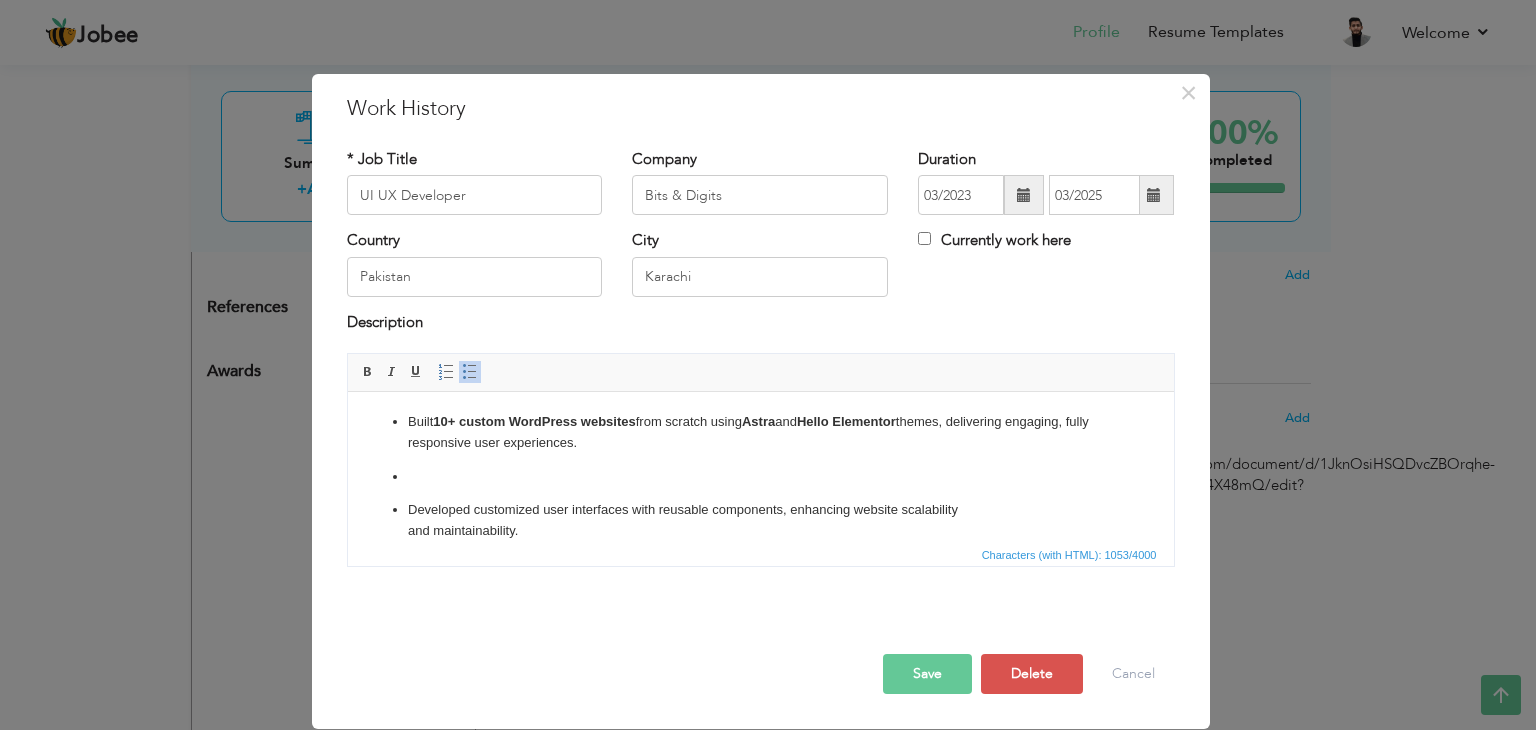type 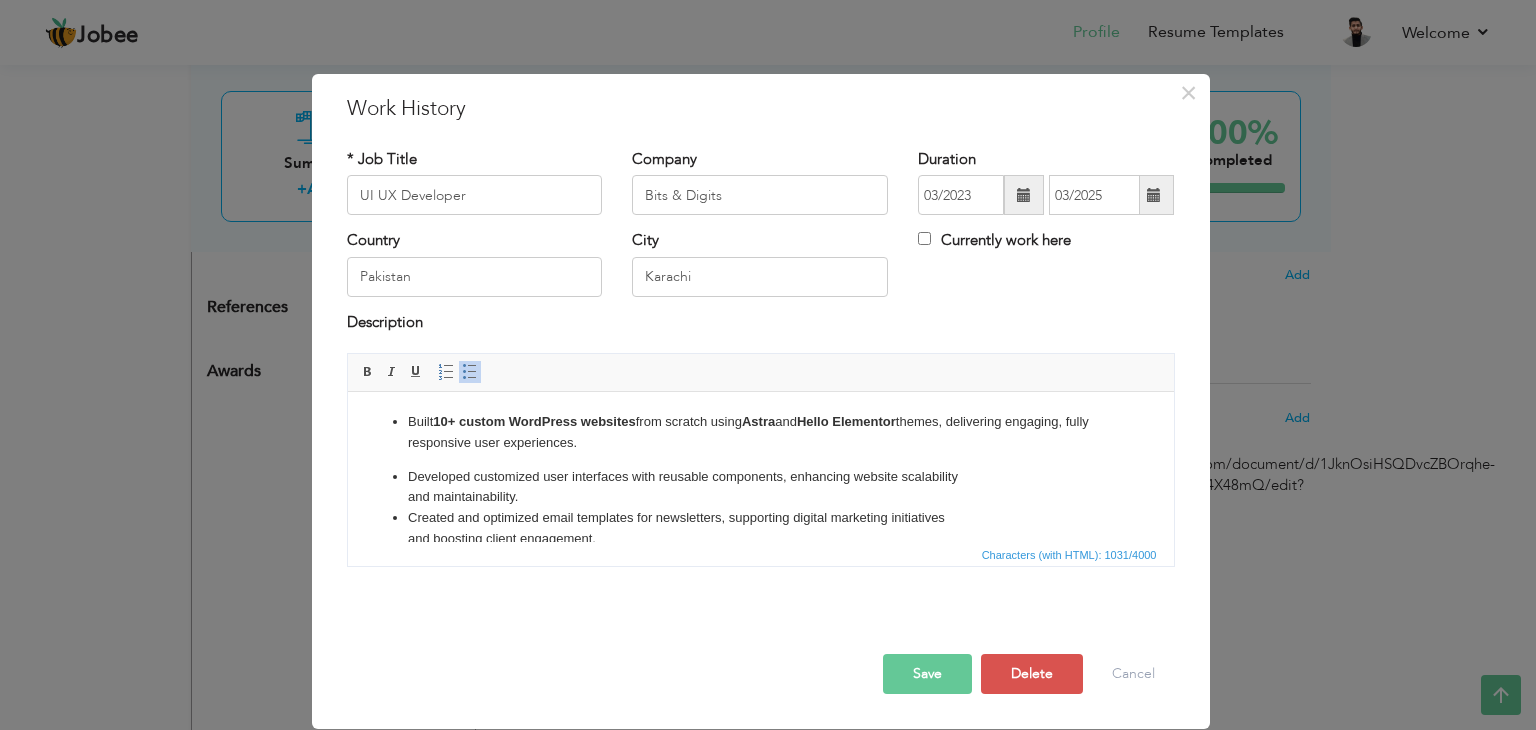 click on "10+ custom WordPress websites" at bounding box center (533, 421) 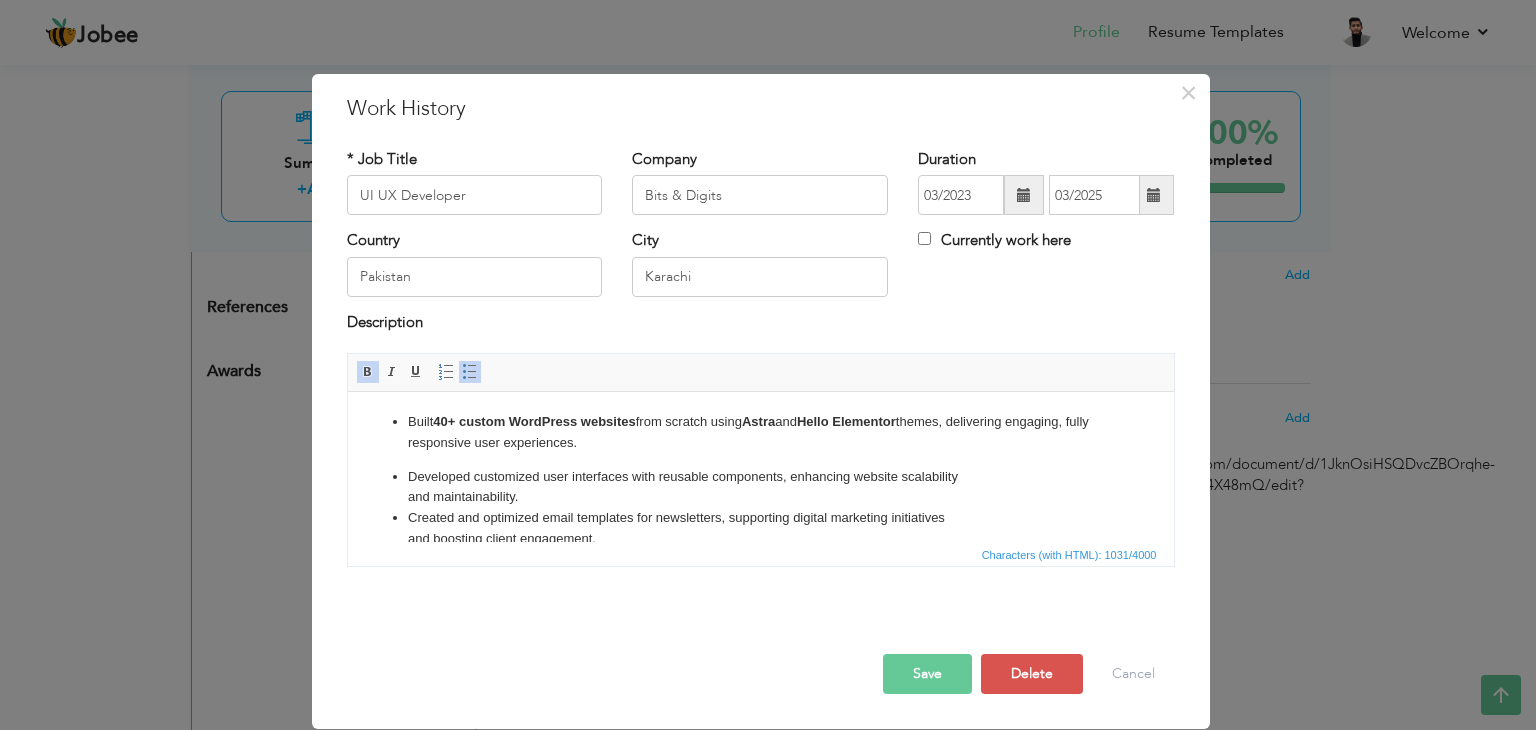click on "4 0+ custom WordPress websites" at bounding box center (533, 421) 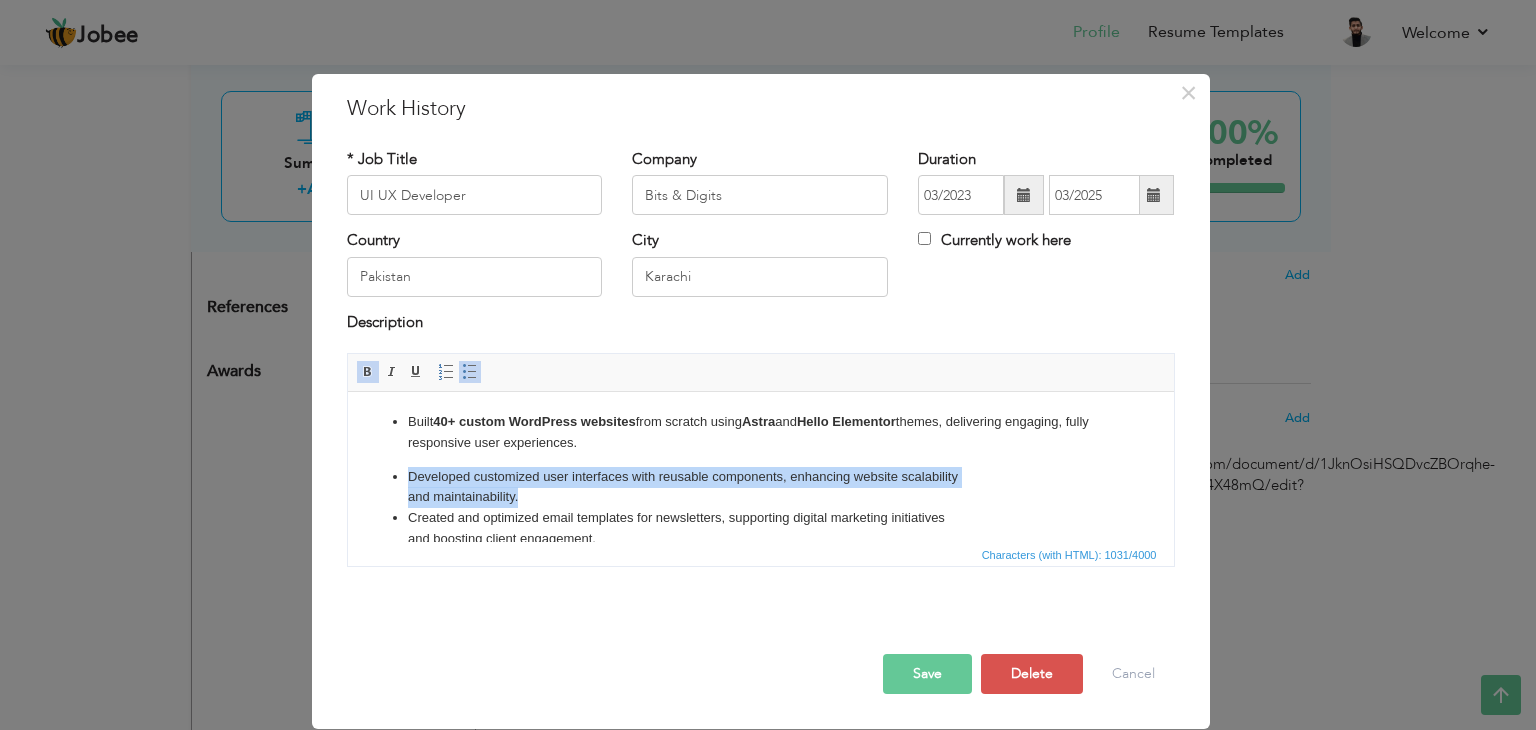 drag, startPoint x: 408, startPoint y: 476, endPoint x: 523, endPoint y: 490, distance: 115.84904 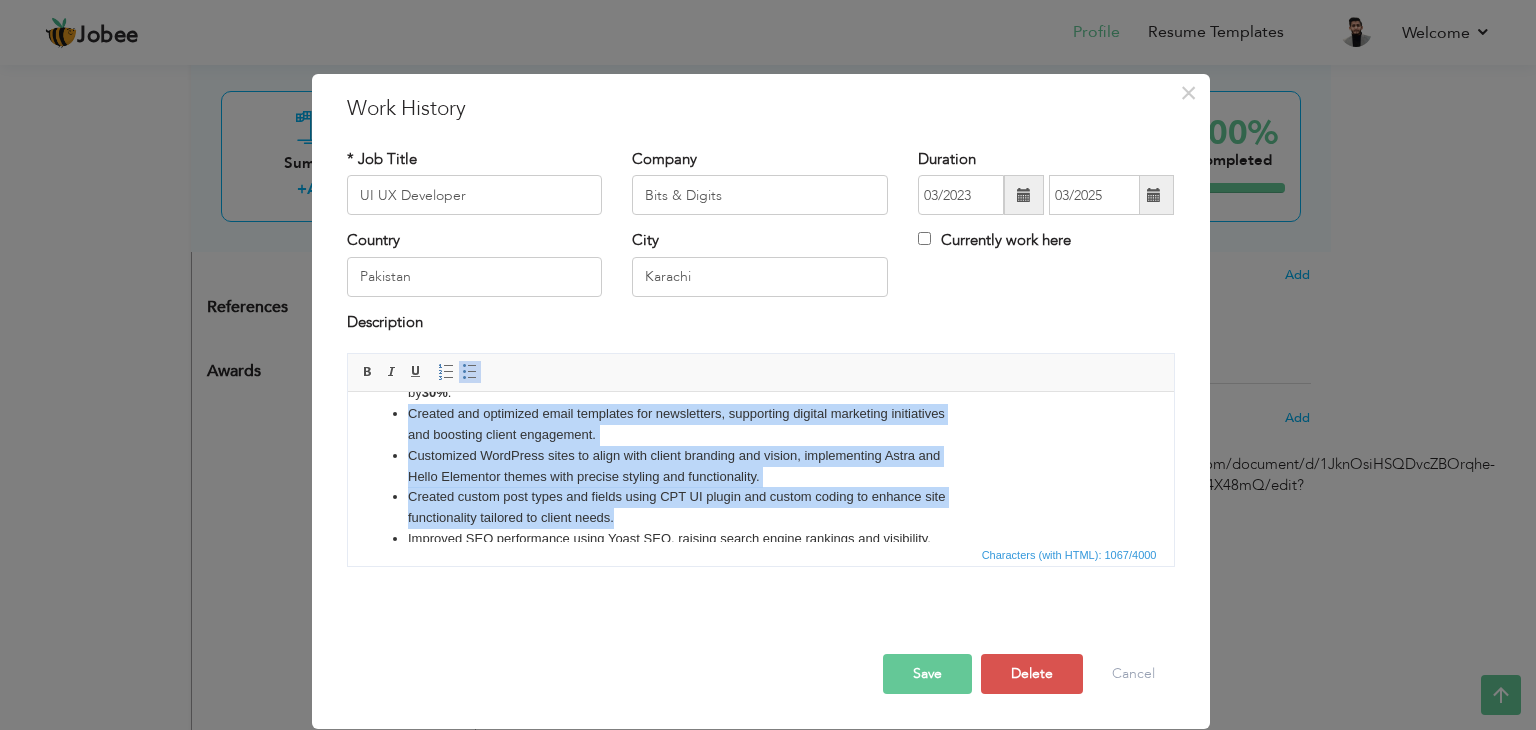 scroll, scrollTop: 114, scrollLeft: 0, axis: vertical 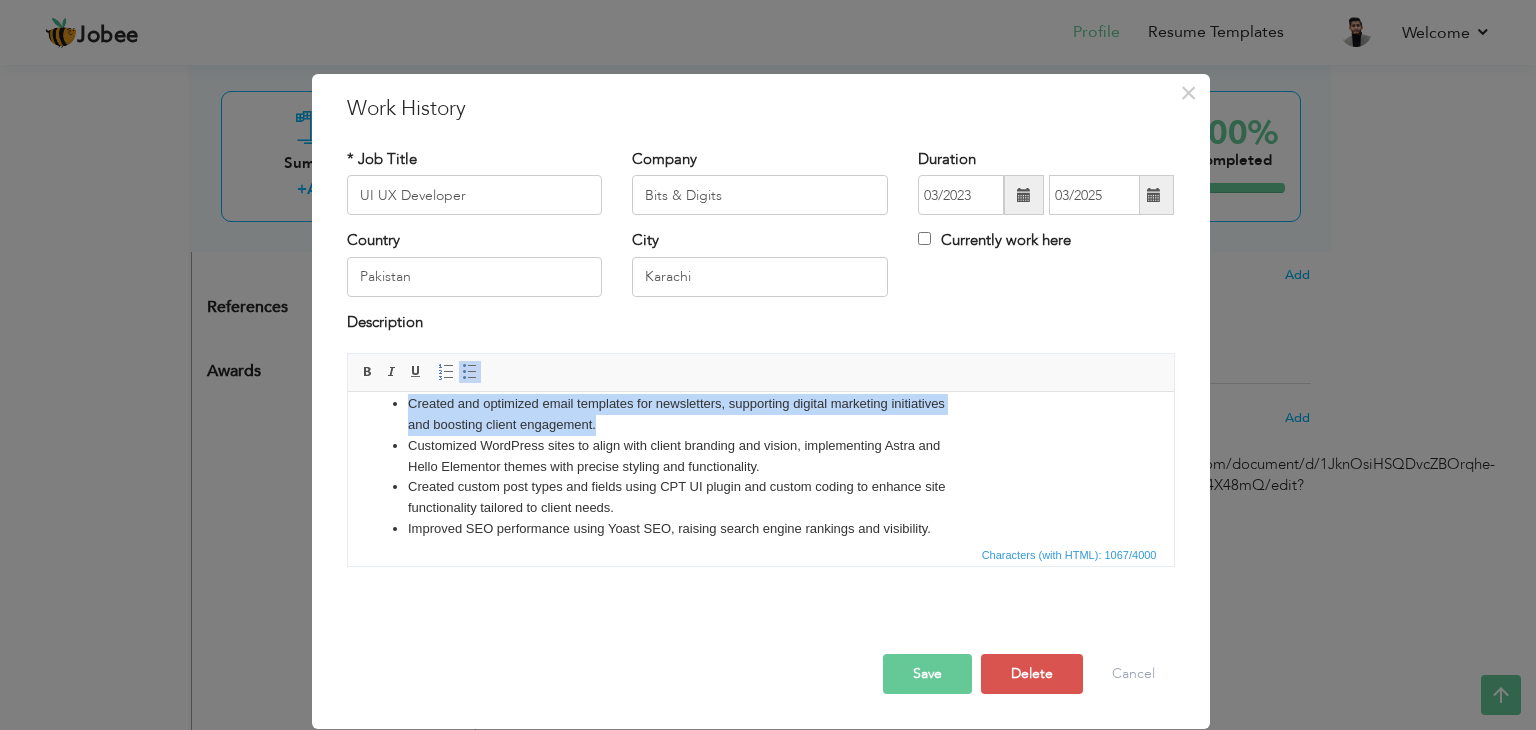 drag, startPoint x: 408, startPoint y: 516, endPoint x: 613, endPoint y: 426, distance: 223.88614 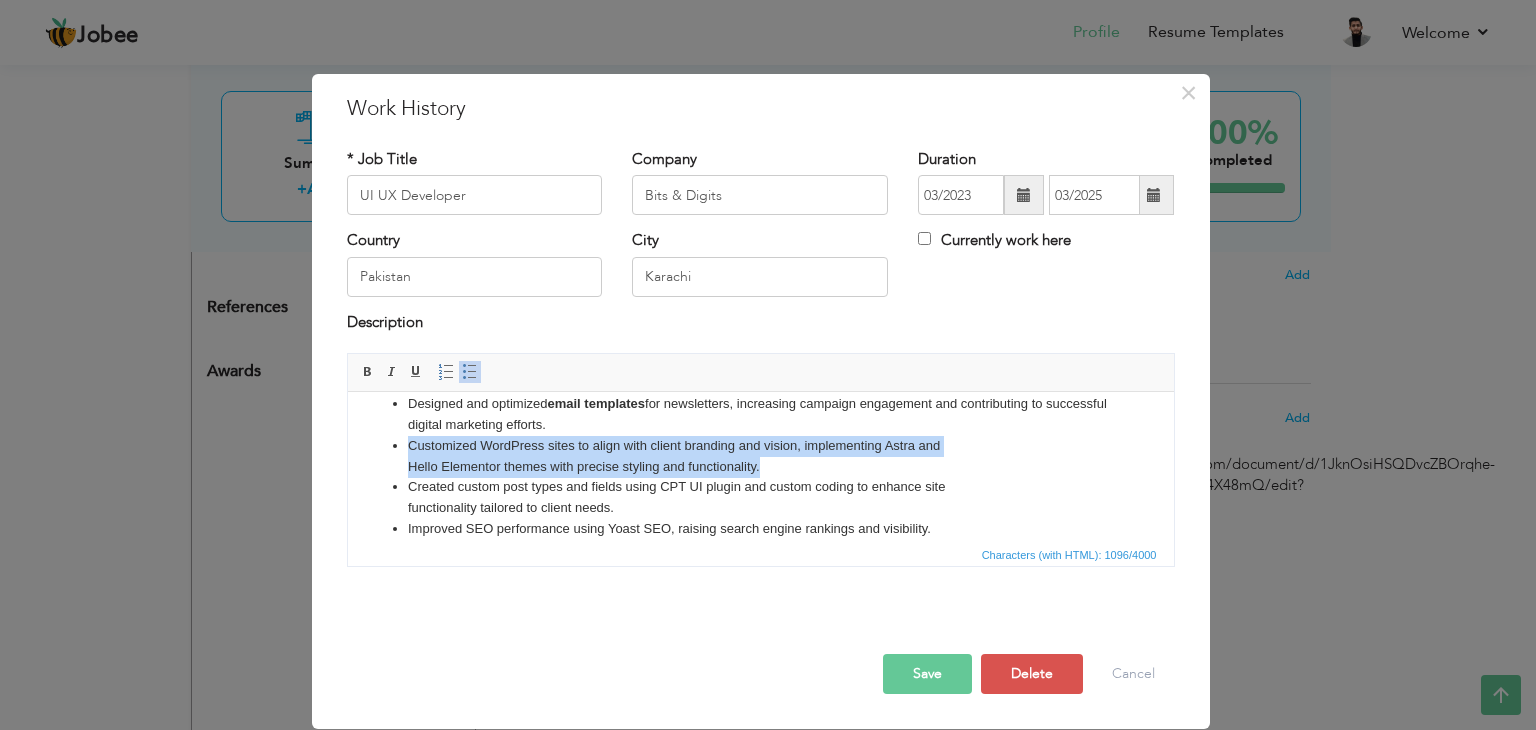 drag, startPoint x: 411, startPoint y: 446, endPoint x: 770, endPoint y: 461, distance: 359.31323 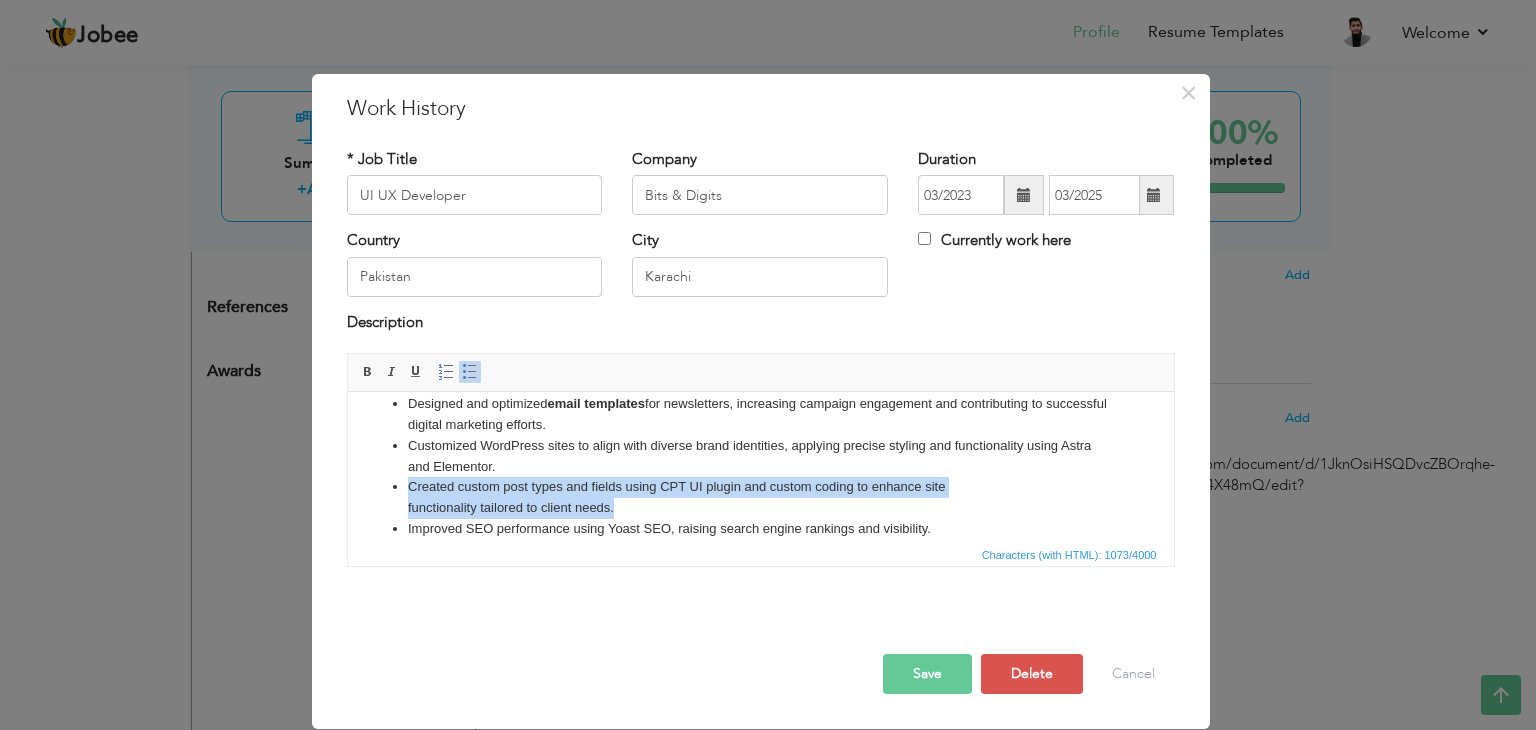 drag, startPoint x: 409, startPoint y: 486, endPoint x: 618, endPoint y: 500, distance: 209.46837 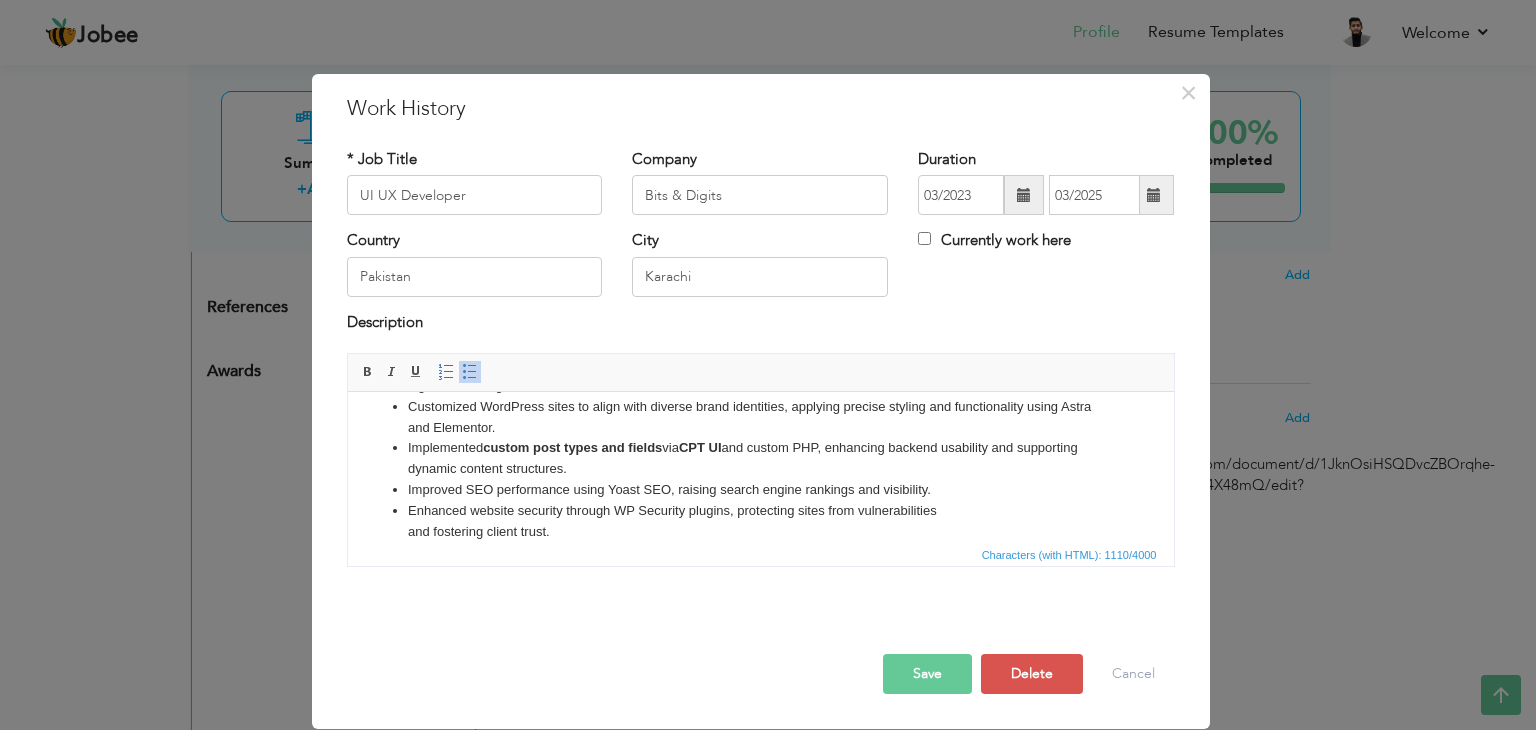 scroll, scrollTop: 172, scrollLeft: 0, axis: vertical 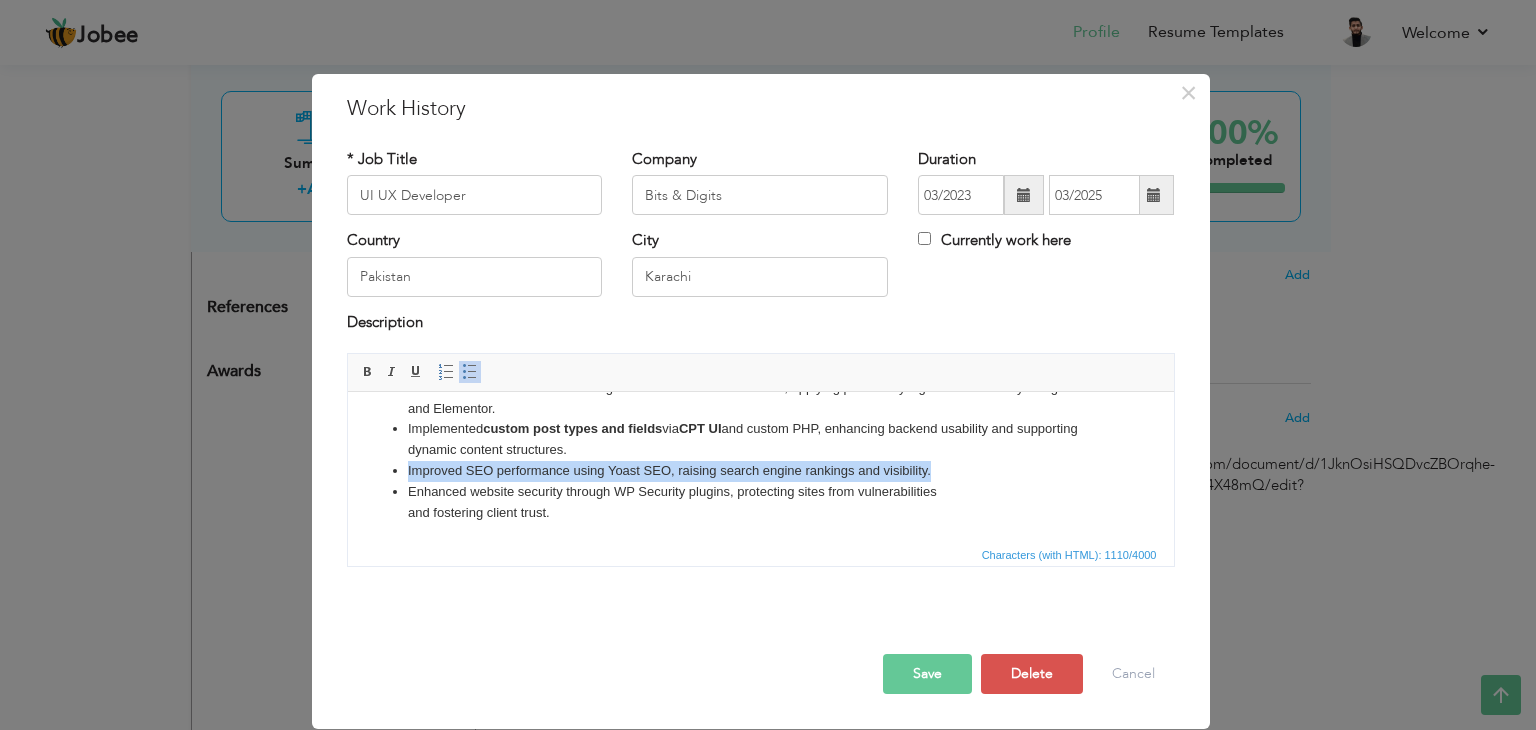 drag, startPoint x: 403, startPoint y: 469, endPoint x: 936, endPoint y: 475, distance: 533.03375 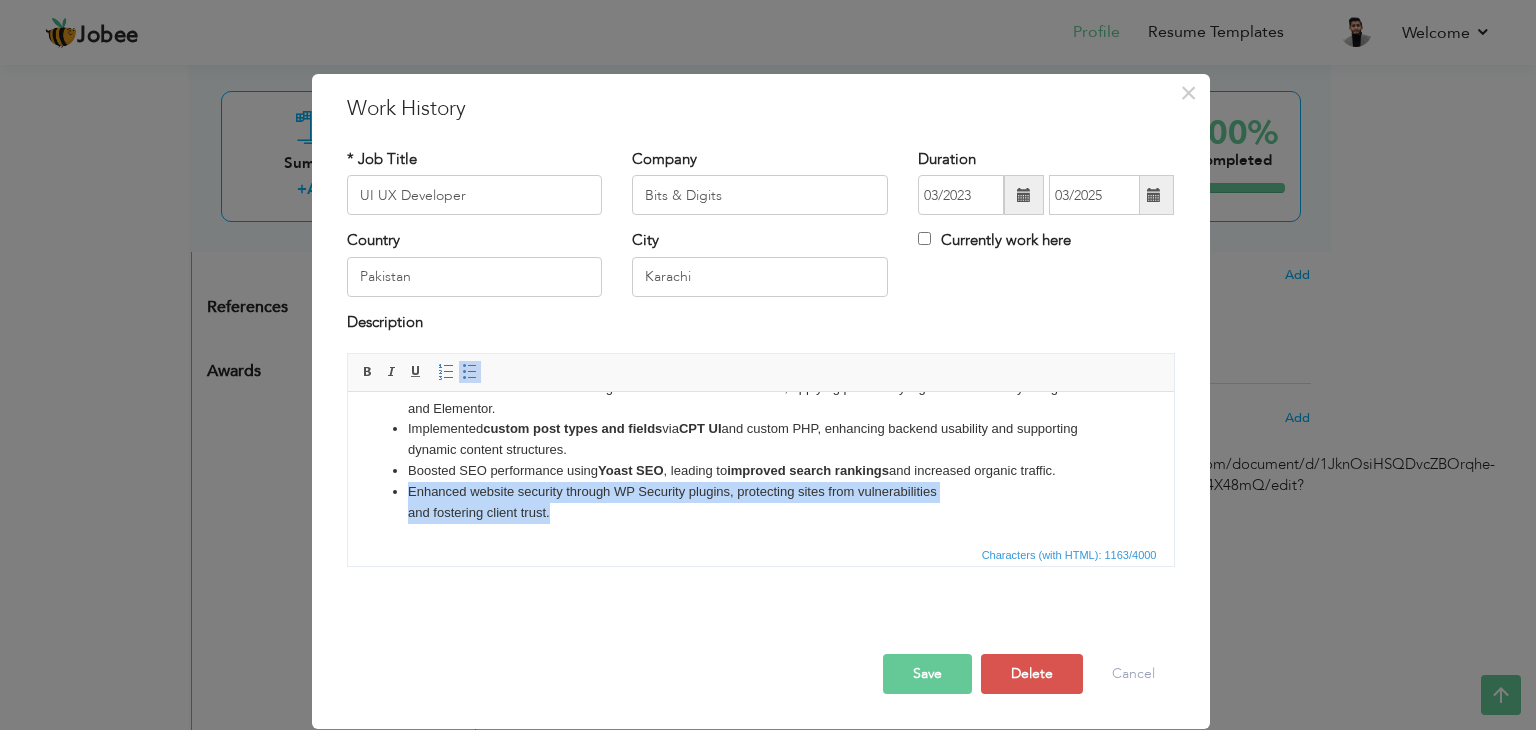 drag, startPoint x: 410, startPoint y: 488, endPoint x: 567, endPoint y: 514, distance: 159.1383 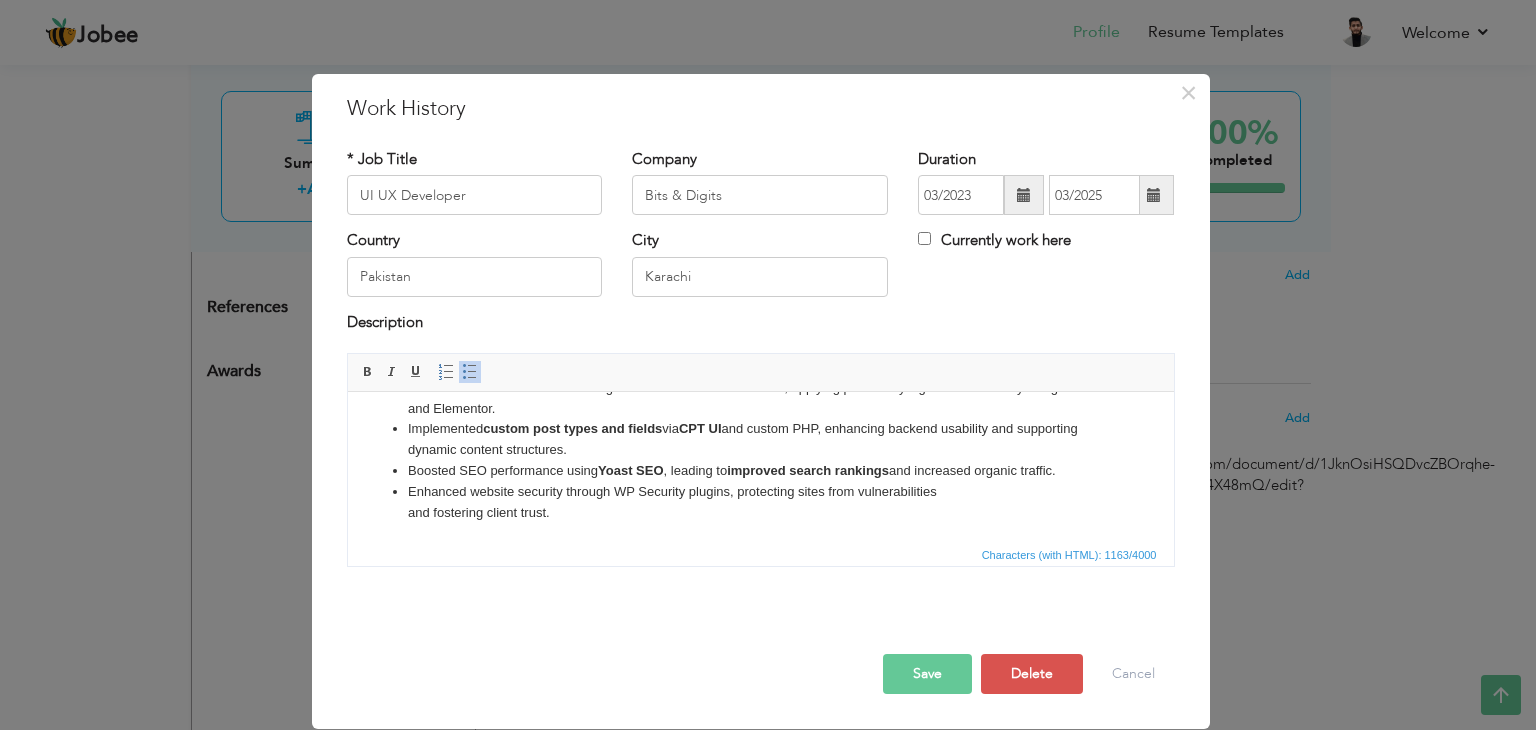 scroll, scrollTop: 152, scrollLeft: 0, axis: vertical 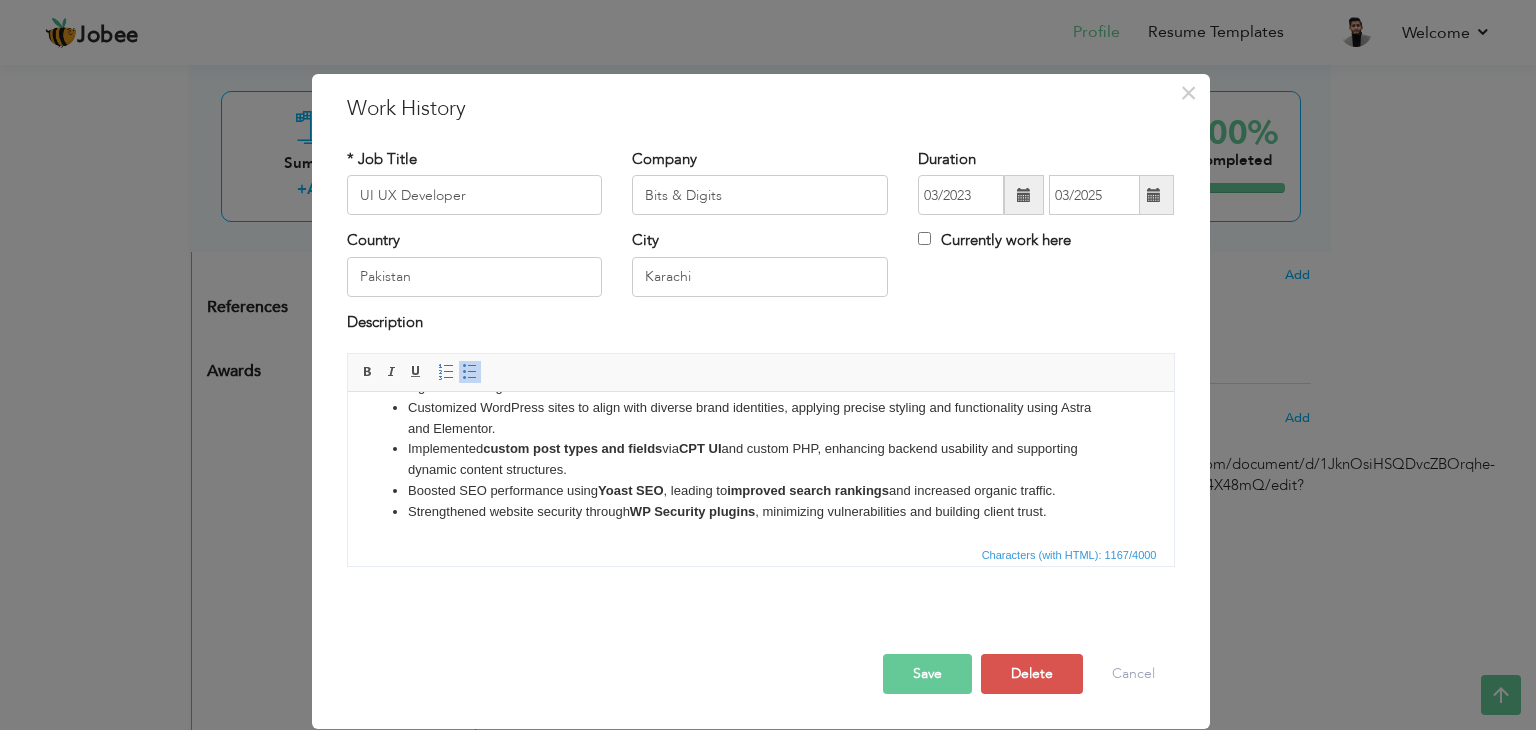 click on "Save" at bounding box center [927, 674] 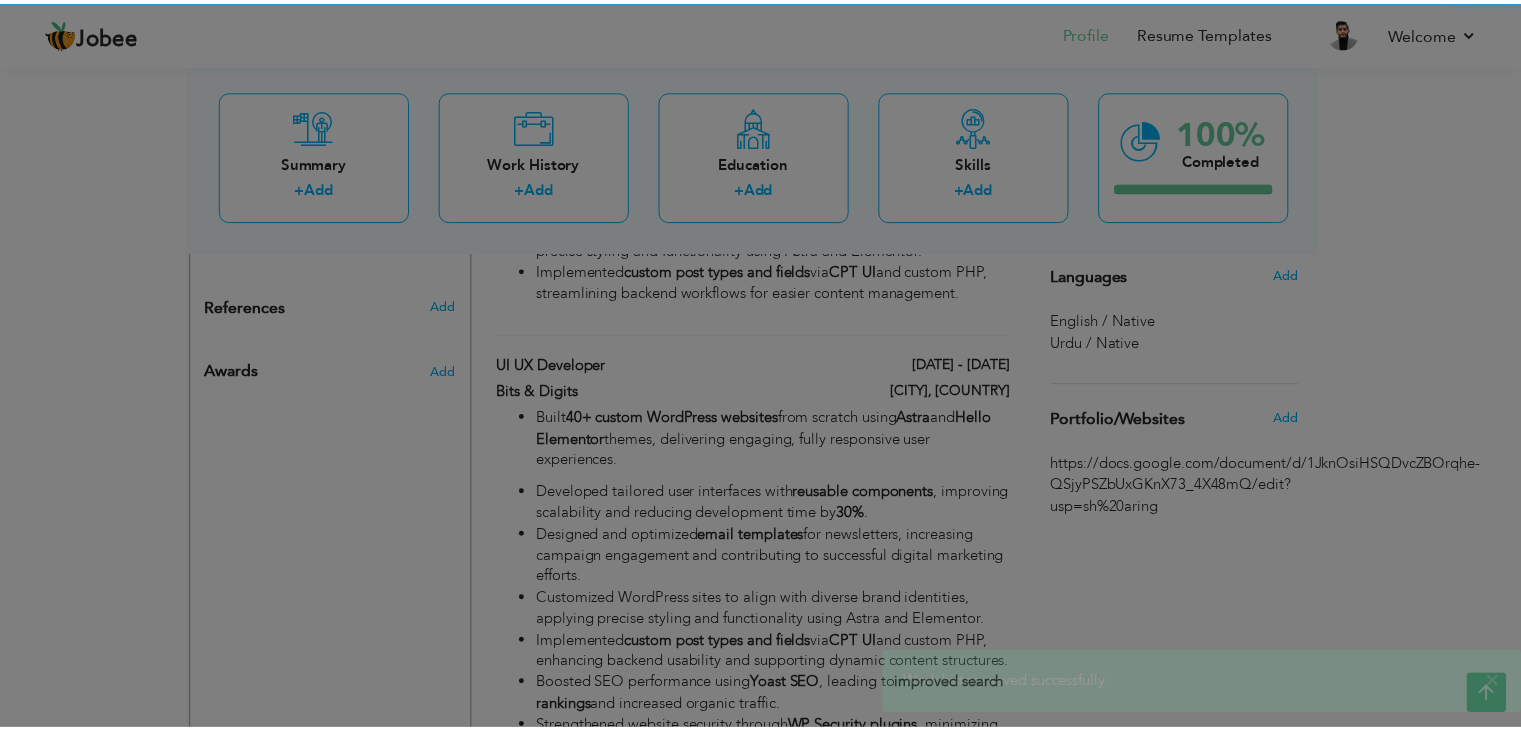 scroll, scrollTop: 0, scrollLeft: 0, axis: both 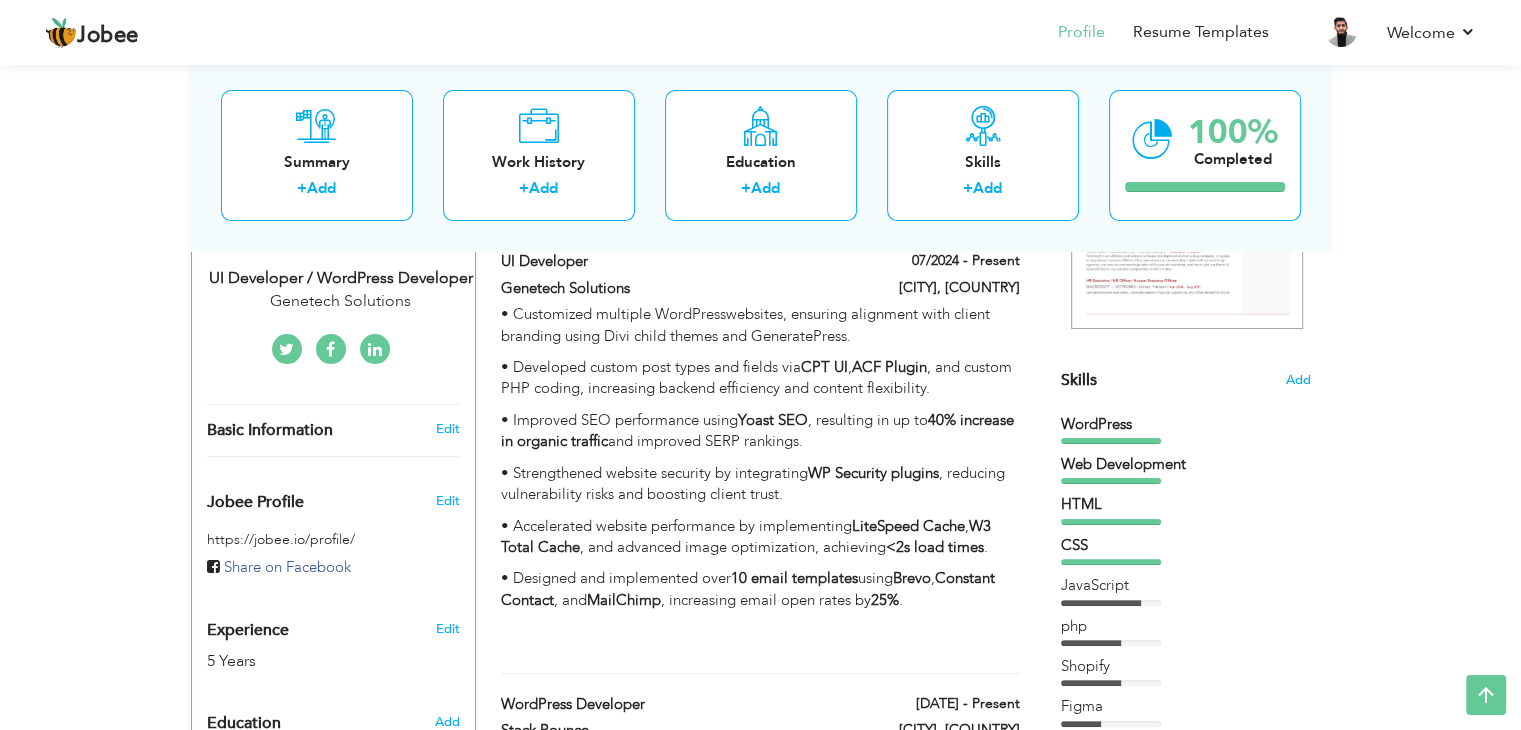 click at bounding box center (375, 350) 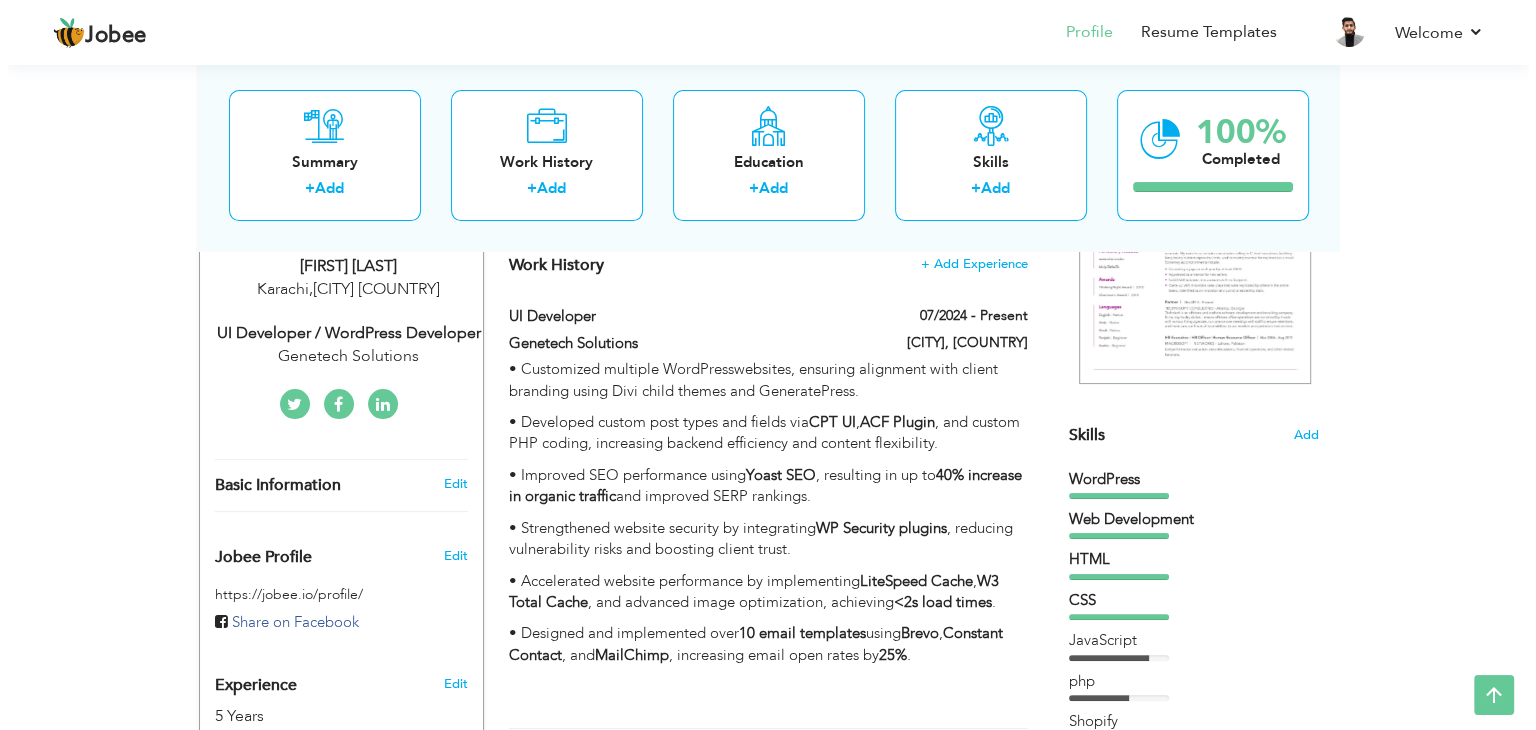 scroll, scrollTop: 300, scrollLeft: 0, axis: vertical 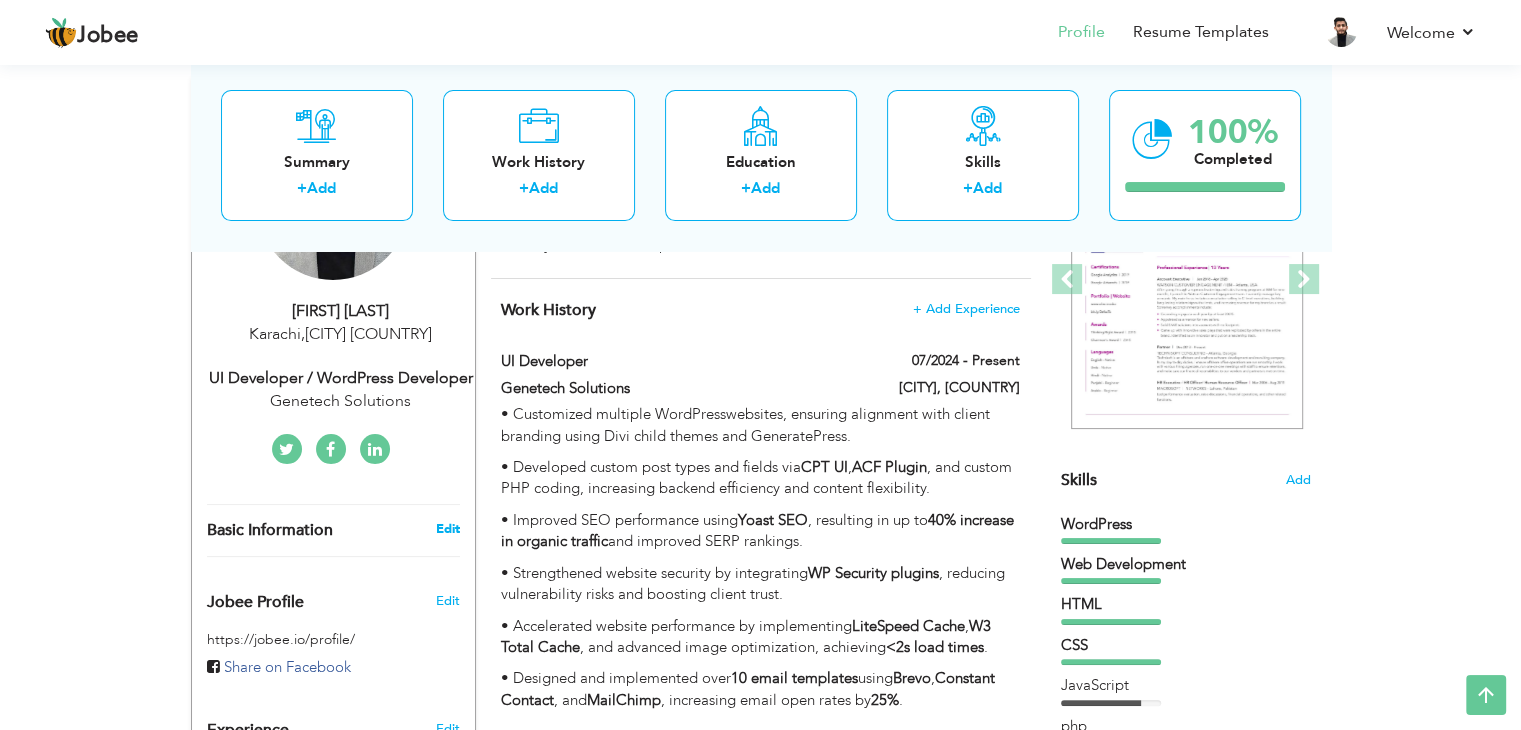 click on "Edit" at bounding box center (447, 529) 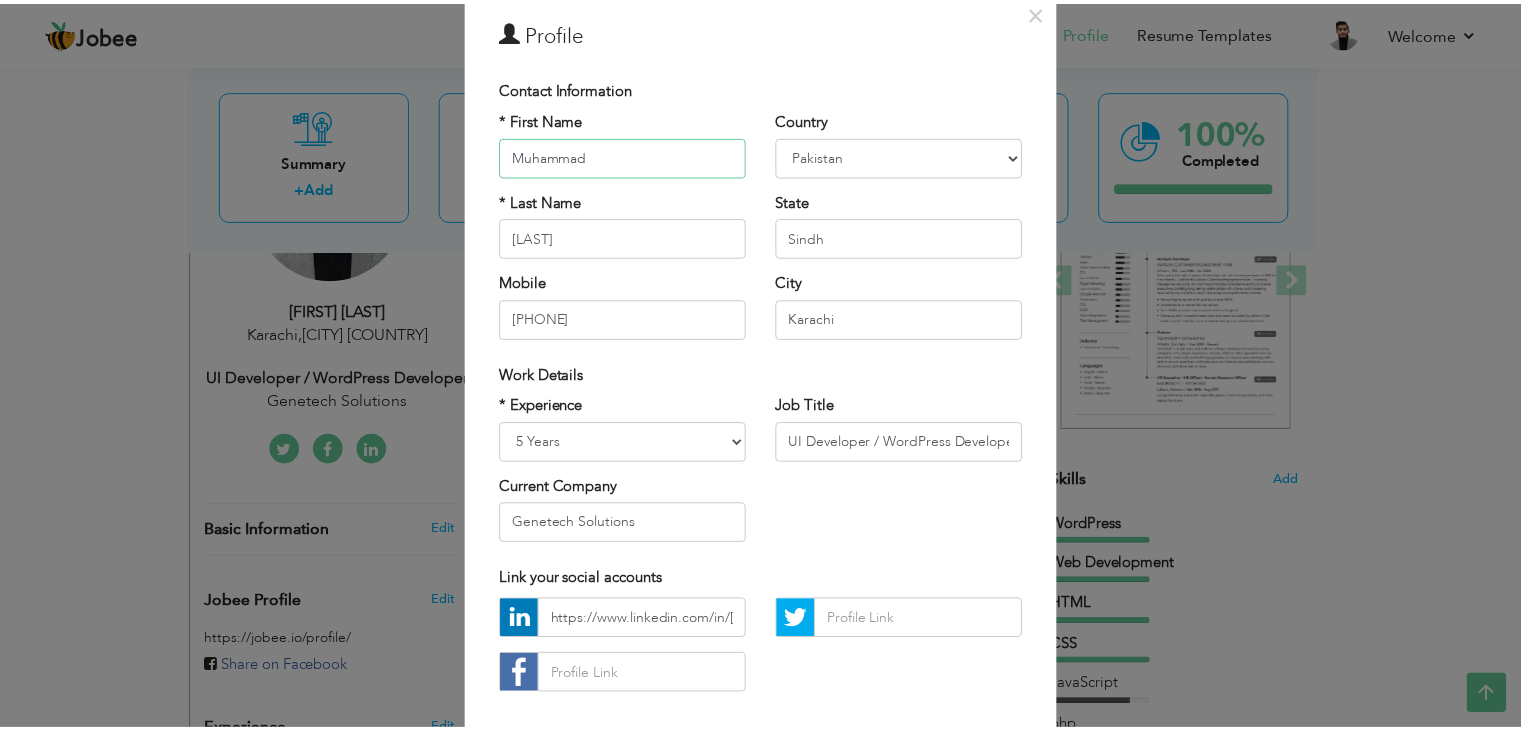 scroll, scrollTop: 181, scrollLeft: 0, axis: vertical 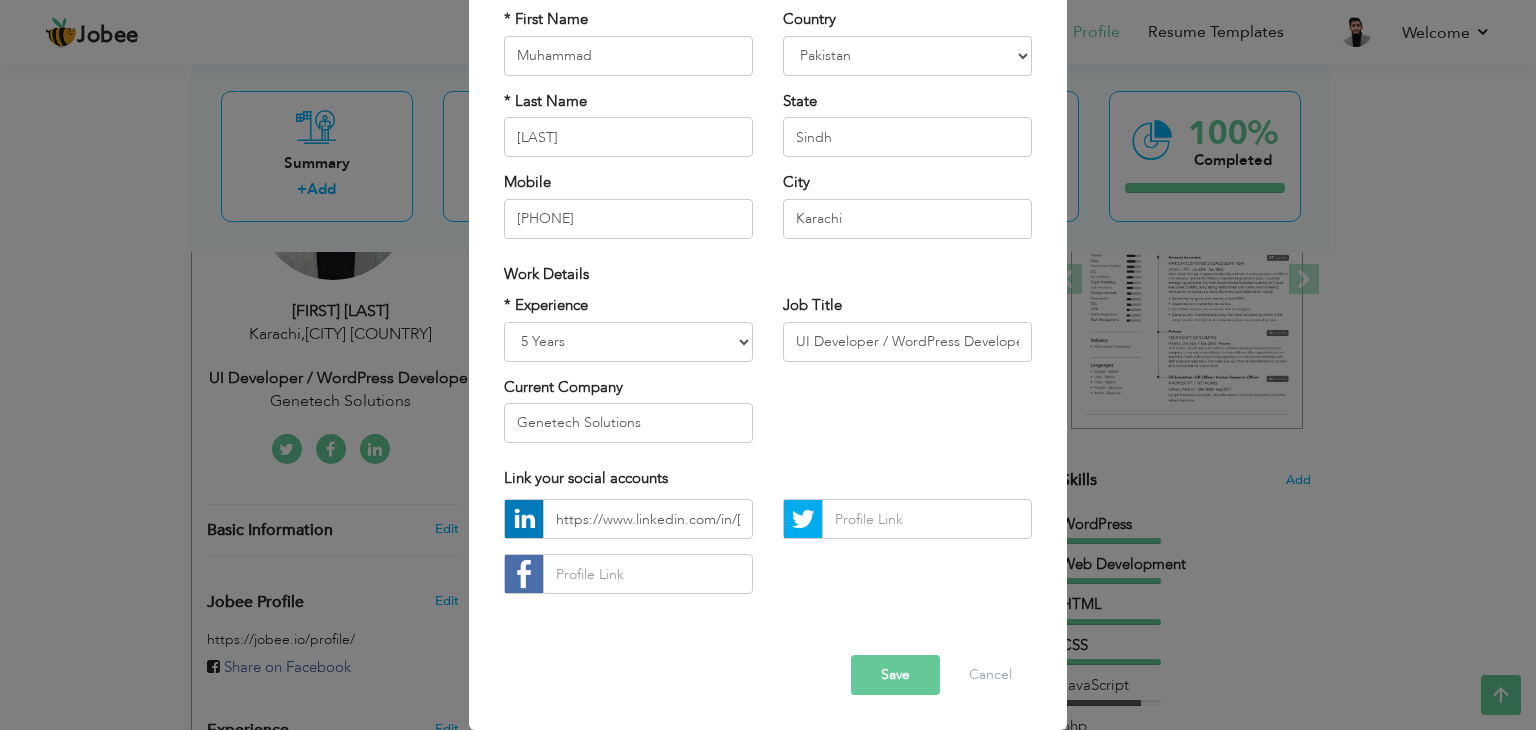 click on "https://www.linkedin.com/in/muhammad-adnan2739/" at bounding box center [768, 554] 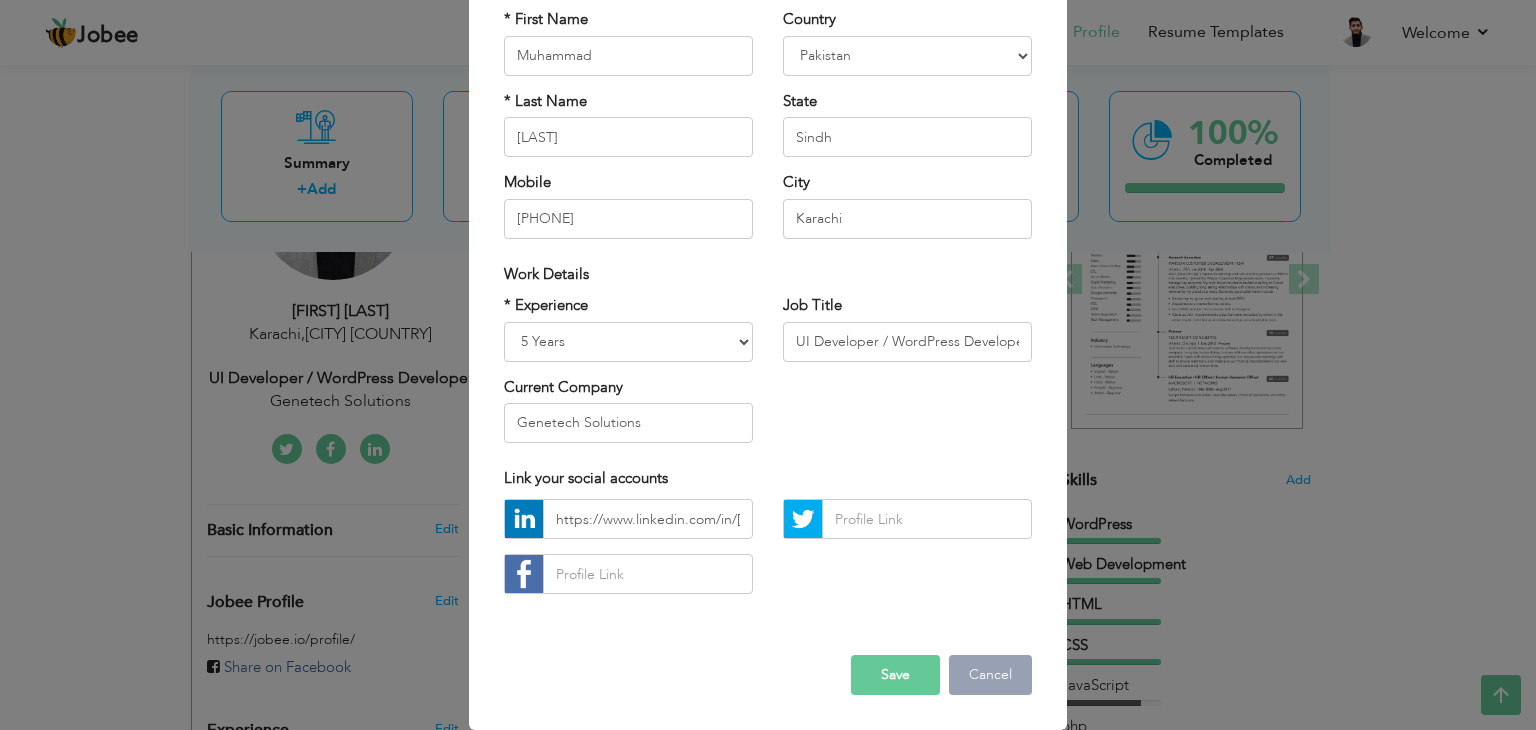 click on "Cancel" at bounding box center [990, 675] 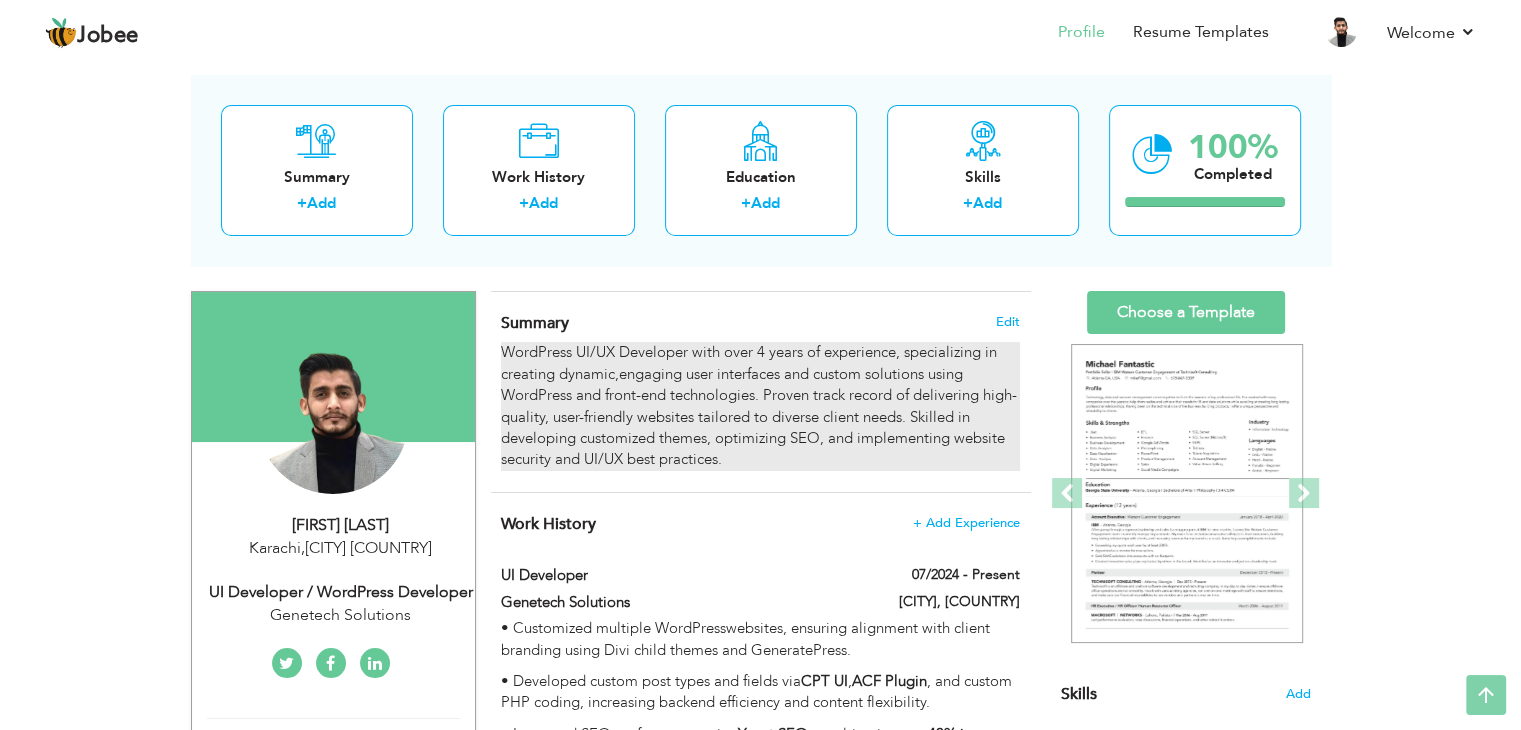 scroll, scrollTop: 0, scrollLeft: 0, axis: both 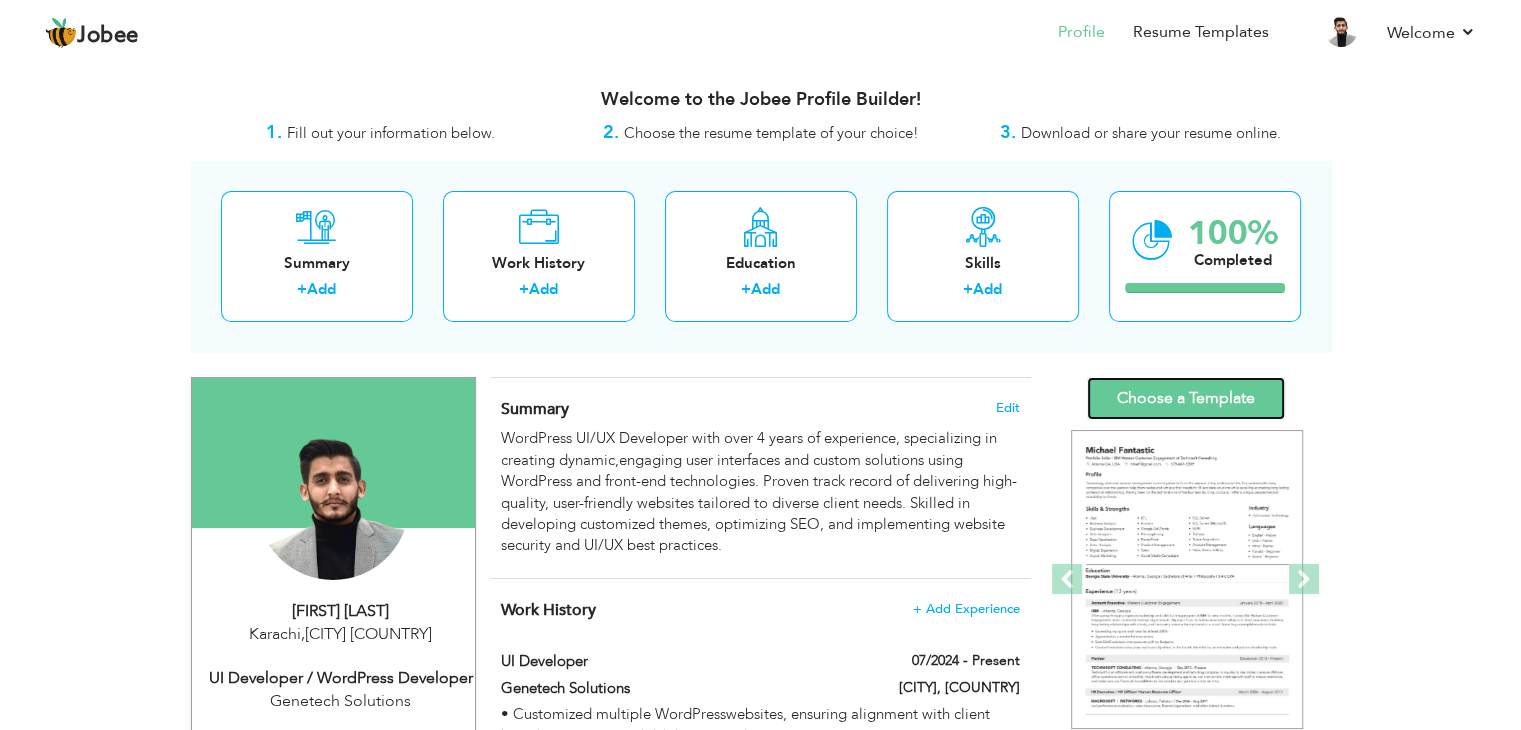 click on "Choose a Template" at bounding box center (1186, 398) 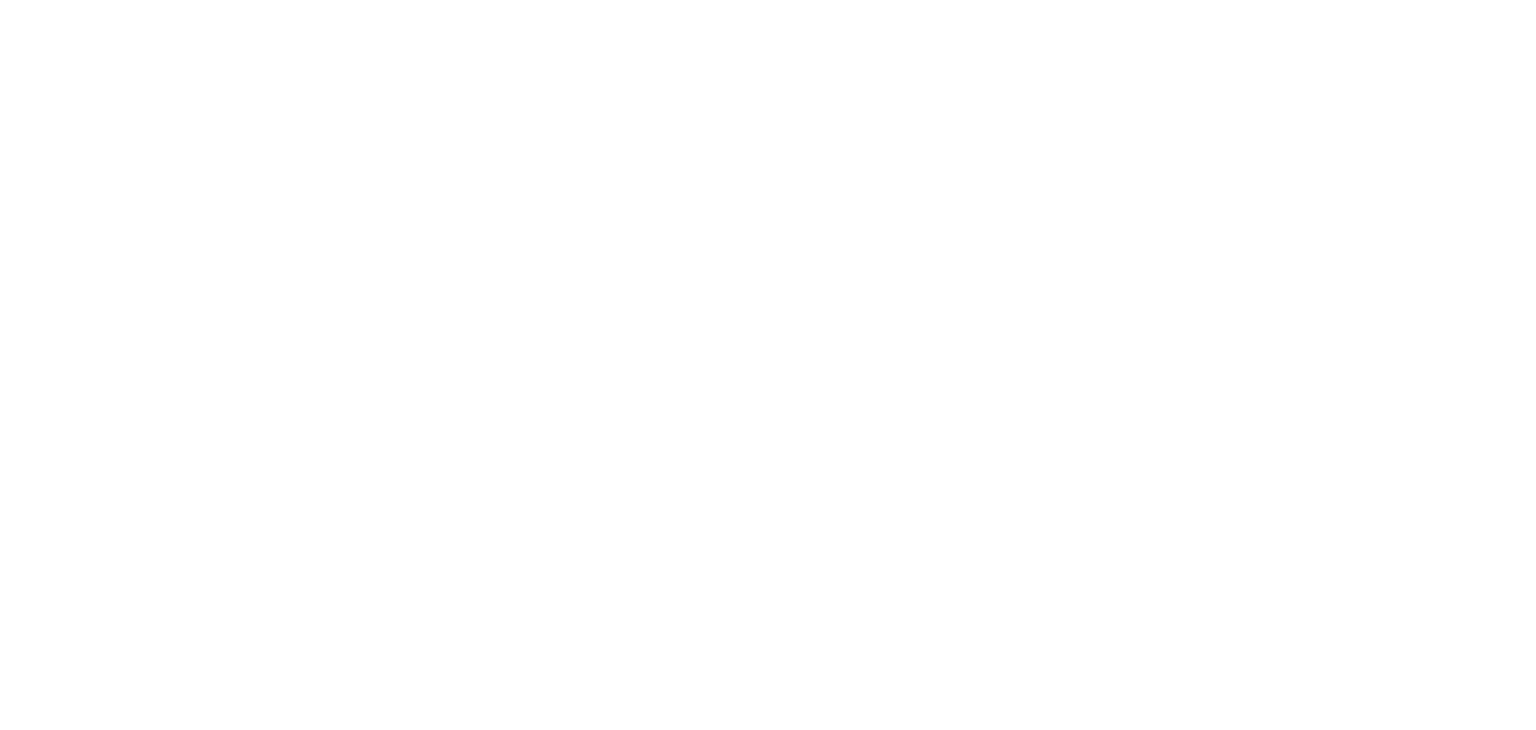 scroll, scrollTop: 0, scrollLeft: 0, axis: both 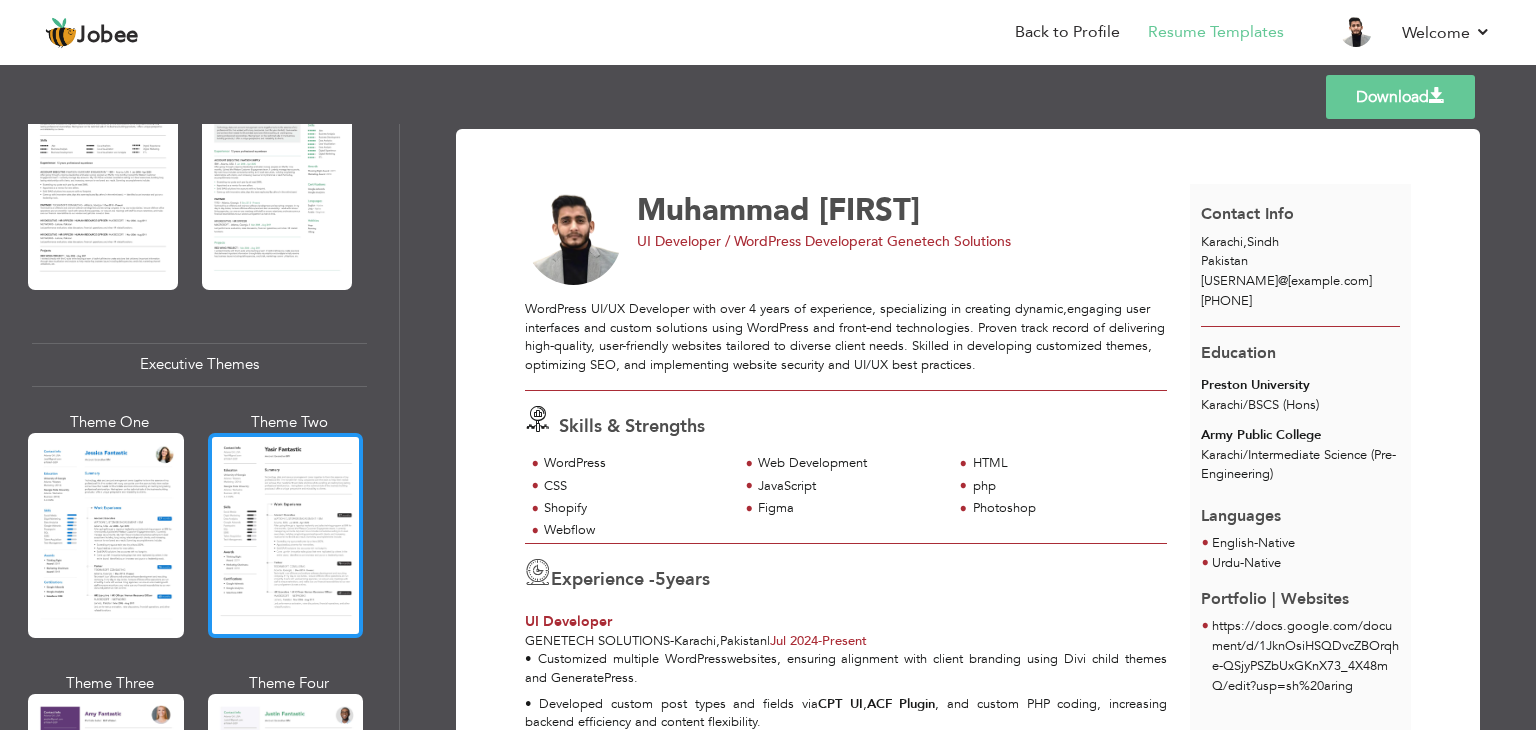 click at bounding box center [286, 535] 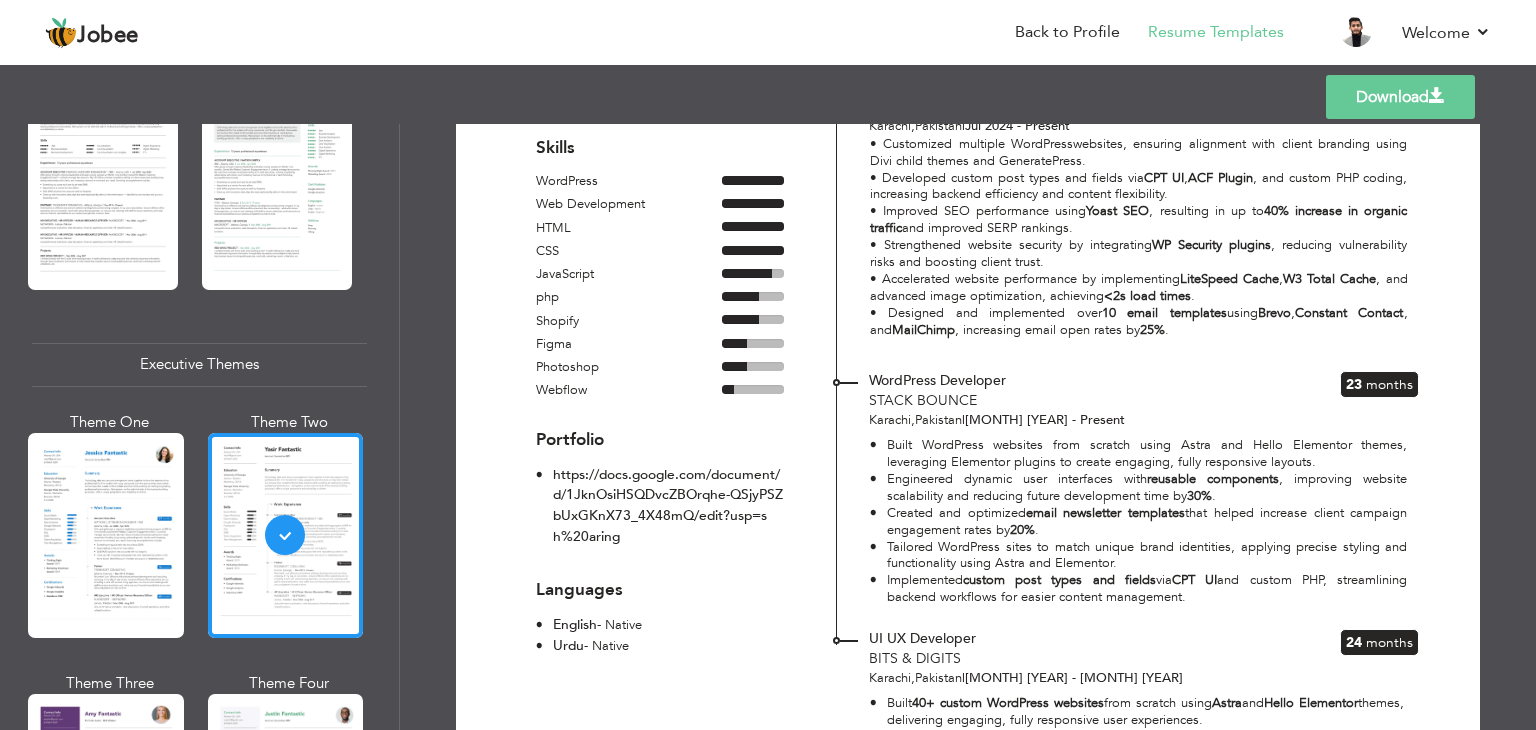 scroll, scrollTop: 500, scrollLeft: 0, axis: vertical 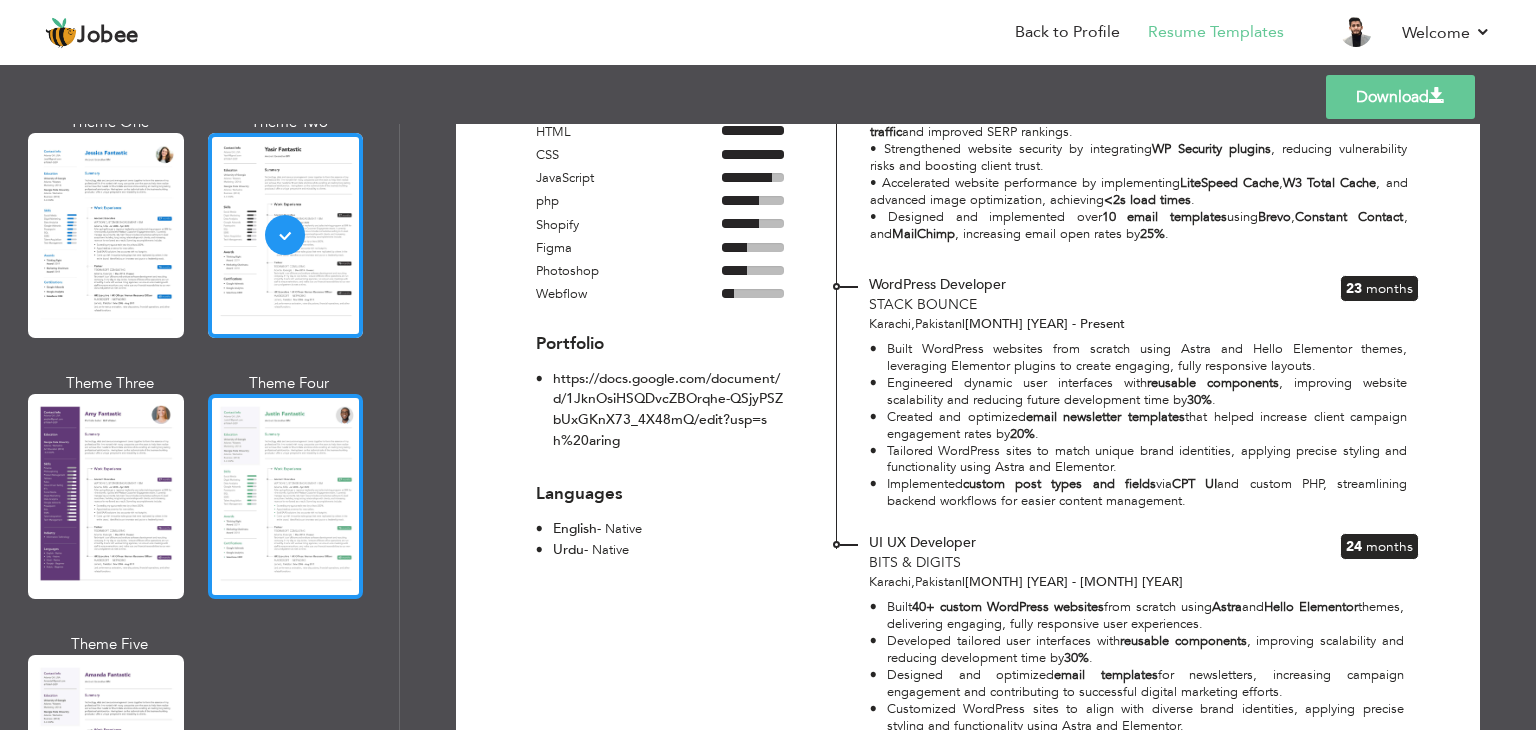 click at bounding box center [286, 496] 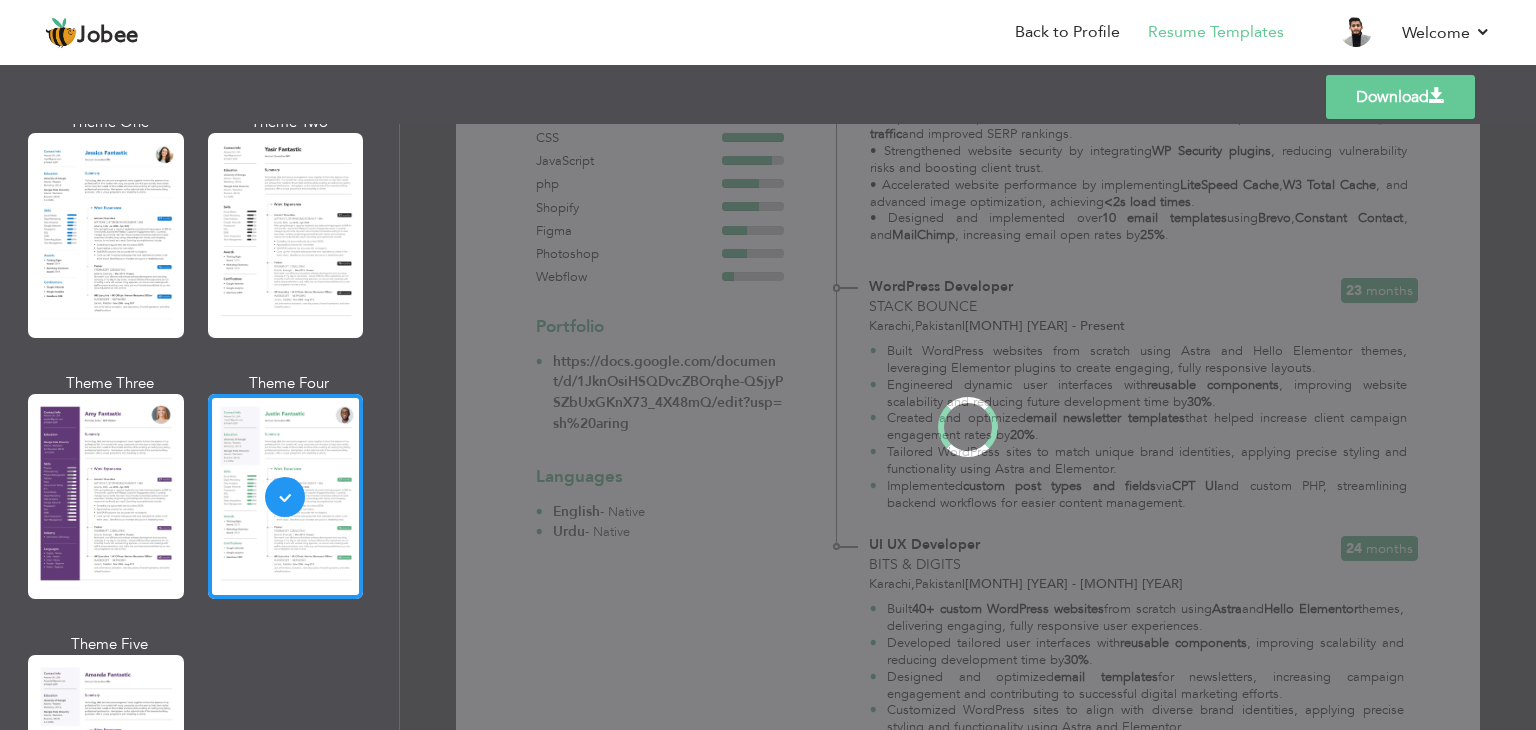 scroll, scrollTop: 0, scrollLeft: 0, axis: both 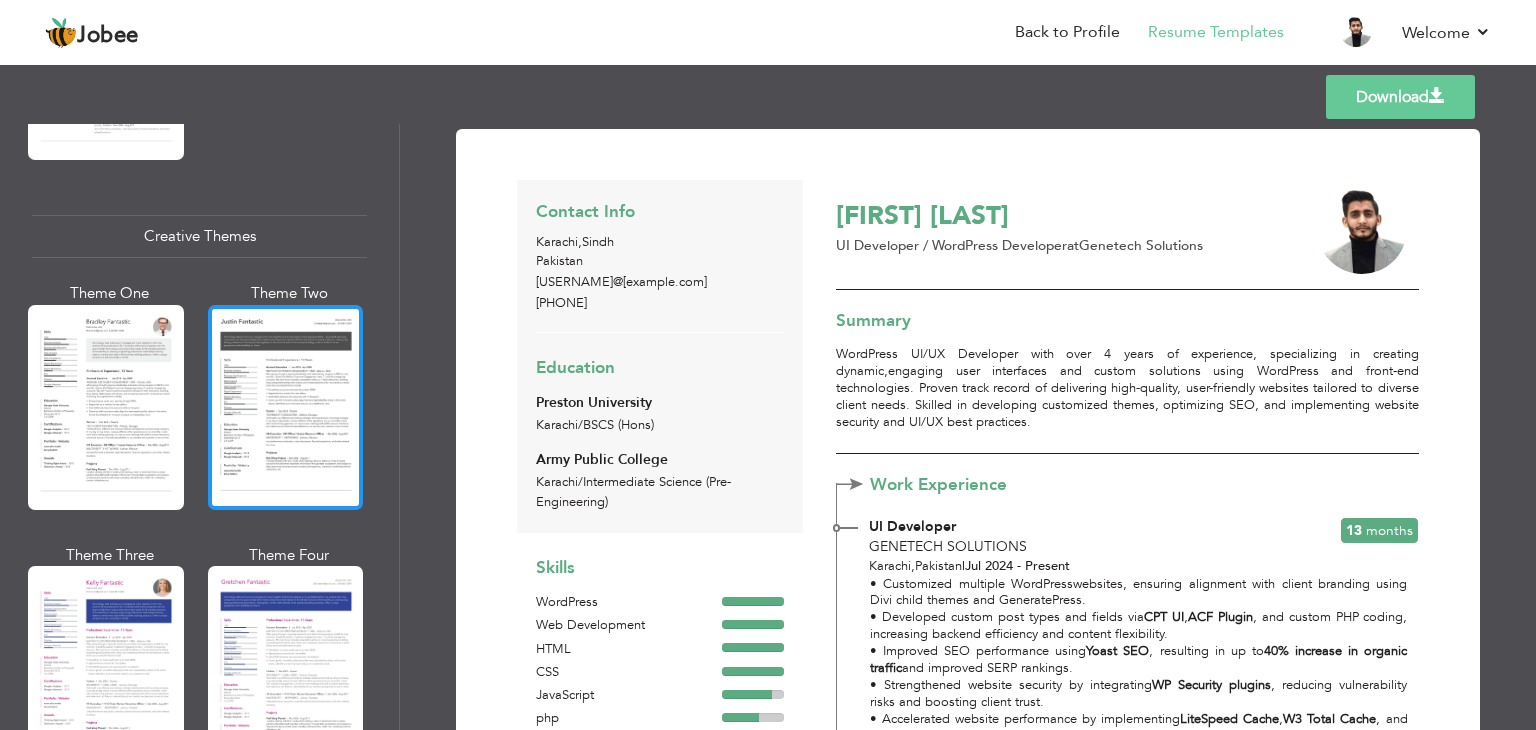 click at bounding box center (286, 407) 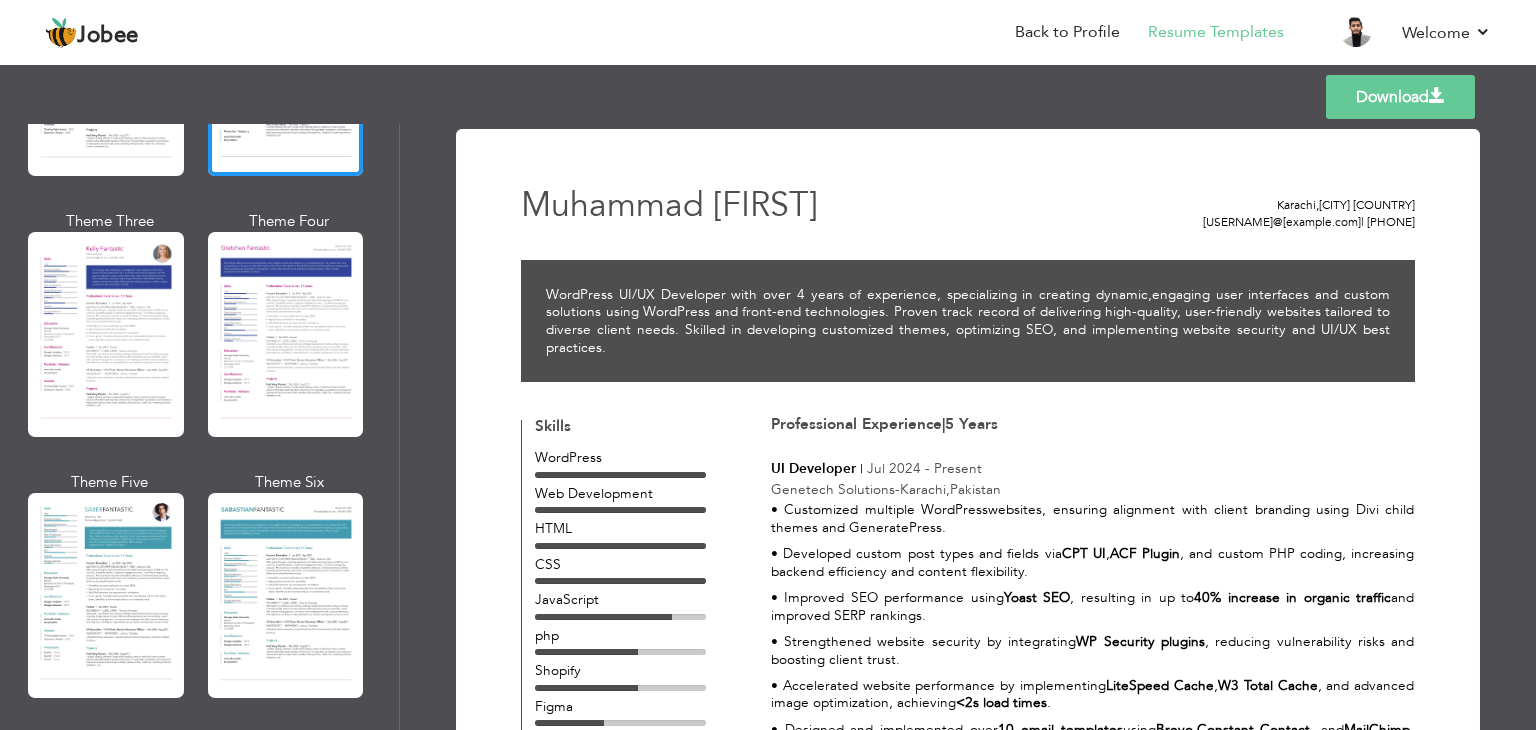 scroll, scrollTop: 2700, scrollLeft: 0, axis: vertical 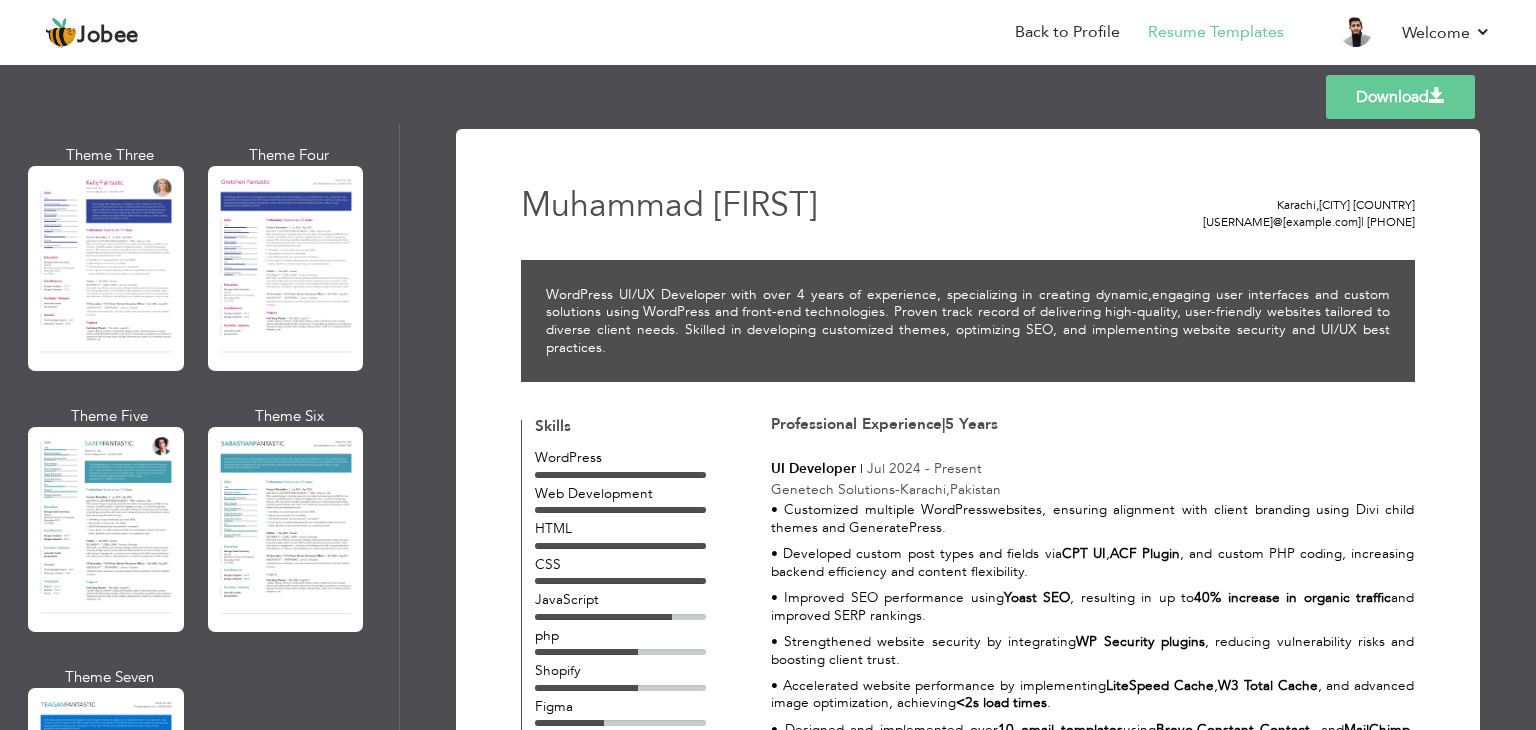 drag, startPoint x: 308, startPoint y: 449, endPoint x: 348, endPoint y: 452, distance: 40.112343 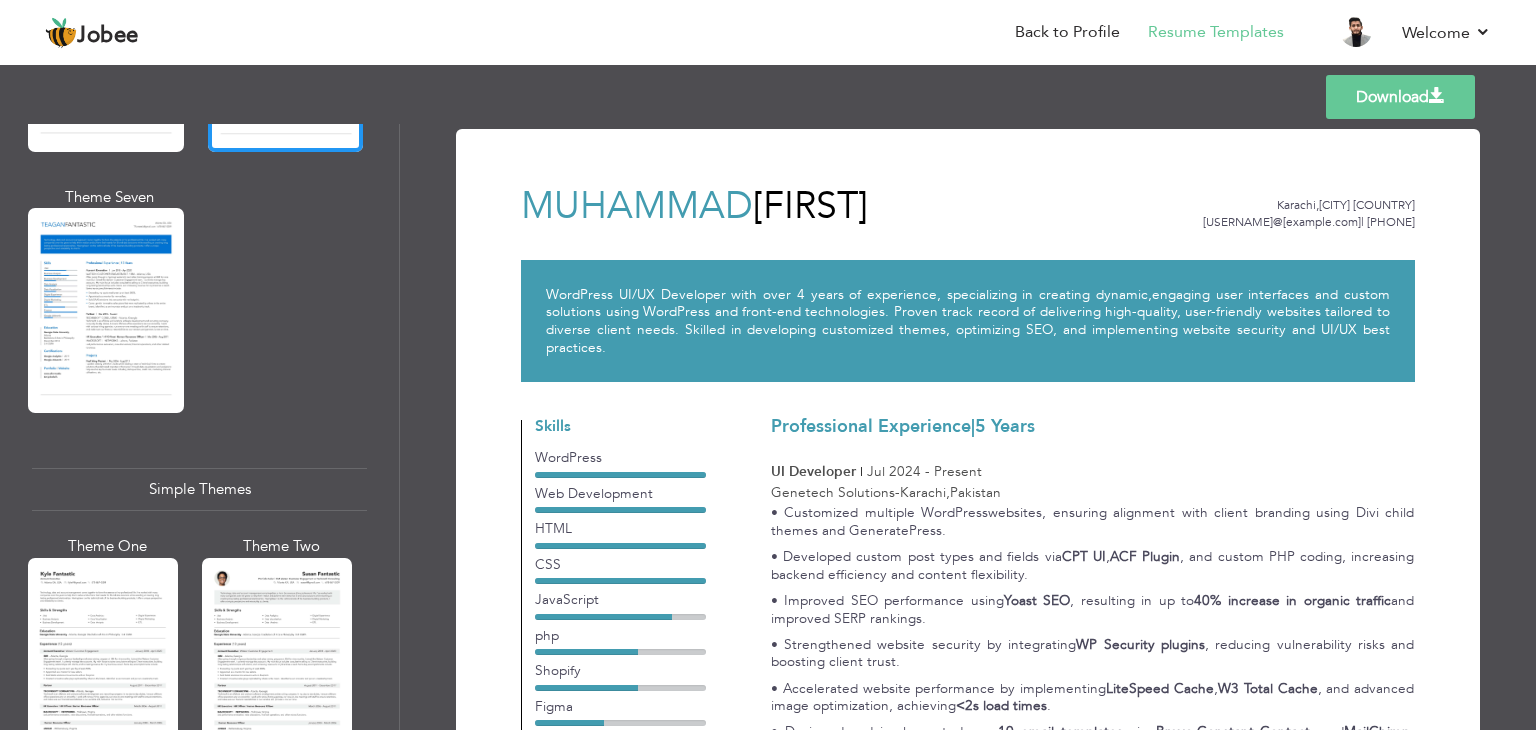 scroll, scrollTop: 3200, scrollLeft: 0, axis: vertical 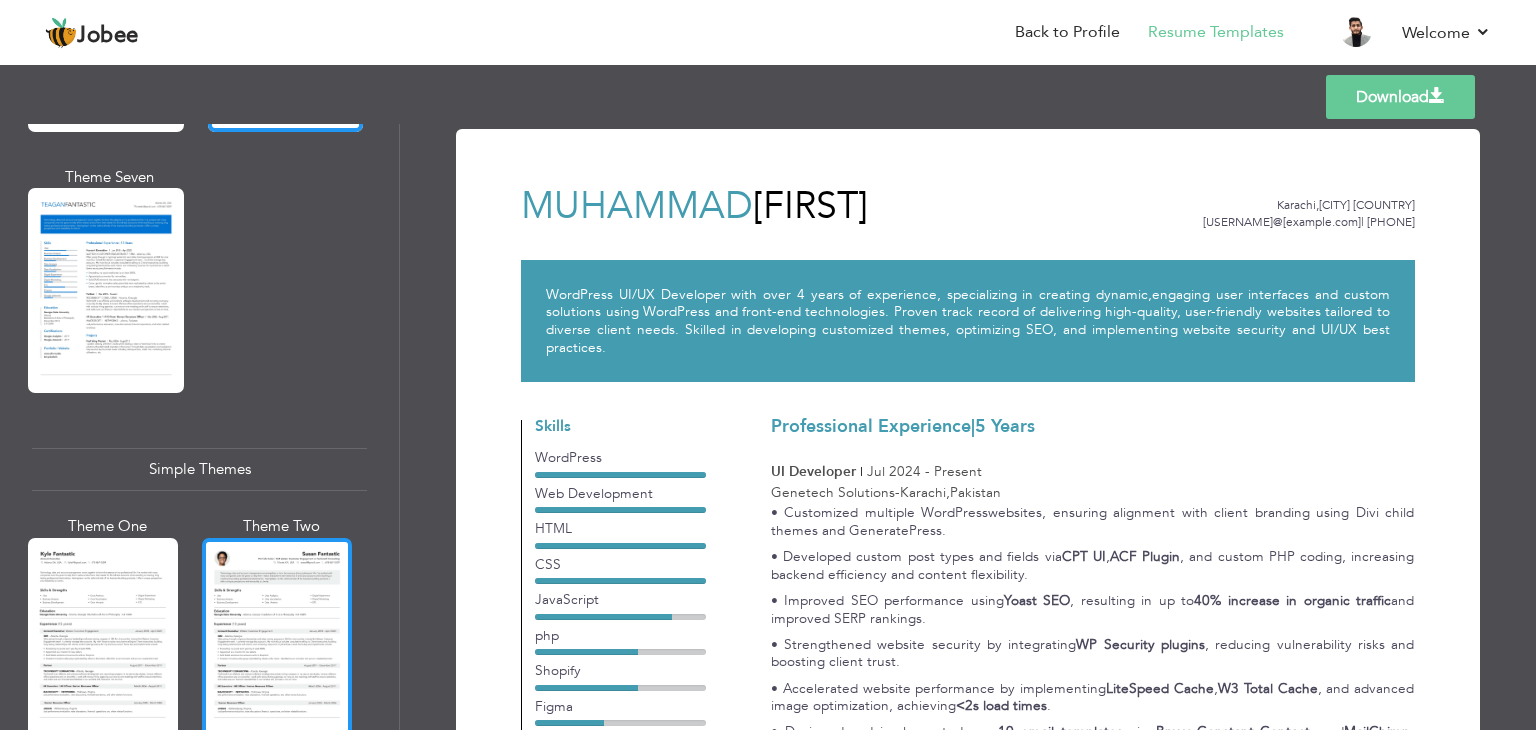click at bounding box center [277, 637] 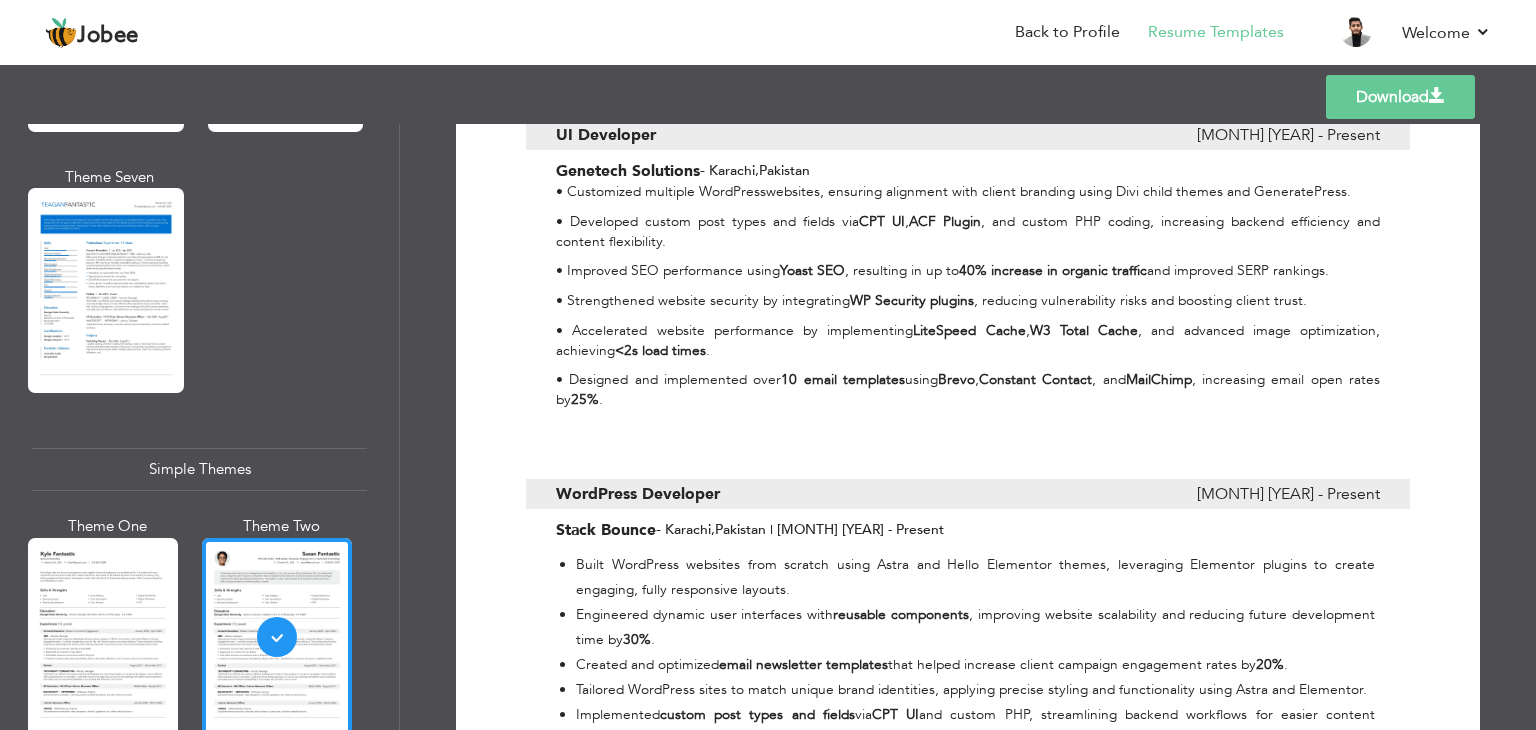 scroll, scrollTop: 700, scrollLeft: 0, axis: vertical 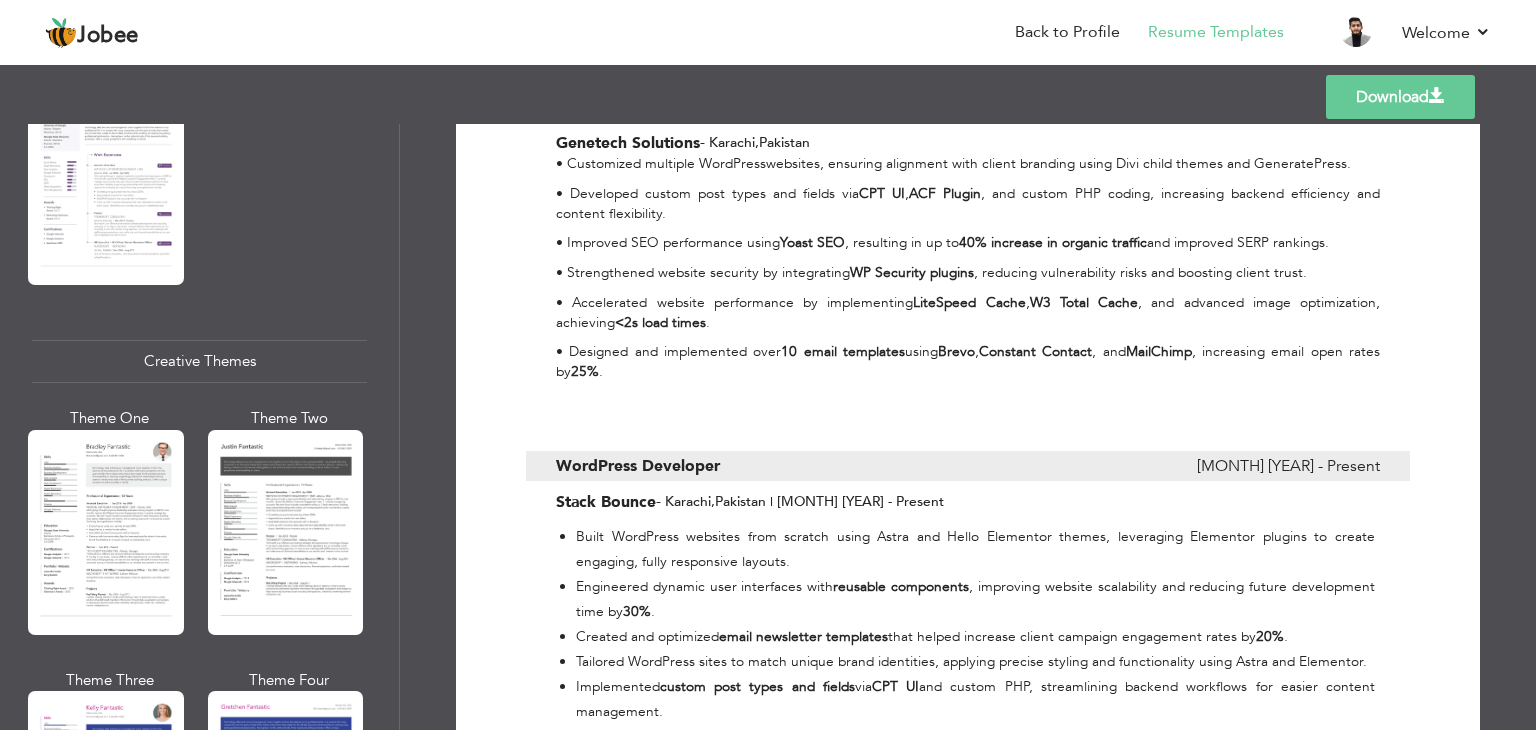 click at bounding box center (106, 532) 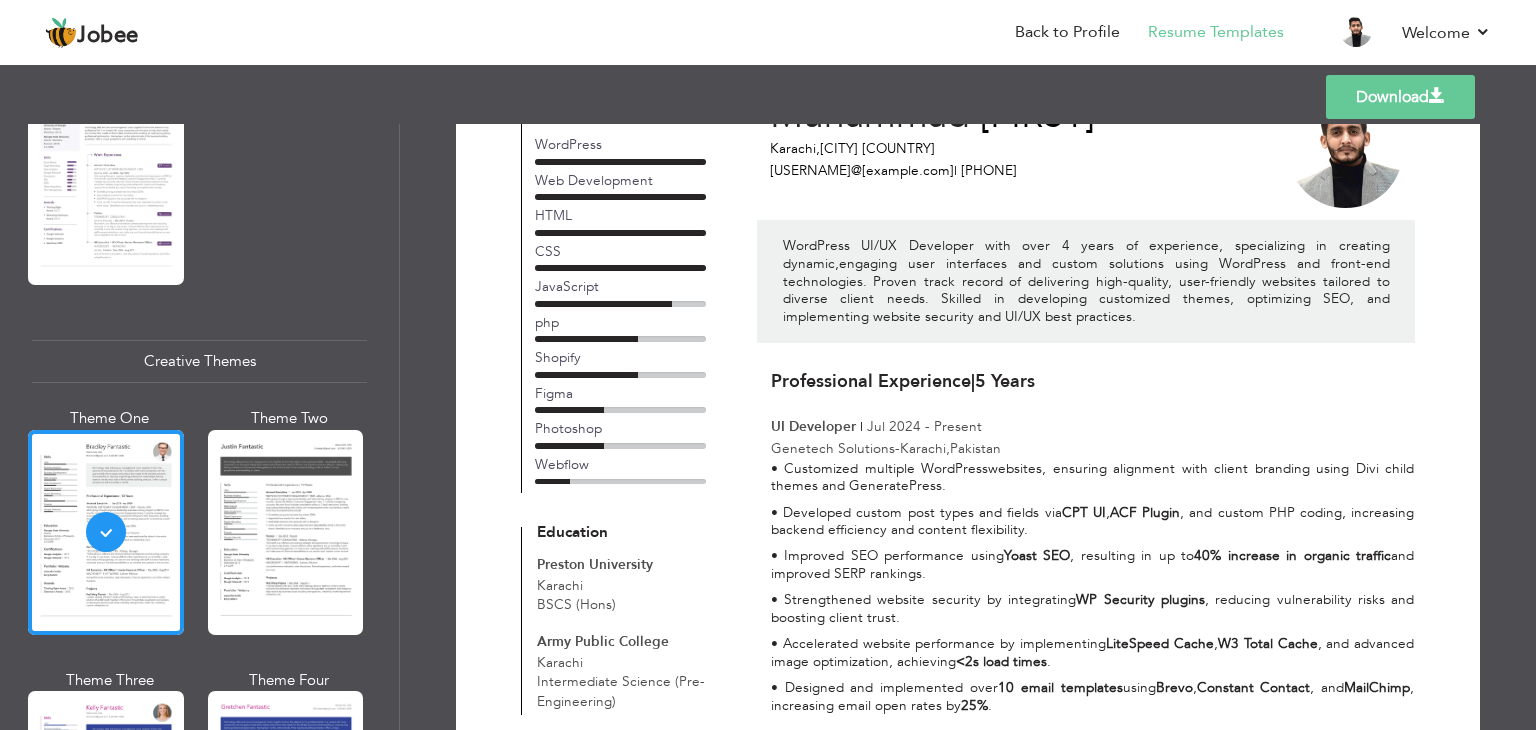 scroll, scrollTop: 200, scrollLeft: 0, axis: vertical 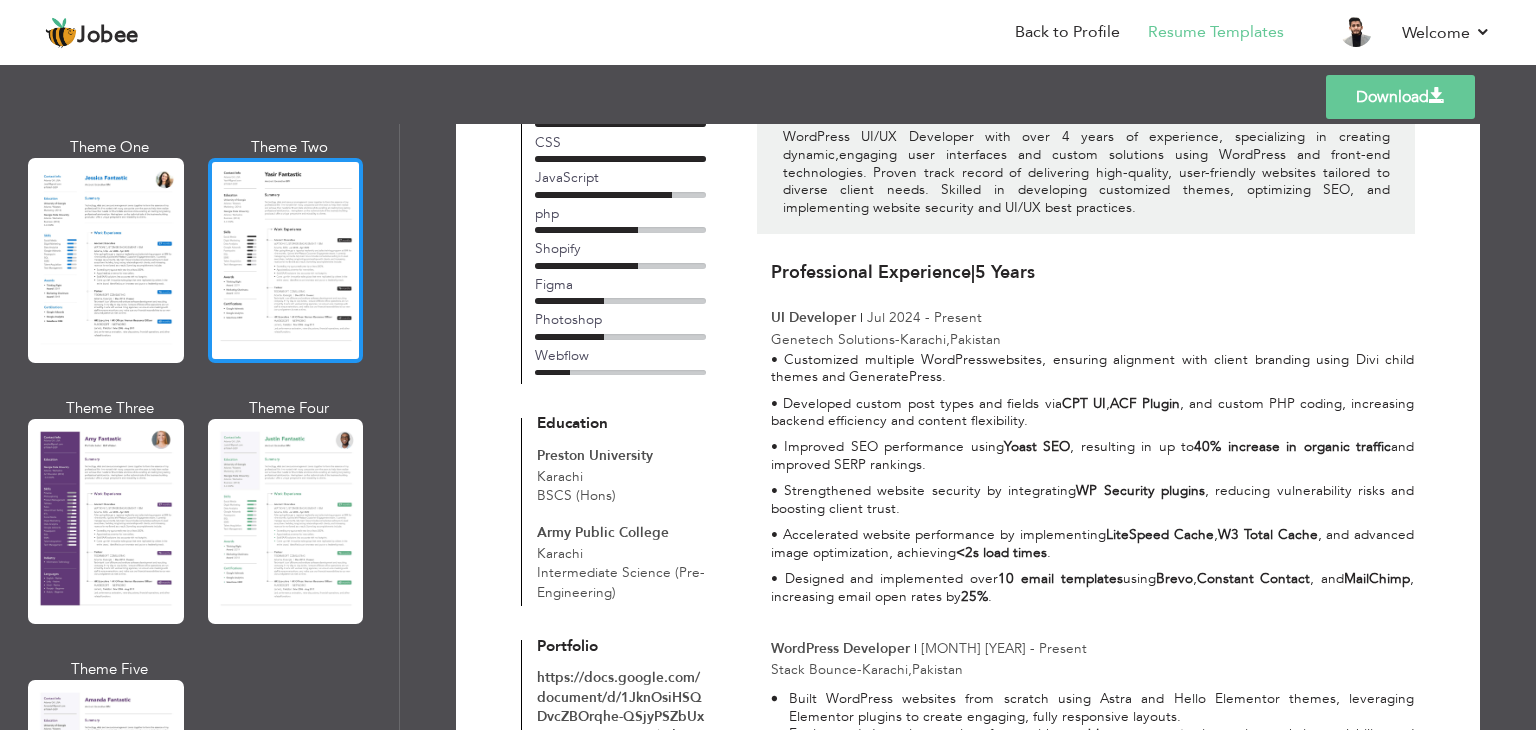 click at bounding box center (286, 260) 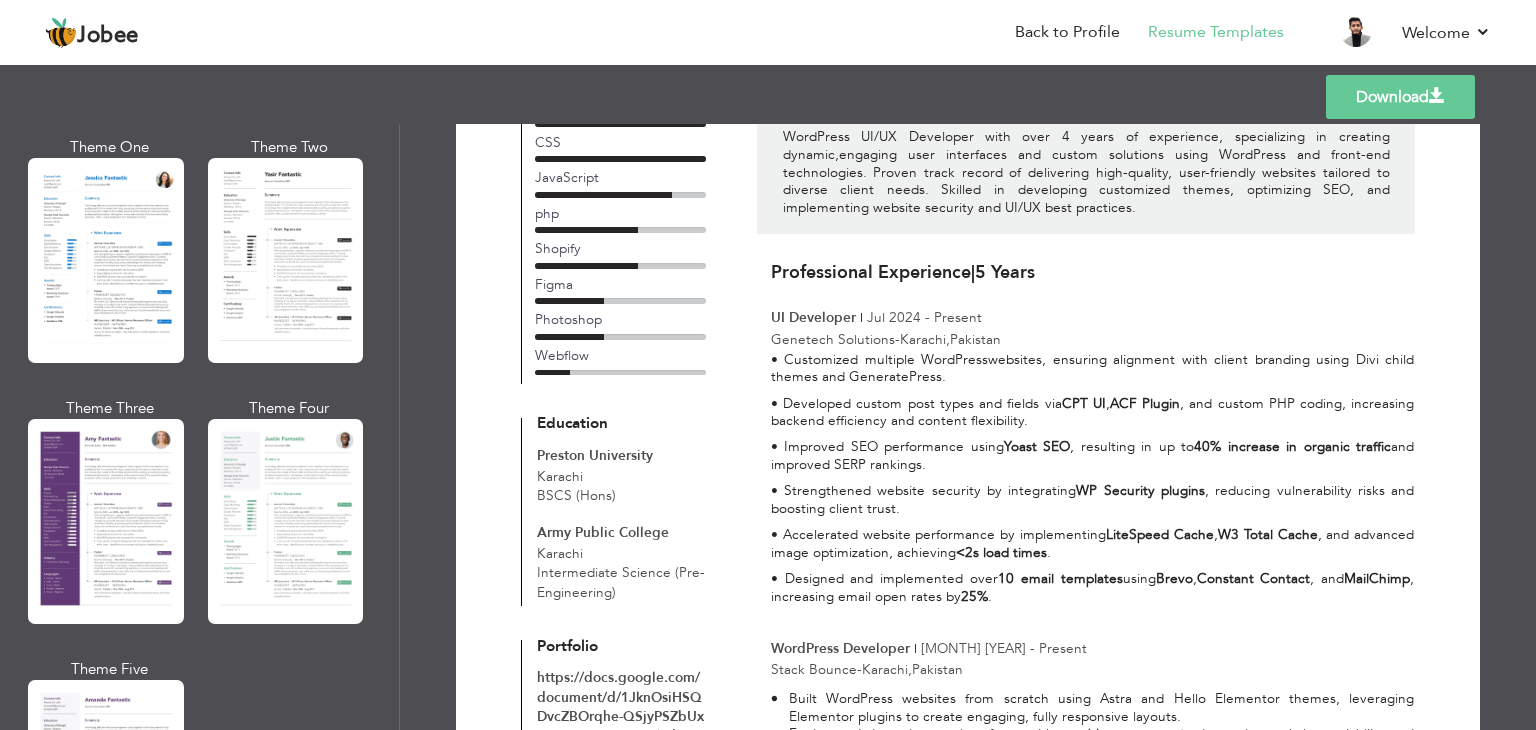 scroll, scrollTop: 0, scrollLeft: 0, axis: both 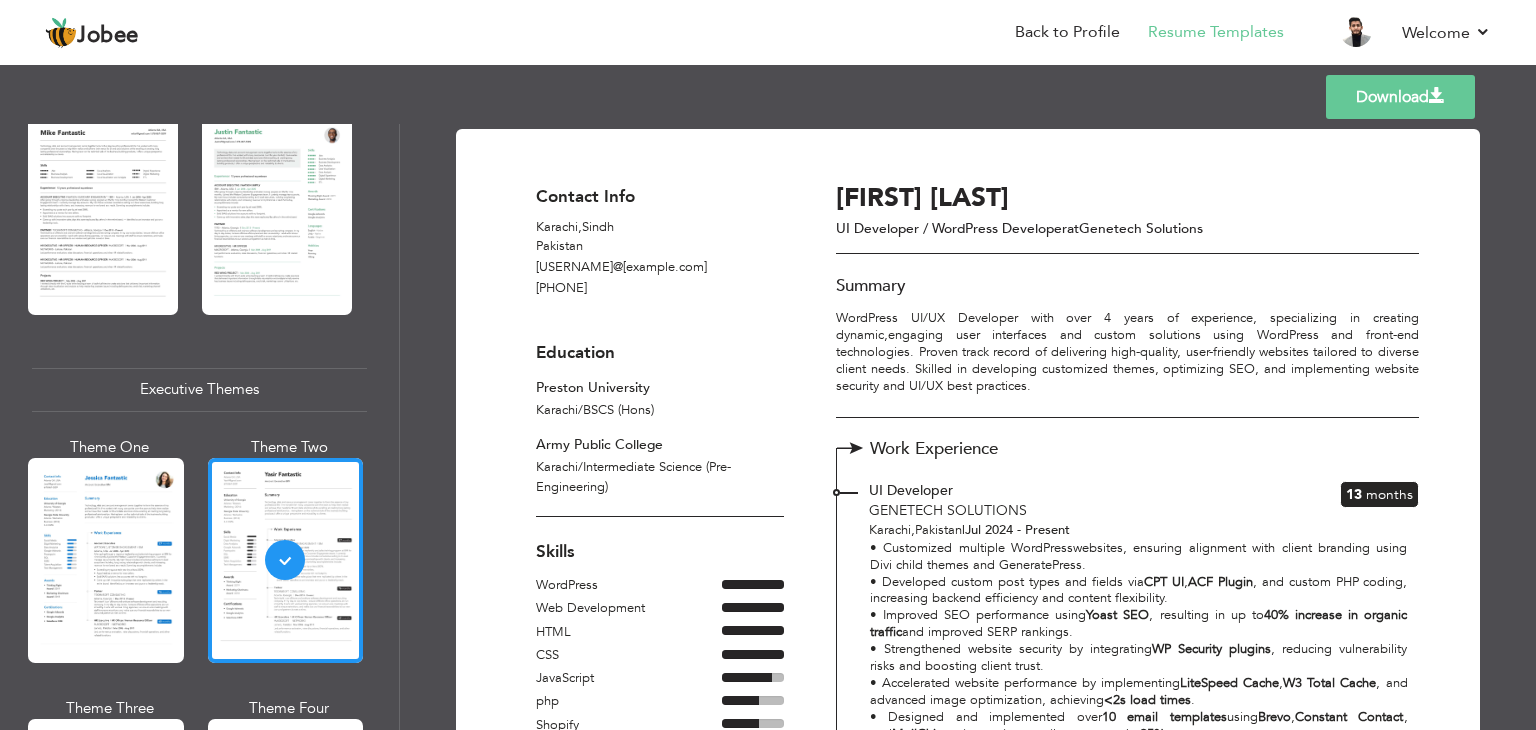 click at bounding box center (277, 215) 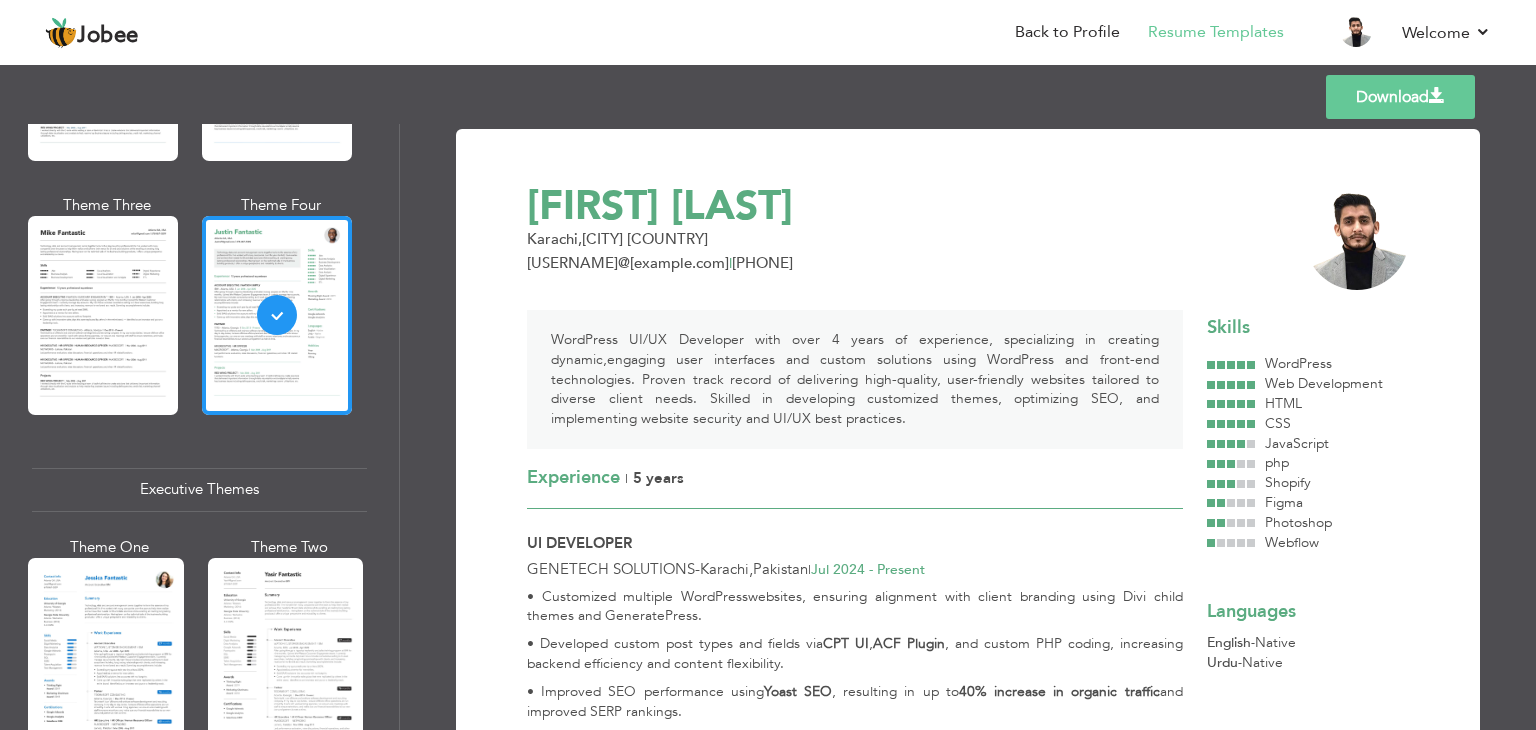 scroll, scrollTop: 1075, scrollLeft: 0, axis: vertical 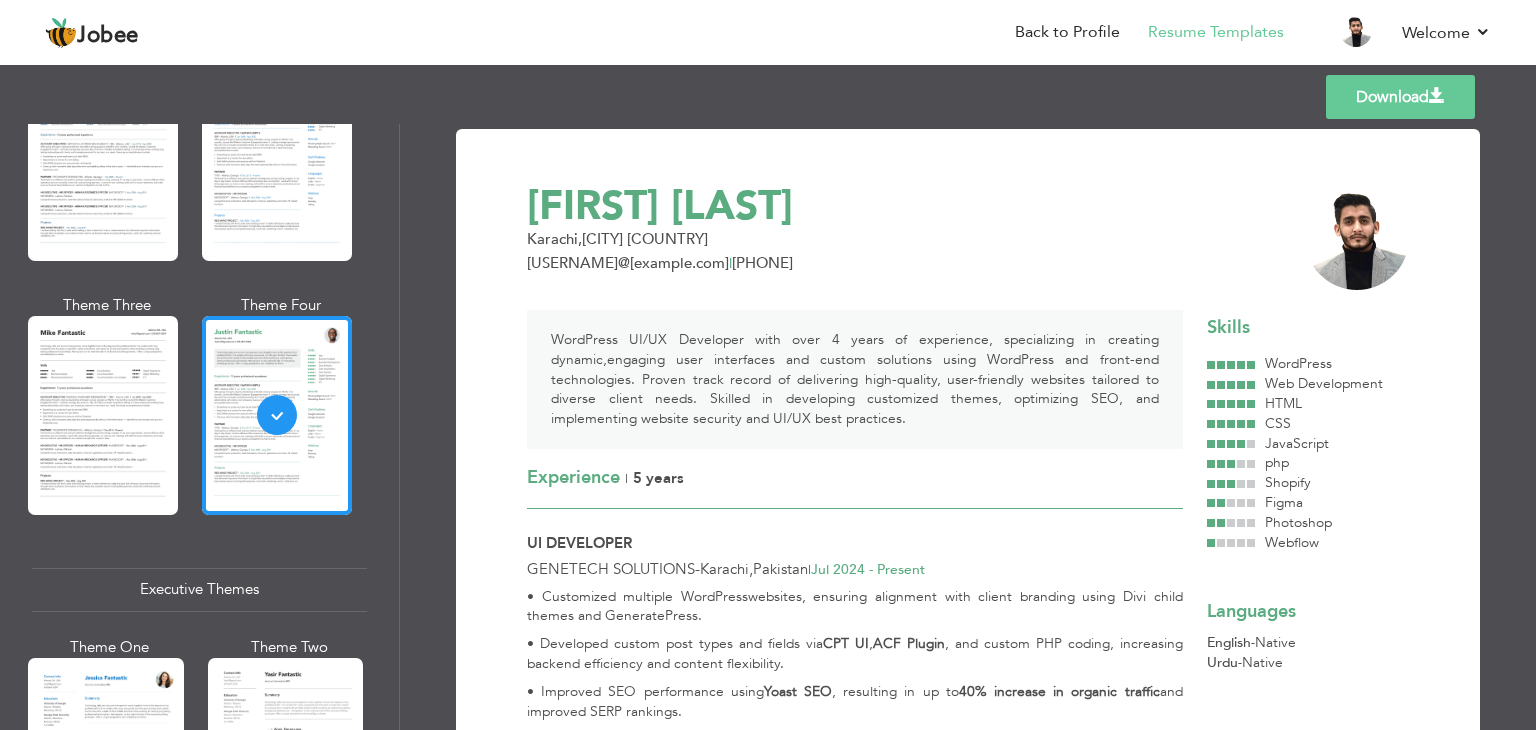 click at bounding box center (103, 415) 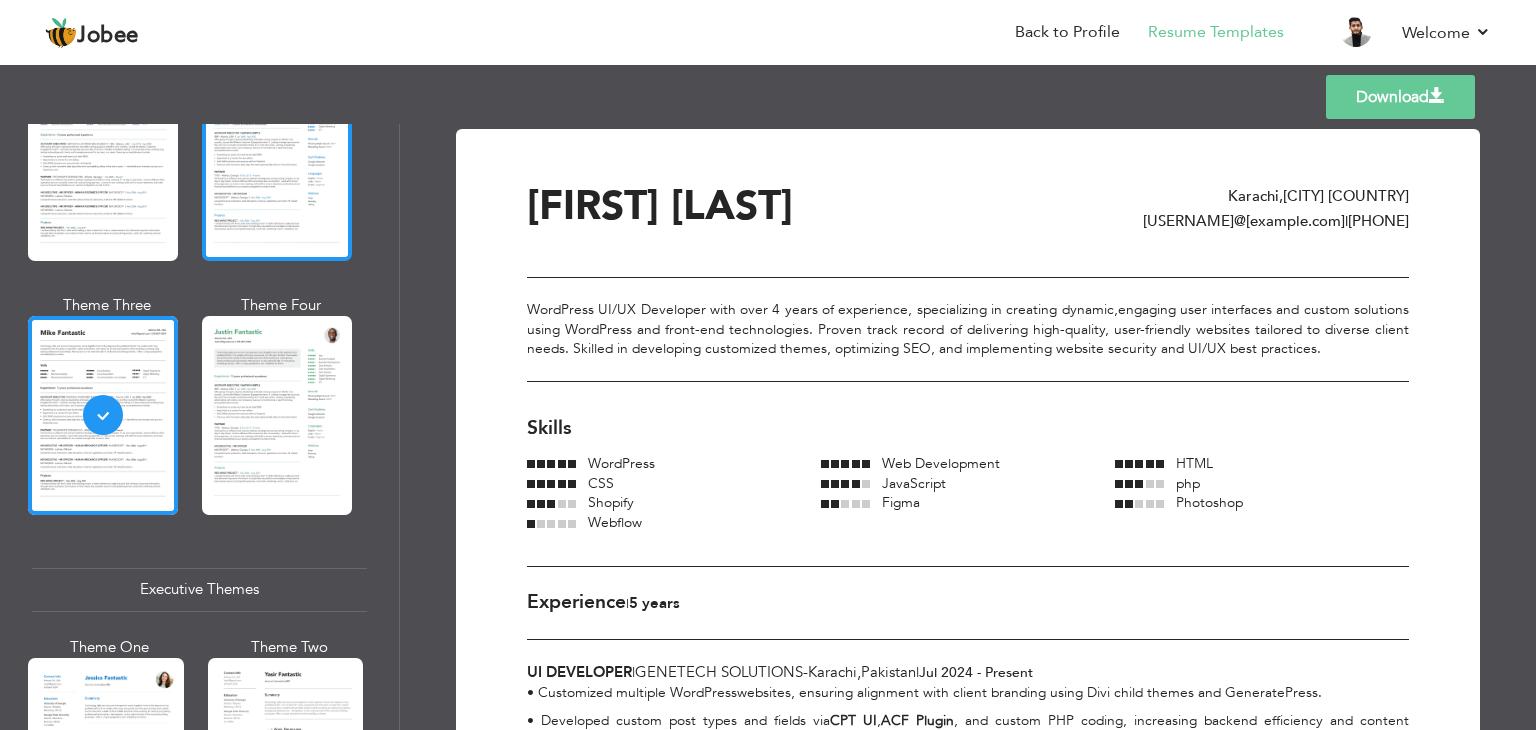 click at bounding box center (277, 162) 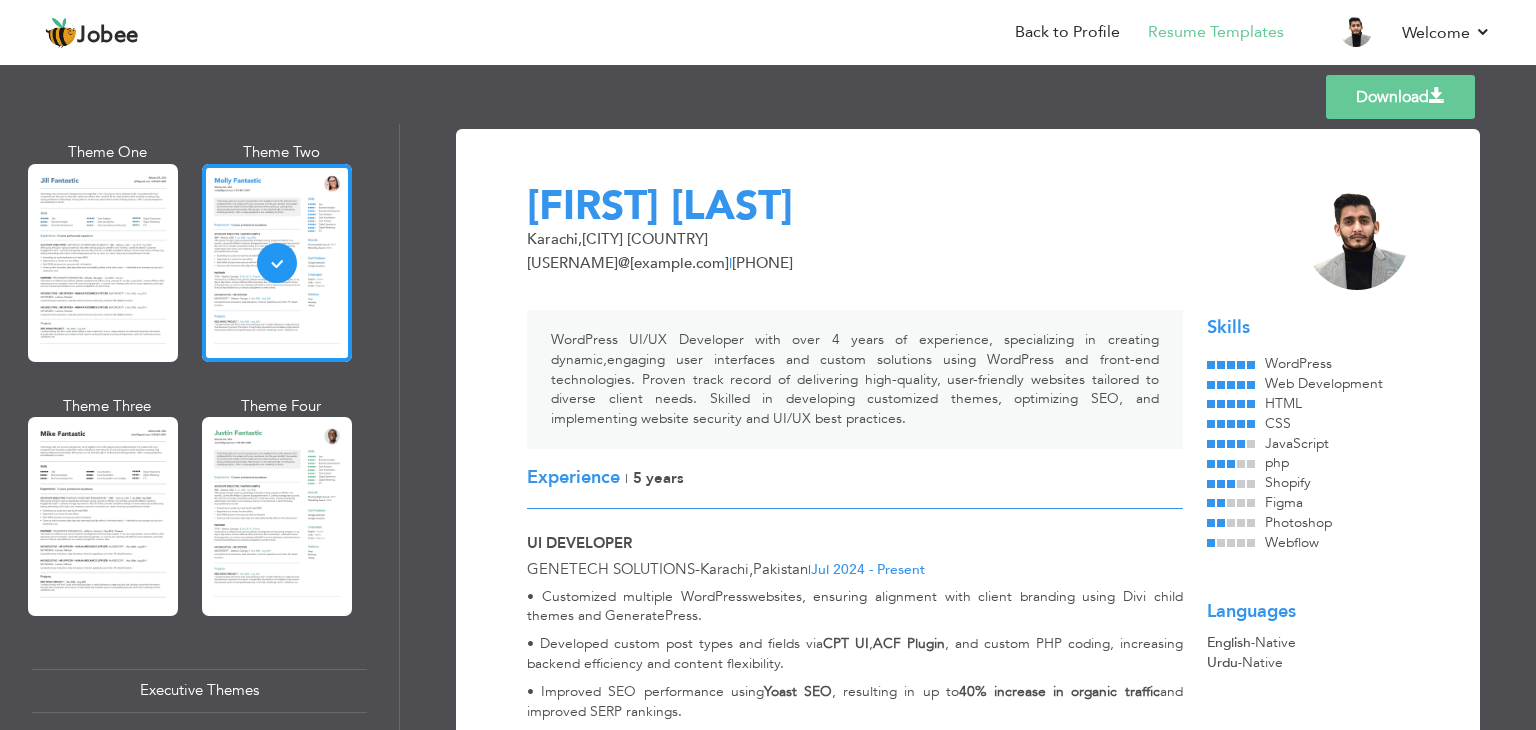 scroll, scrollTop: 875, scrollLeft: 0, axis: vertical 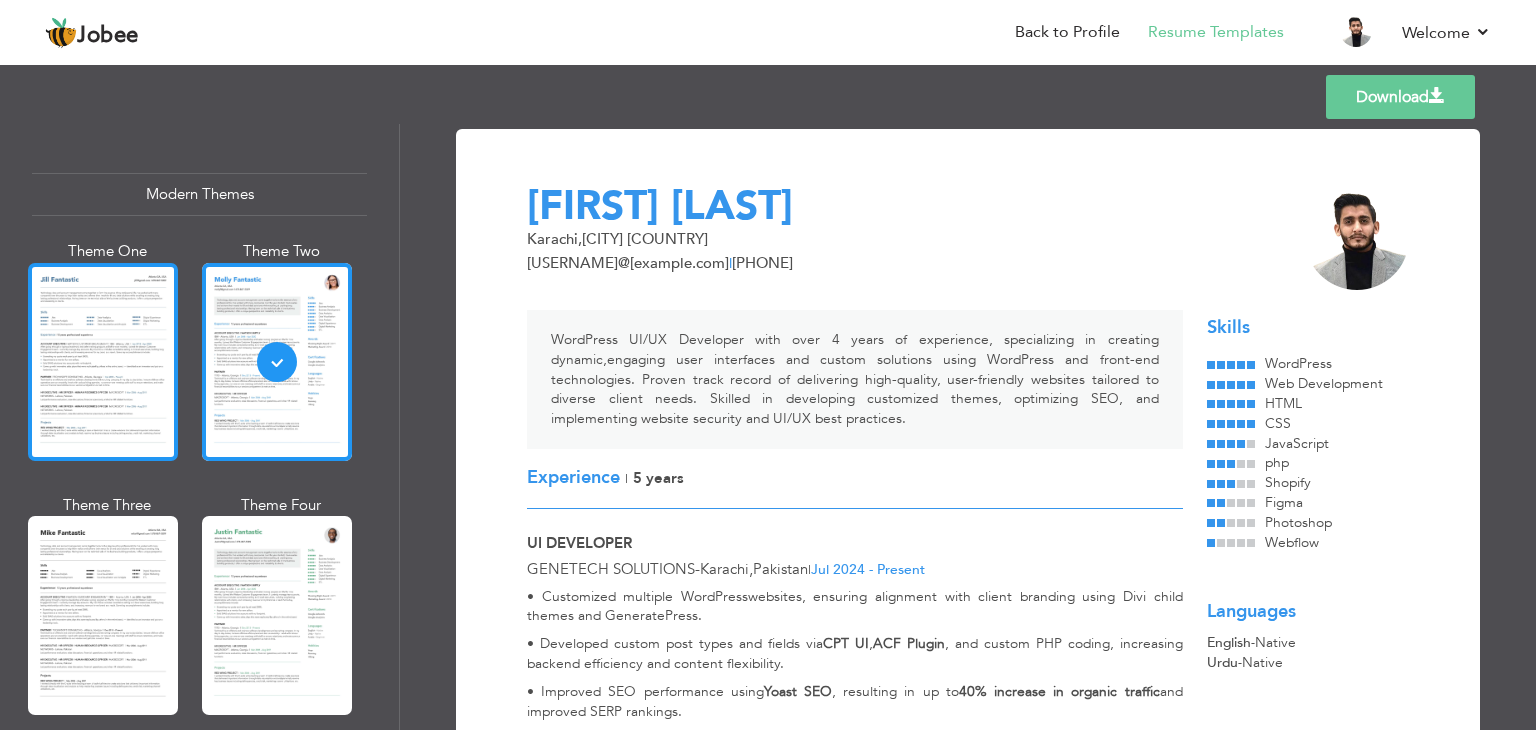 click at bounding box center [103, 362] 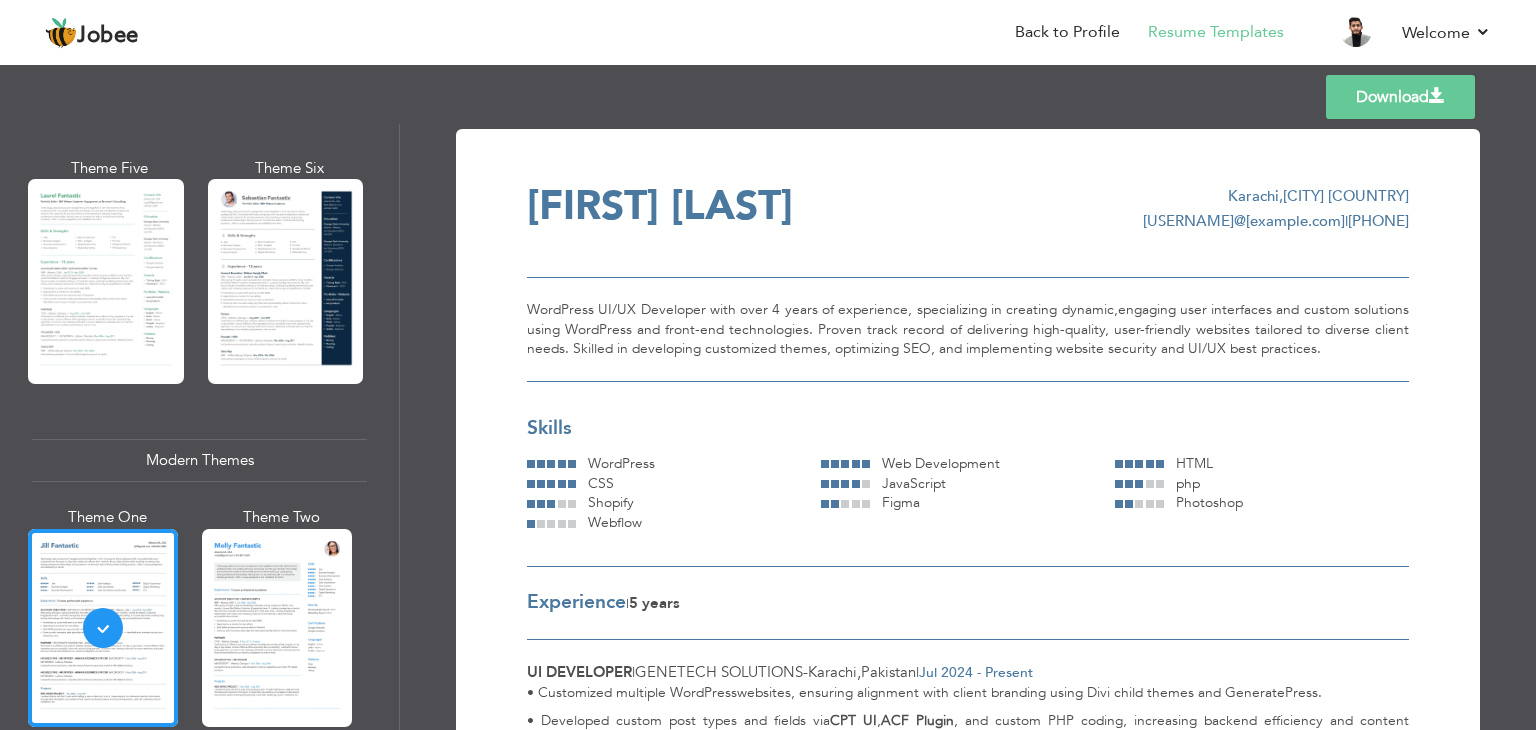 scroll, scrollTop: 575, scrollLeft: 0, axis: vertical 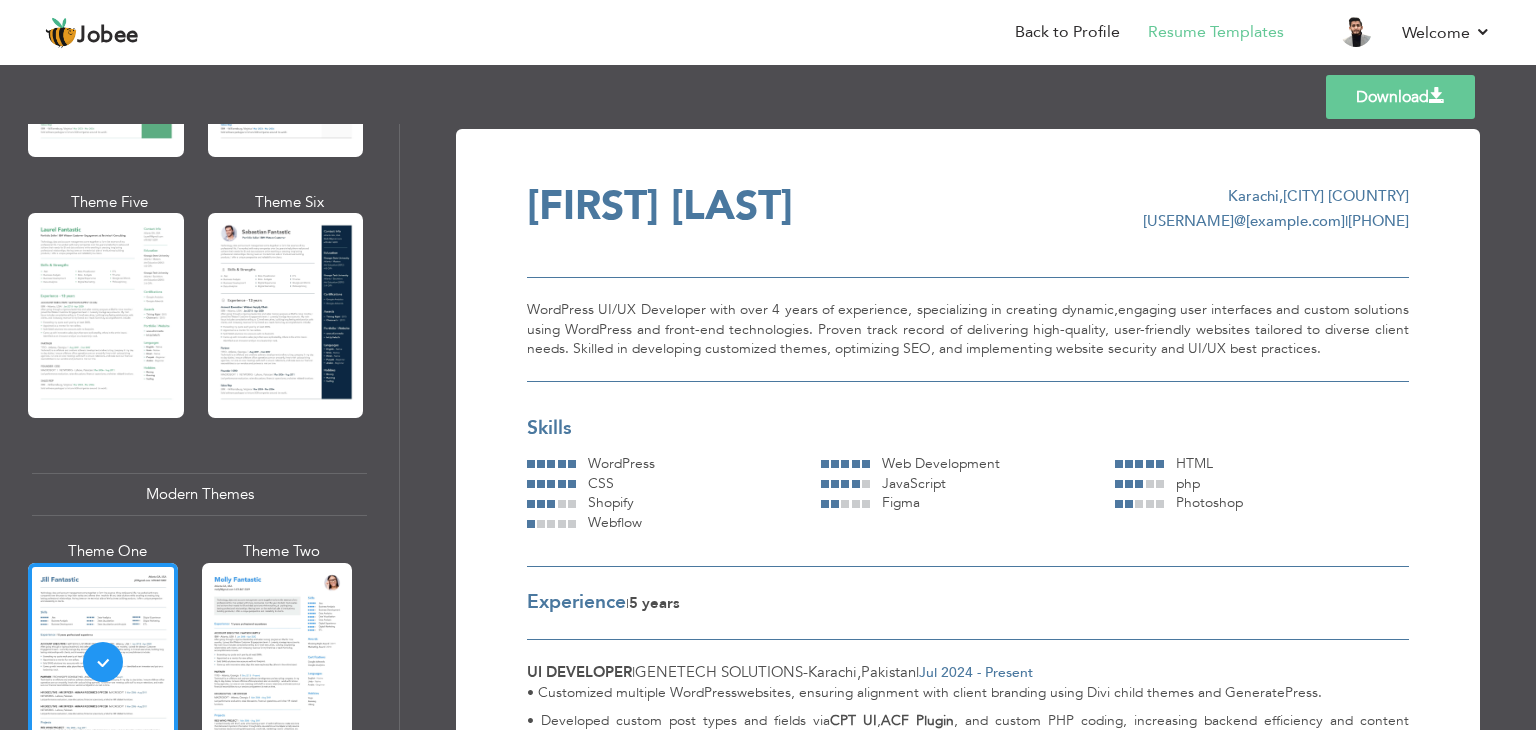 click at bounding box center (286, 315) 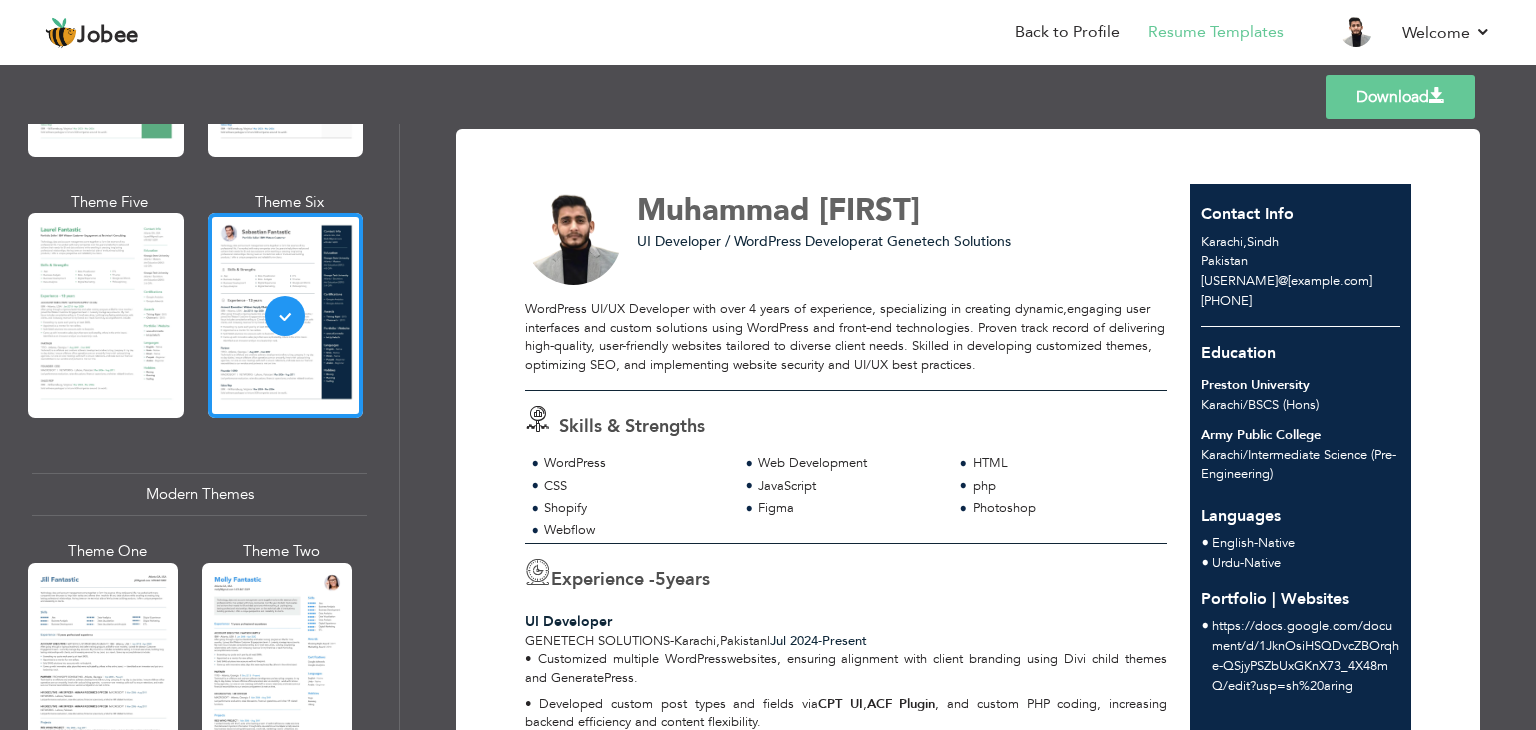 drag, startPoint x: 104, startPoint y: 340, endPoint x: 151, endPoint y: 341, distance: 47.010635 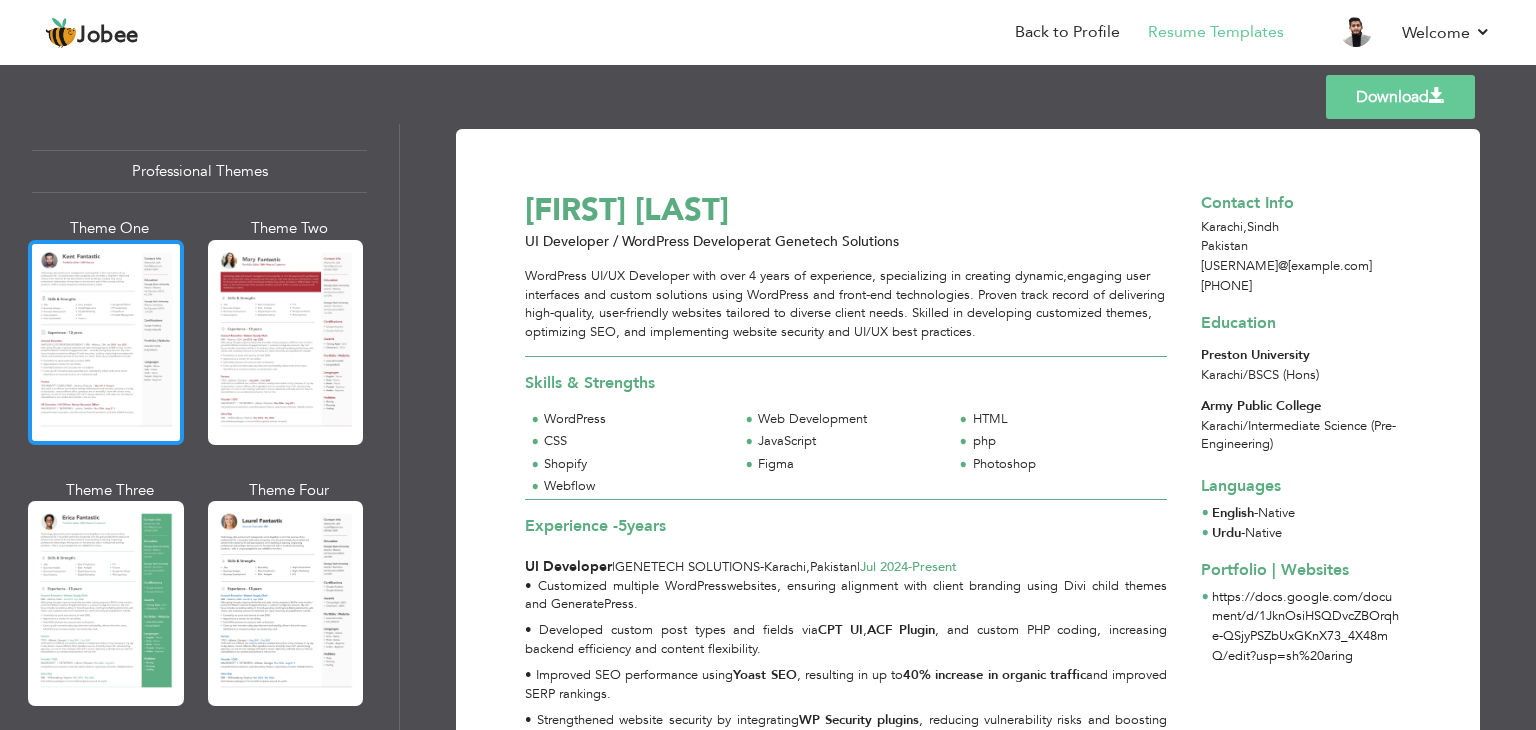scroll, scrollTop: 0, scrollLeft: 0, axis: both 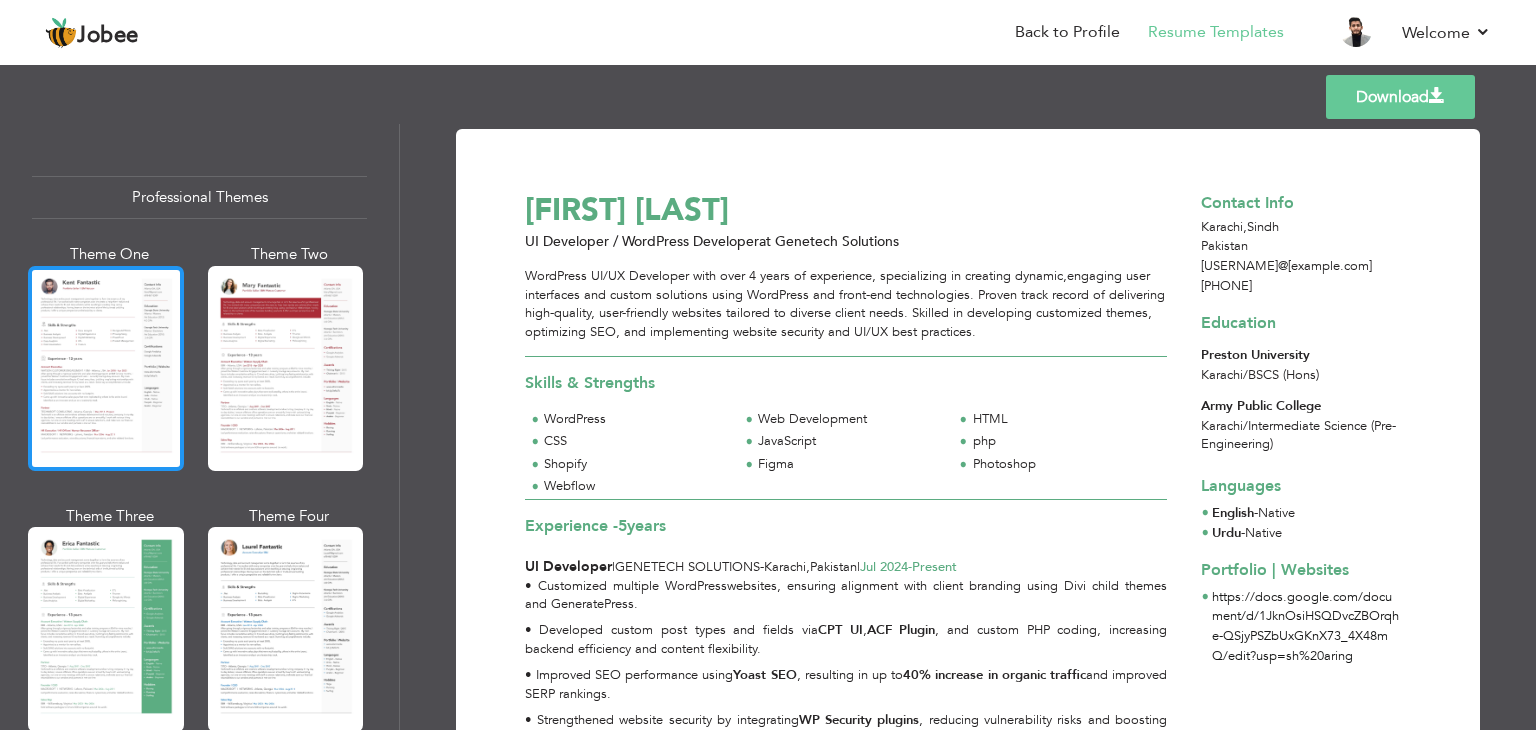 click at bounding box center (106, 368) 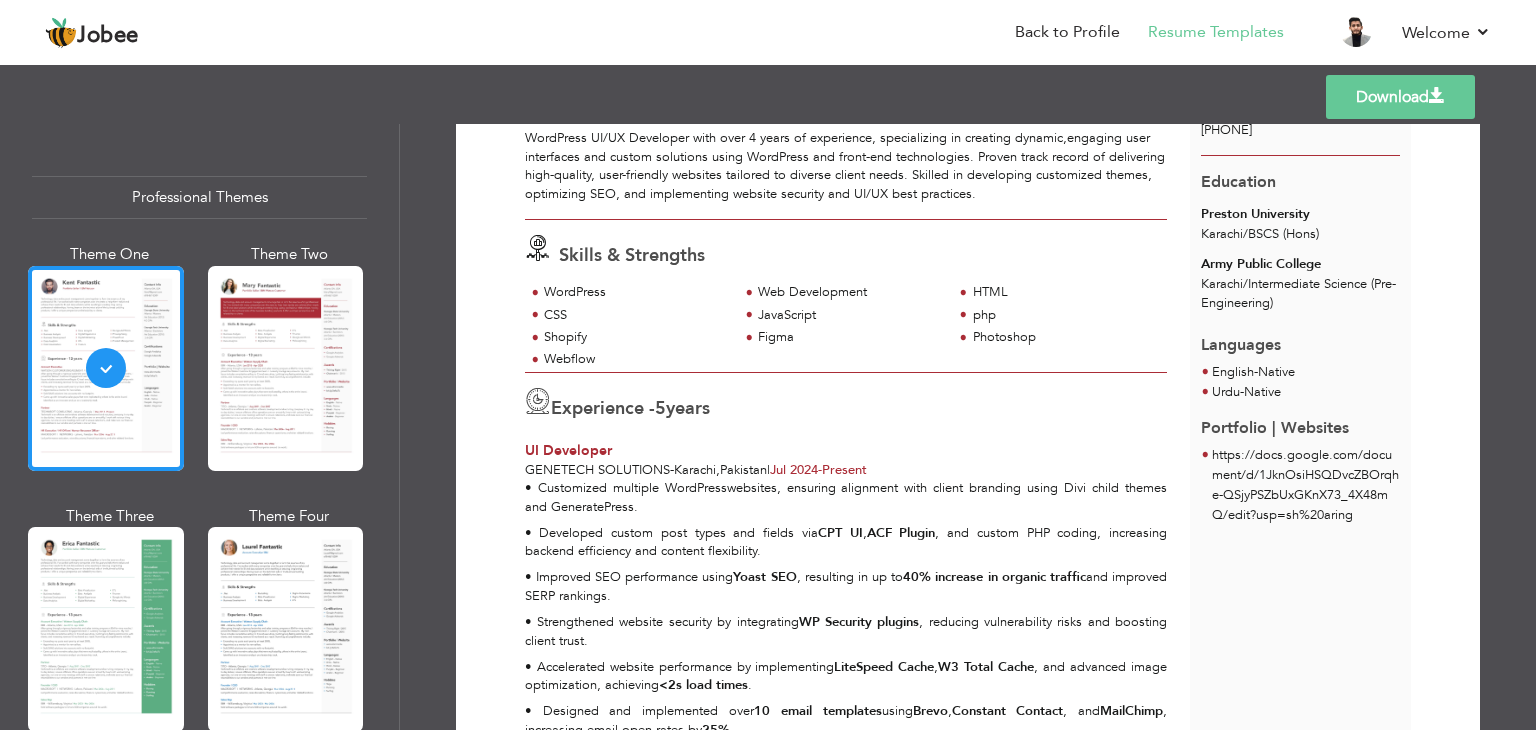 scroll, scrollTop: 0, scrollLeft: 0, axis: both 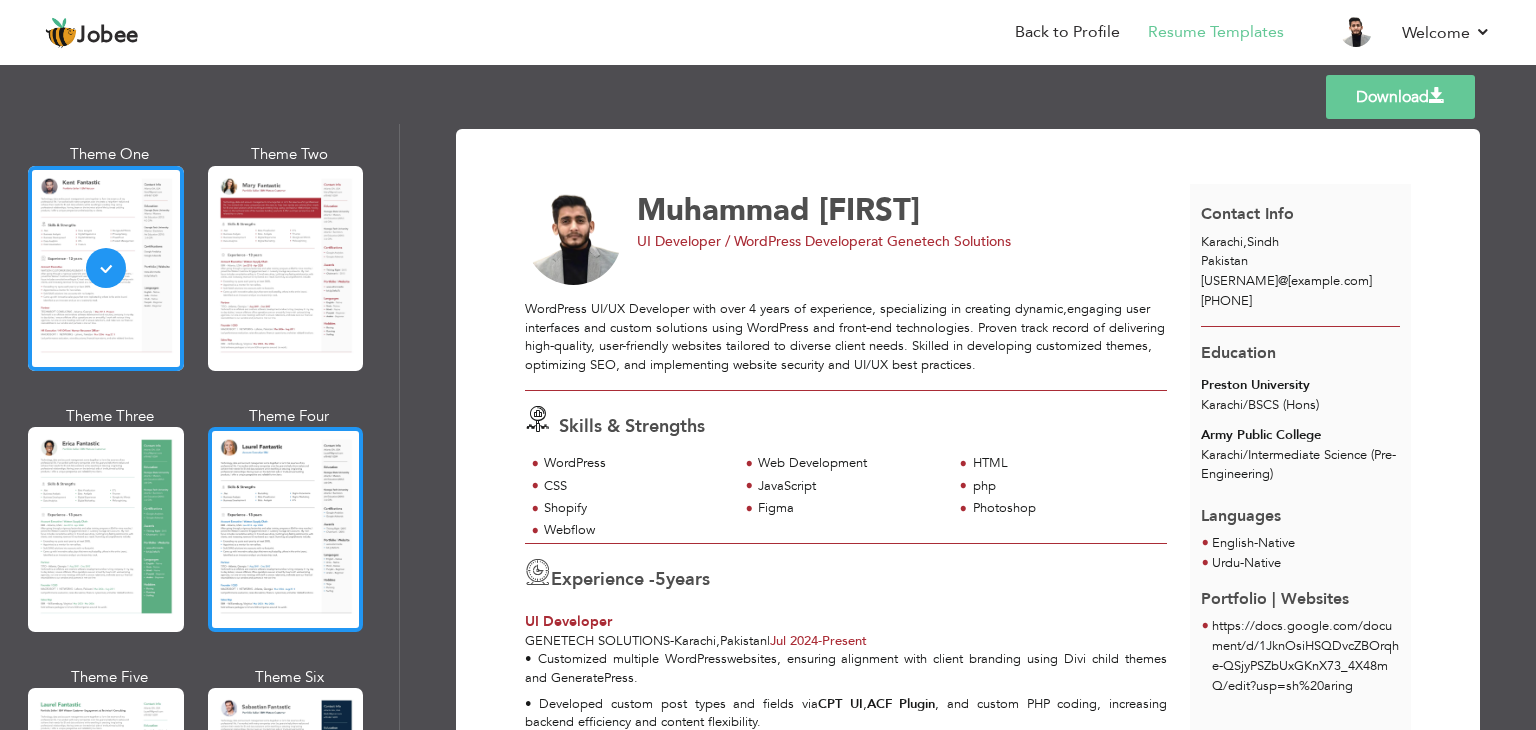 click at bounding box center (286, 529) 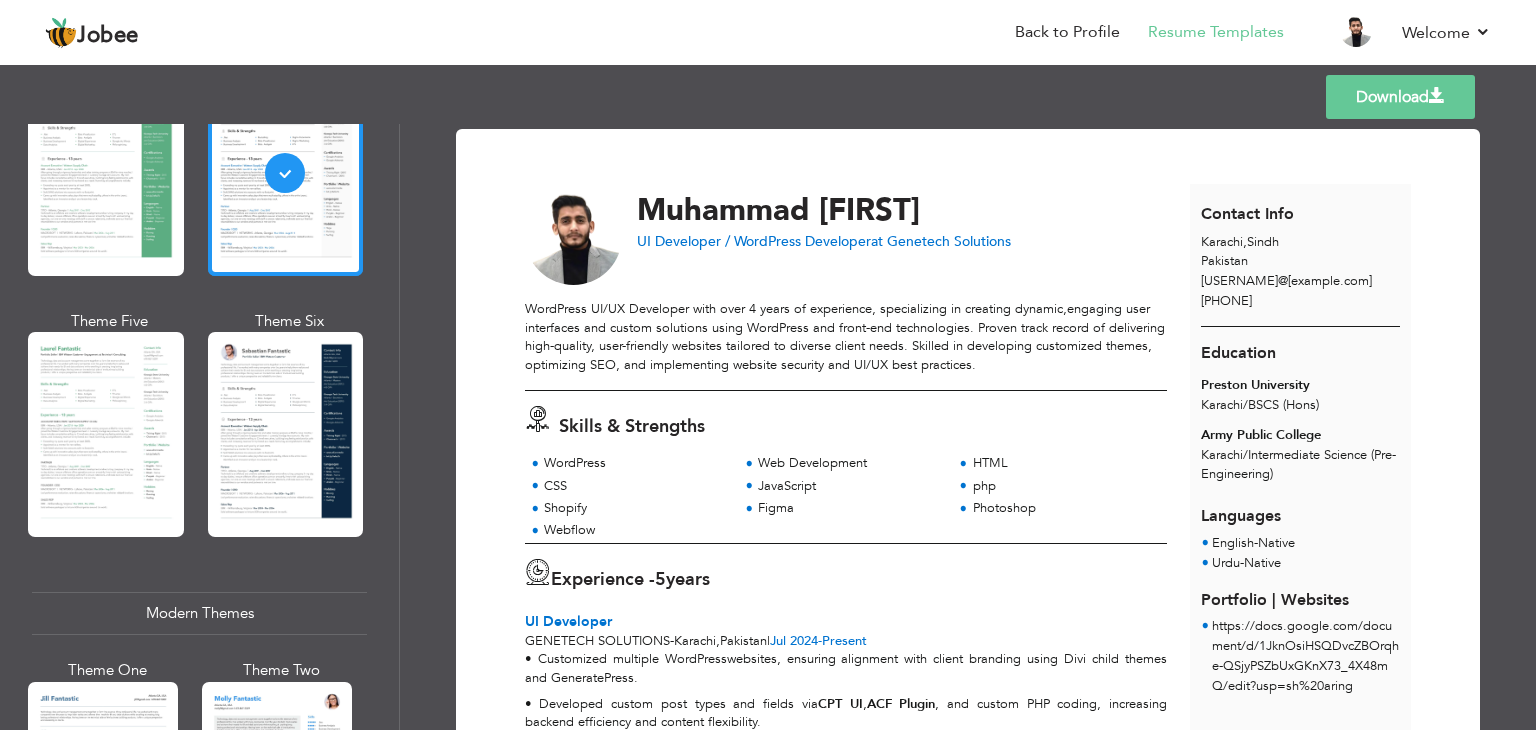 scroll, scrollTop: 500, scrollLeft: 0, axis: vertical 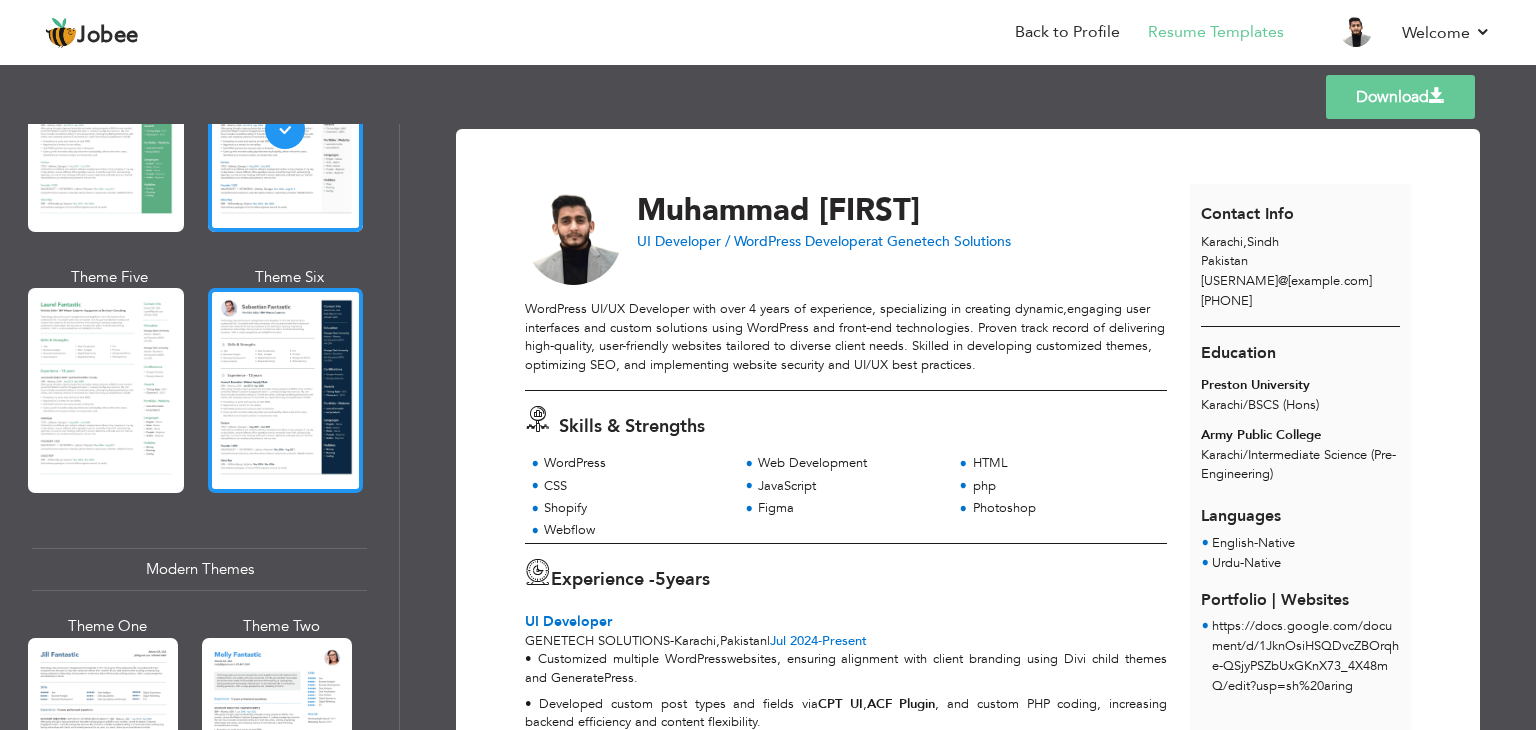 click at bounding box center (286, 390) 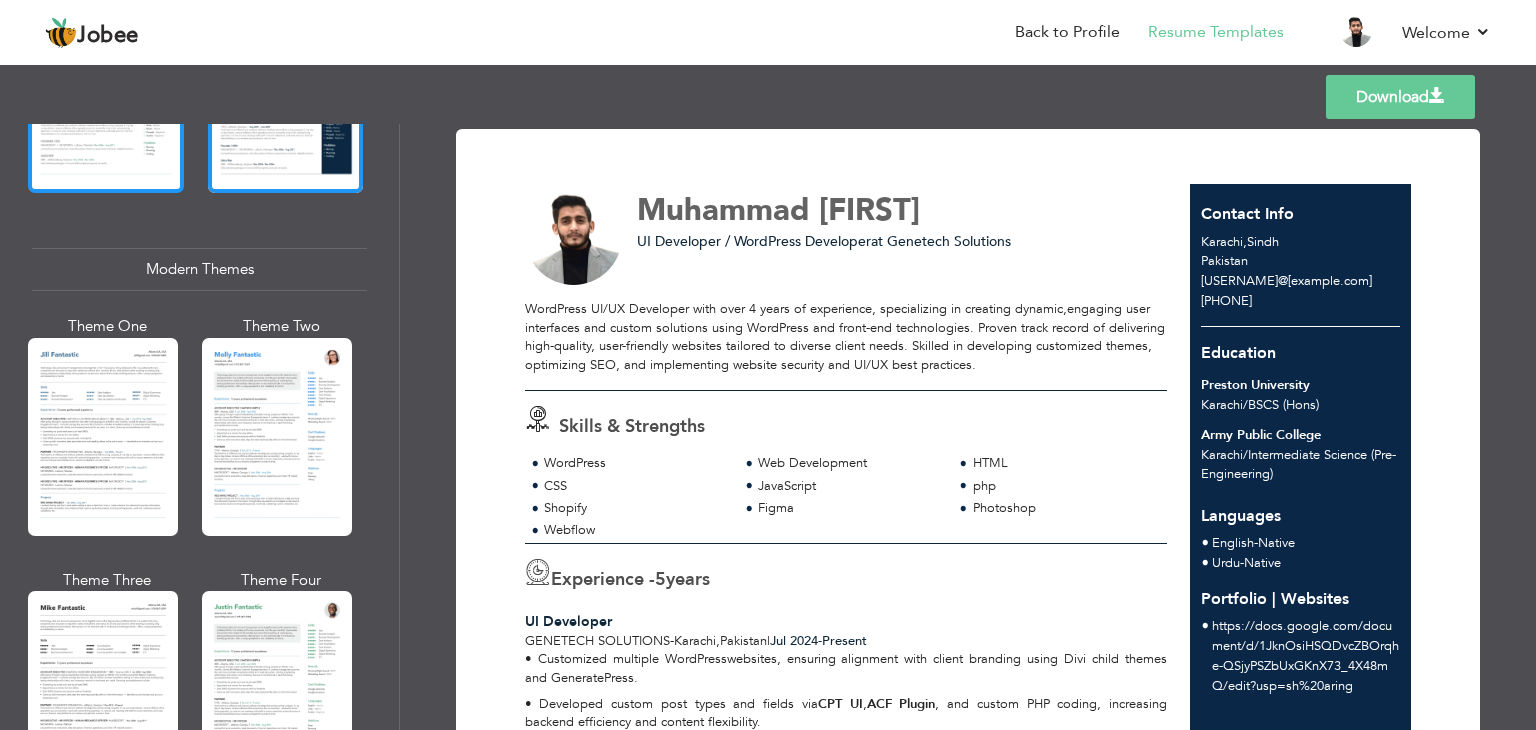 scroll, scrollTop: 1000, scrollLeft: 0, axis: vertical 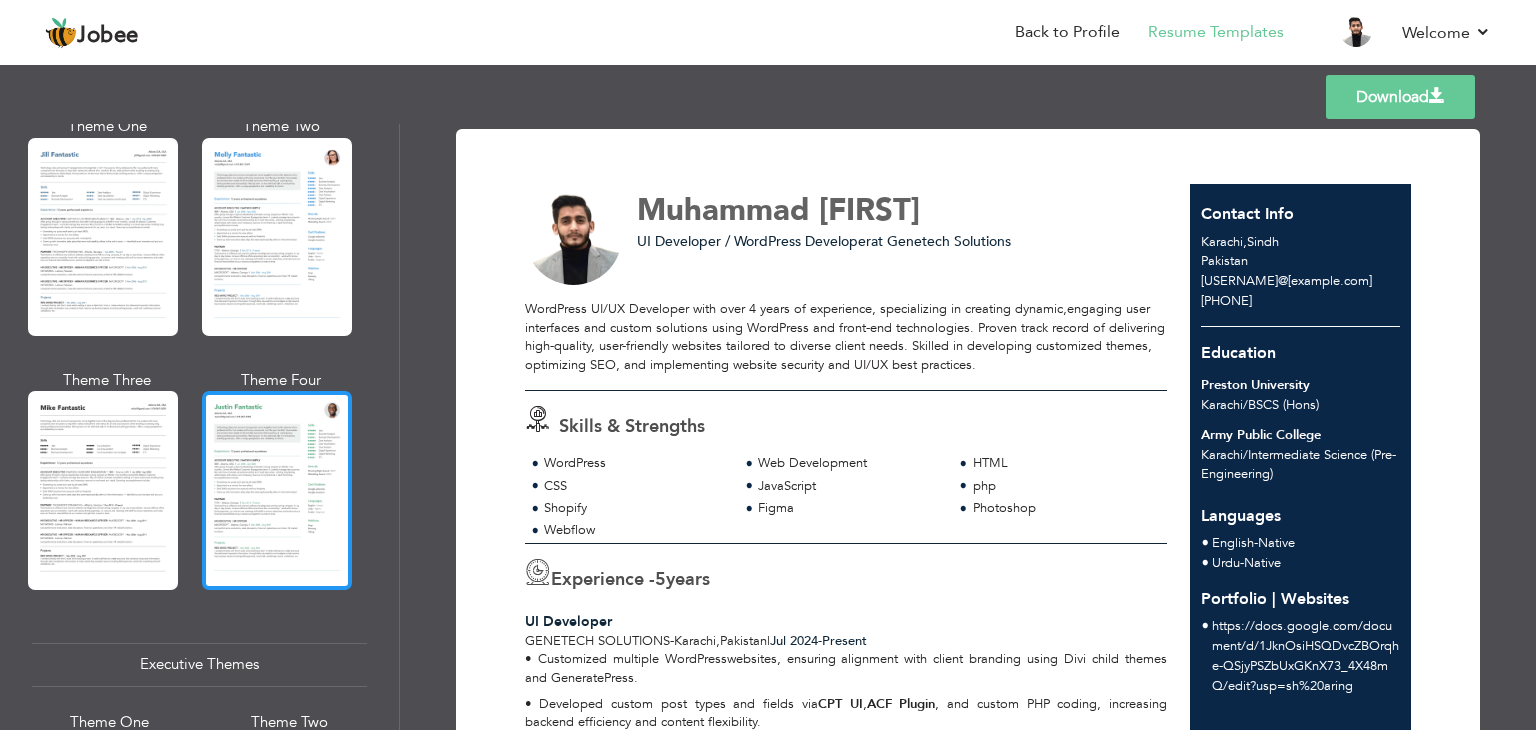 click at bounding box center (277, 490) 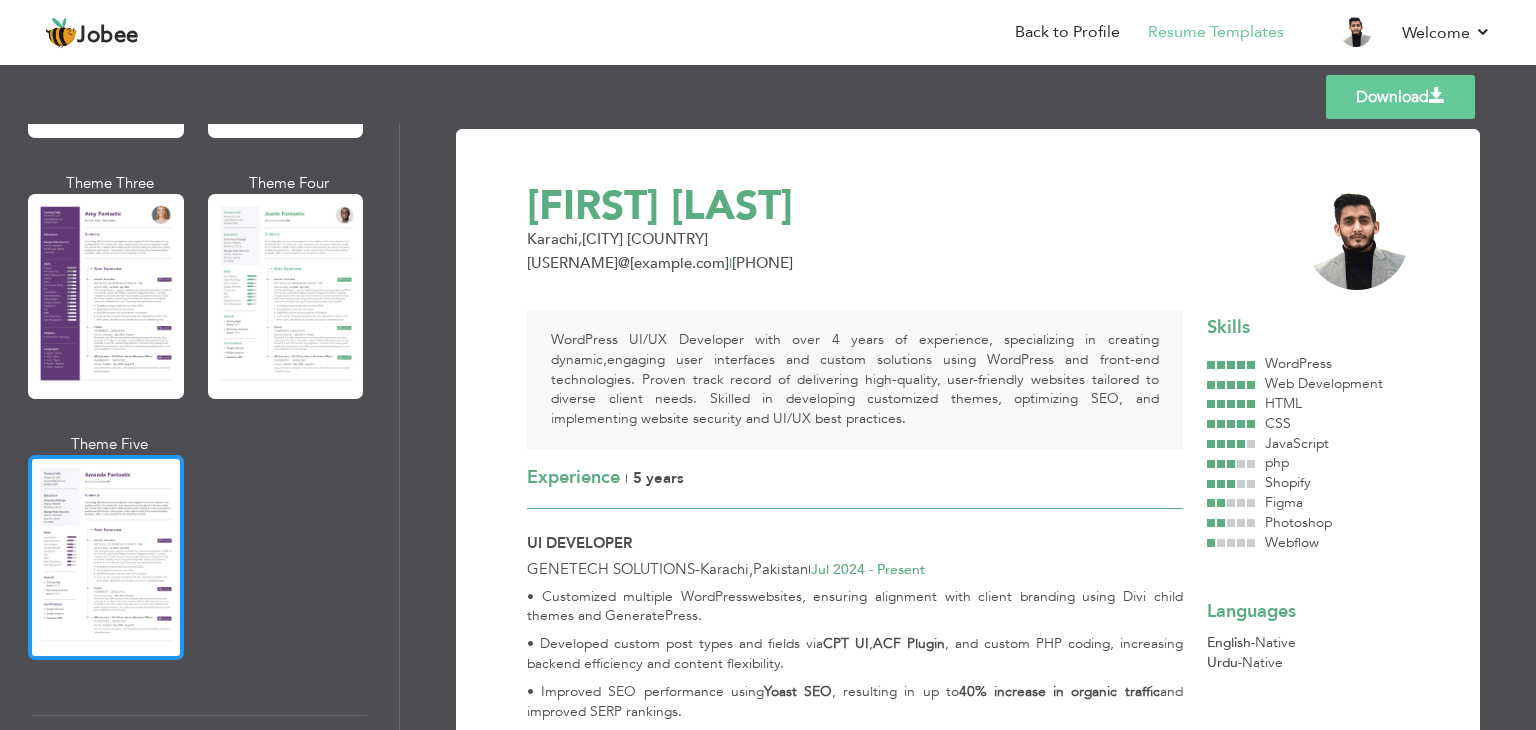 scroll, scrollTop: 2300, scrollLeft: 0, axis: vertical 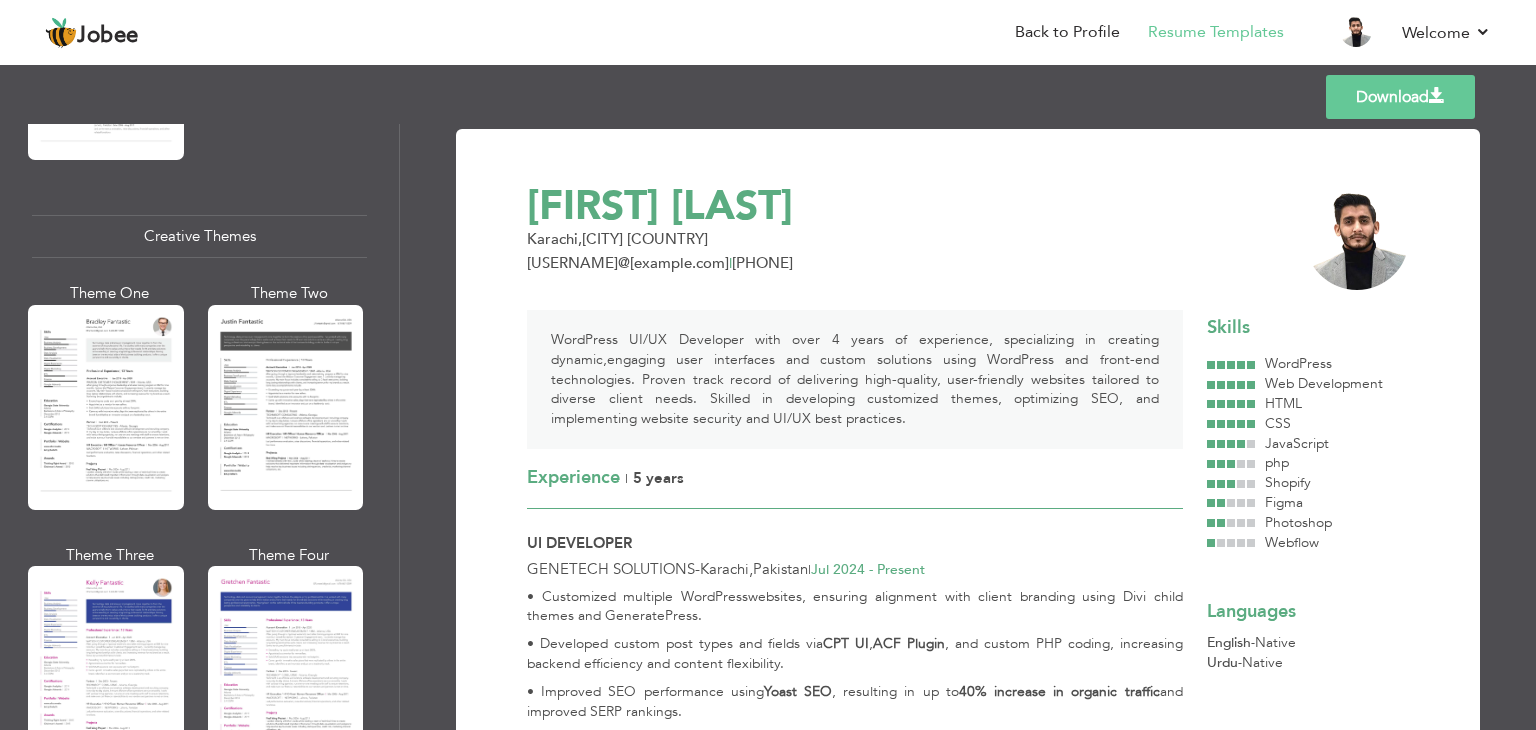 drag, startPoint x: 231, startPoint y: 429, endPoint x: 229, endPoint y: 439, distance: 10.198039 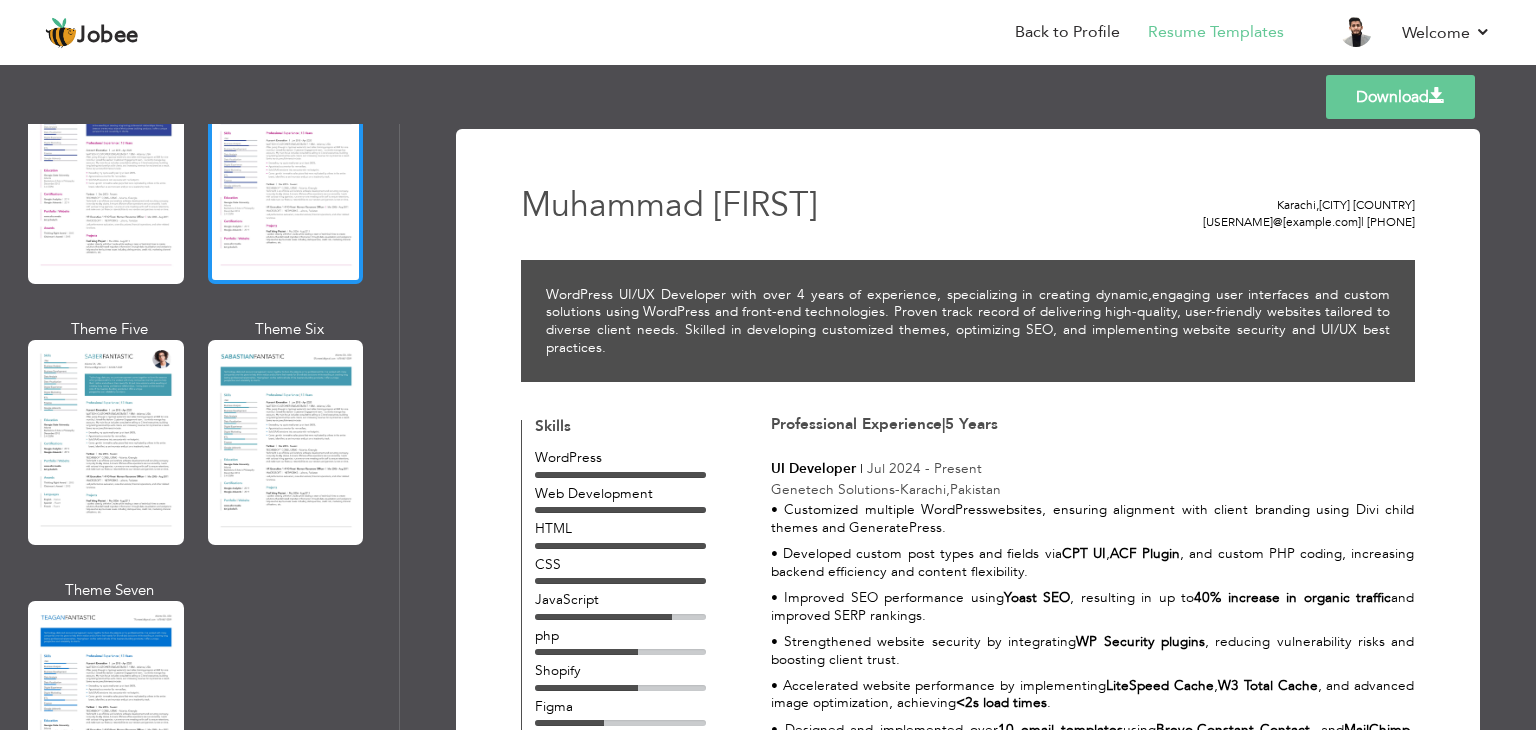 scroll, scrollTop: 2800, scrollLeft: 0, axis: vertical 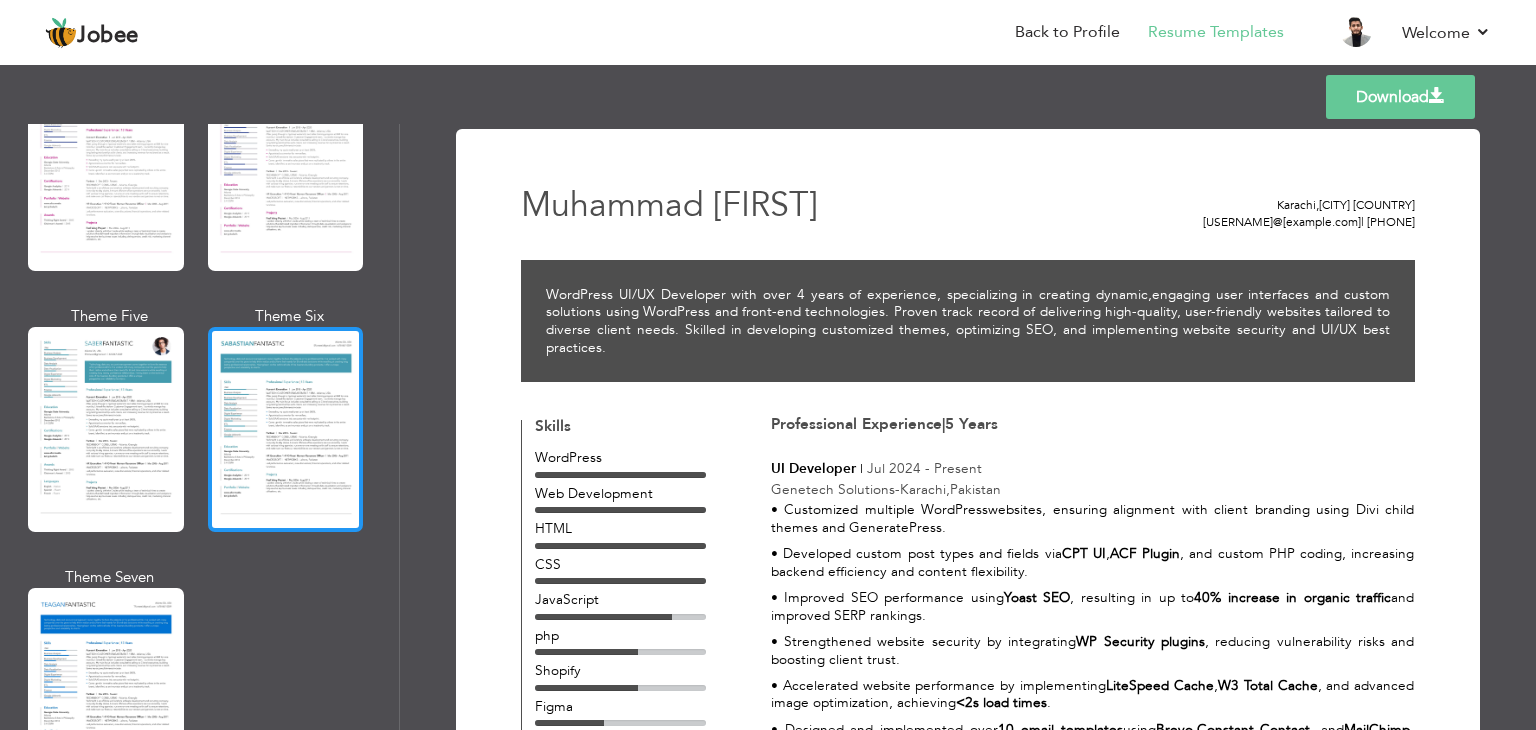 click at bounding box center [286, 429] 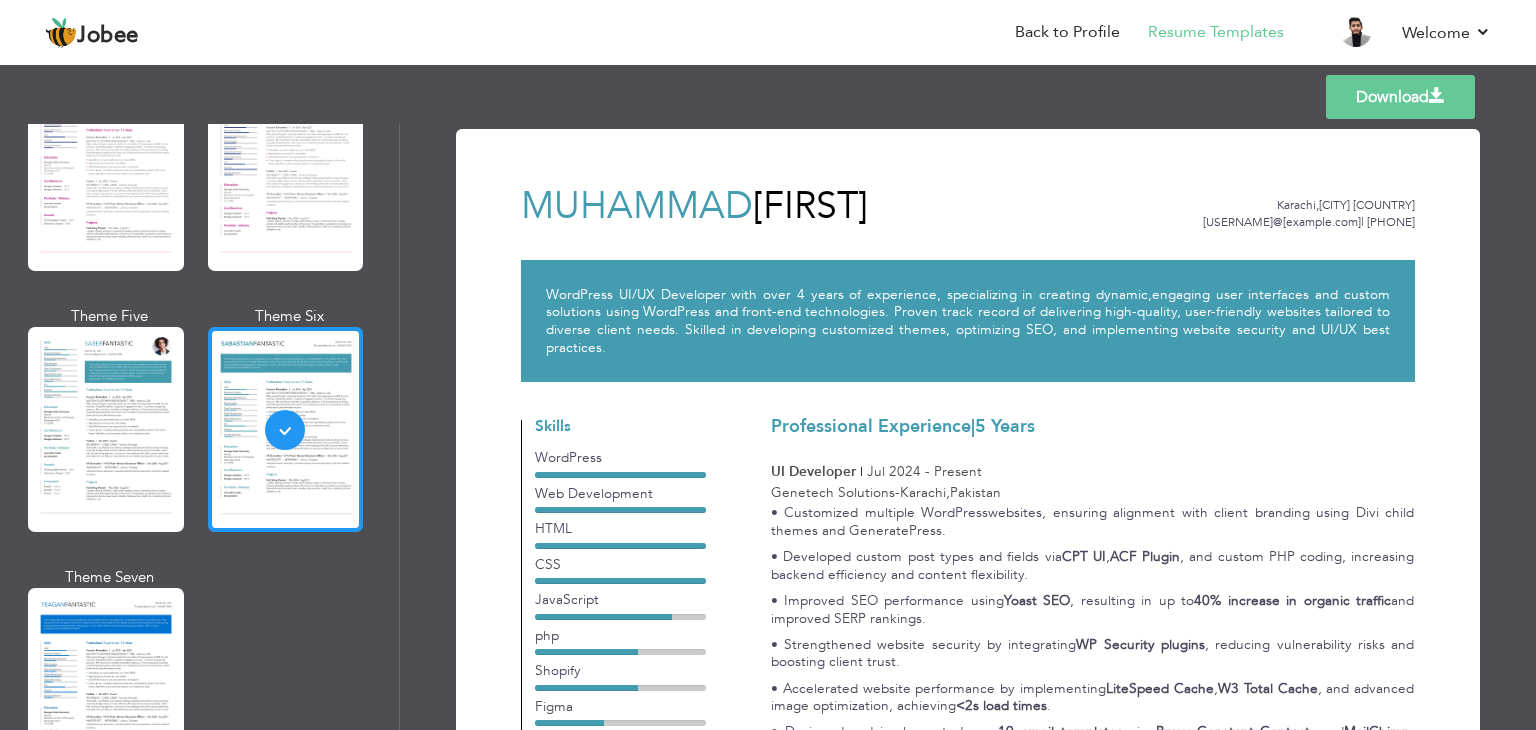 scroll, scrollTop: 3200, scrollLeft: 0, axis: vertical 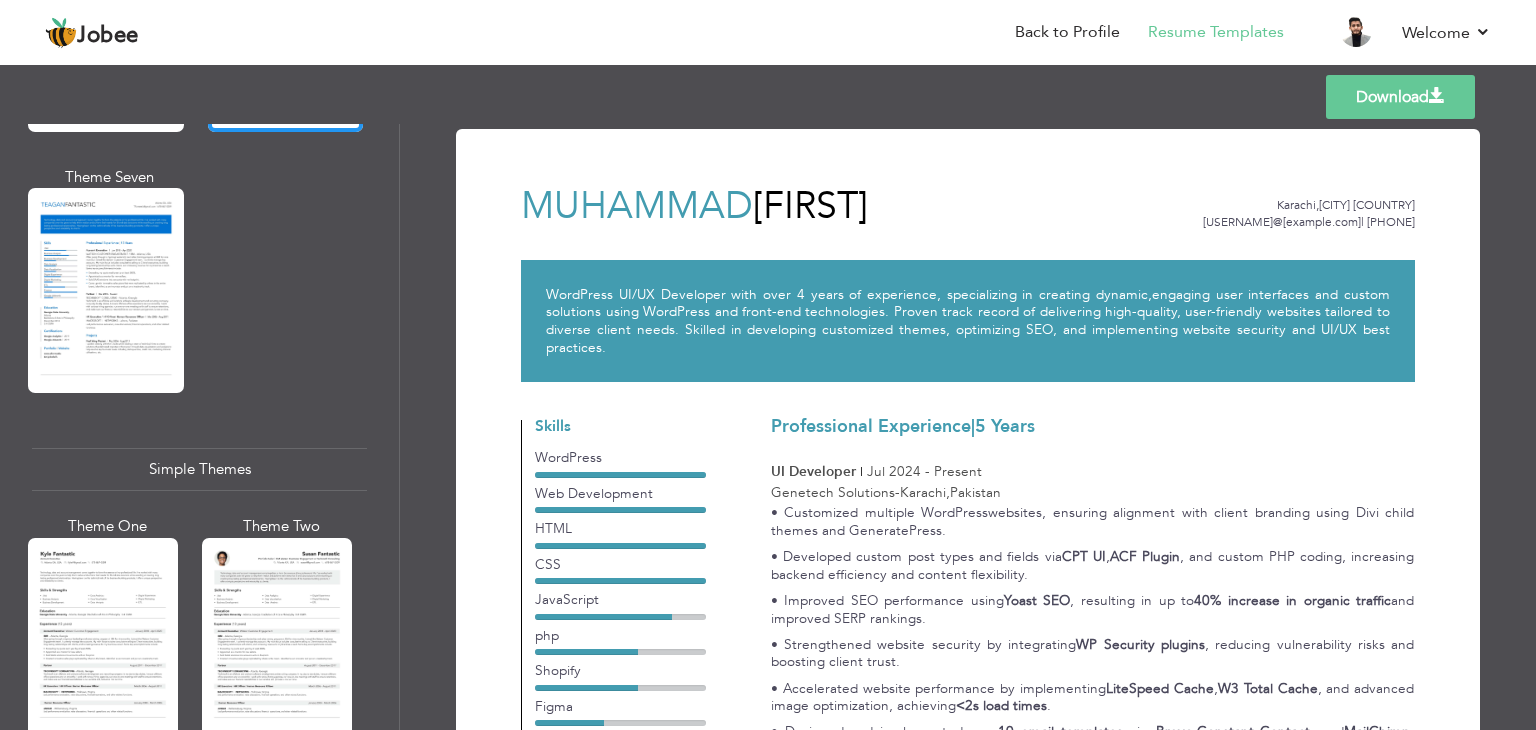 click at bounding box center [277, 637] 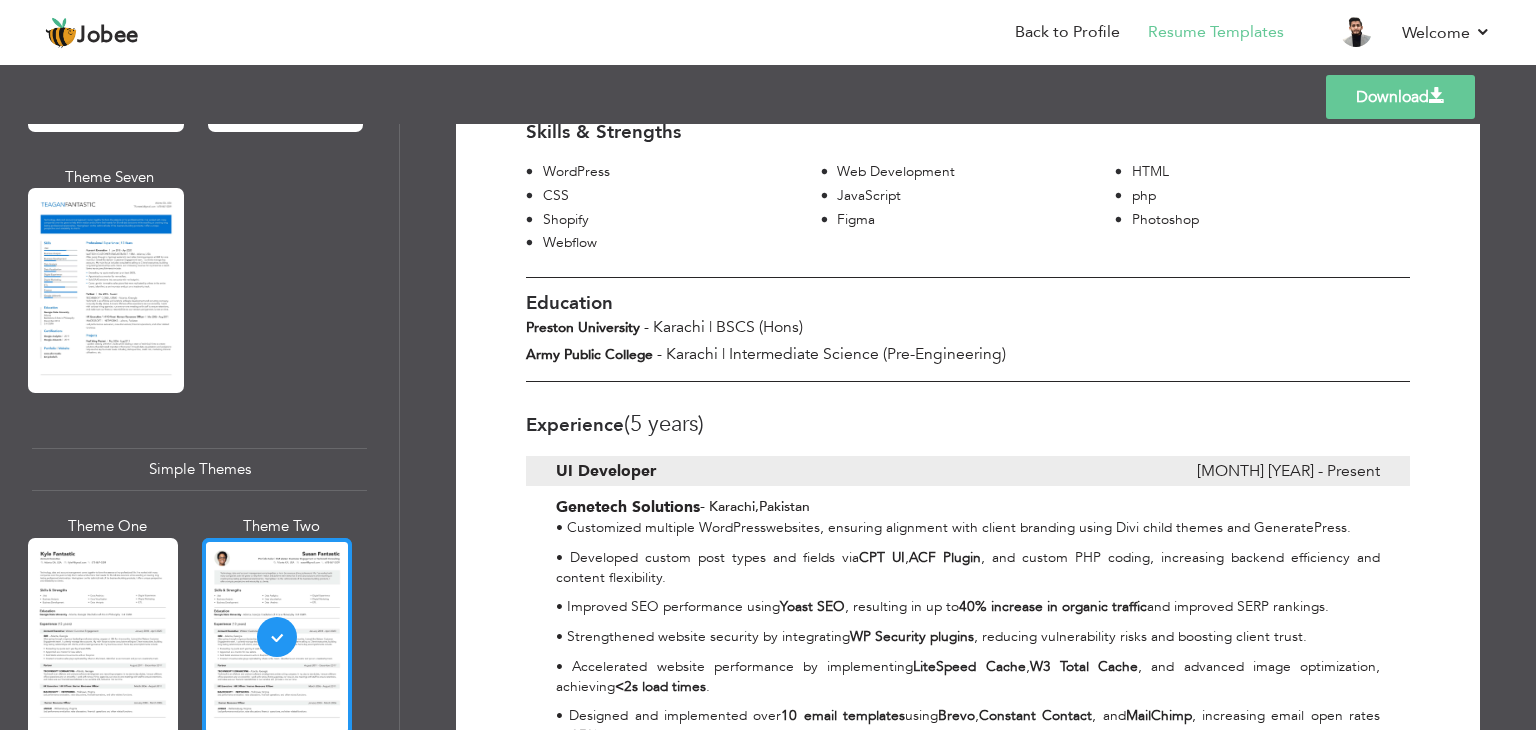 scroll, scrollTop: 500, scrollLeft: 0, axis: vertical 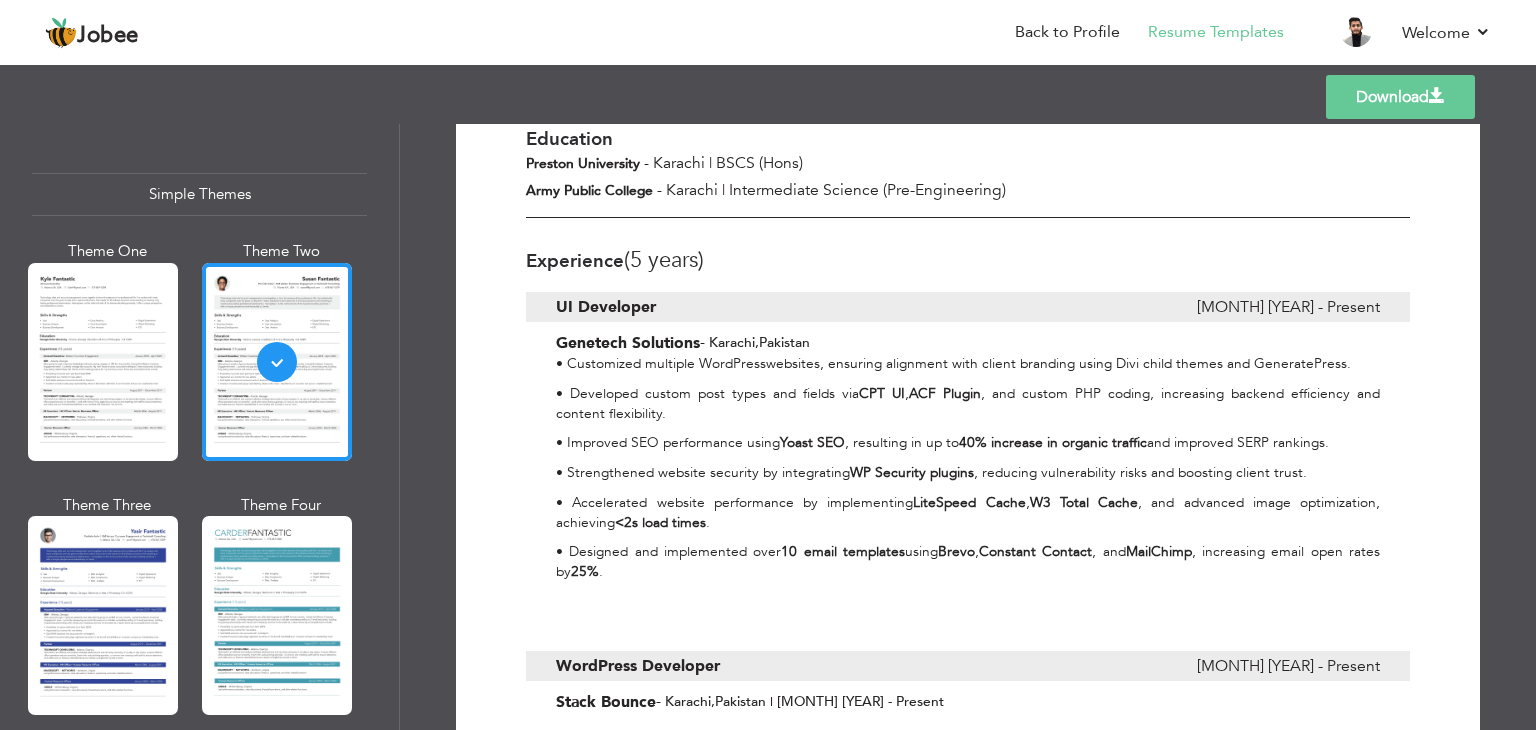 click at bounding box center (277, 615) 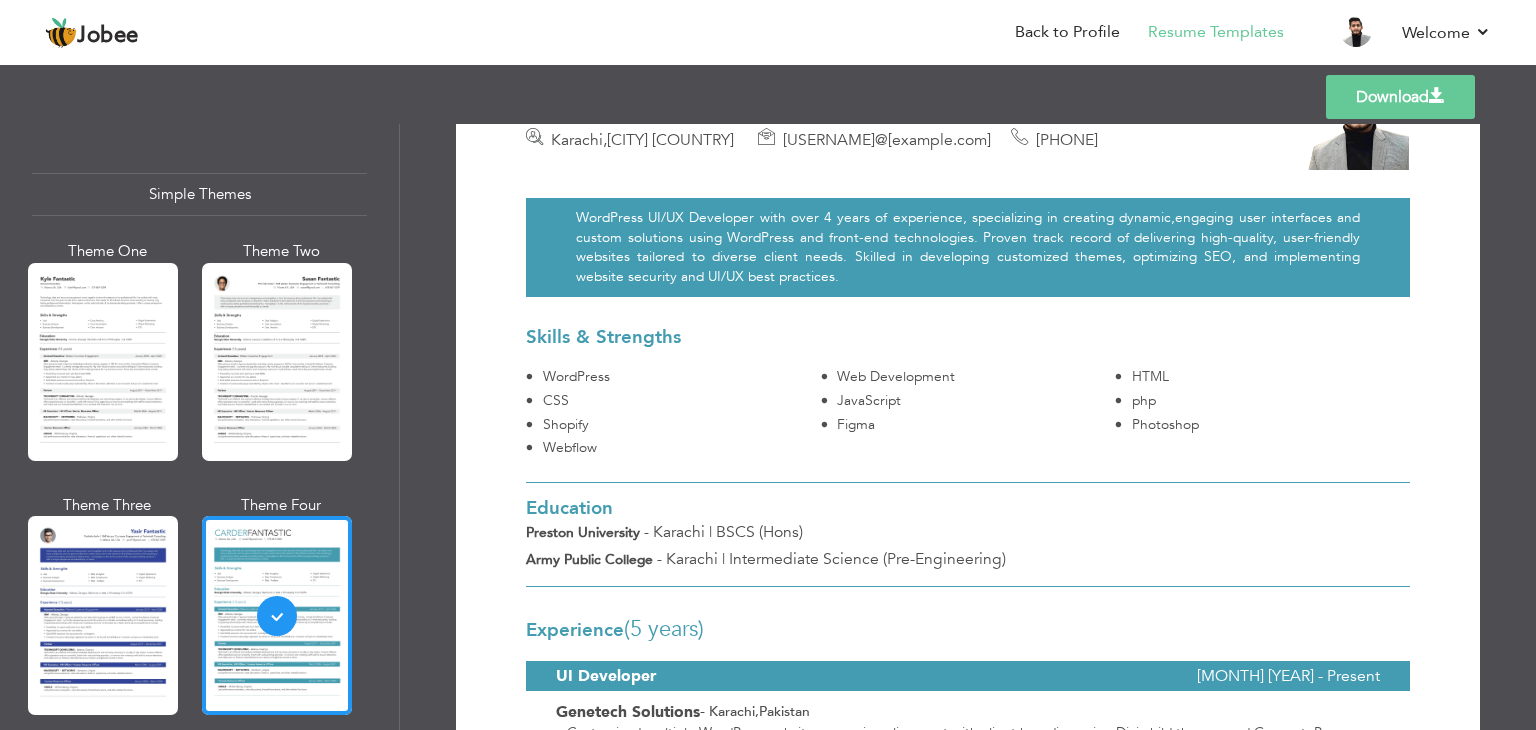 scroll, scrollTop: 0, scrollLeft: 0, axis: both 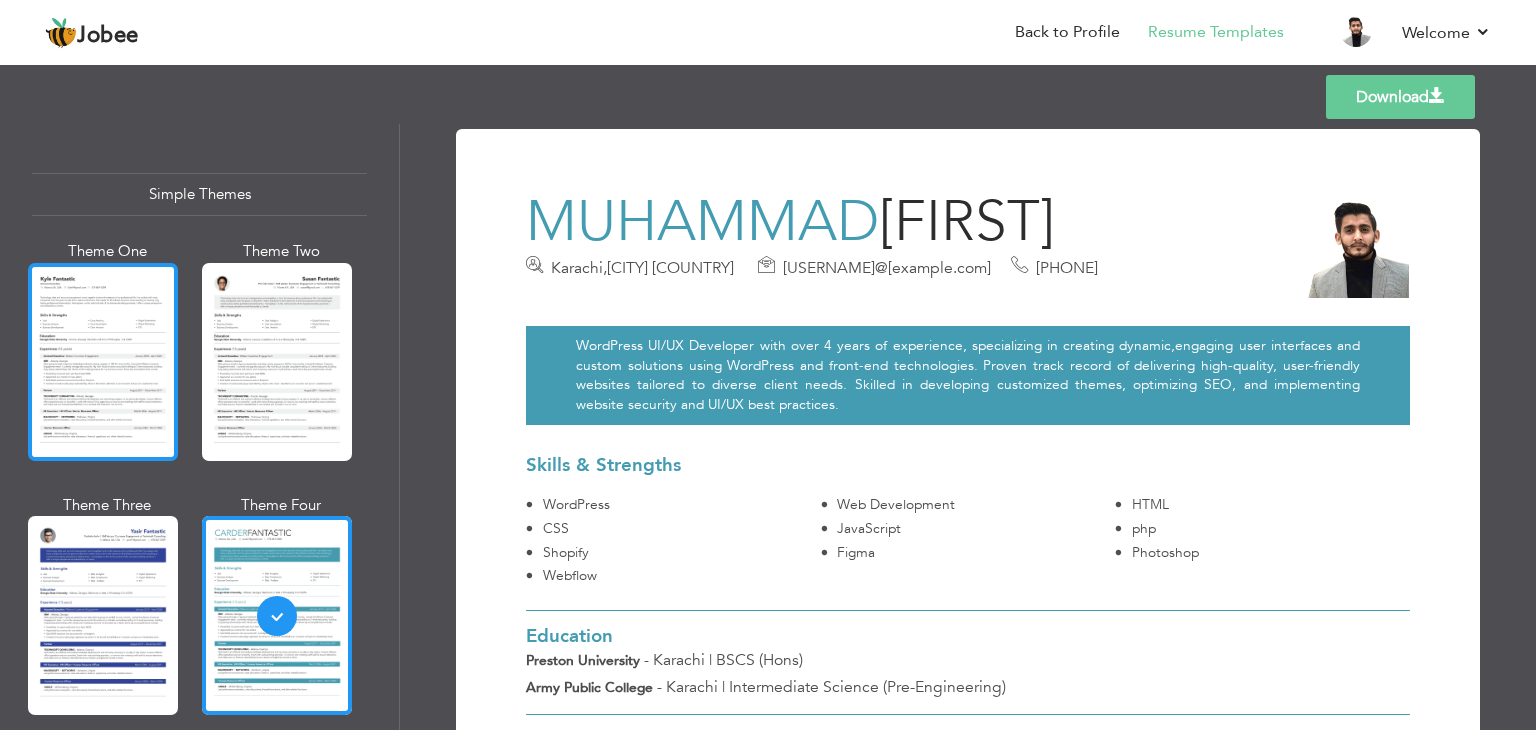 click at bounding box center (103, 362) 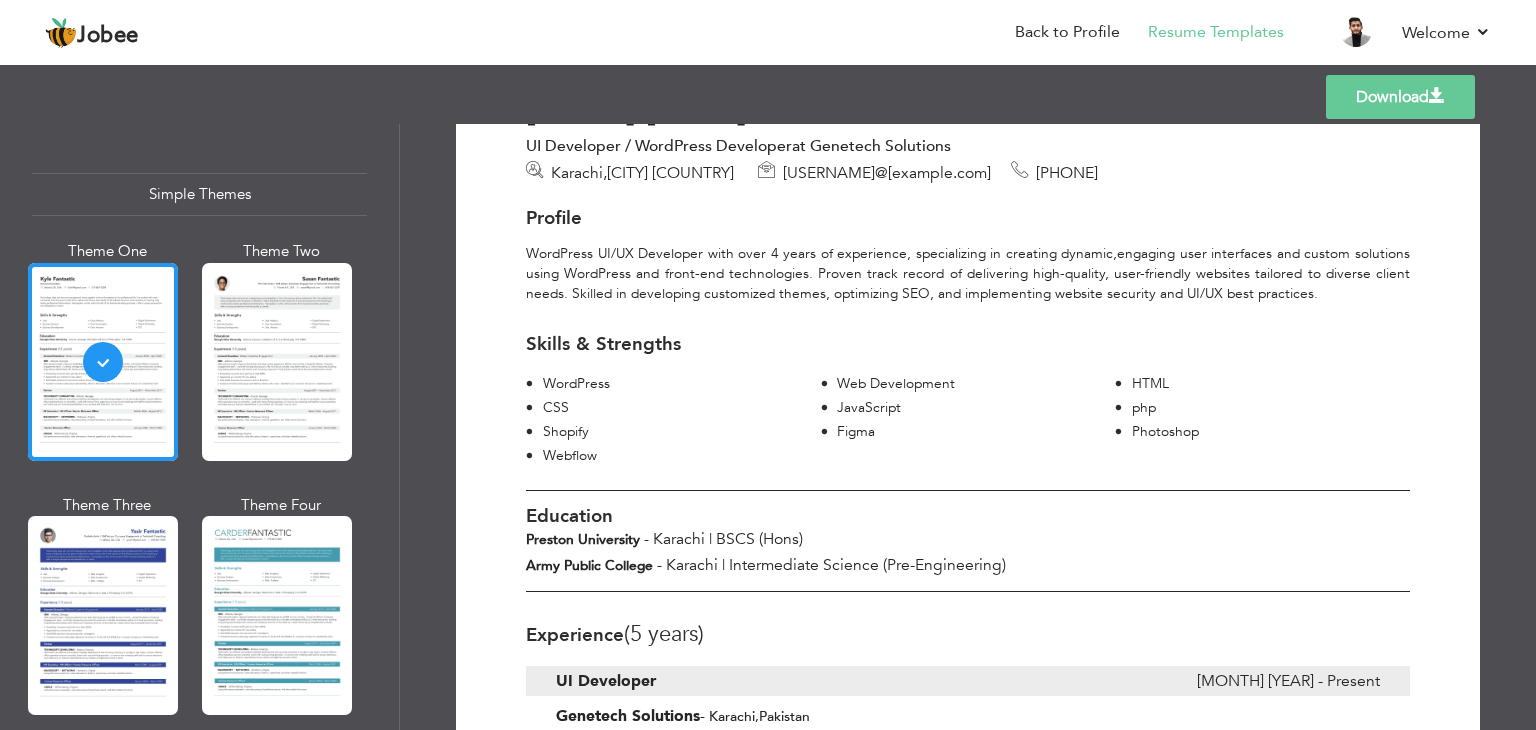 scroll, scrollTop: 0, scrollLeft: 0, axis: both 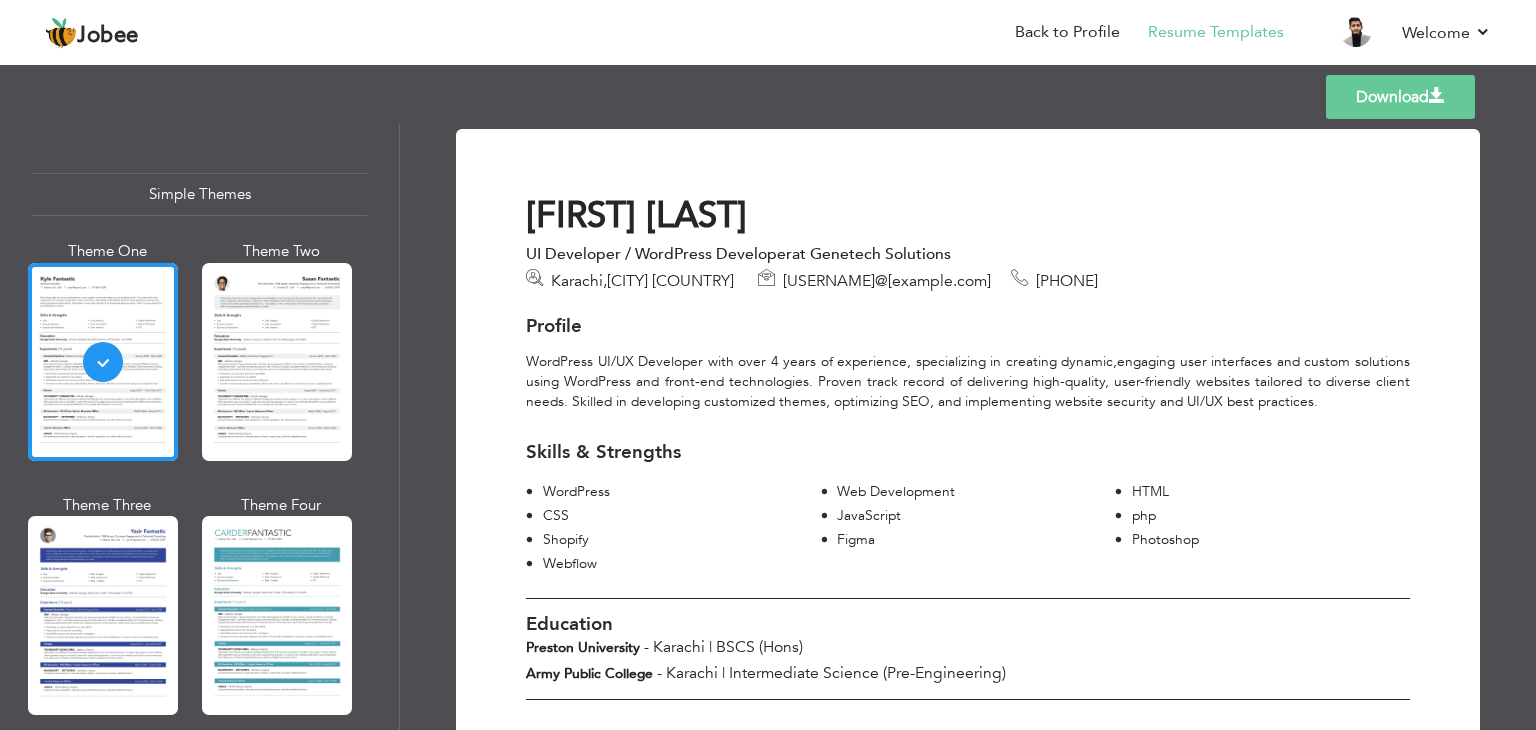 click on "Download" at bounding box center (1400, 97) 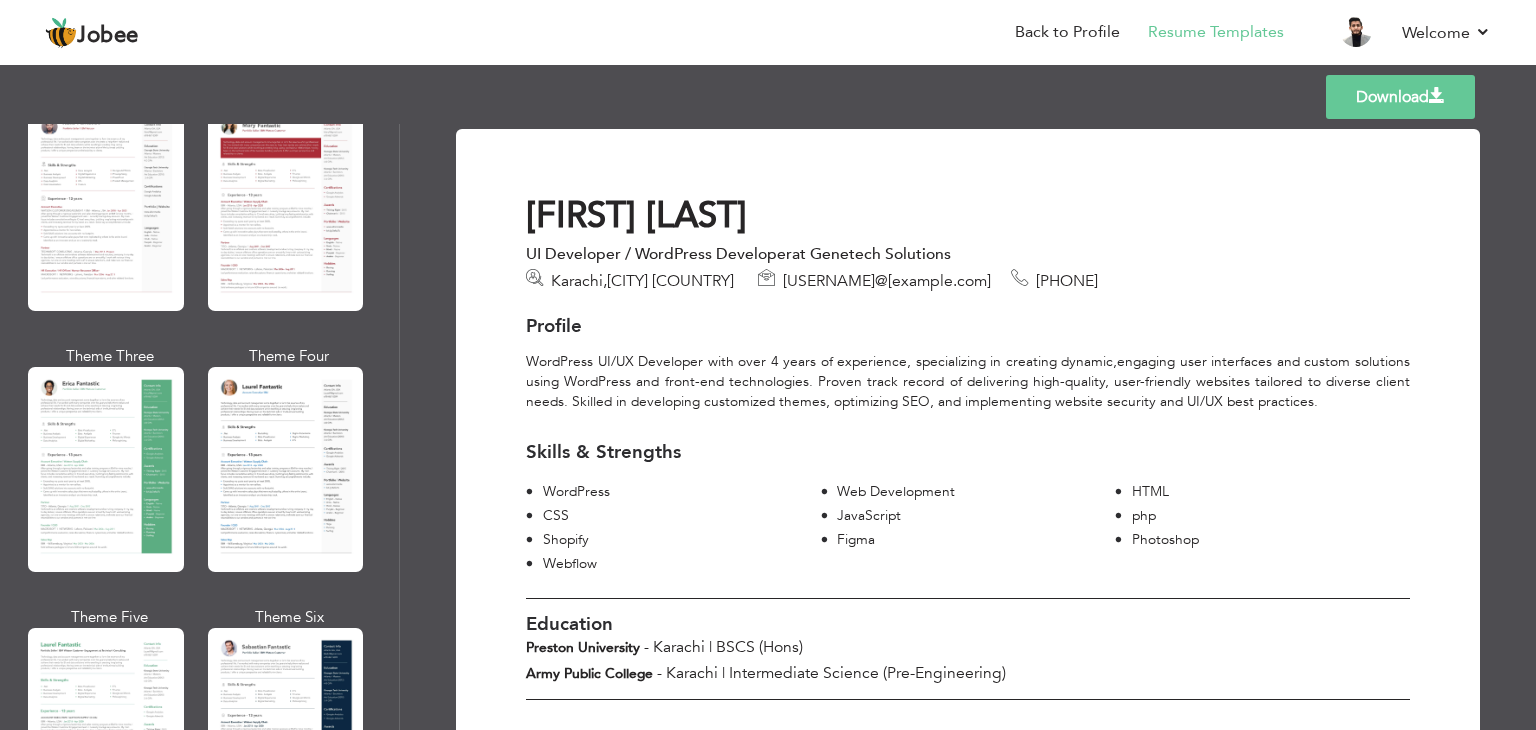 scroll, scrollTop: 0, scrollLeft: 0, axis: both 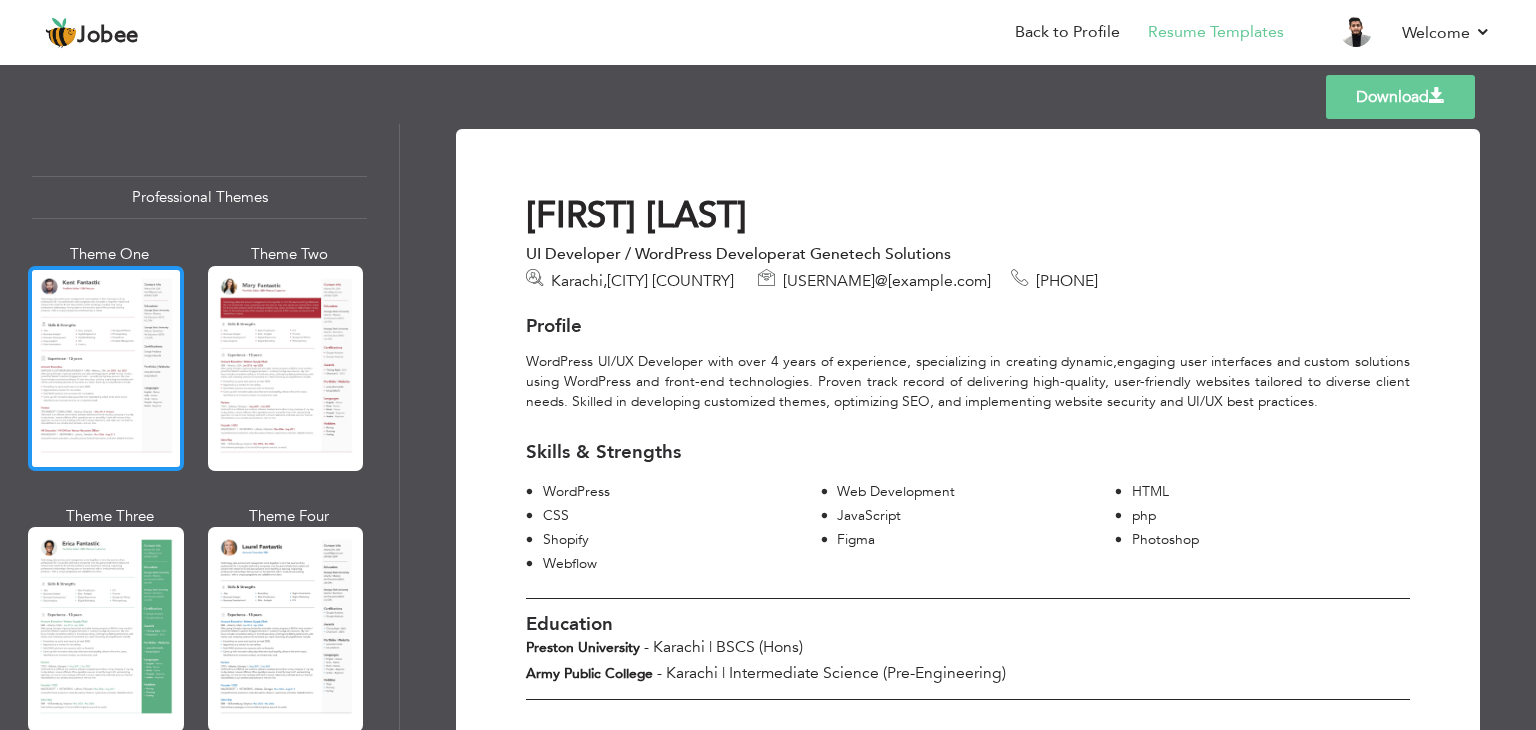 click at bounding box center (106, 368) 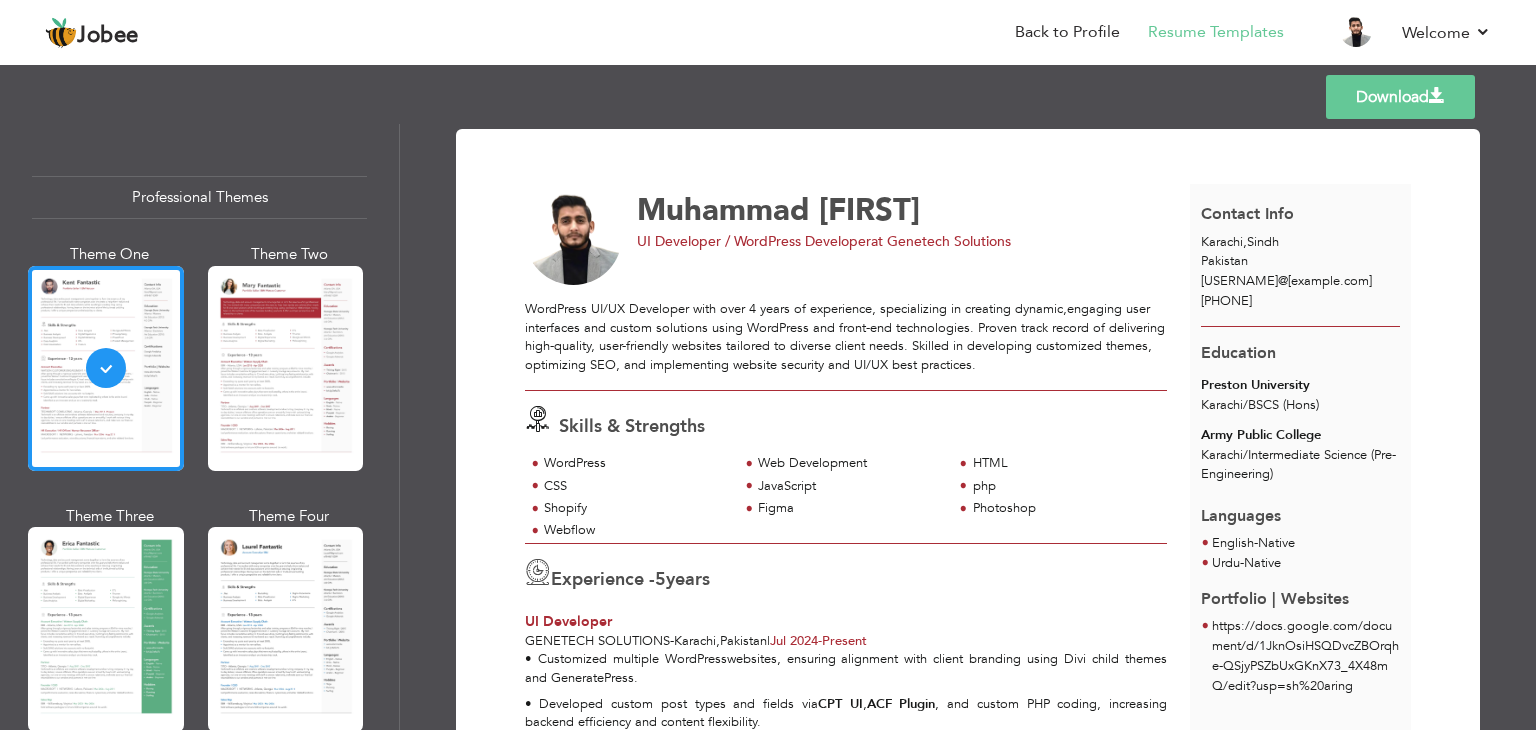 click on "Download" at bounding box center (1400, 97) 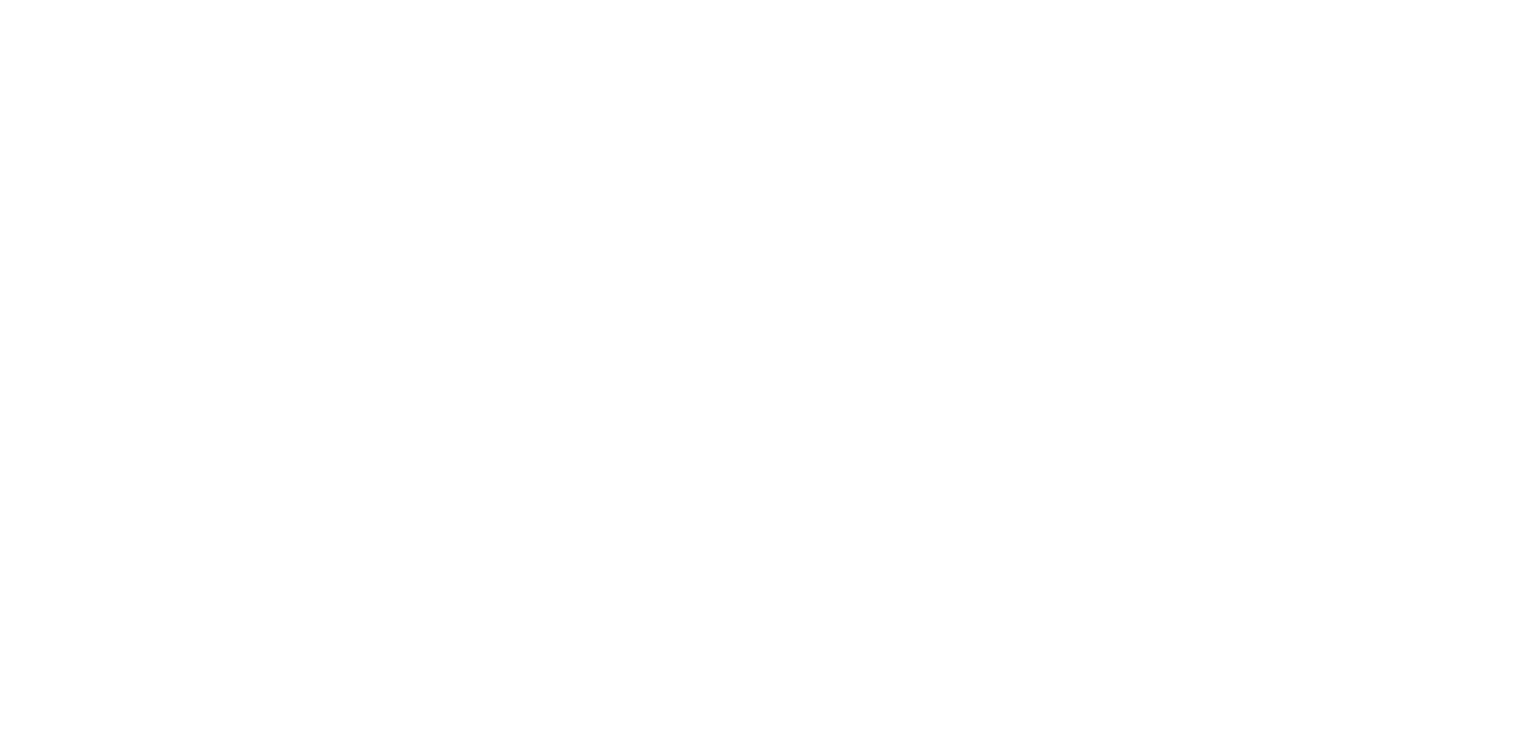 scroll, scrollTop: 0, scrollLeft: 0, axis: both 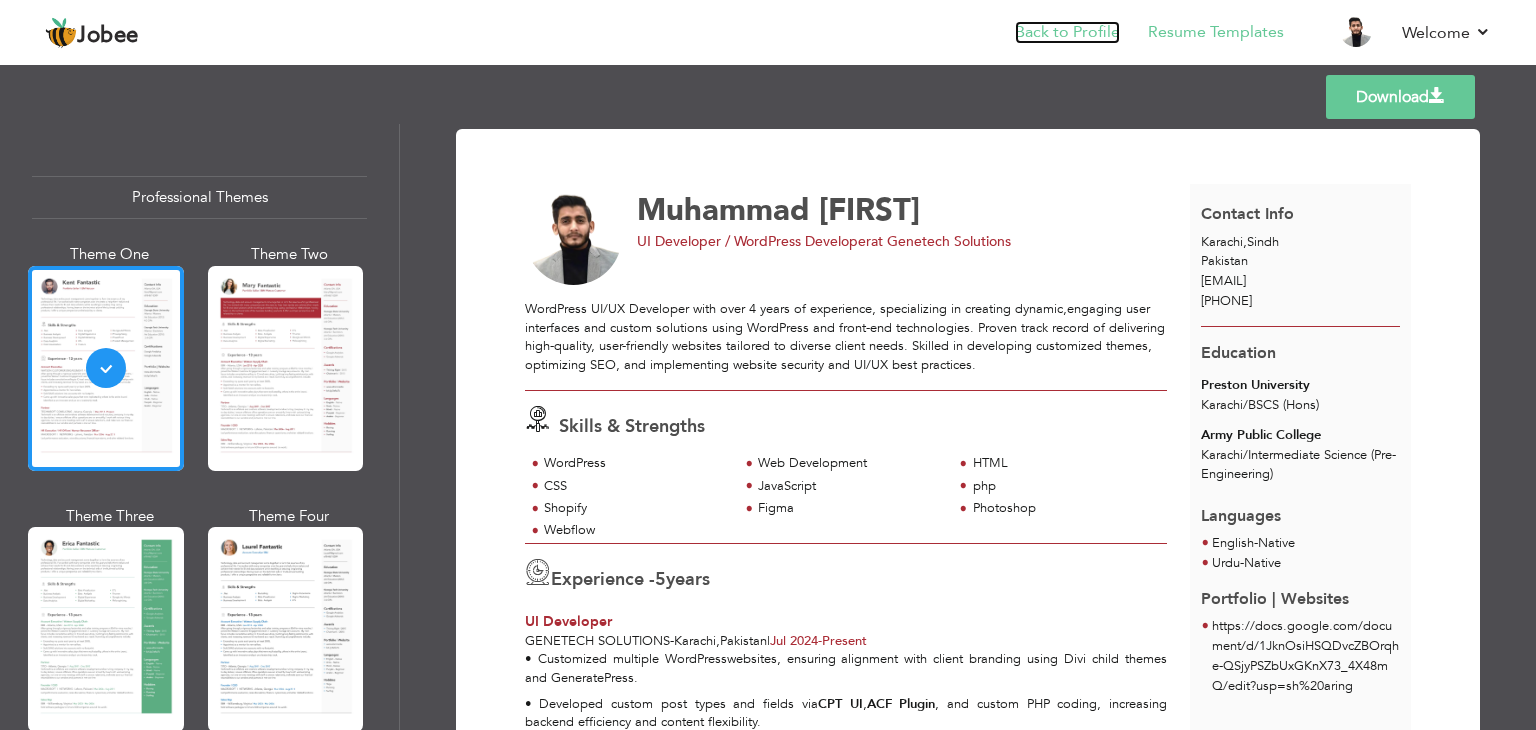 click on "Back to Profile" at bounding box center (1067, 32) 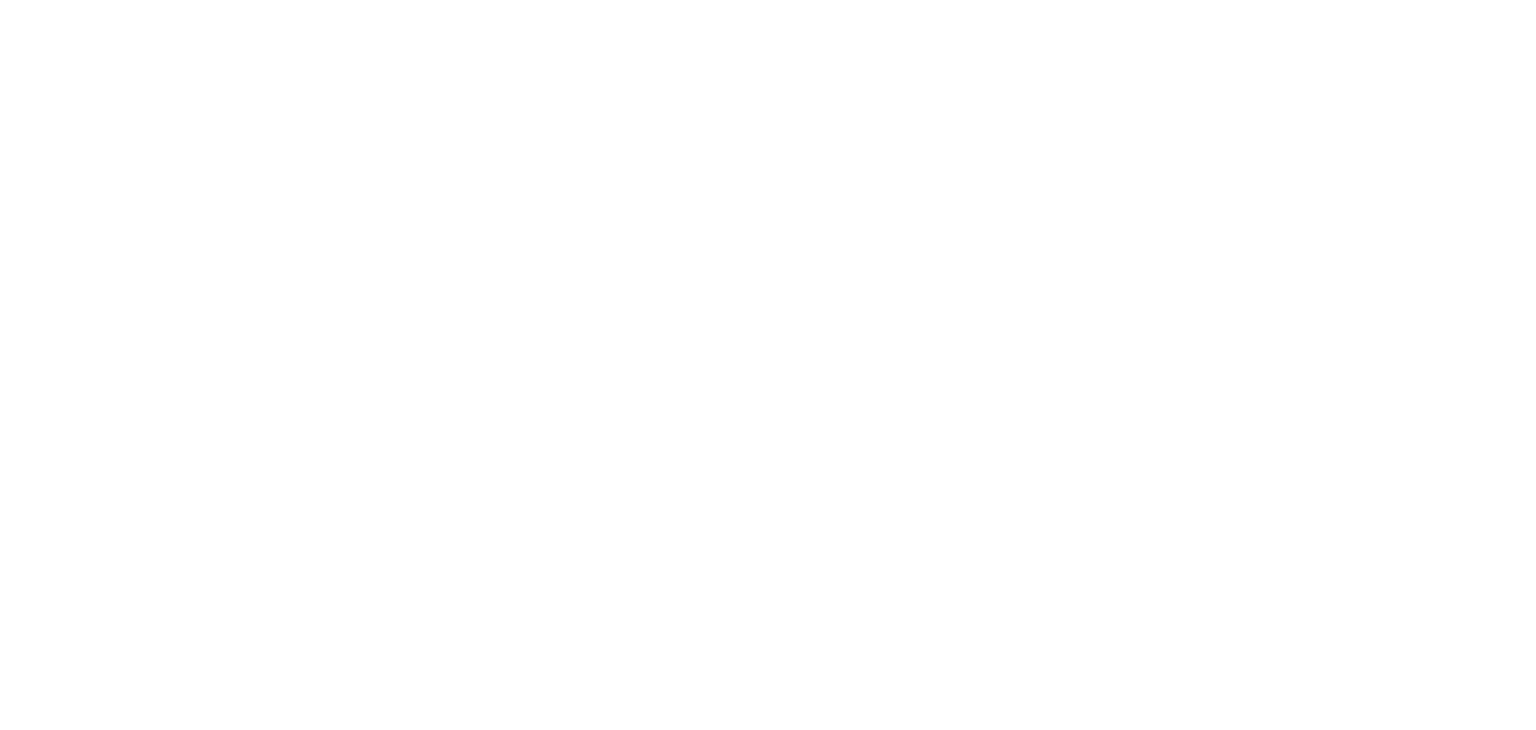 scroll, scrollTop: 0, scrollLeft: 0, axis: both 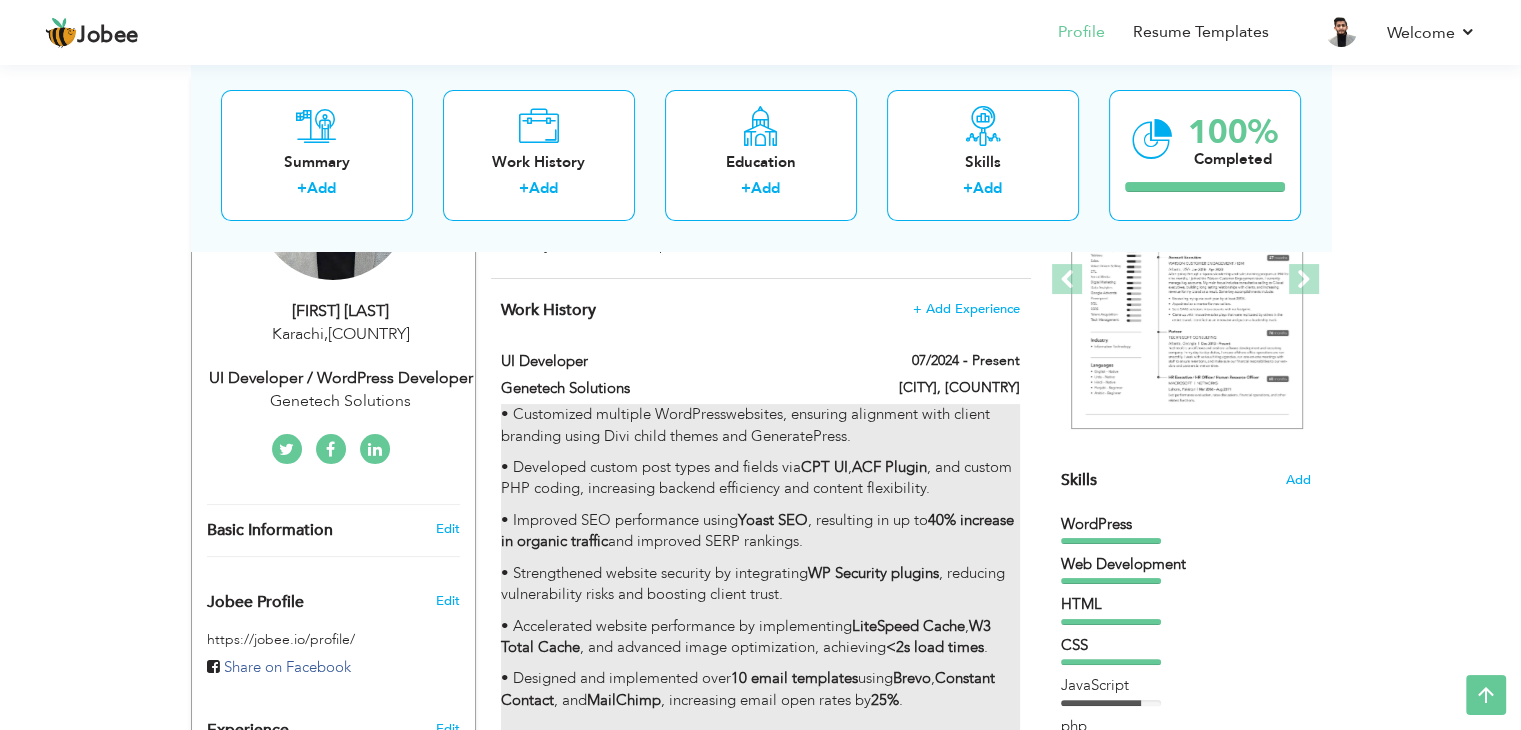 click on "• Developed custom post types and fields via  CPT UI ,  ACF Plugin , and custom PHP coding, increasing backend efficiency and content flexibility." at bounding box center [760, 478] 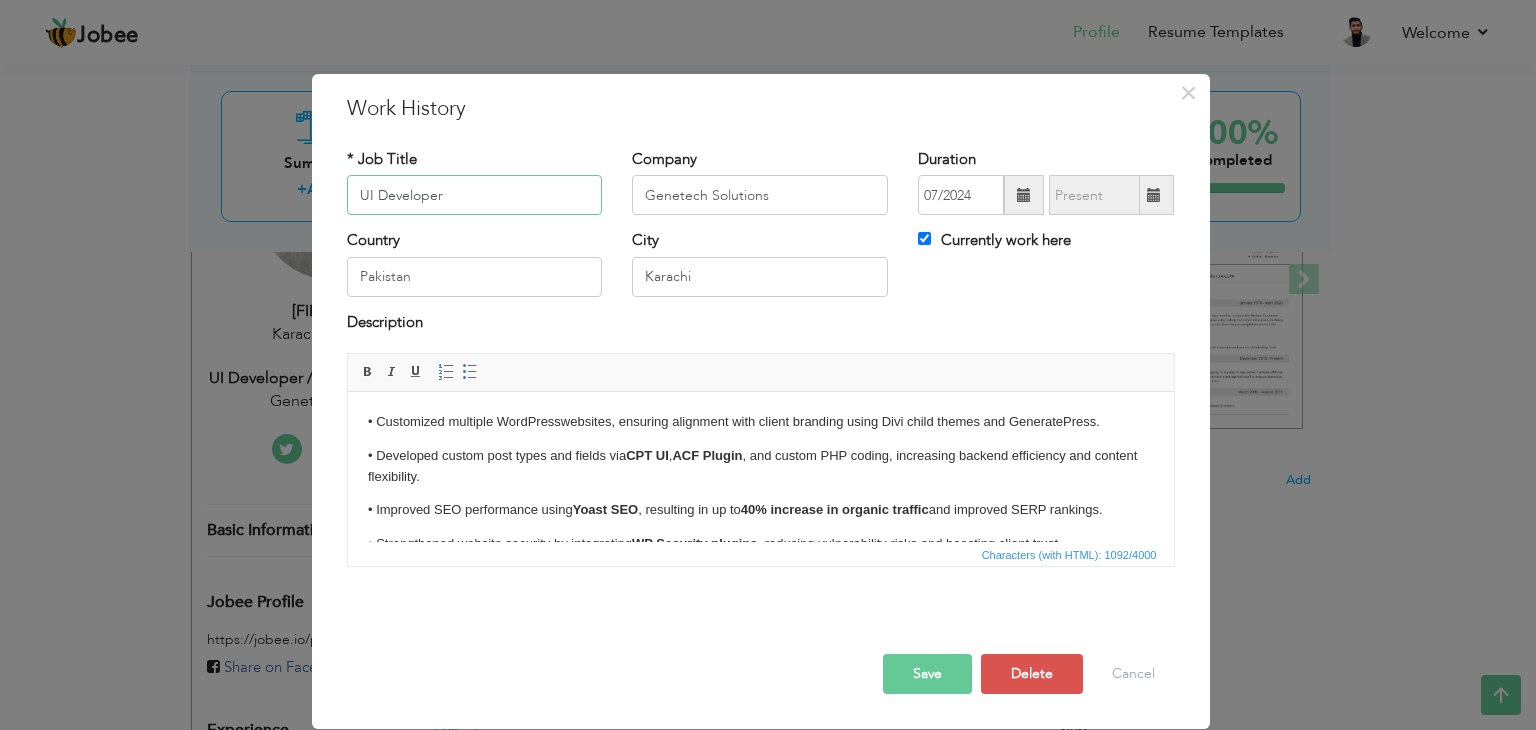 scroll, scrollTop: 100, scrollLeft: 0, axis: vertical 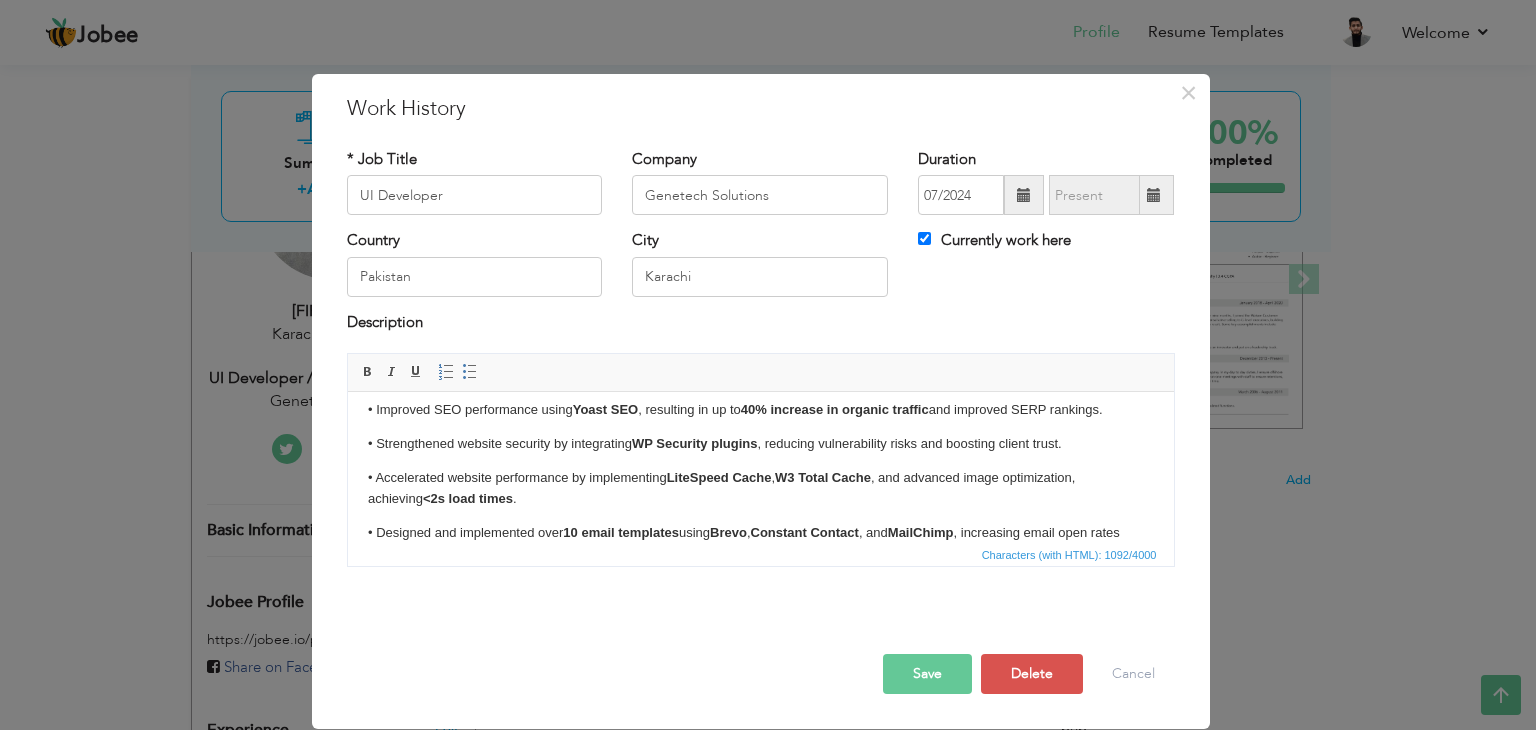 click on "• Accelerated website performance by implementing  LiteSpeed Cache ,  W3 Total Cache , and advanced image optimization, achieving  <2s load times ." at bounding box center (760, 489) 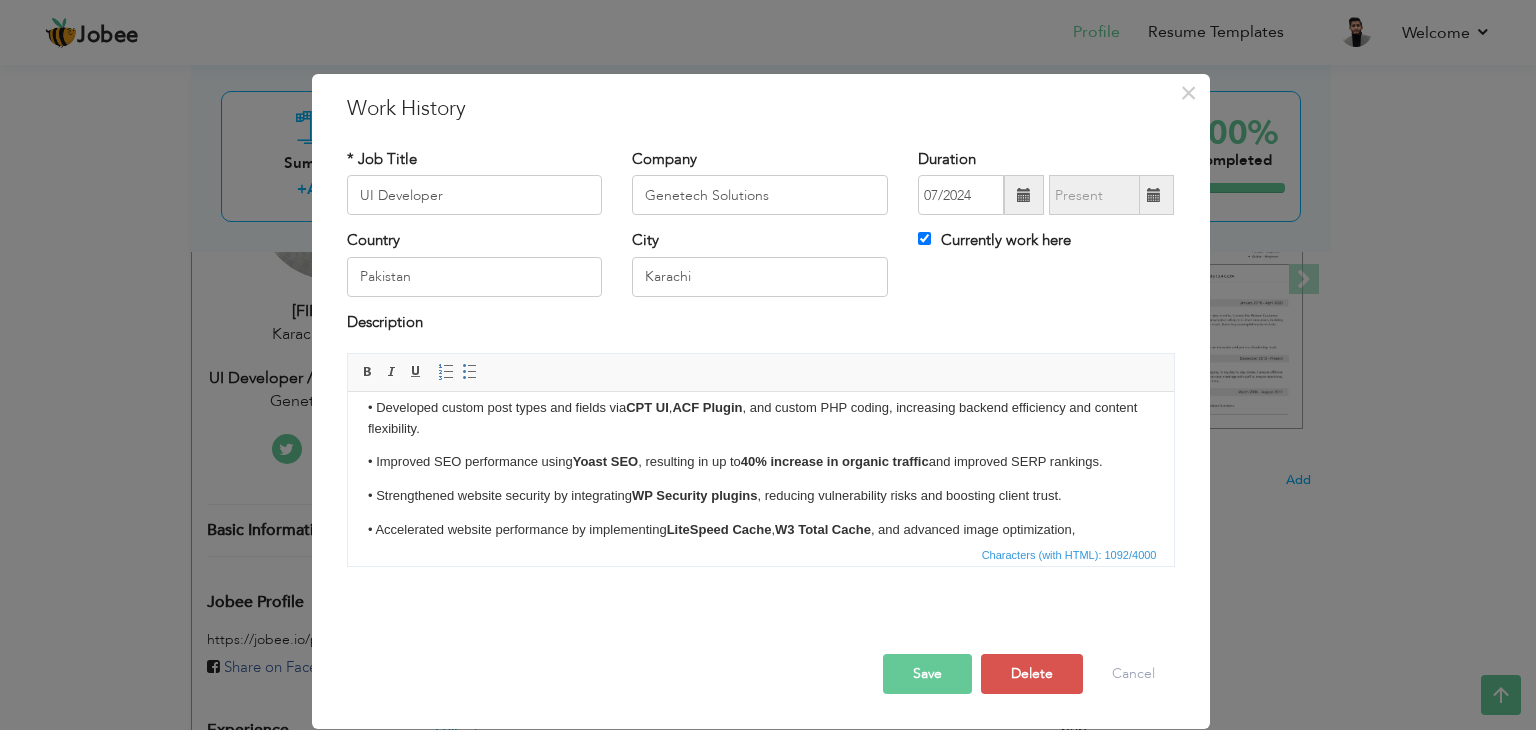 scroll, scrollTop: 0, scrollLeft: 0, axis: both 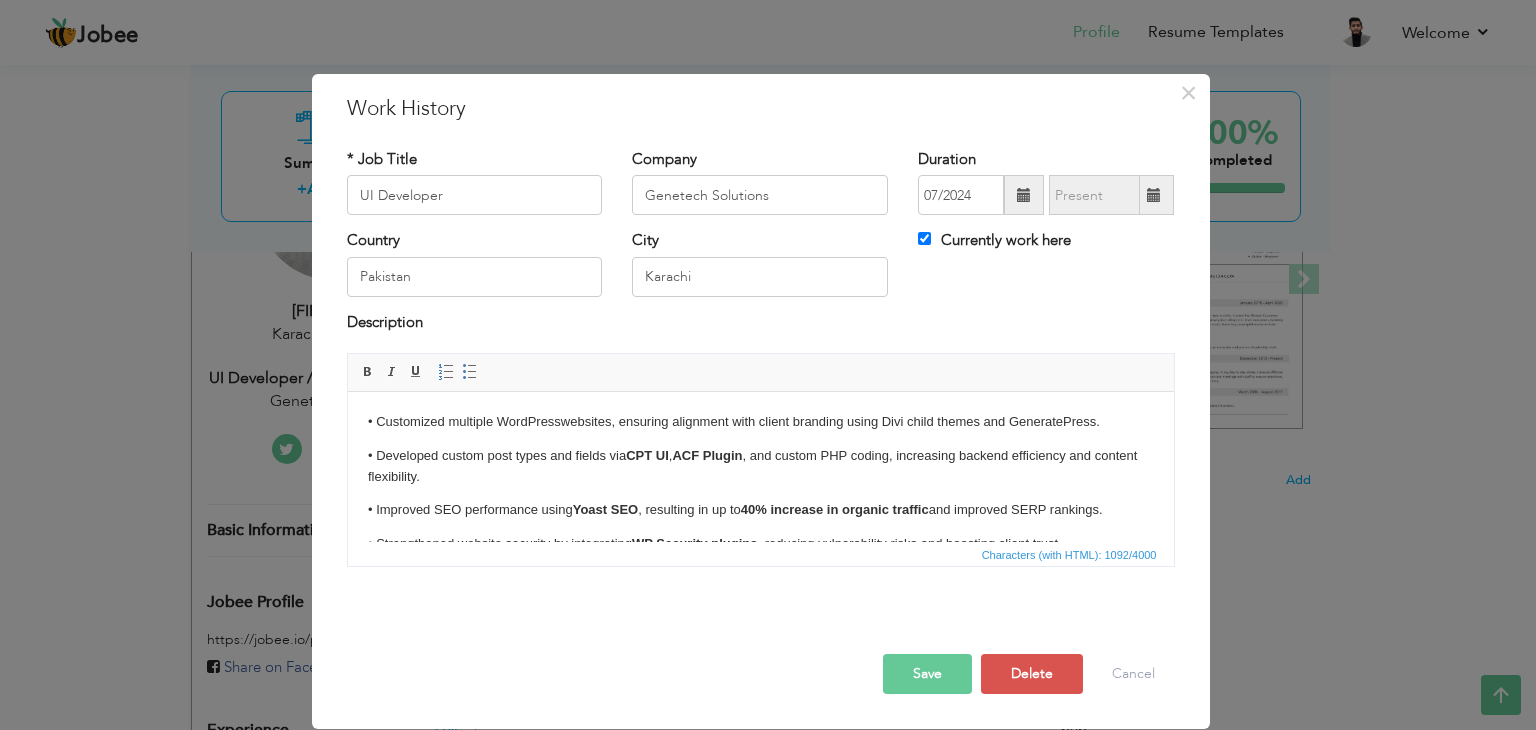 click on "• Customized multiple WordPresswebsites, ensuring alignment with client branding using Divi child themes and GeneratePress. • Developed custom post types and fields via  CPT UI ,  ACF Plugin , and custom PHP coding, increasing backend efficiency and content flexibility. • Improved SEO performance using  Yoast SEO , resulting in up to  40% increase in organic traffic  and improved SERP rankings. • Strengthened website security by integrating  WP Security plugins , reducing vulnerability risks and boosting client trust. • Accelerated website performance by implementing  LiteSpeed Cache ,  W3 Total Cache , and advanced image optimization, achieving  <2s load times . • Designed and implemented over  10 email templates  using  Brevo ,  Constant Contact , and  MailChimp , increasing email open rates by  25% ." at bounding box center (760, 555) 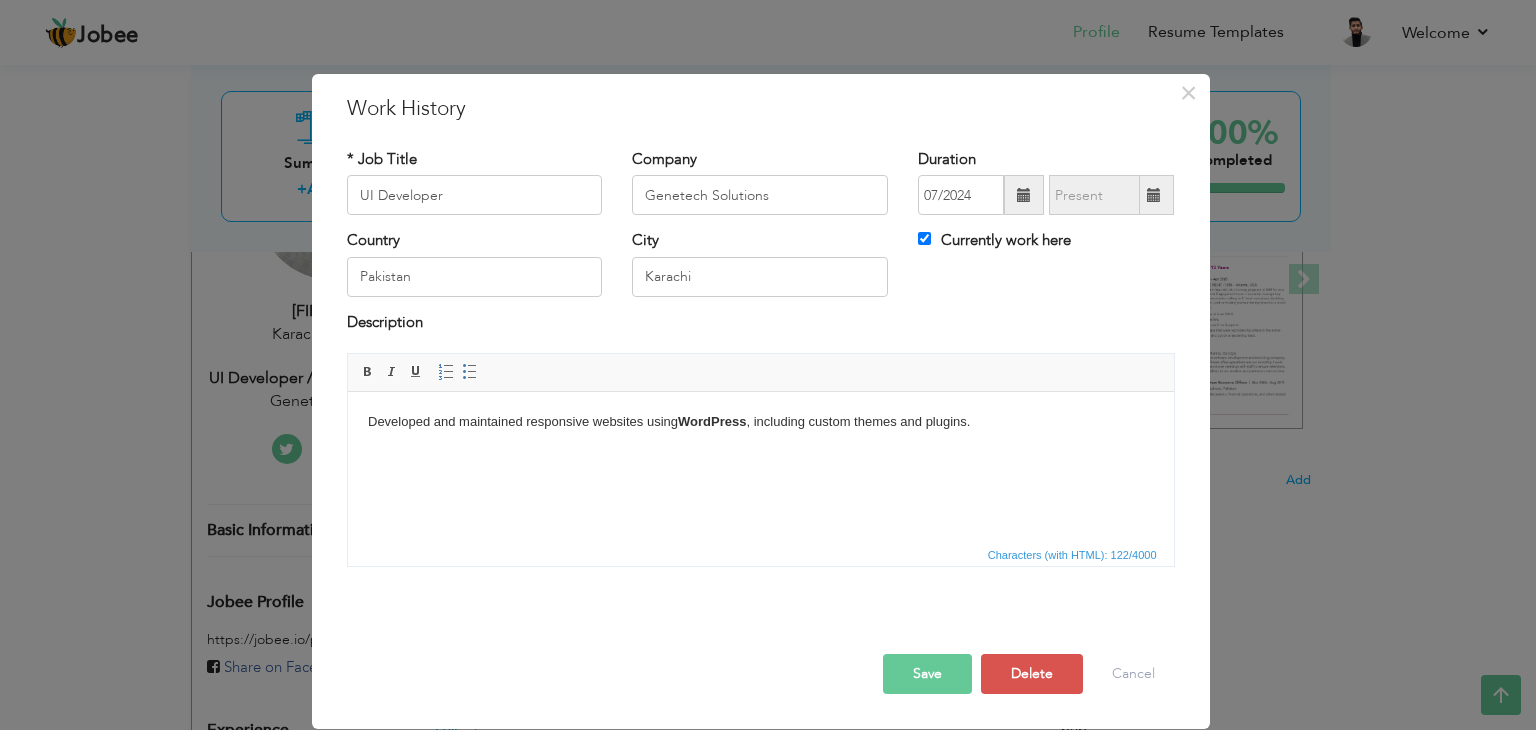 click on "Developed and maintained responsive websites using  WordPress , including custom themes and plugins." at bounding box center [760, 422] 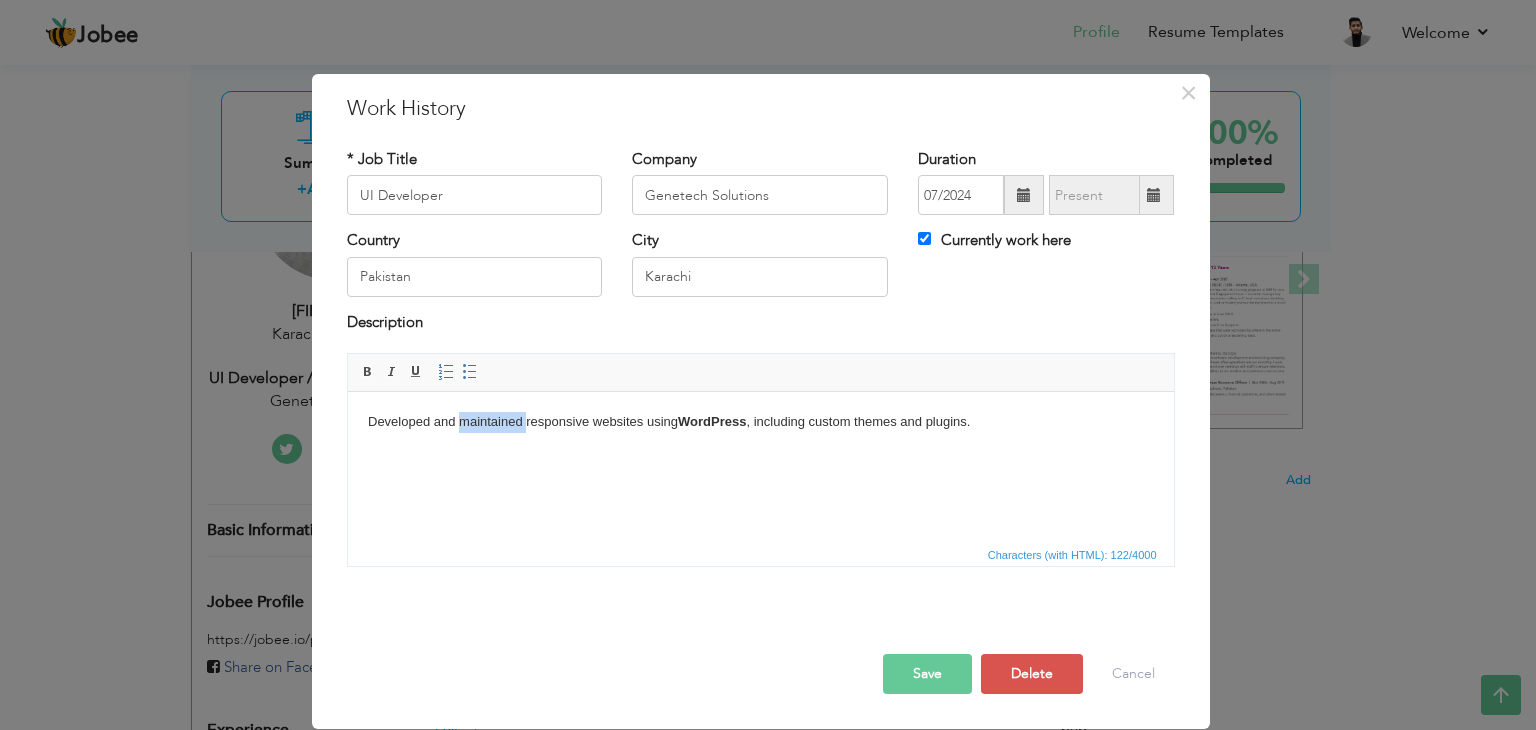 click on "Developed and maintained responsive websites using  WordPress , including custom themes and plugins." at bounding box center (760, 422) 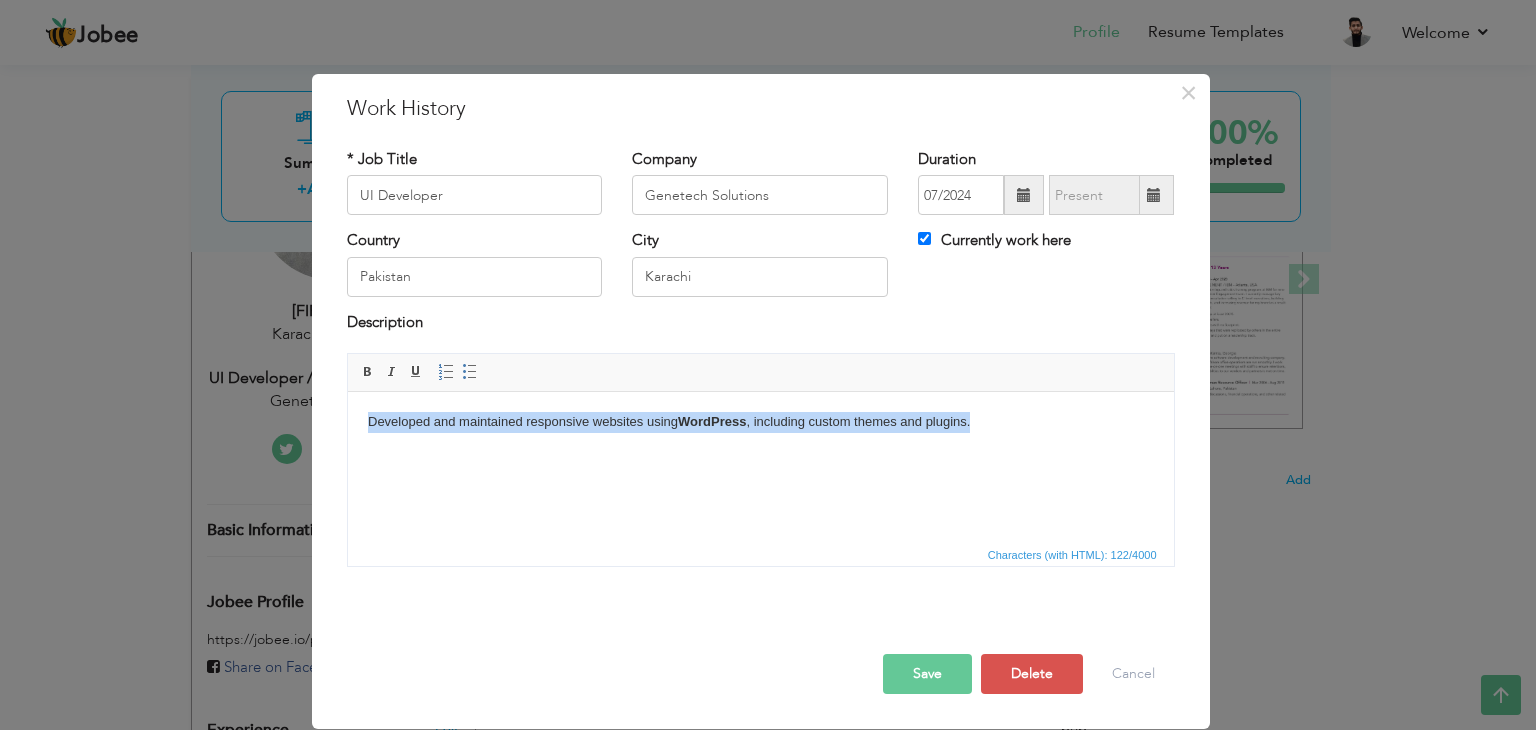 click on "Developed and maintained responsive websites using  WordPress , including custom themes and plugins." at bounding box center [760, 422] 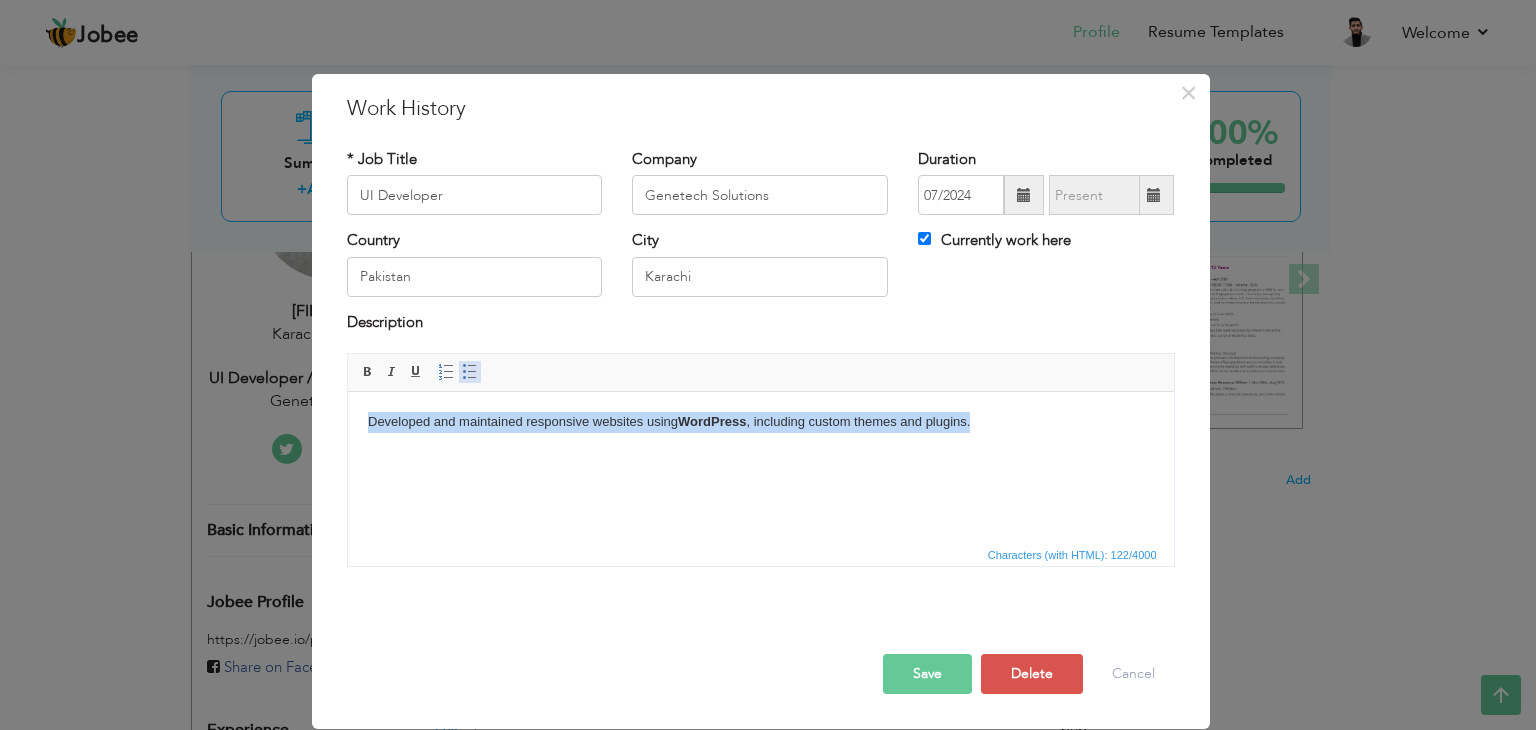 click at bounding box center (470, 372) 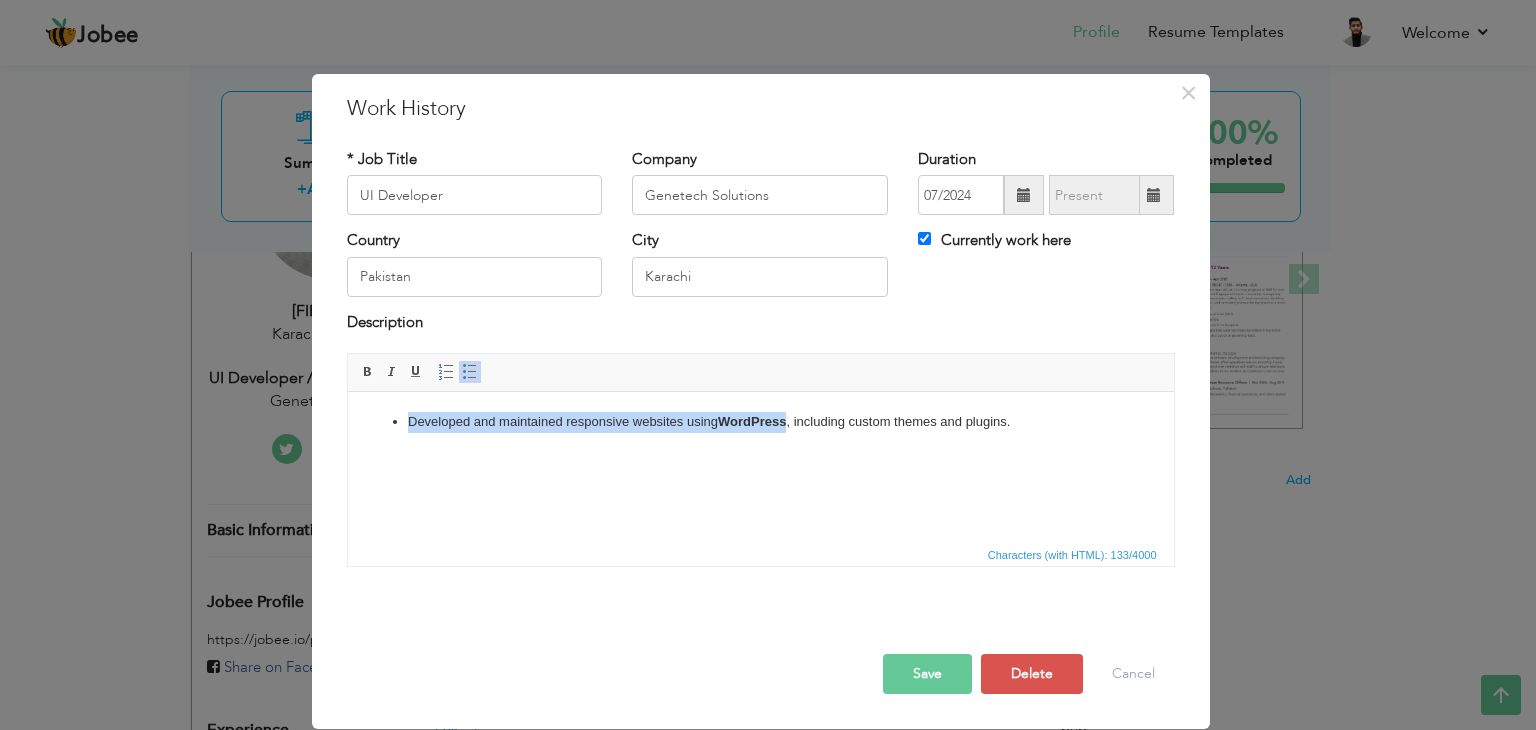 click on "Developed and maintained responsive websites using  WordPress , including custom themes and plugins." at bounding box center (760, 422) 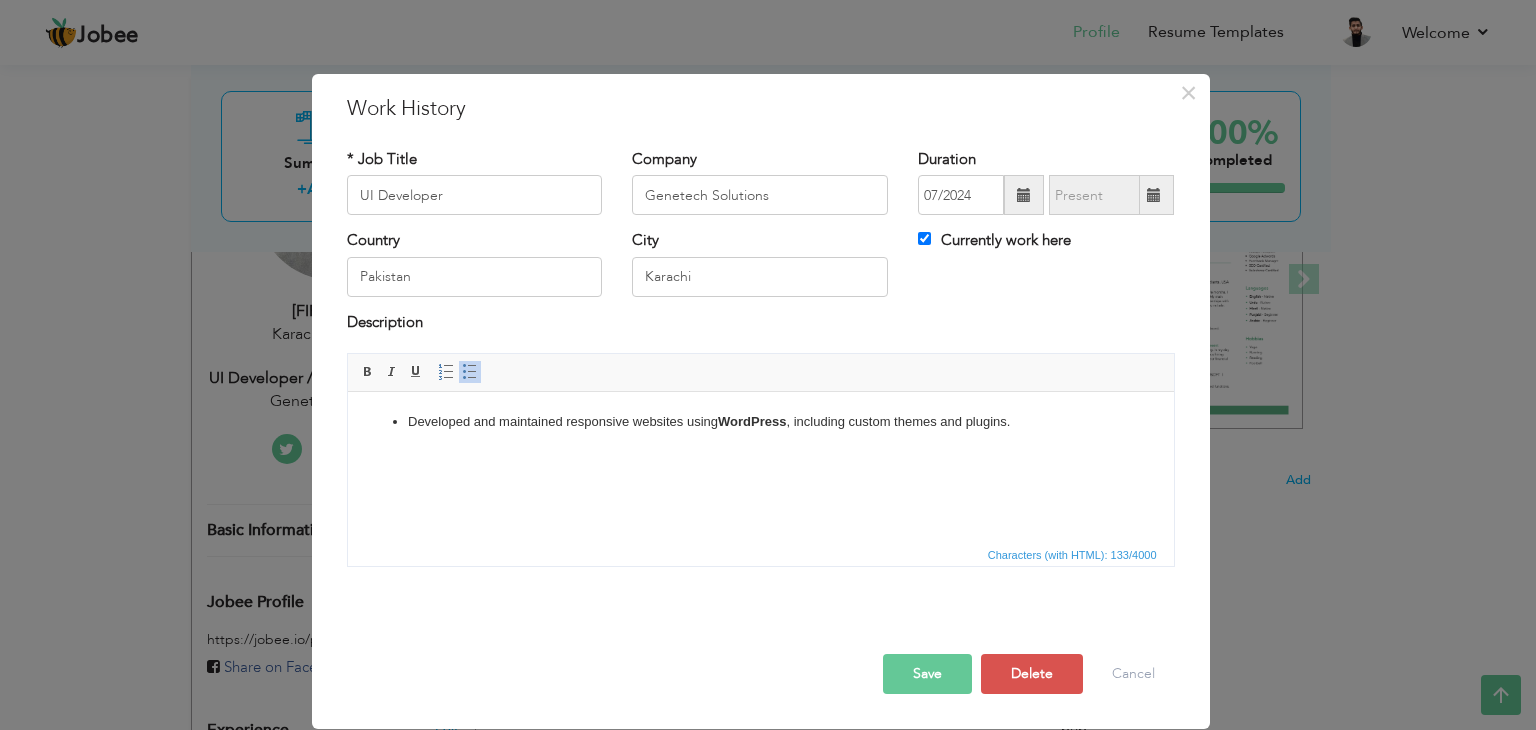 click on "Developed and maintained responsive websites using  WordPress , including custom themes and plugins." at bounding box center [760, 422] 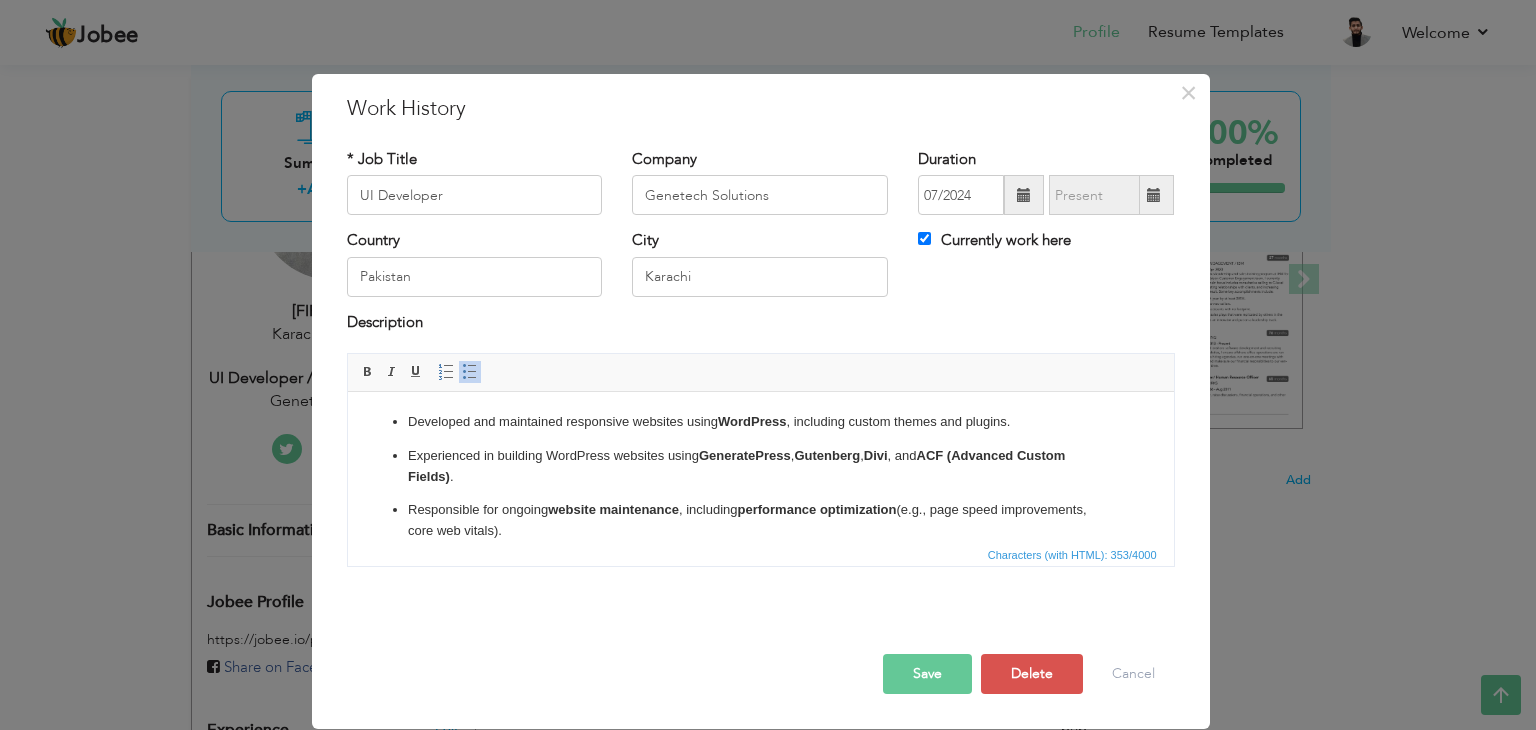 scroll, scrollTop: 51, scrollLeft: 0, axis: vertical 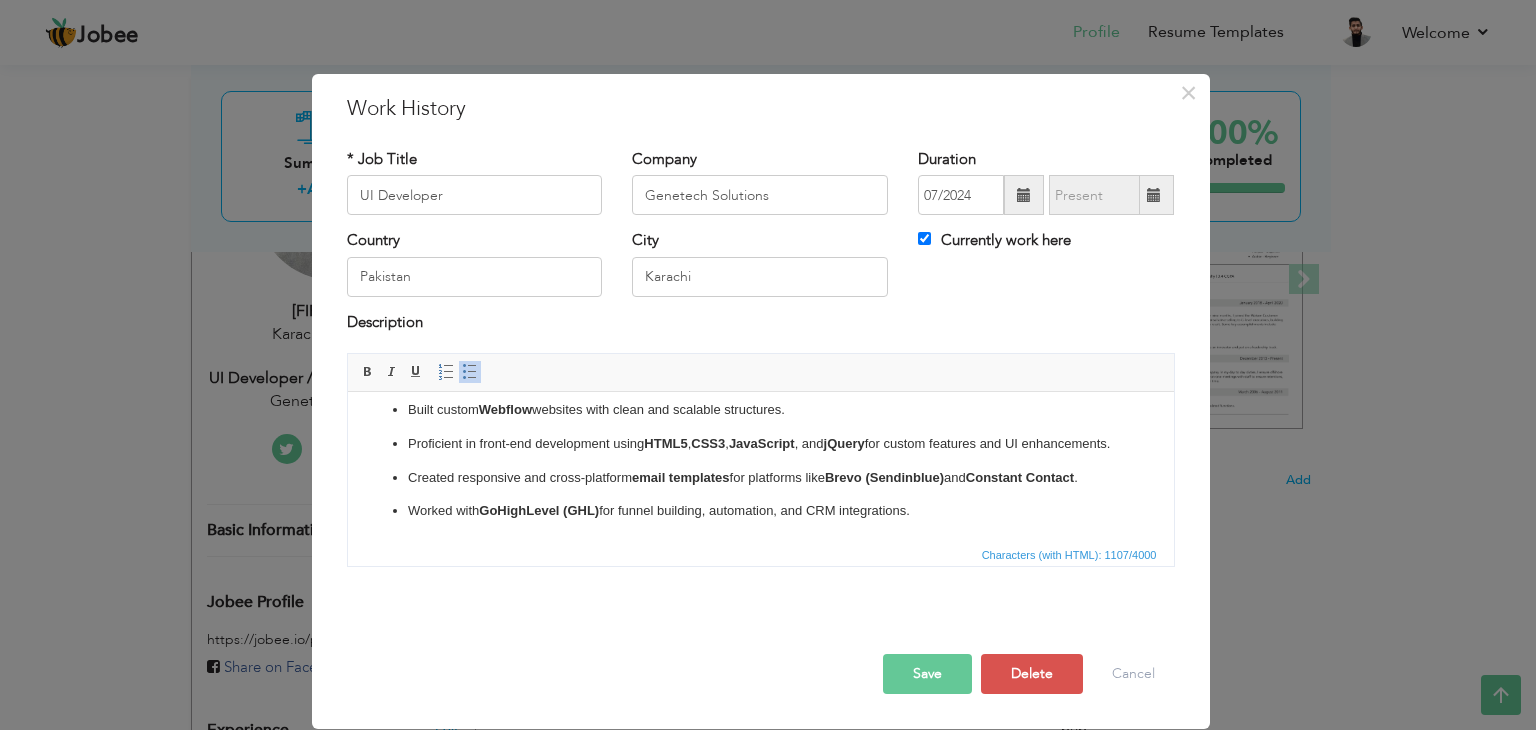 click on "Save" at bounding box center [927, 674] 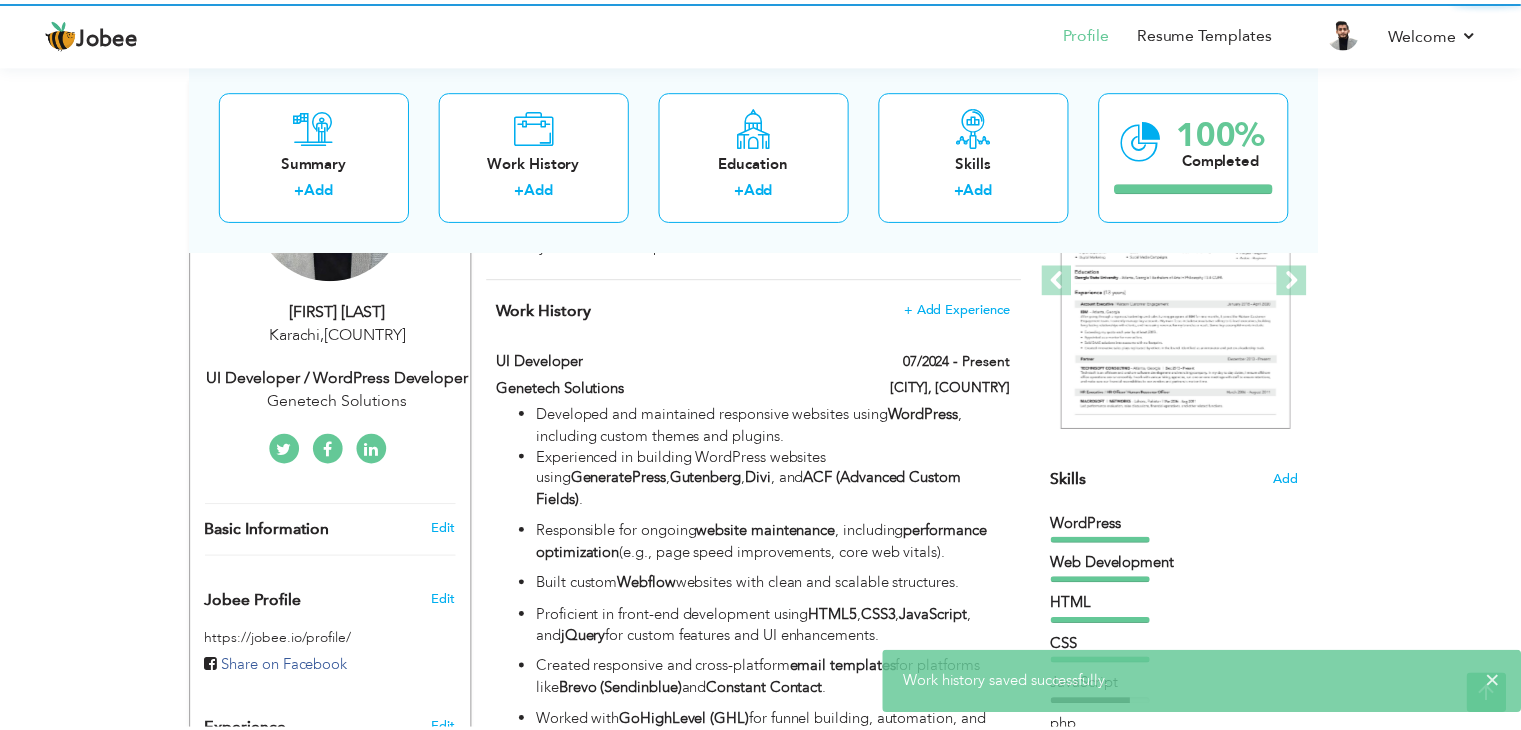 scroll, scrollTop: 0, scrollLeft: 0, axis: both 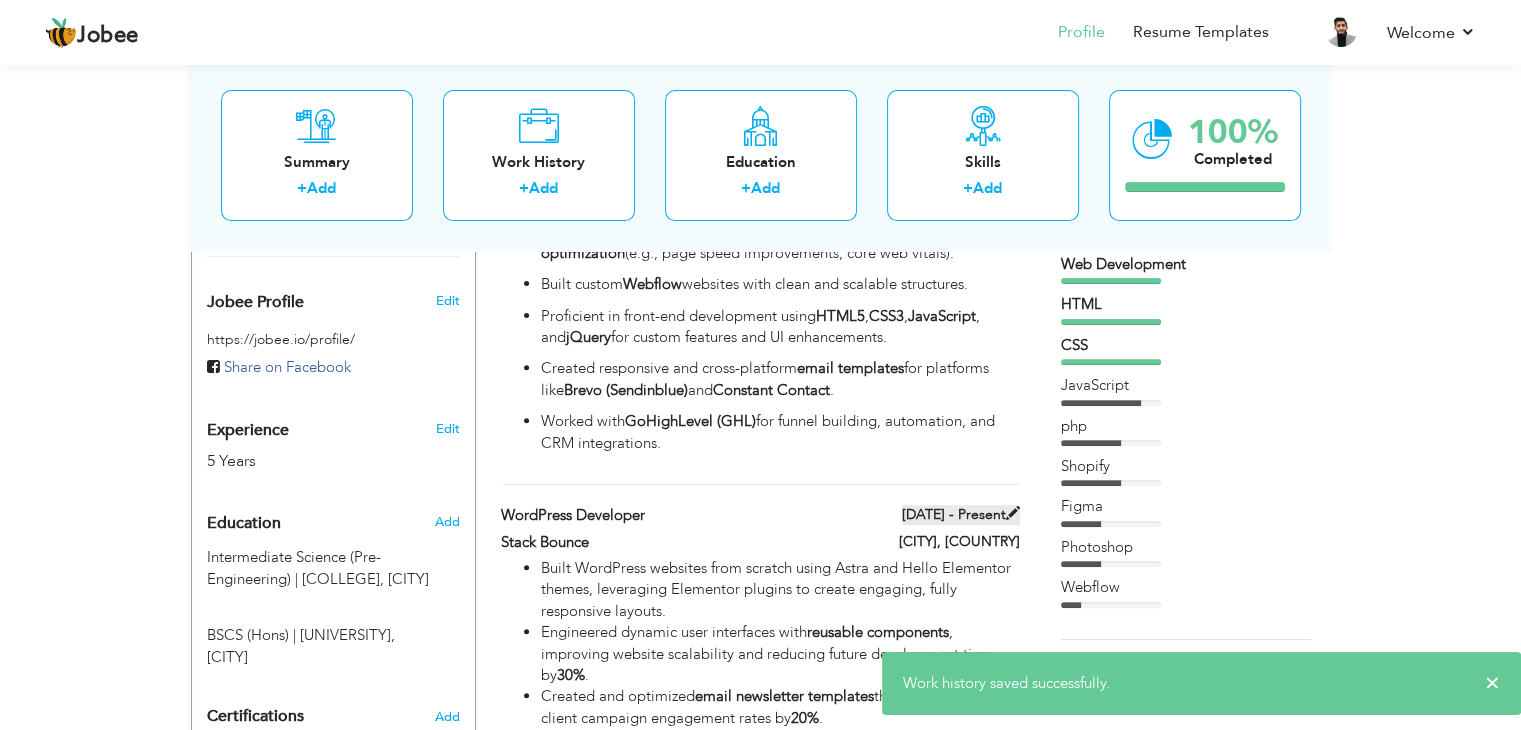 click at bounding box center (1013, 513) 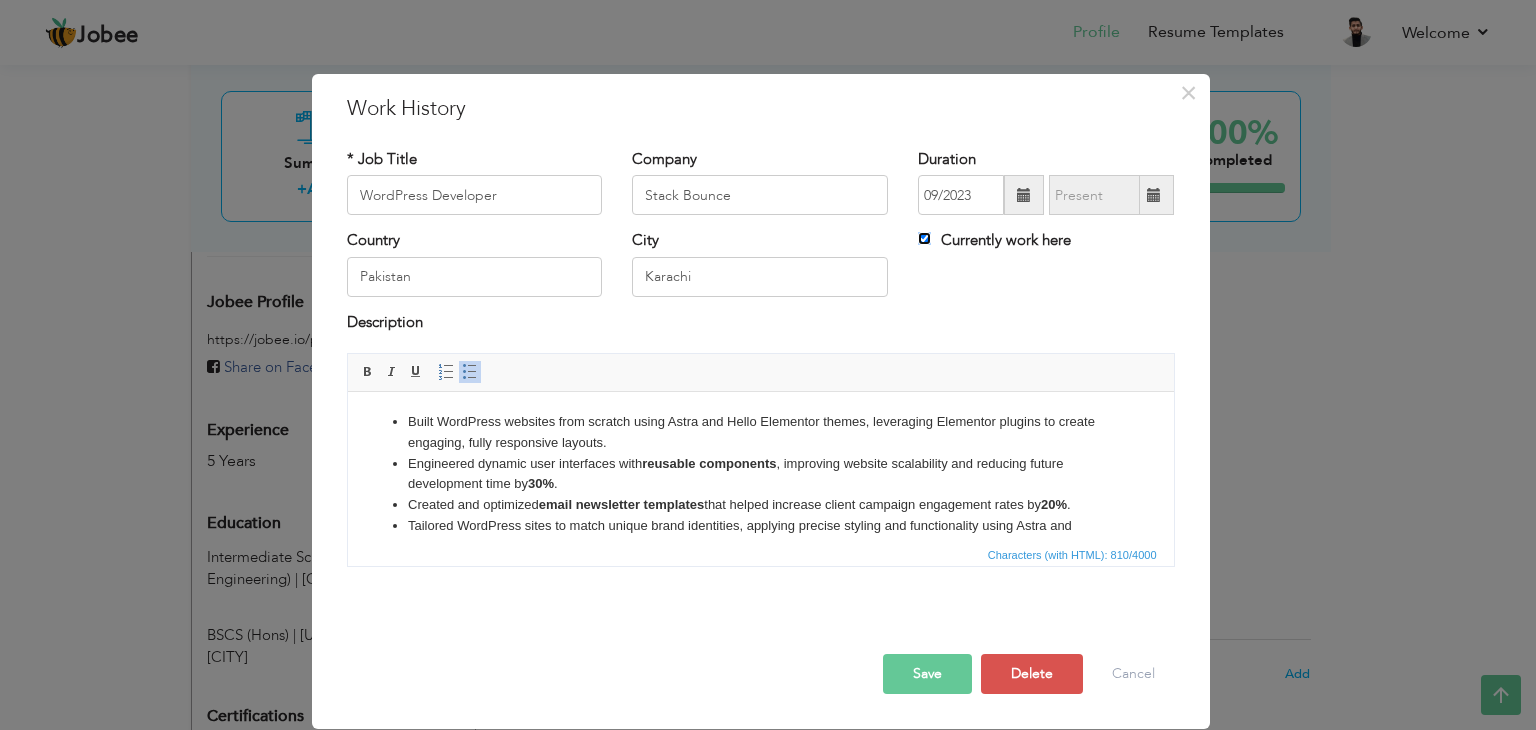click on "Currently work here" at bounding box center (924, 238) 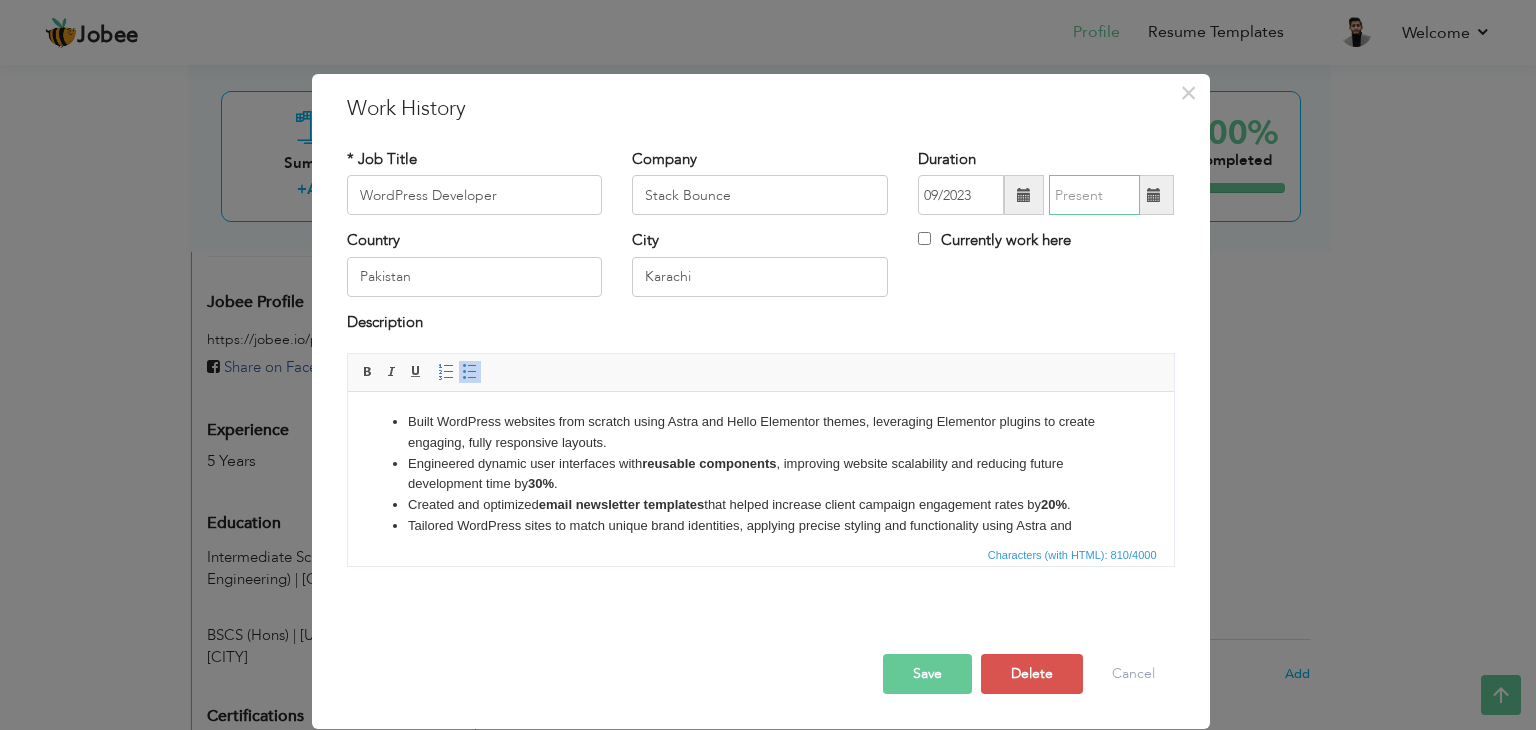type on "08/2025" 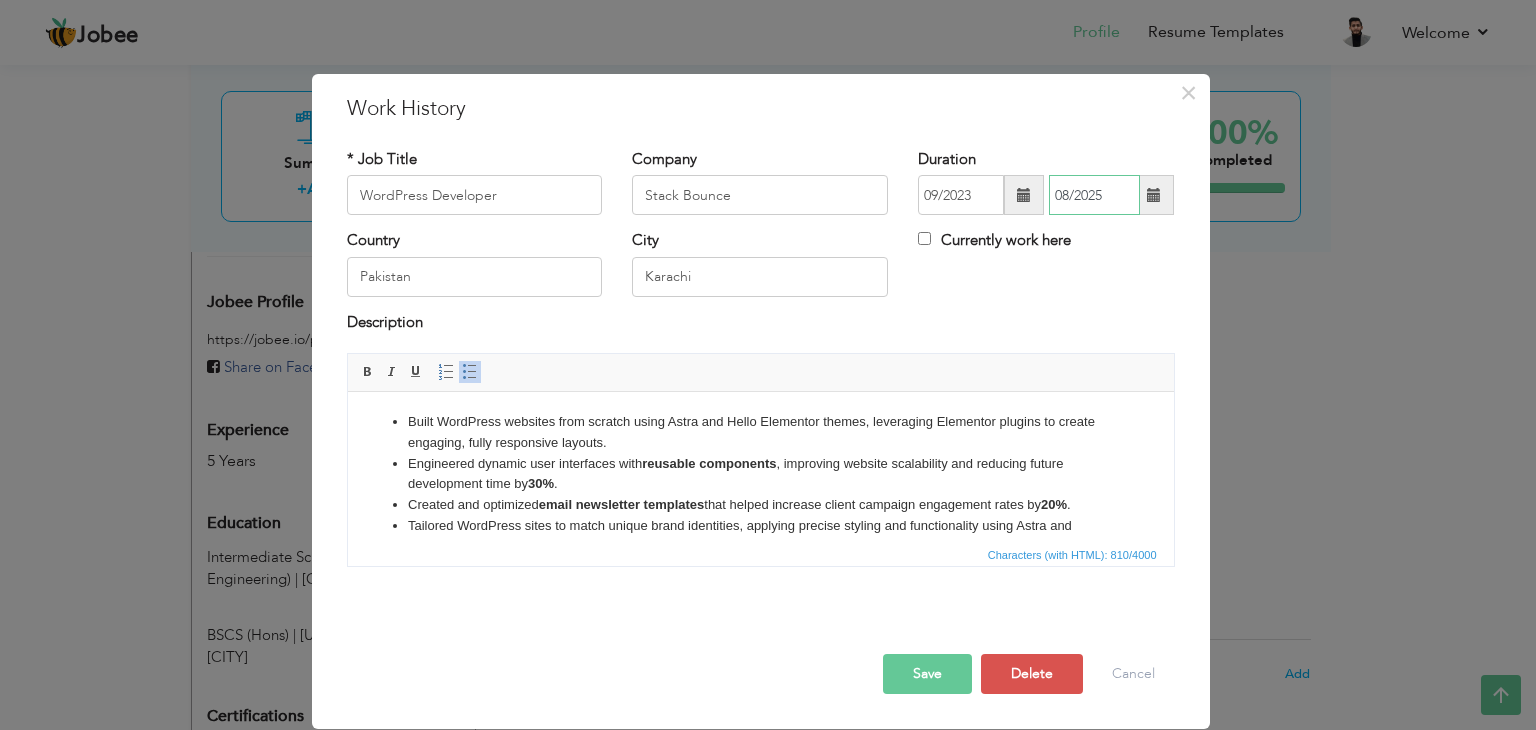 click on "08/2025" at bounding box center [1094, 195] 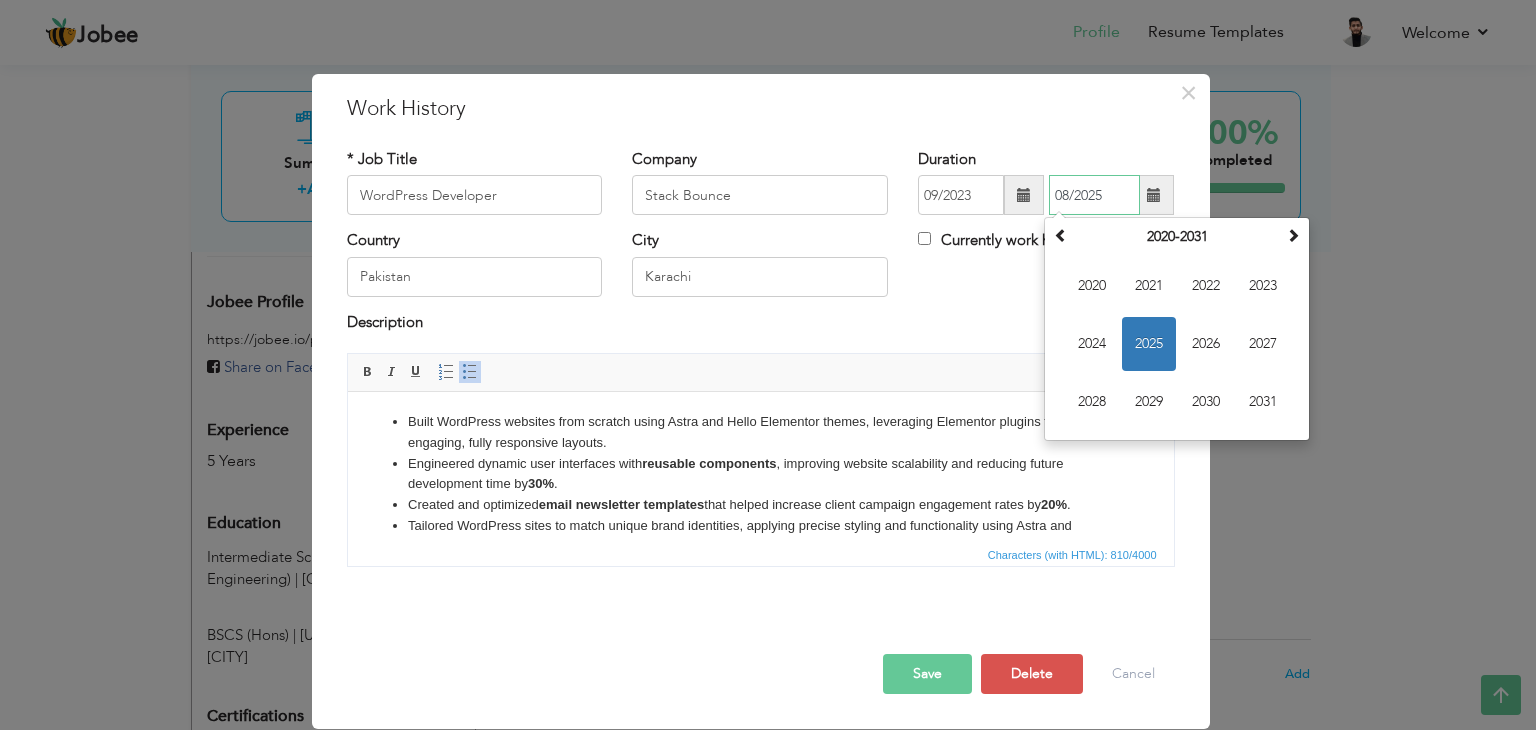 click on "2025" at bounding box center (1149, 344) 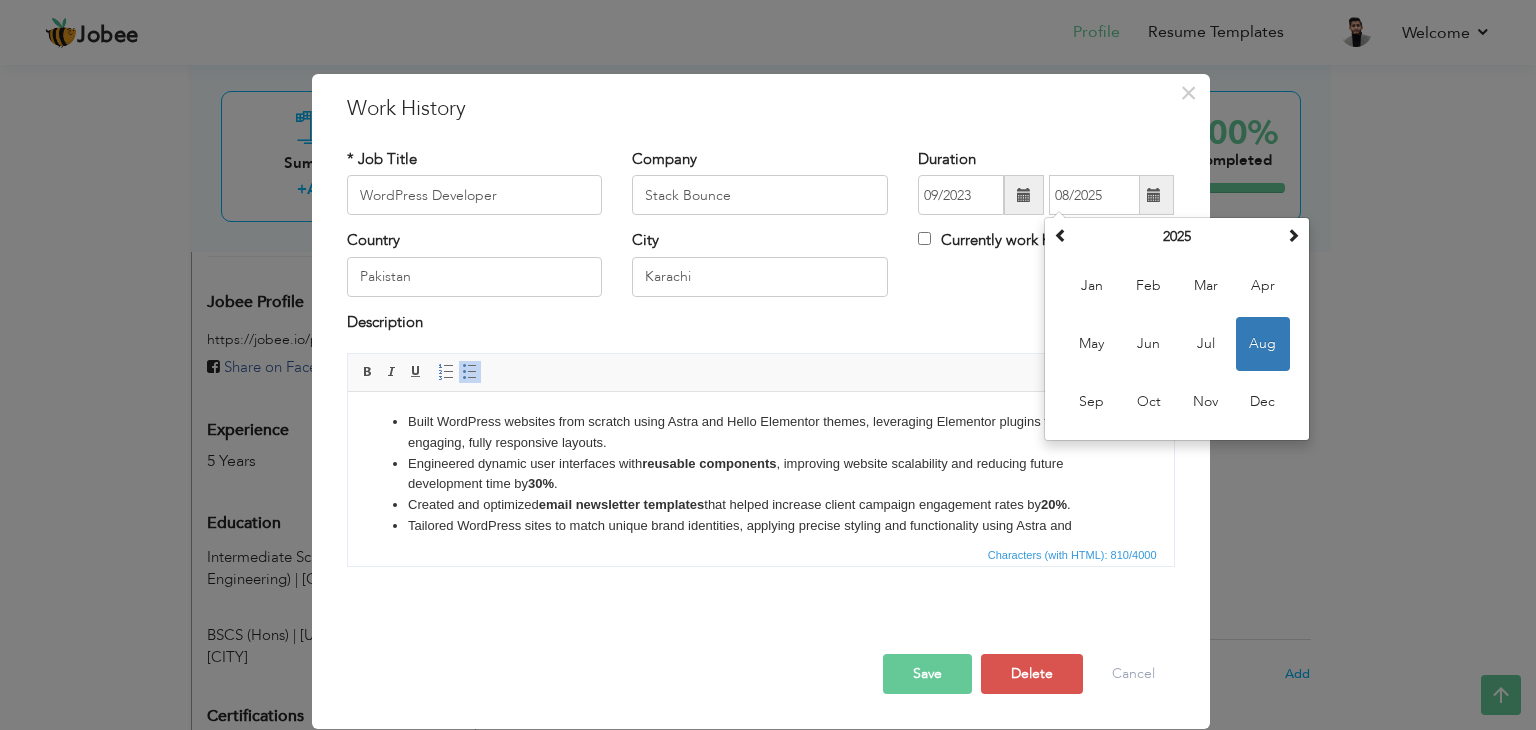 click on "Country
Pakistan
City
Karachi
Currently work here" at bounding box center [761, 270] 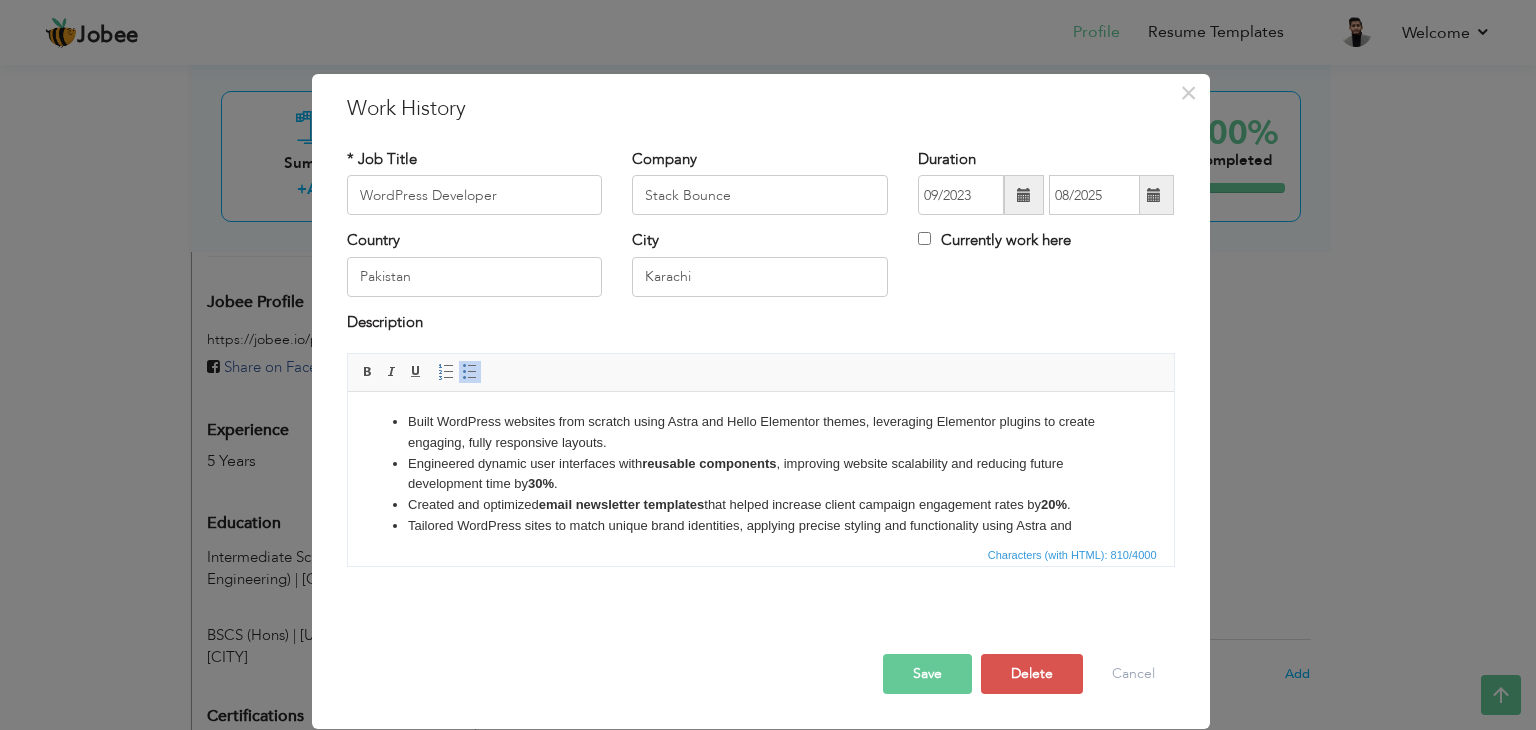 click on "Built WordPress websites from scratch using Astra and Hello Elementor themes, leveraging Elementor plugins to create engaging, fully responsive layouts." at bounding box center [760, 433] 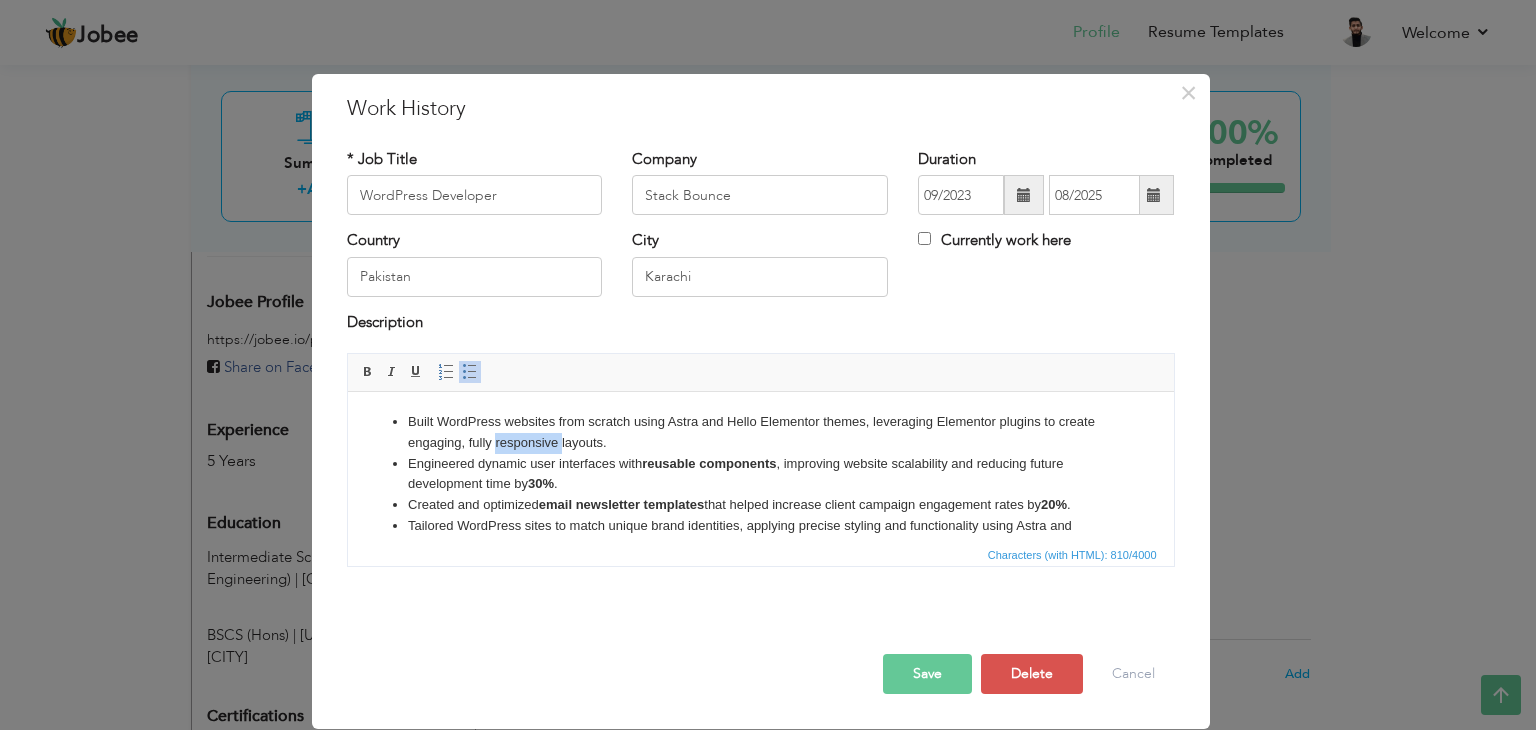 click on "Built WordPress websites from scratch using Astra and Hello Elementor themes, leveraging Elementor plugins to create engaging, fully responsive layouts." at bounding box center (760, 433) 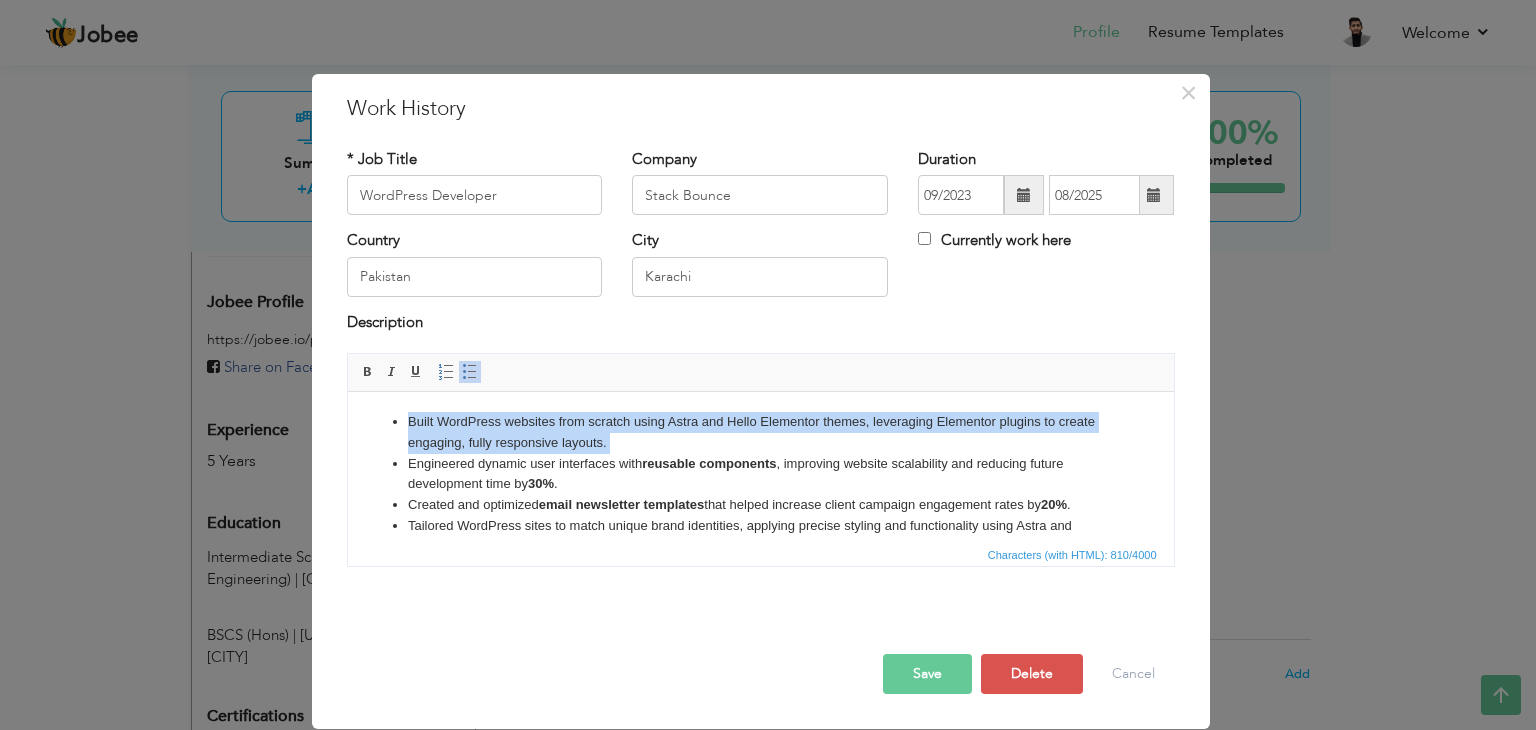 click on "Built WordPress websites from scratch using Astra and Hello Elementor themes, leveraging Elementor plugins to create engaging, fully responsive layouts." at bounding box center [760, 433] 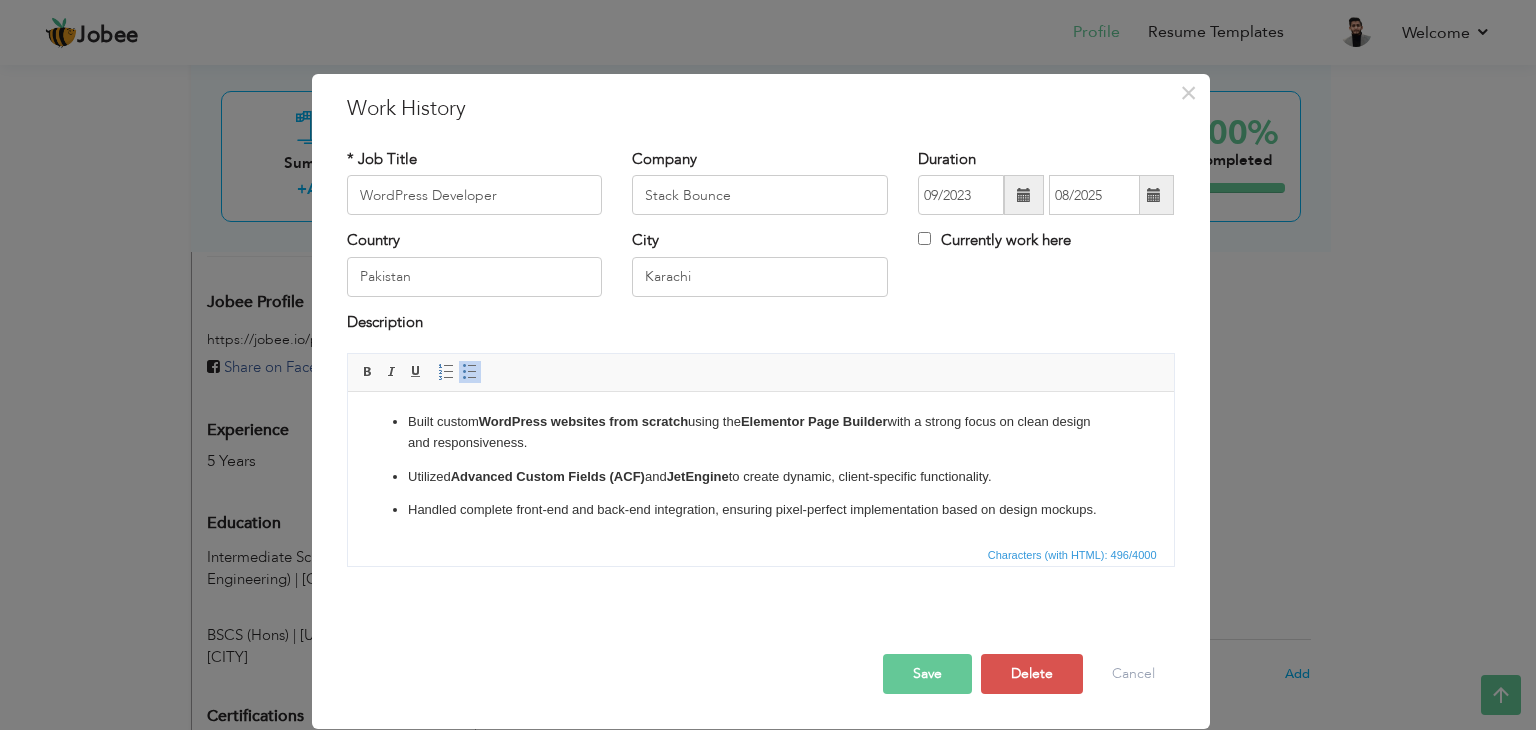 scroll, scrollTop: 30, scrollLeft: 0, axis: vertical 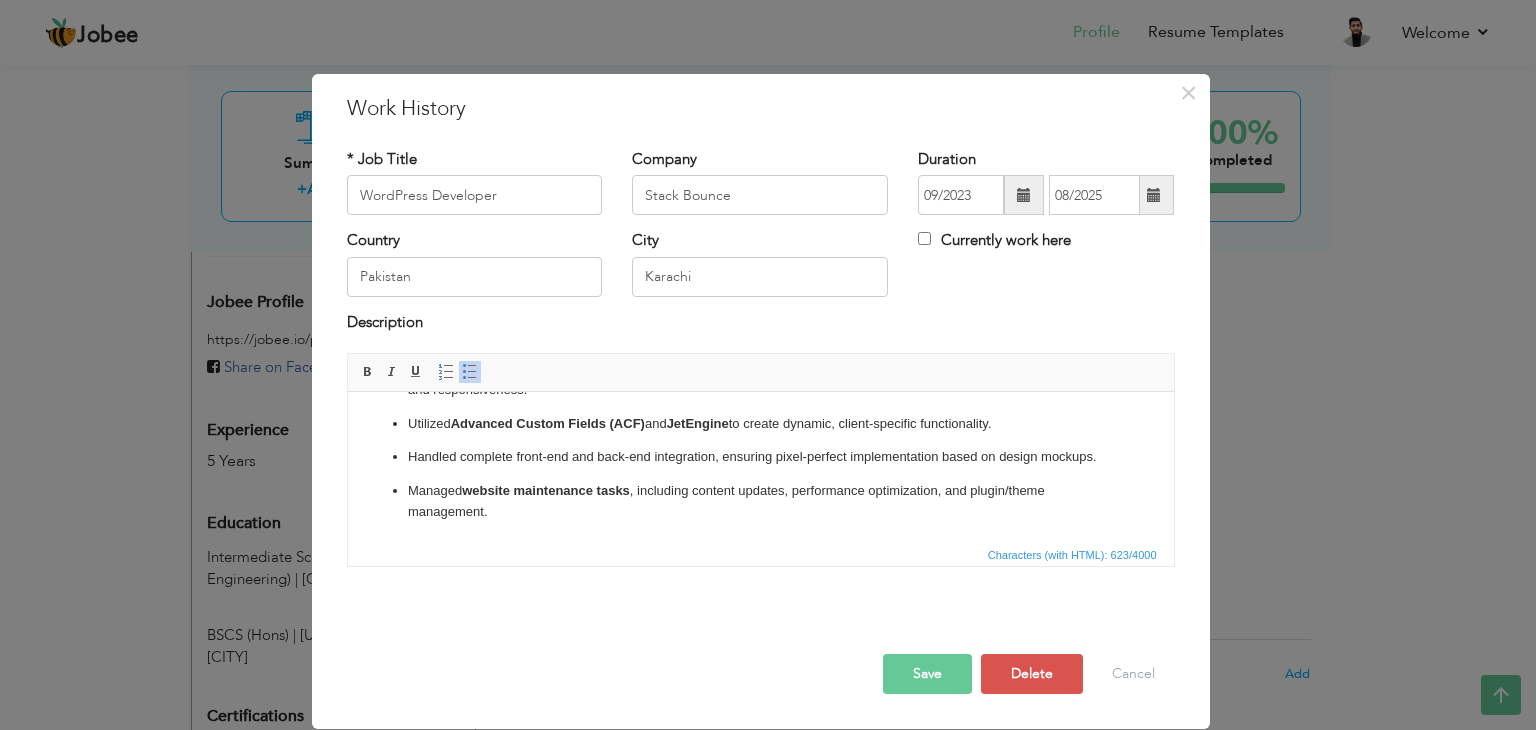 click on "Save" at bounding box center [927, 674] 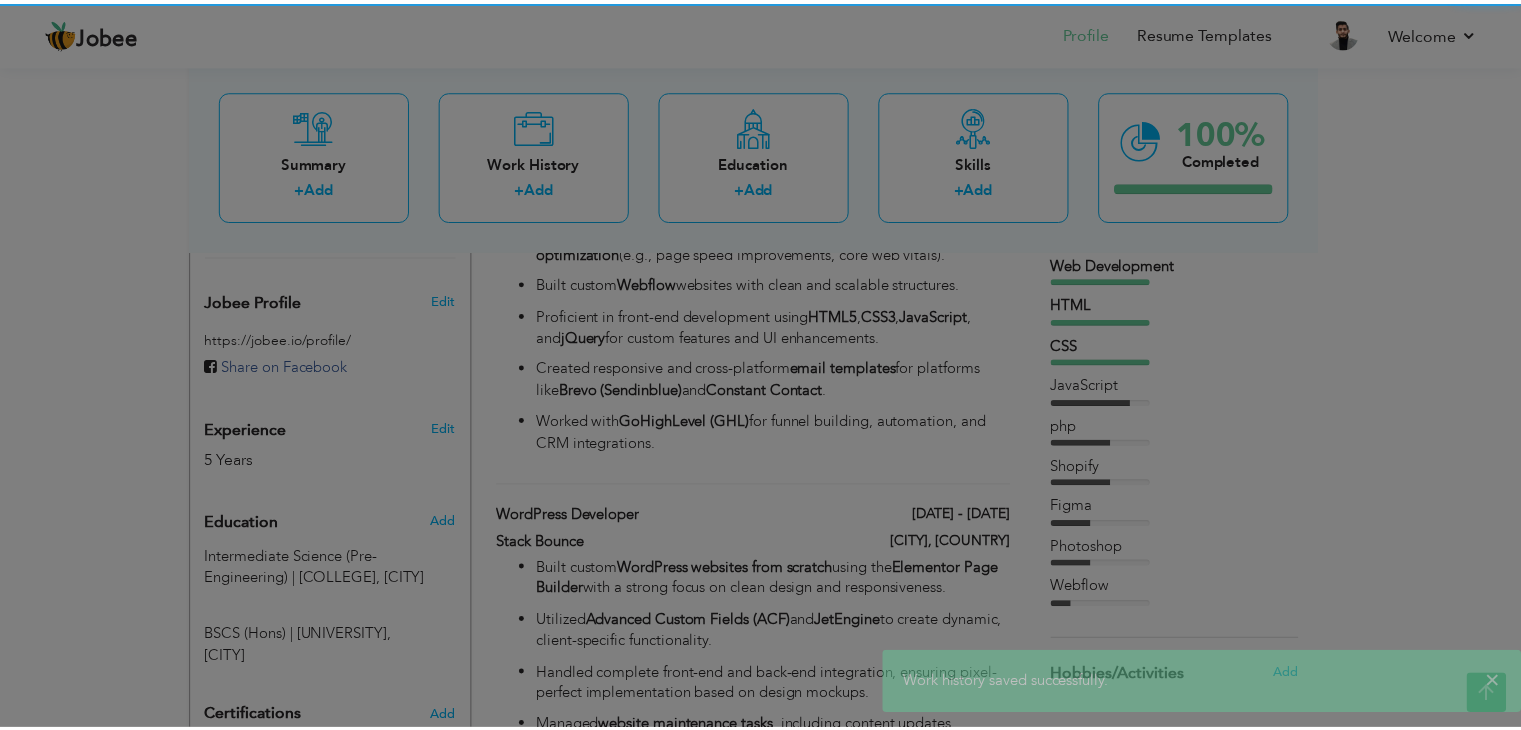 scroll, scrollTop: 0, scrollLeft: 0, axis: both 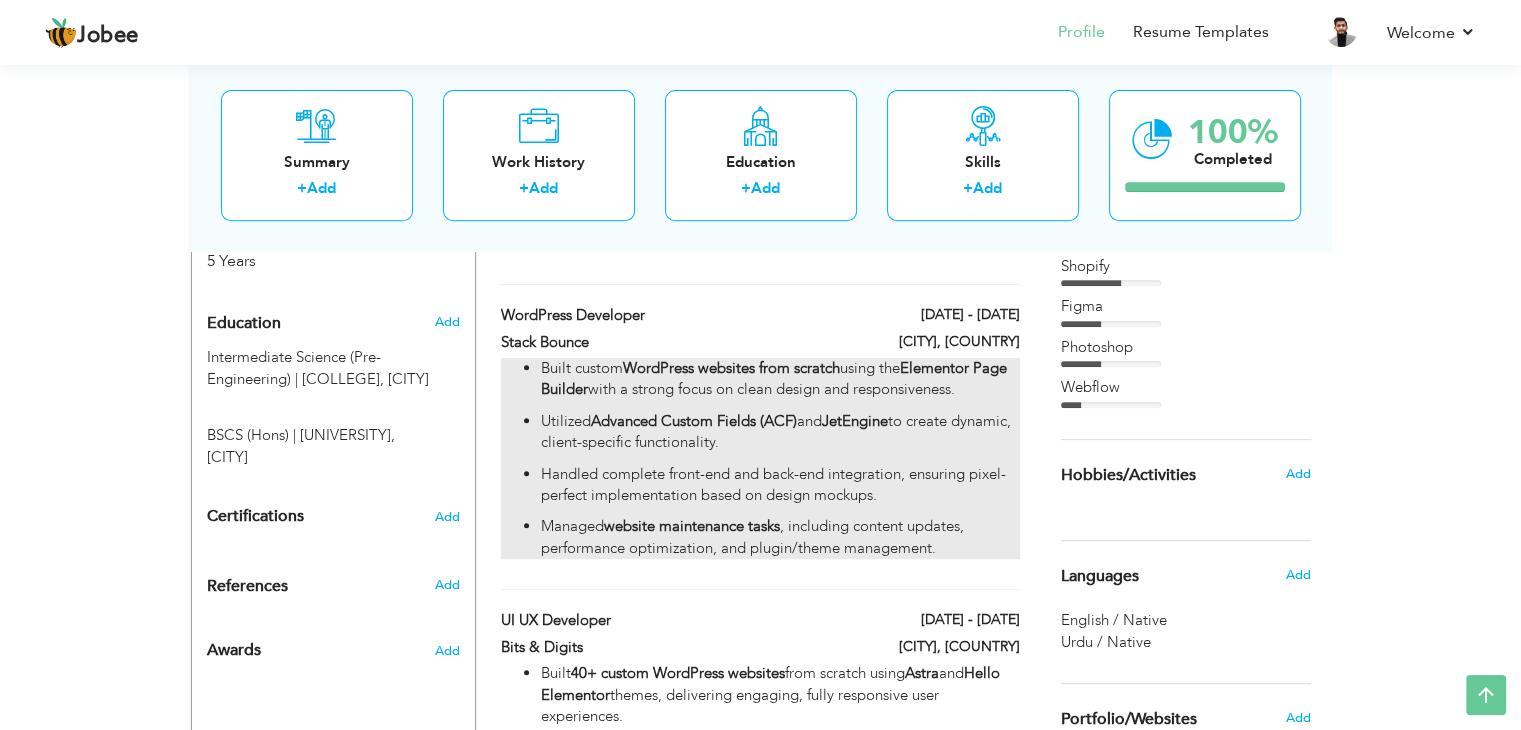 click on "Built custom  WordPress websites from scratch  using the  Elementor Page Builder  with a strong focus on clean design and responsiveness.
Utilized  Advanced Custom Fields (ACF)  and  JetEngine  to create dynamic, client-specific functionality.
Handled complete front-end and back-end integration, ensuring pixel-perfect implementation based on design mockups.
Managed  website maintenance tasks , including content updates, performance optimization, and plugin/theme management." at bounding box center [760, 458] 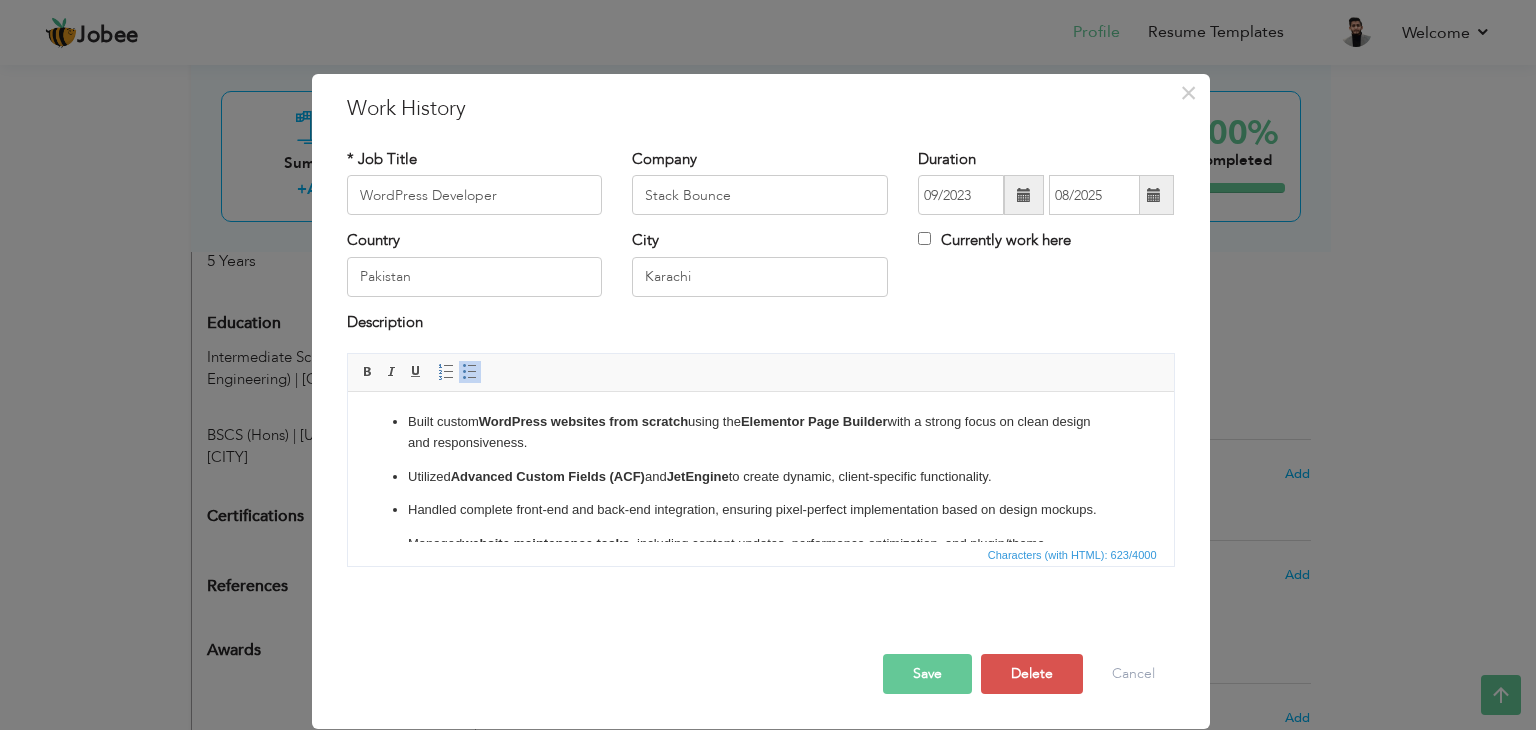 click on "Built custom  WordPress websites from scratch  using the  Elementor Page Builder  with a strong focus on clean design and responsiveness. Utilized  Advanced Custom Fields (ACF)  and  JetEngine  to create dynamic, client-specific functionality. Handled complete front-end and back-end integration, ensuring pixel-perfect implementation based on design mockups. Managed  website maintenance tasks , including content updates, performance optimization, and plugin/theme management." at bounding box center (760, 494) 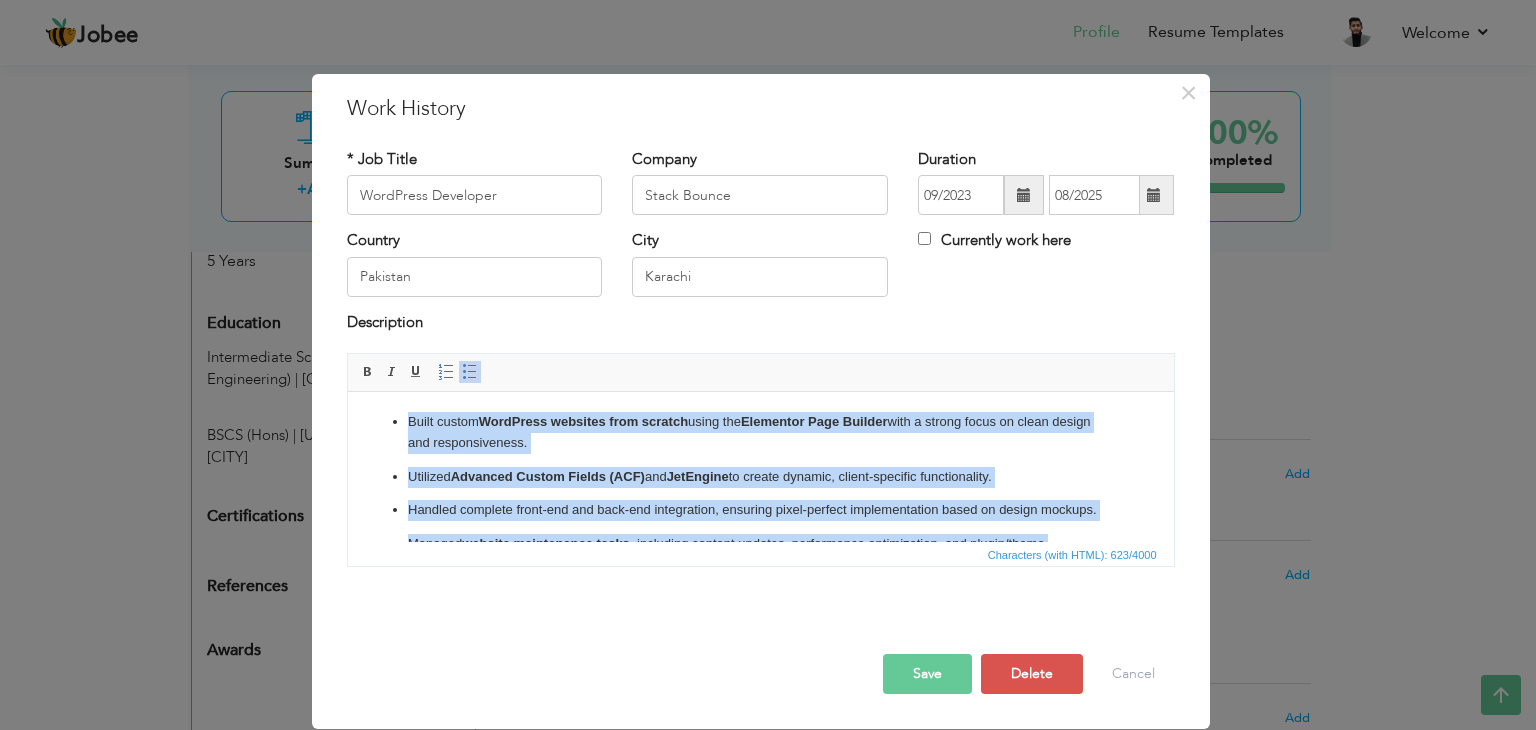 copy on "Built custom  WordPress websites from scratch  using the  Elementor Page Builder  with a strong focus on clean design and responsiveness. Utilized  Advanced Custom Fields (ACF)  and  JetEngine  to create dynamic, client-specific functionality. Handled complete front-end and back-end integration, ensuring pixel-perfect implementation based on design mockups. Managed  website maintenance tasks , including content updates, performance optimization, and plugin/theme management." 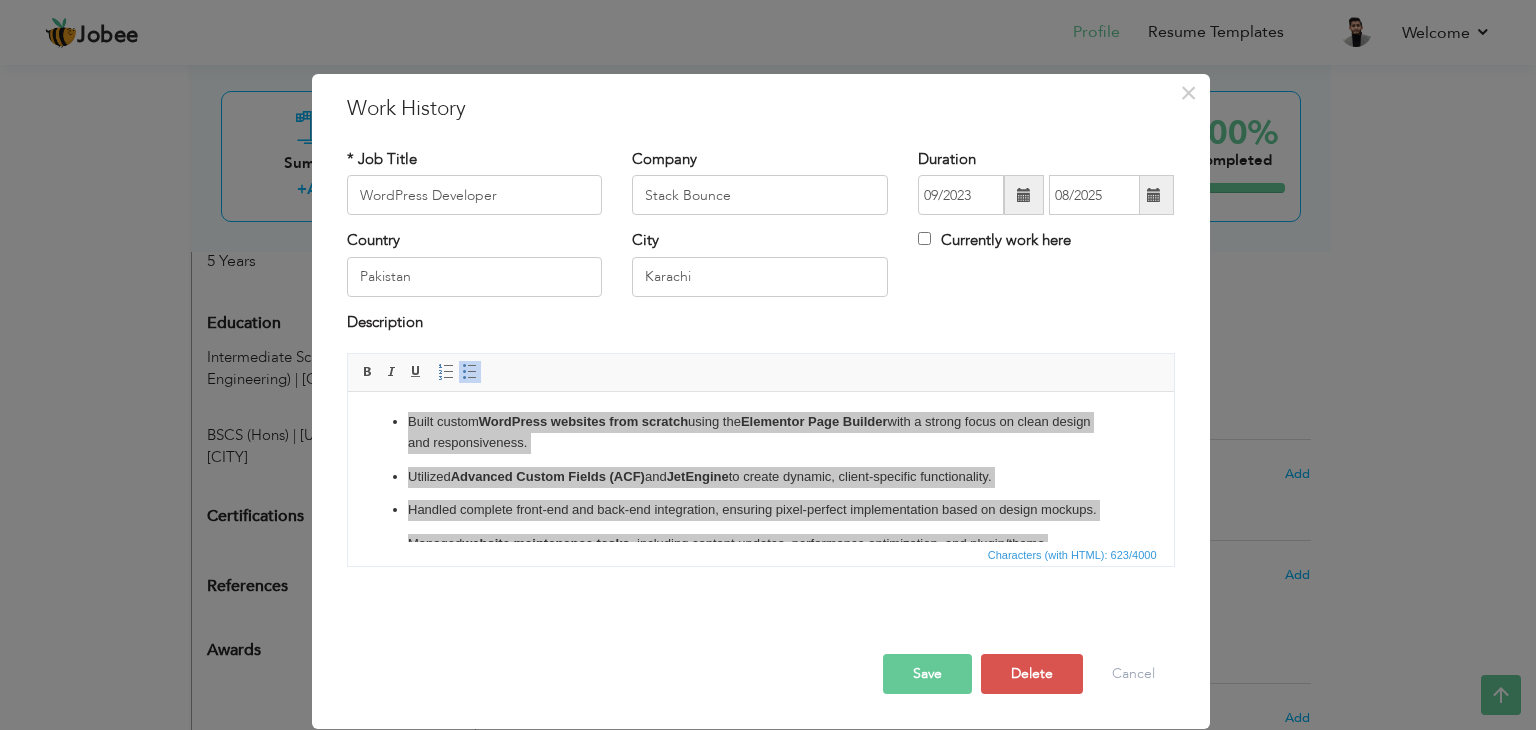 click on "Save" at bounding box center [927, 674] 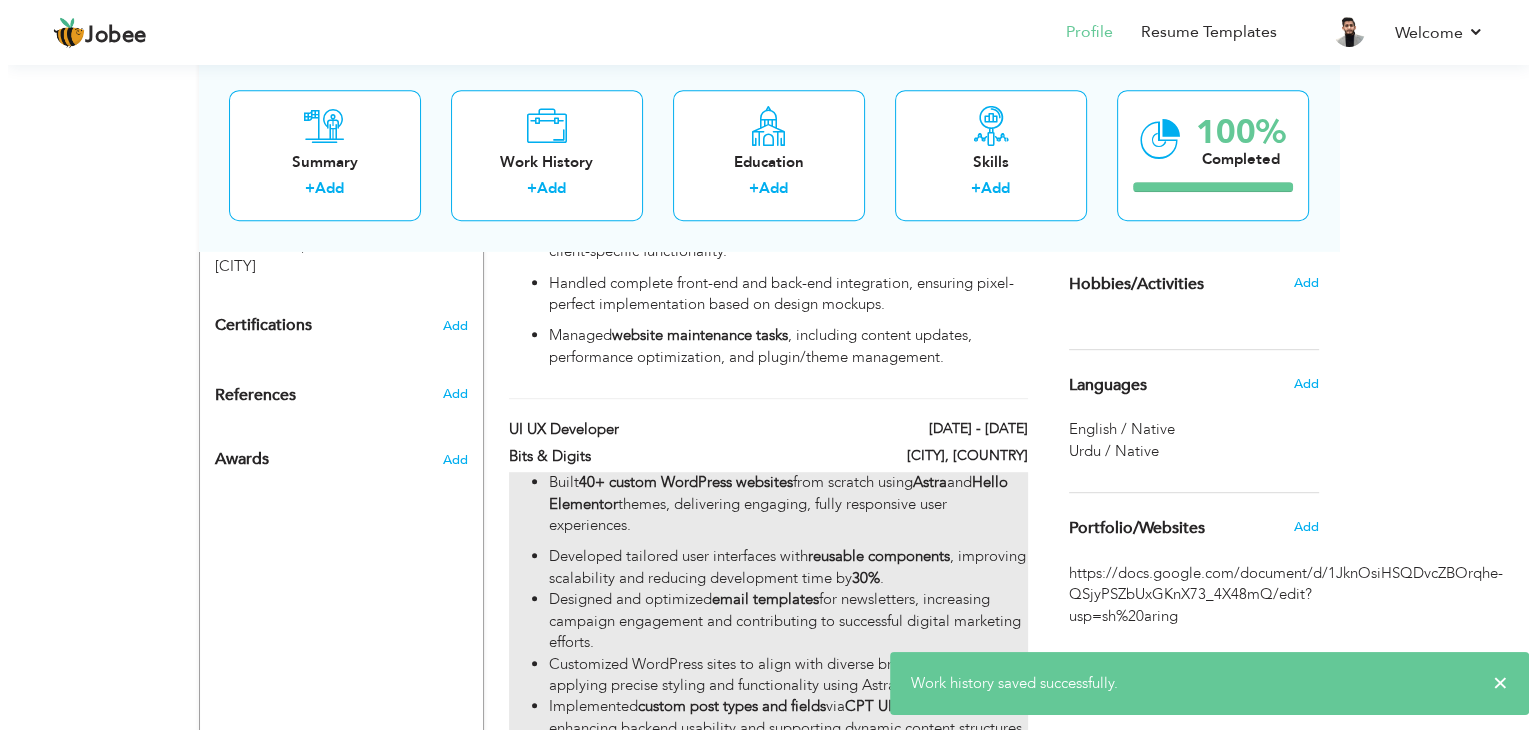 scroll, scrollTop: 1000, scrollLeft: 0, axis: vertical 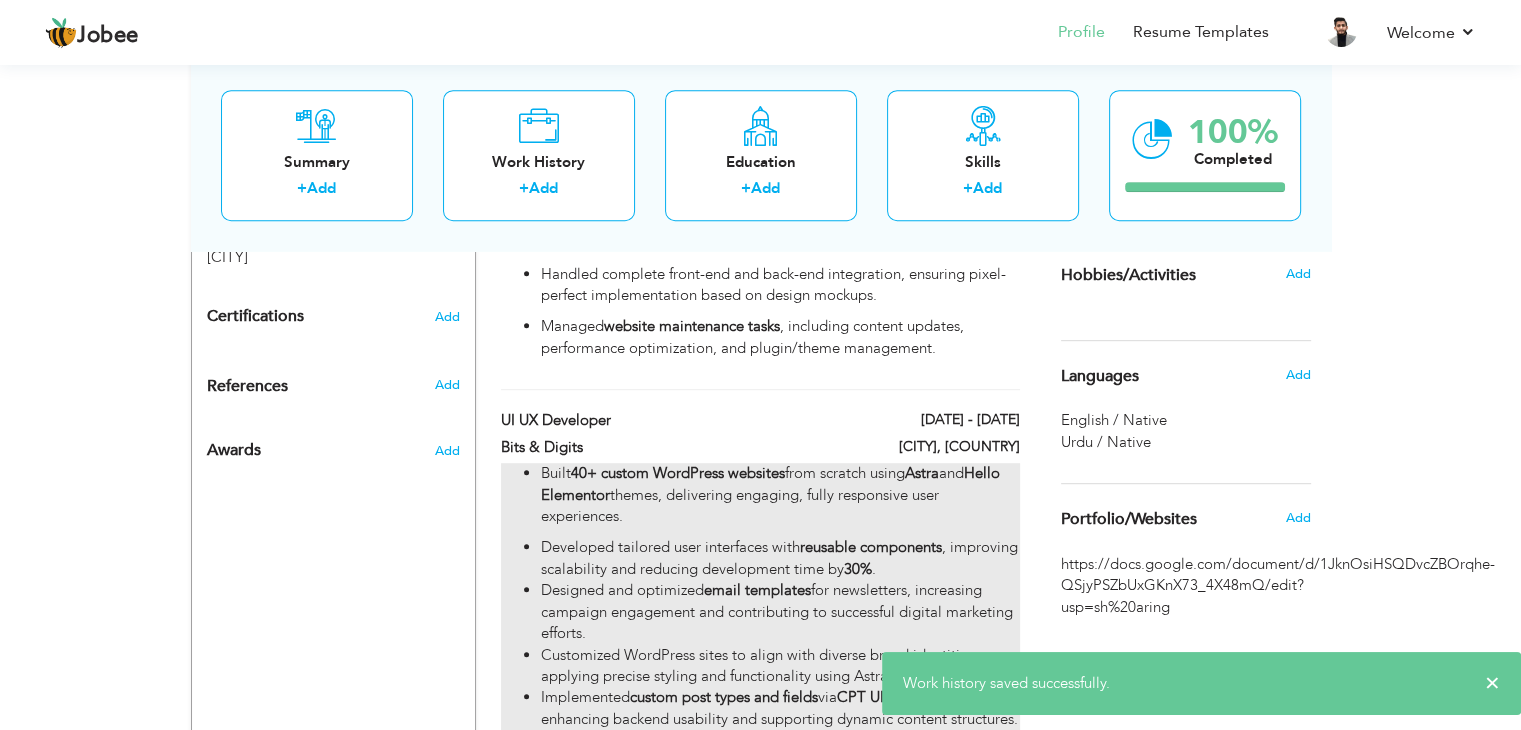 click on "Built  40+ custom WordPress websites  from scratch using  Astra  and  Hello Elementor  themes, delivering engaging, fully responsive user experiences." at bounding box center [780, 495] 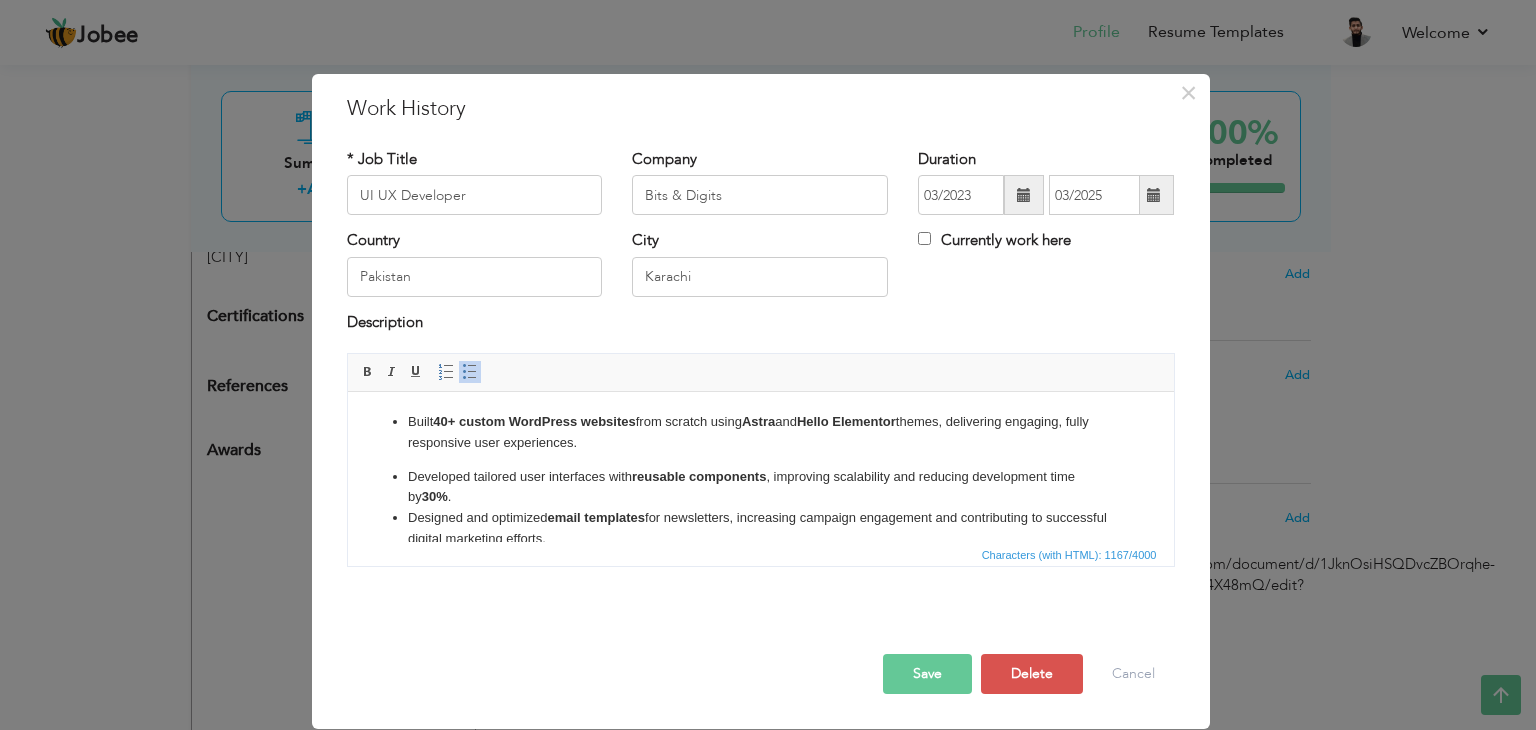 click on "Designed and optimized  email templates  for newsletters, increasing campaign engagement and contributing to successful digital marketing efforts." at bounding box center [760, 529] 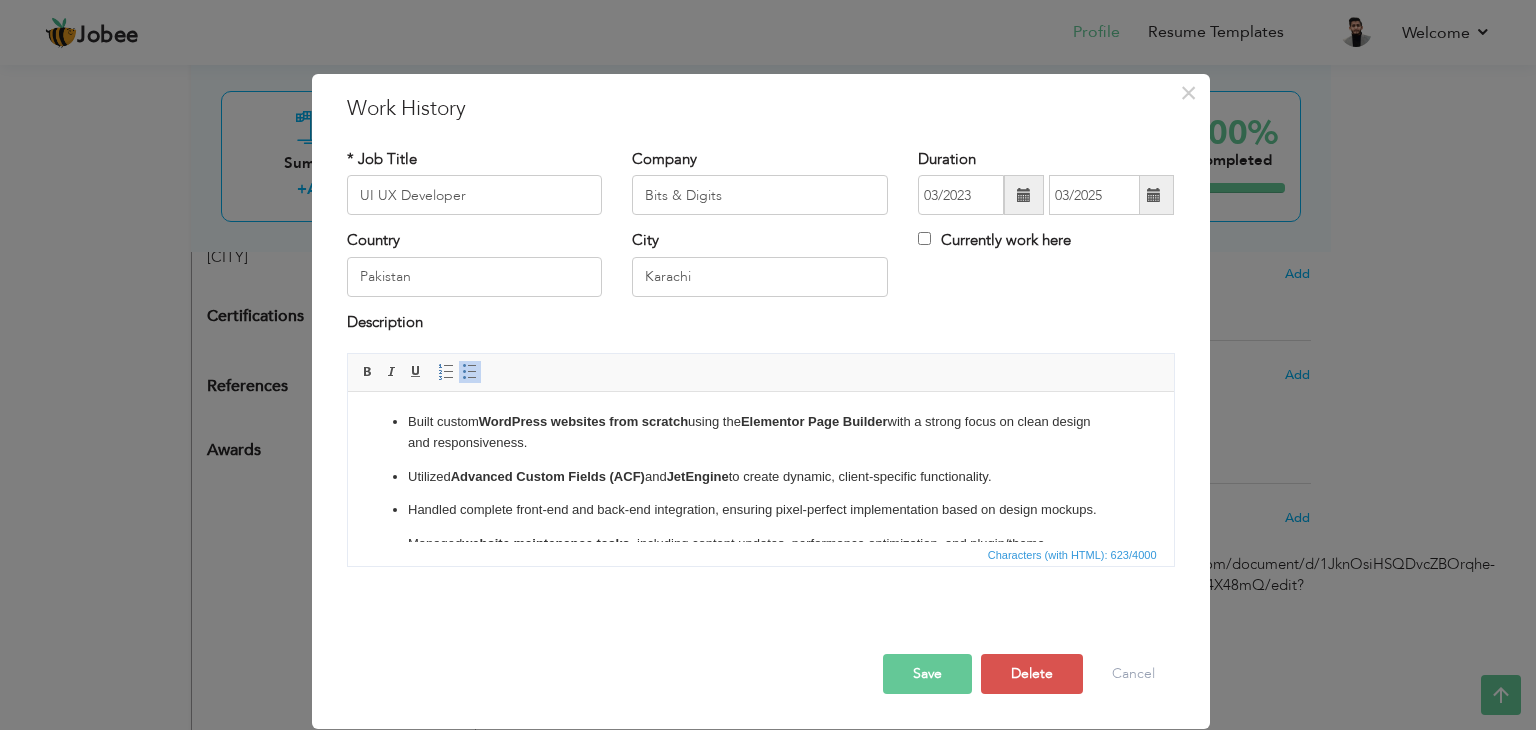 scroll, scrollTop: 30, scrollLeft: 0, axis: vertical 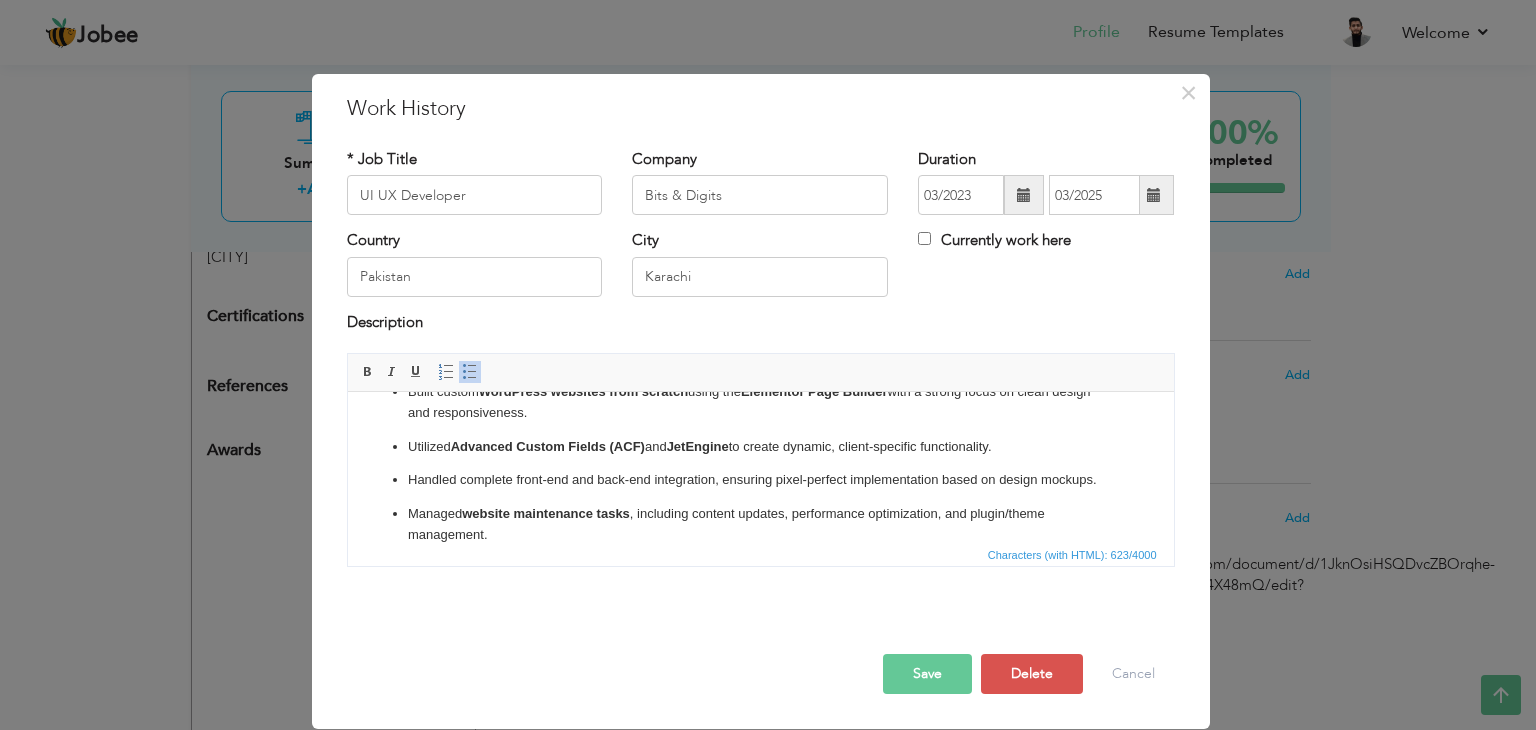 click on "Save" at bounding box center (927, 674) 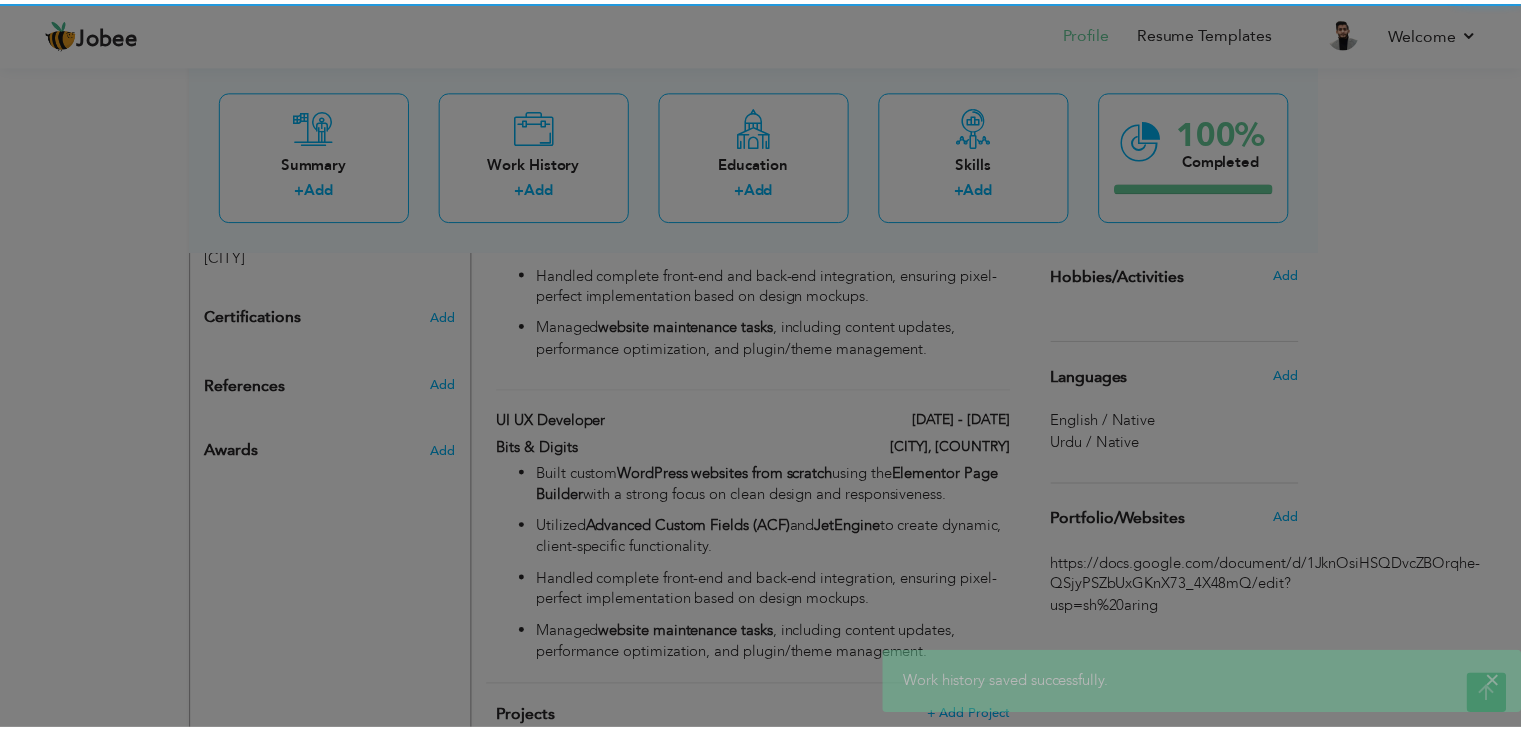 scroll, scrollTop: 0, scrollLeft: 0, axis: both 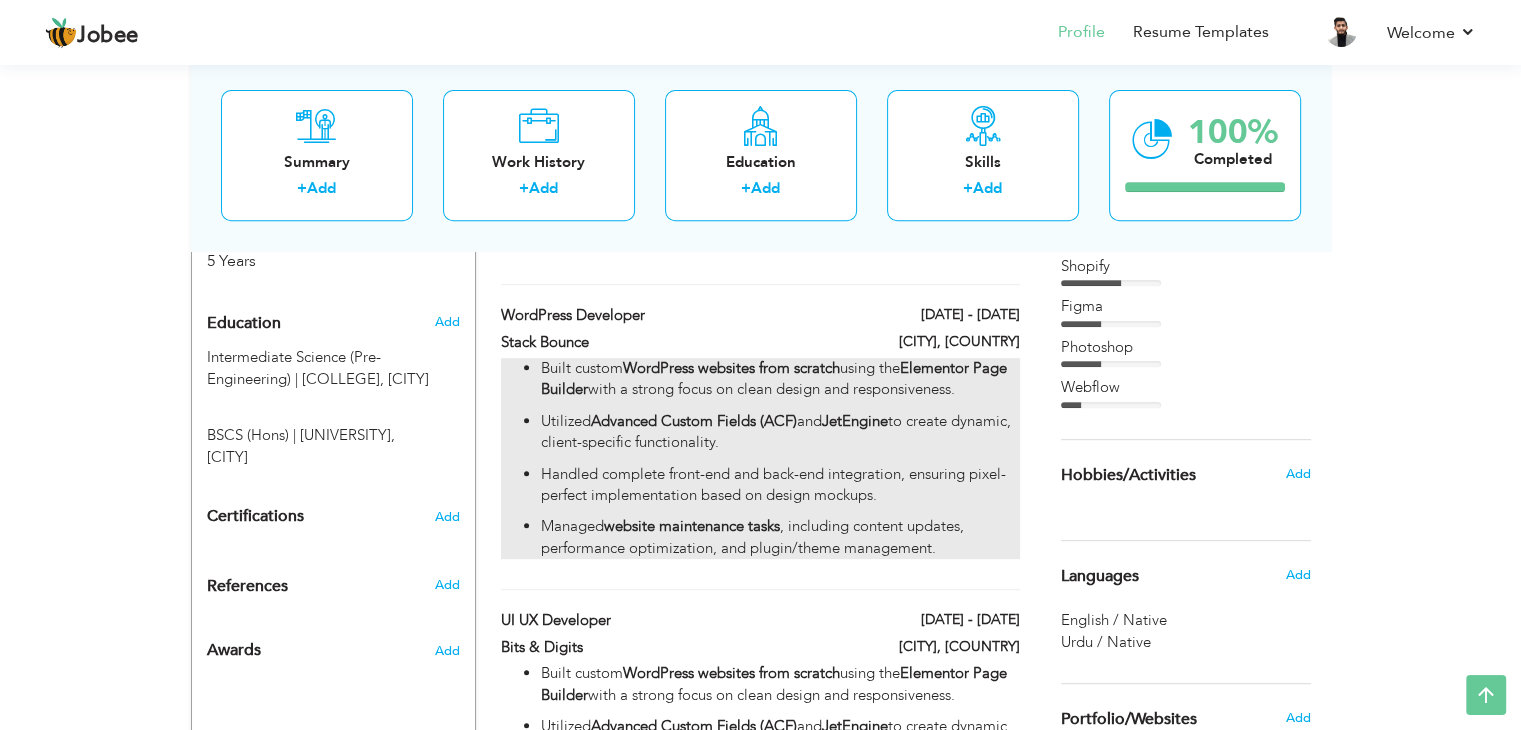 click on "Utilized  Advanced Custom Fields (ACF)  and  JetEngine  to create dynamic, client-specific functionality." at bounding box center [780, 432] 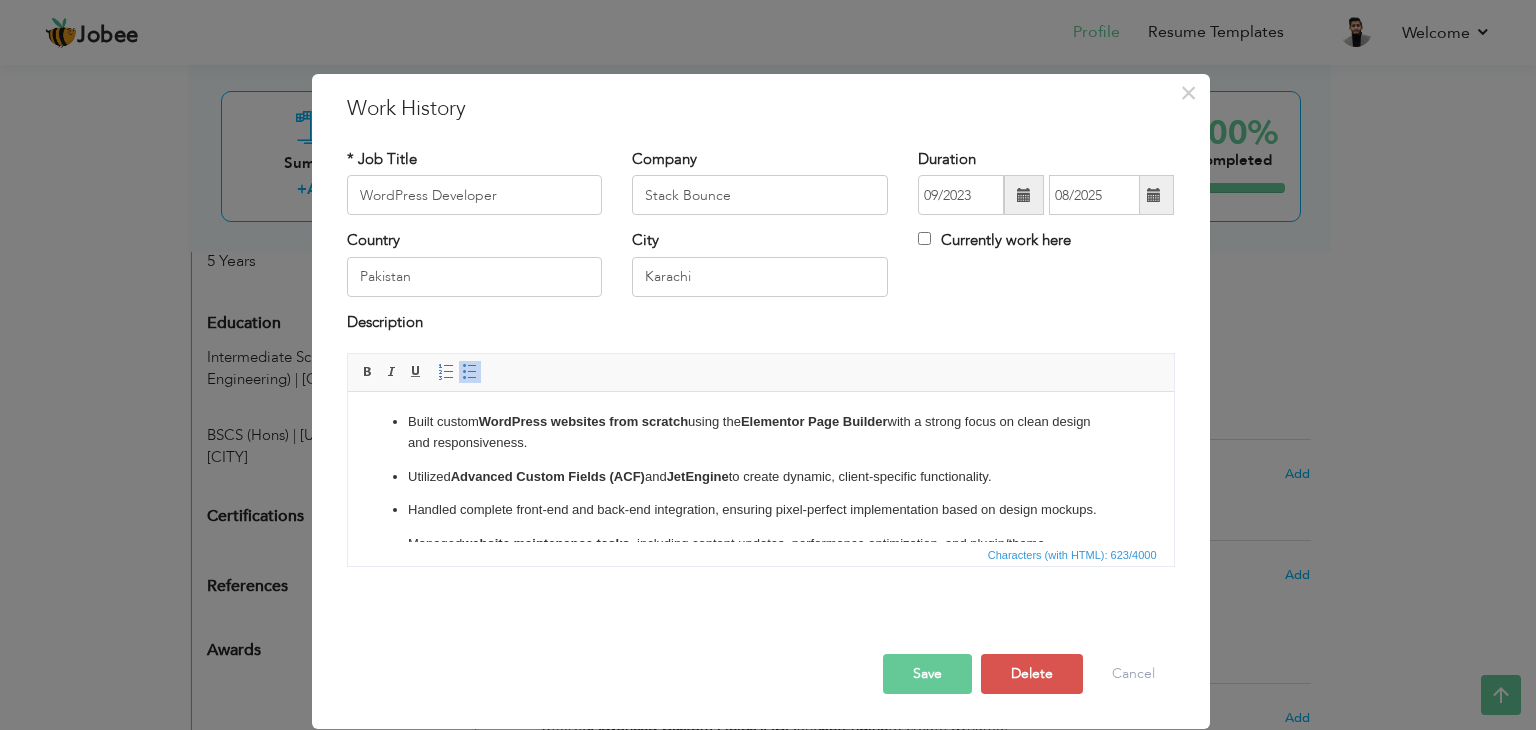 click on "Built custom  WordPress websites from scratch  using the  Elementor Page Builder  with a strong focus on clean design and responsiveness." at bounding box center [760, 433] 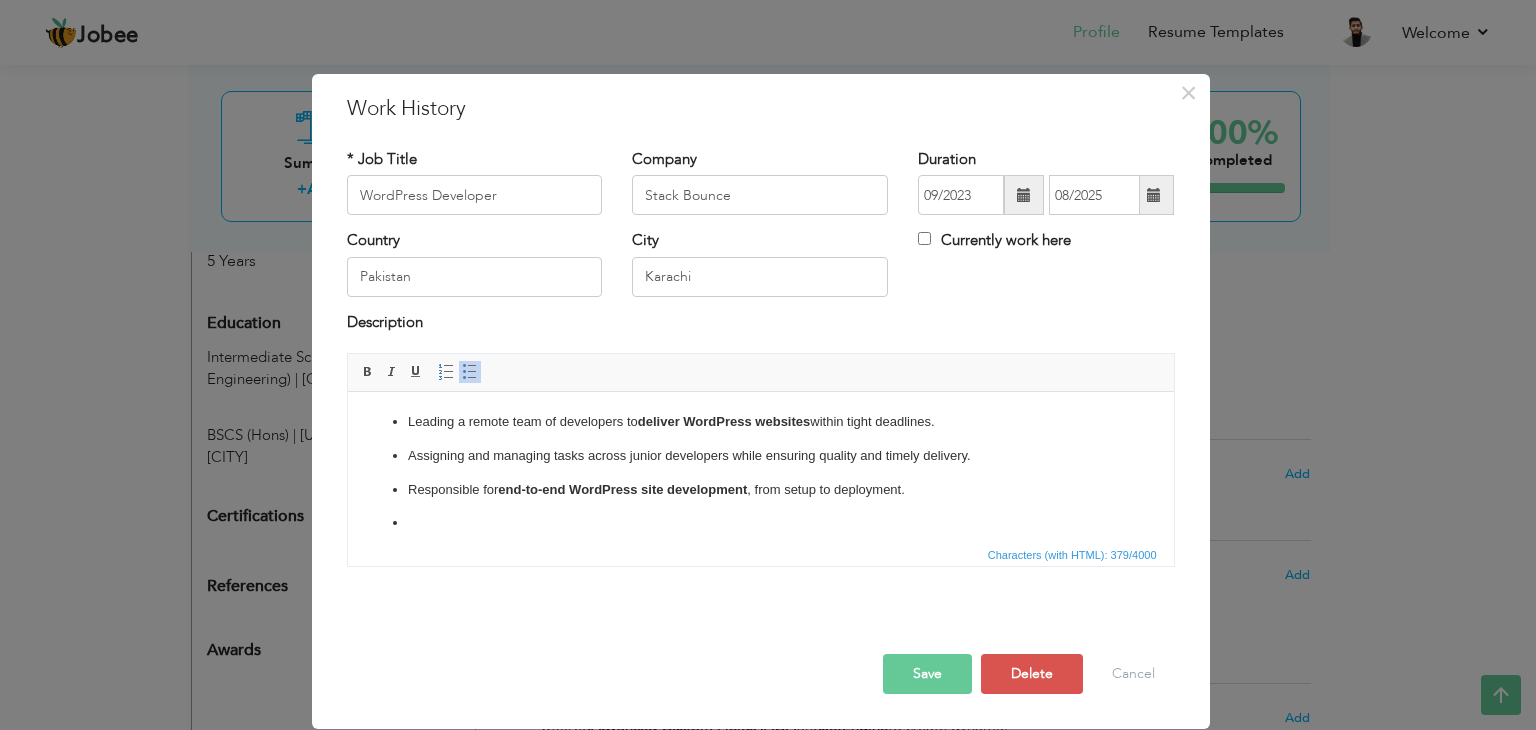 scroll, scrollTop: 9, scrollLeft: 0, axis: vertical 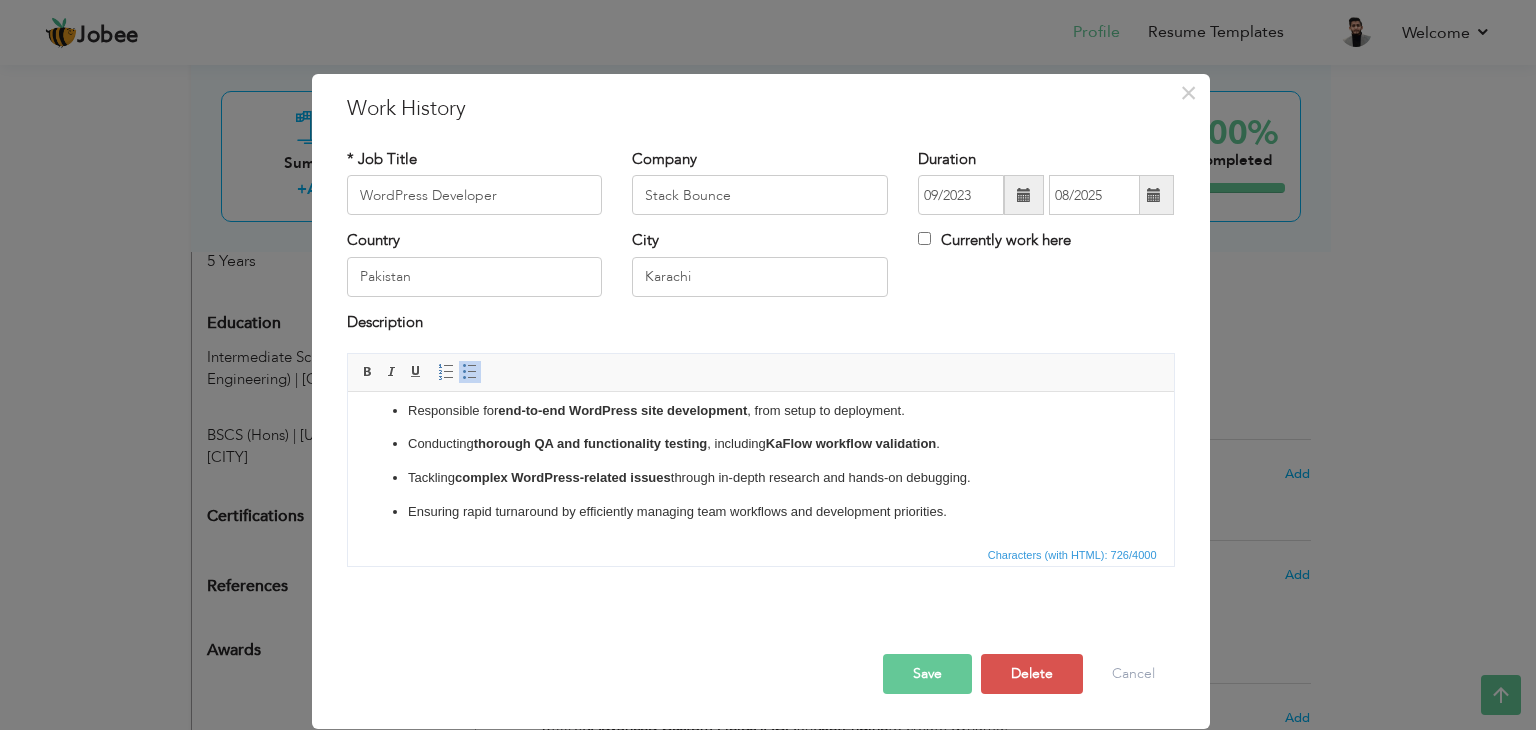 click on "Save" at bounding box center [927, 674] 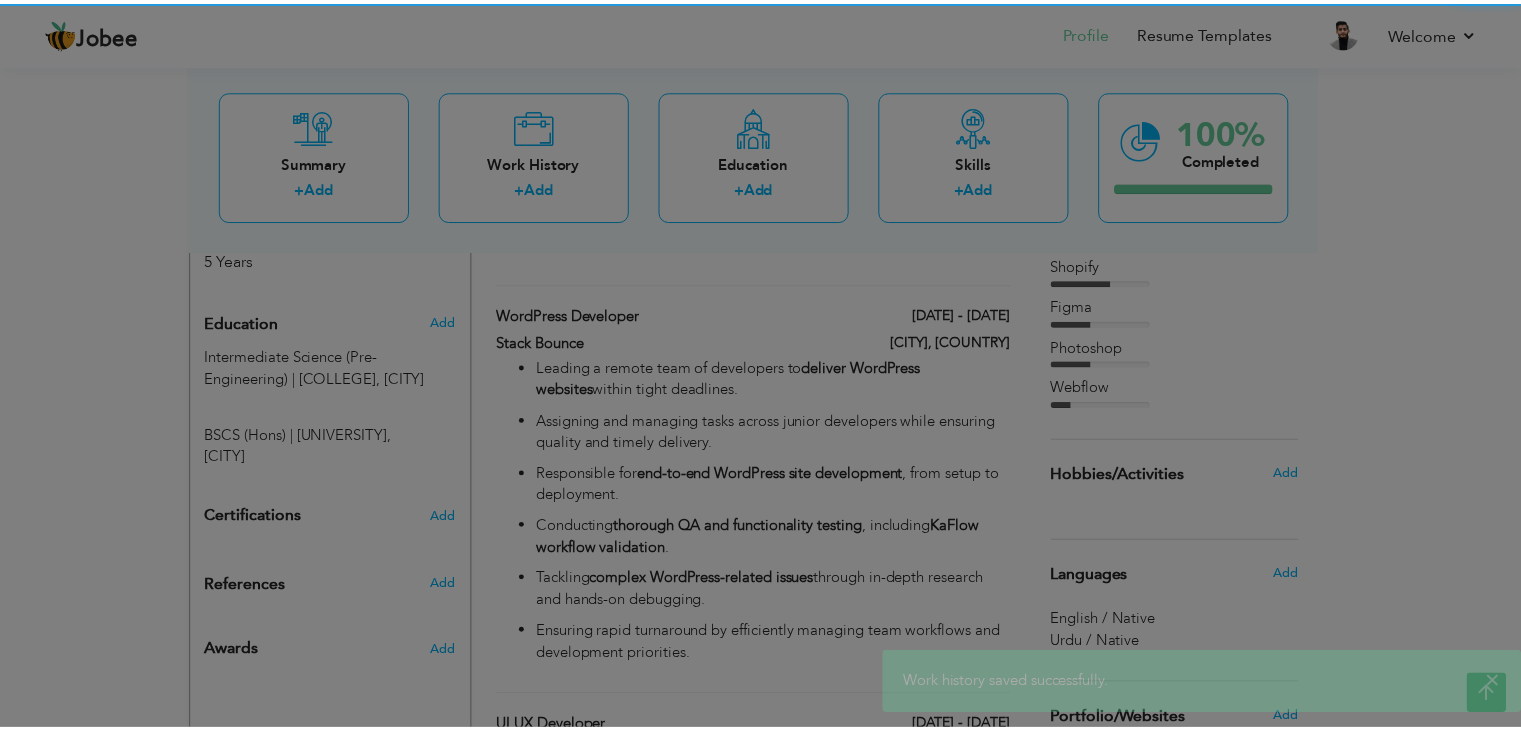 scroll, scrollTop: 0, scrollLeft: 0, axis: both 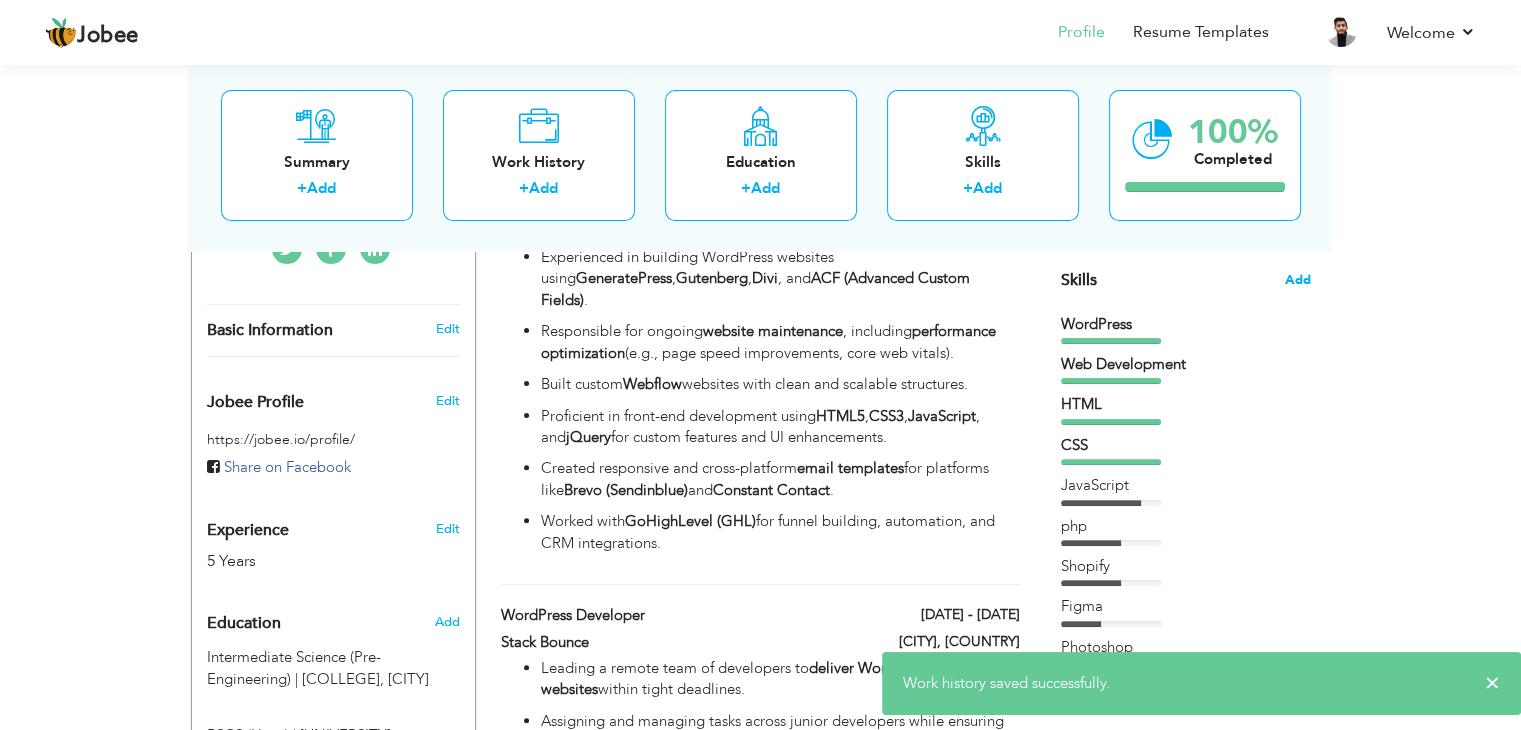 click on "Add" at bounding box center [1298, 280] 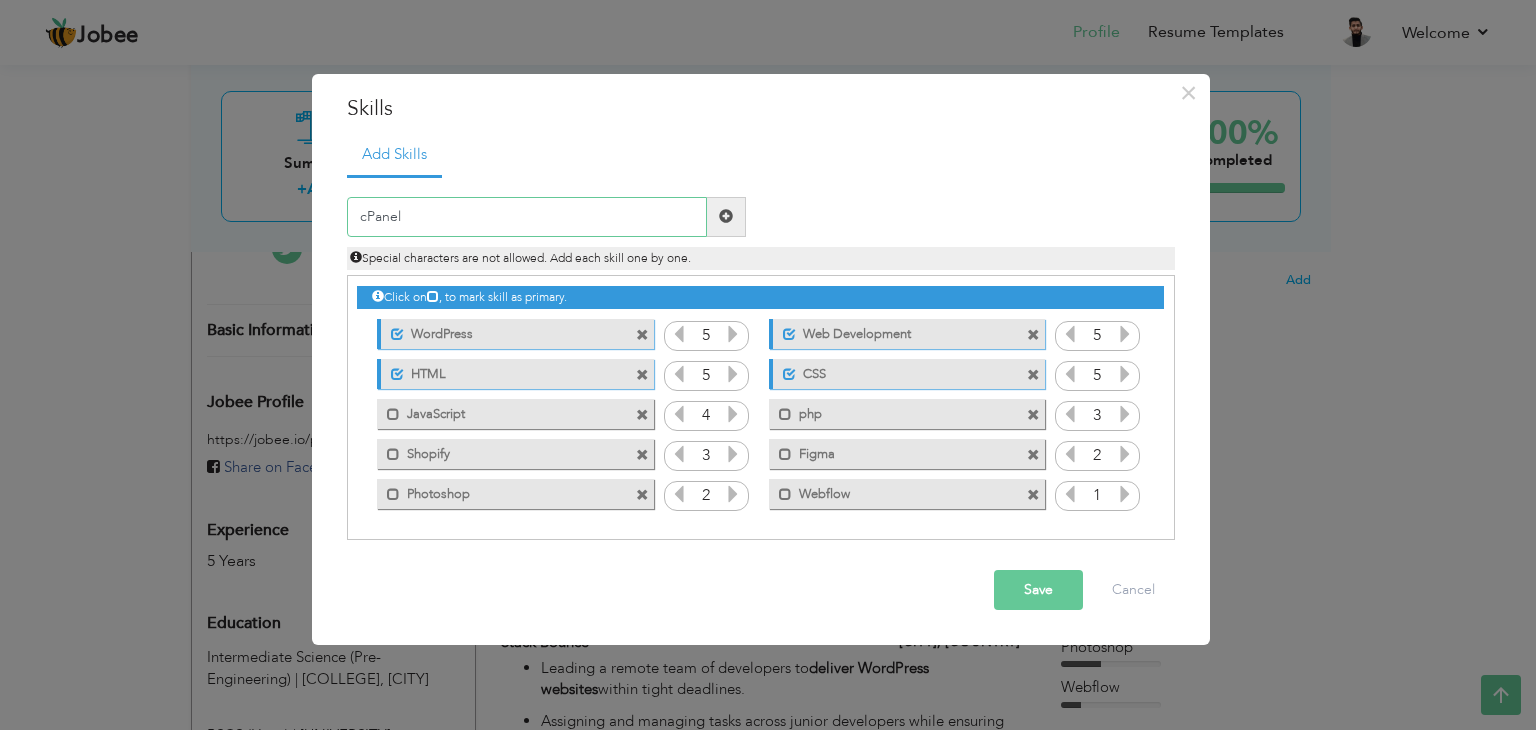 type on "cPanel" 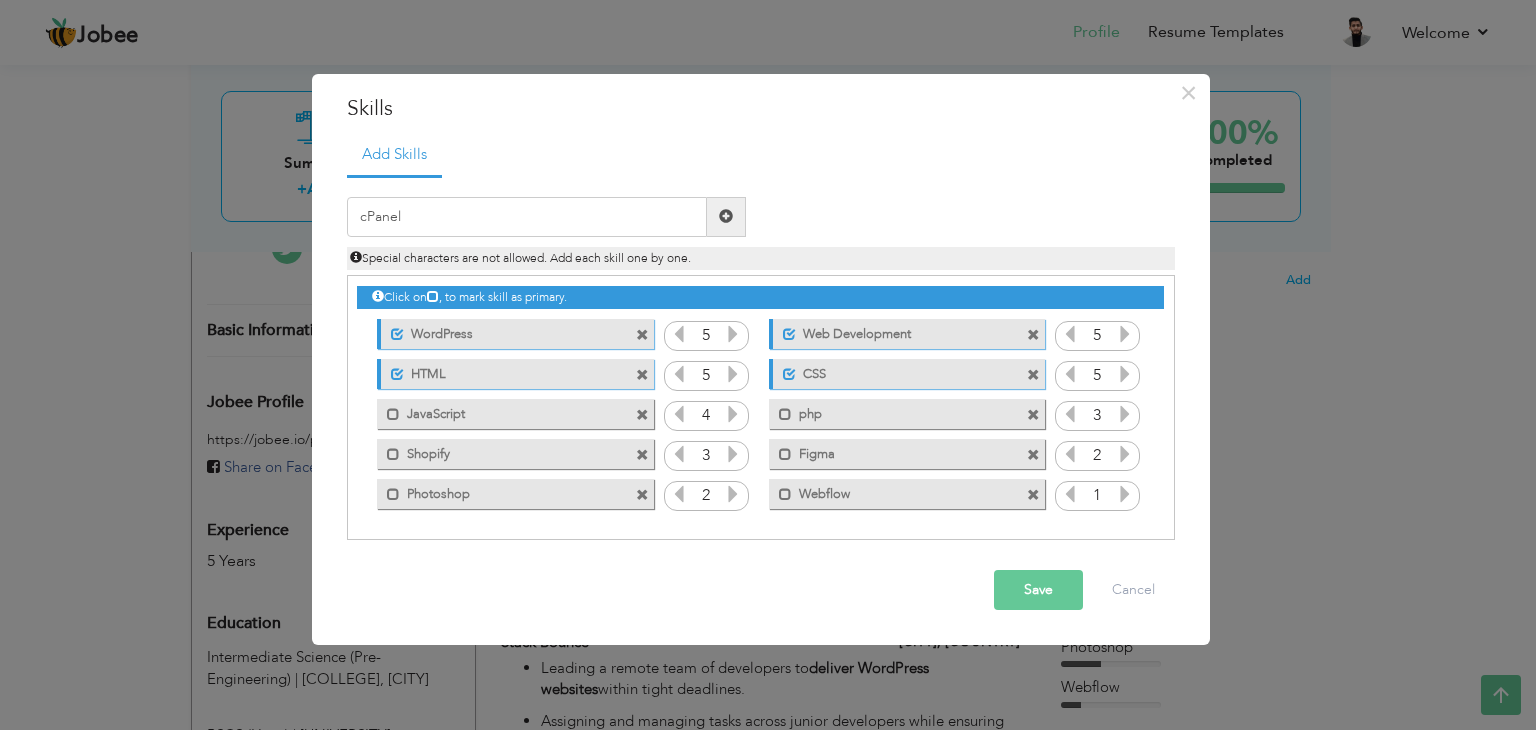 click on "Save" at bounding box center (1038, 590) 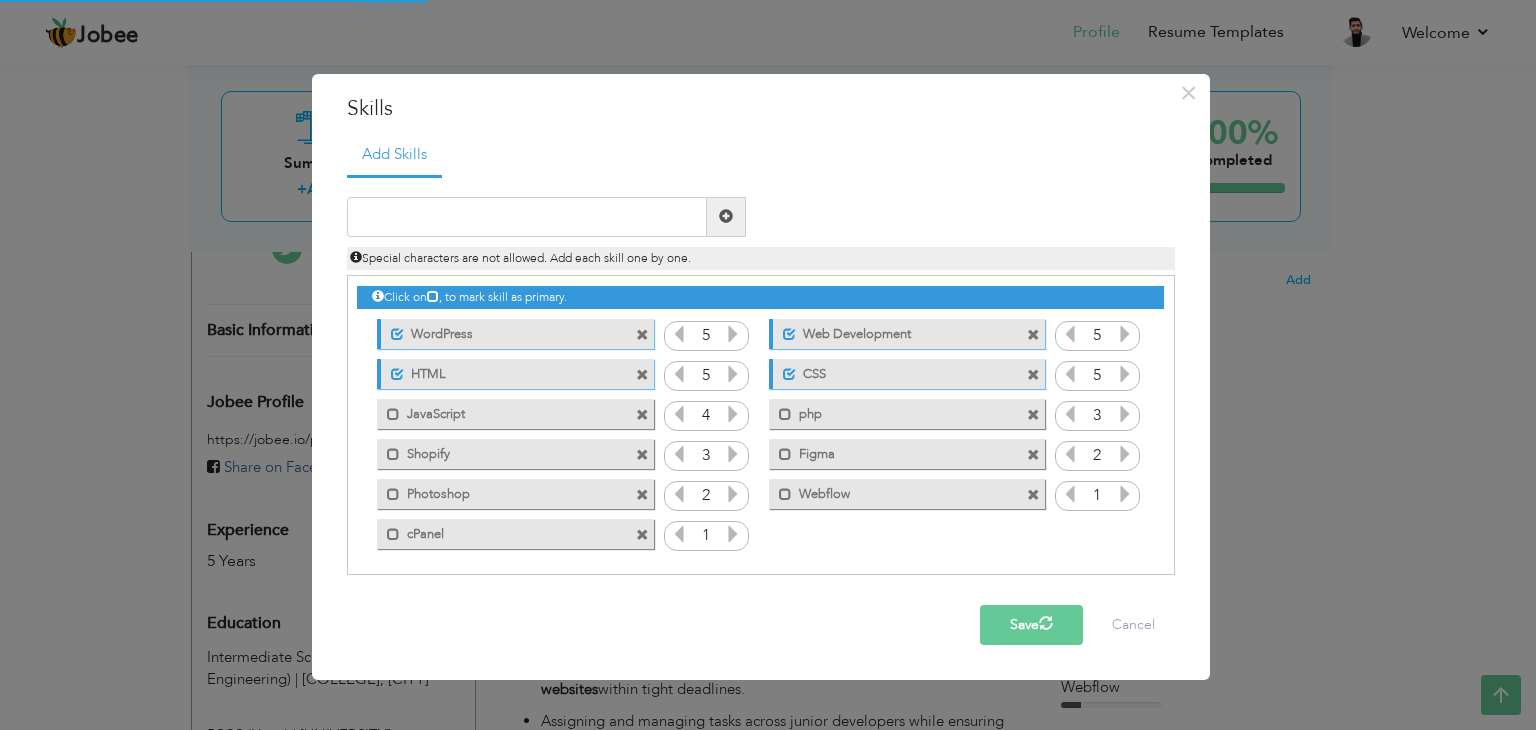 drag, startPoint x: 708, startPoint y: 531, endPoint x: 639, endPoint y: 545, distance: 70.40597 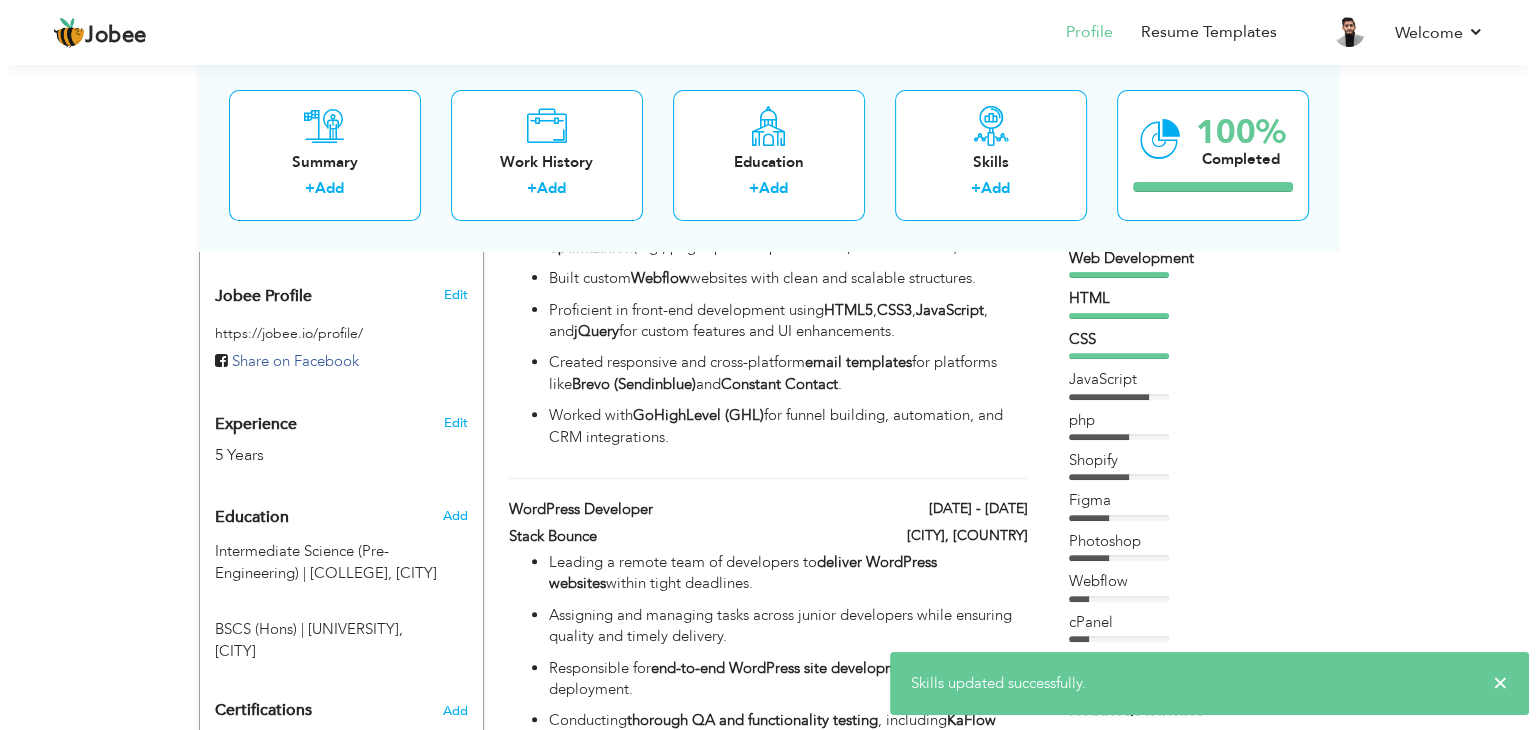 scroll, scrollTop: 500, scrollLeft: 0, axis: vertical 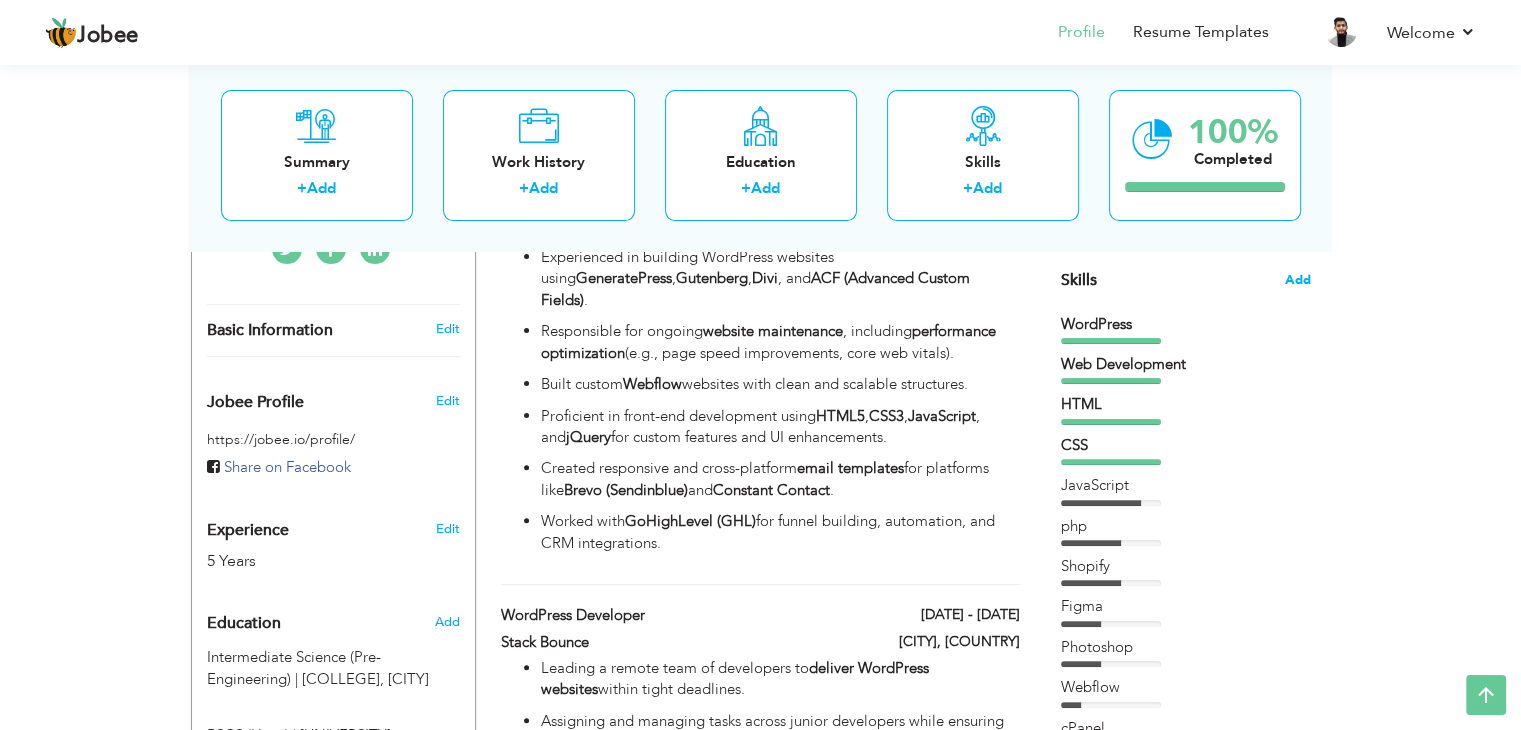 click on "Add" at bounding box center (1298, 280) 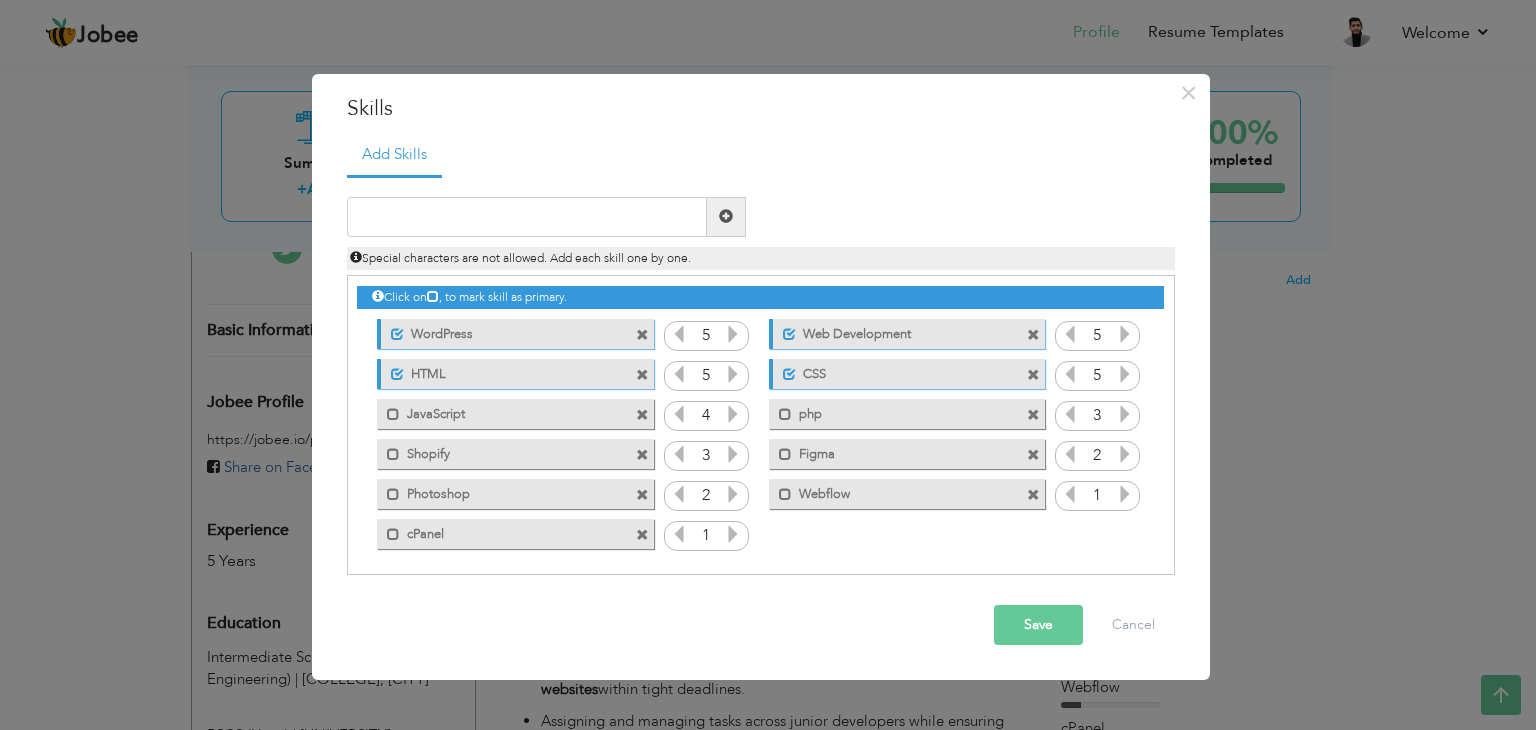 click on "1" at bounding box center [706, 536] 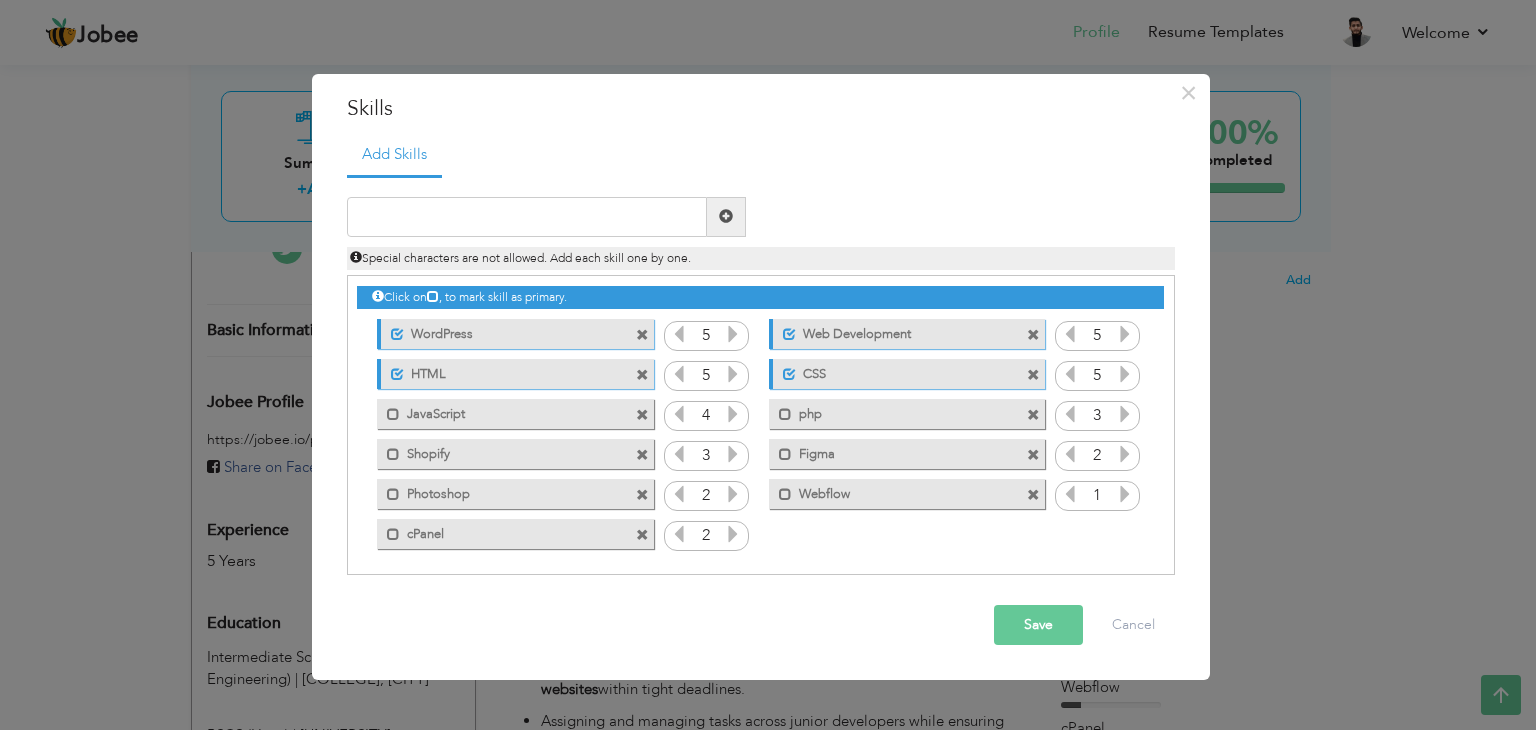 click at bounding box center [733, 534] 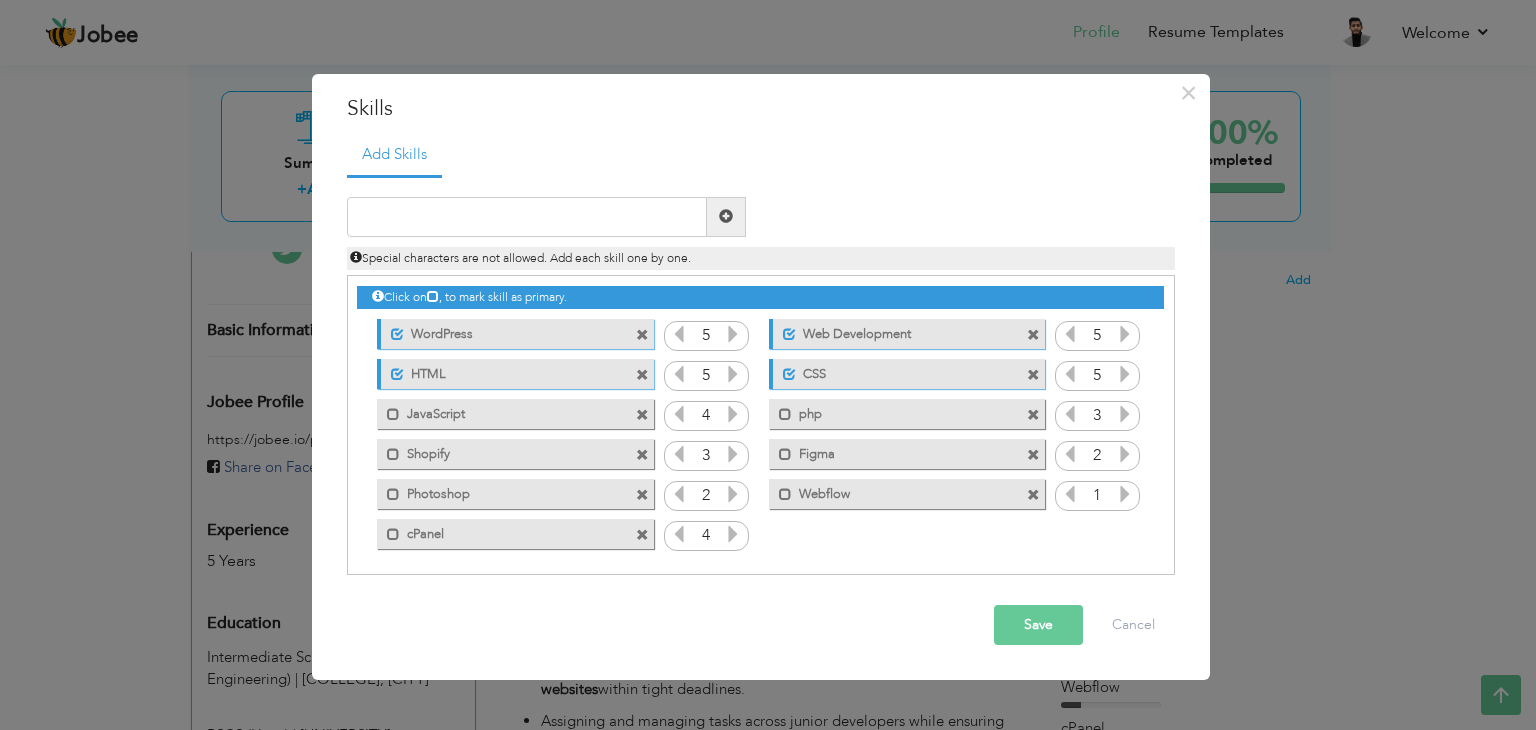 click at bounding box center (679, 534) 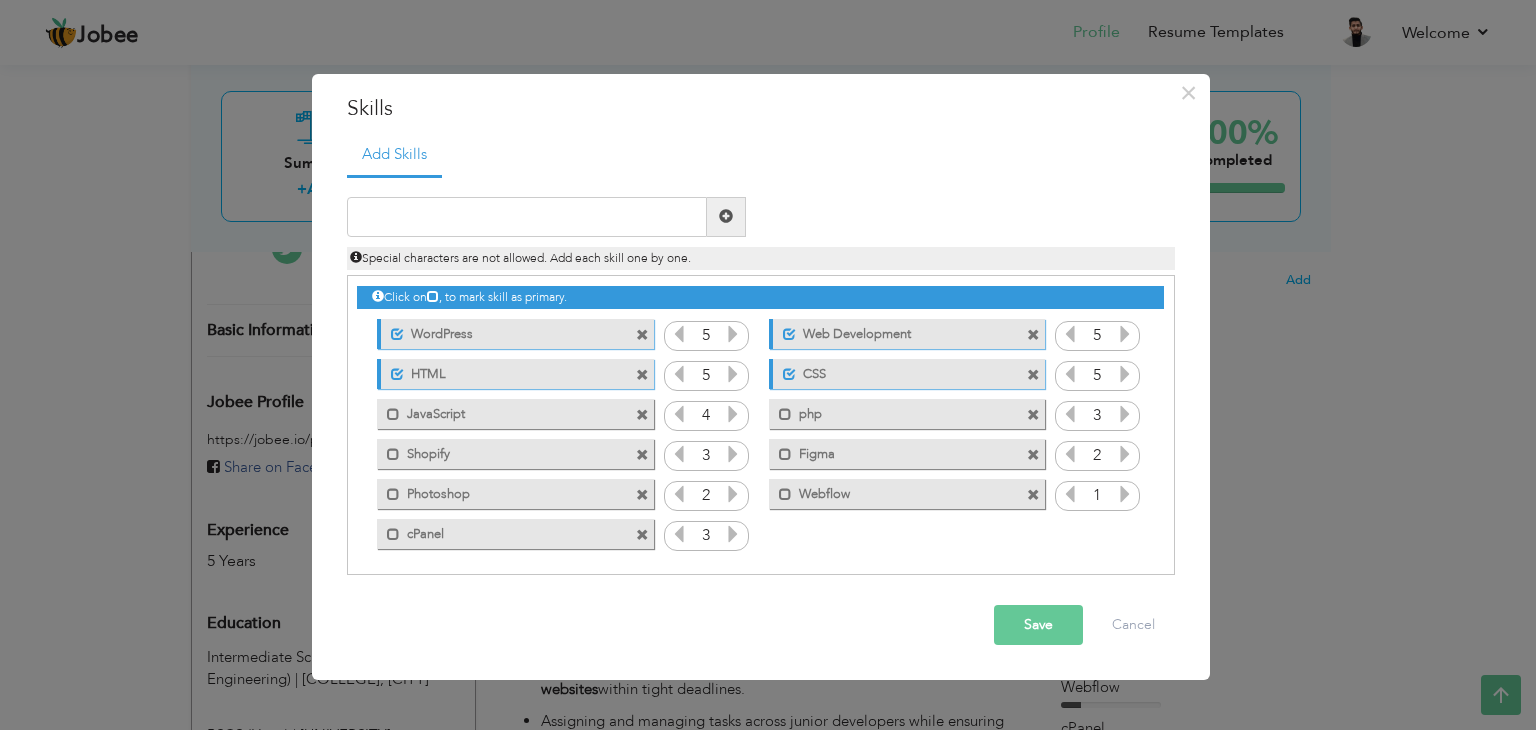 click on "Save" at bounding box center (1038, 625) 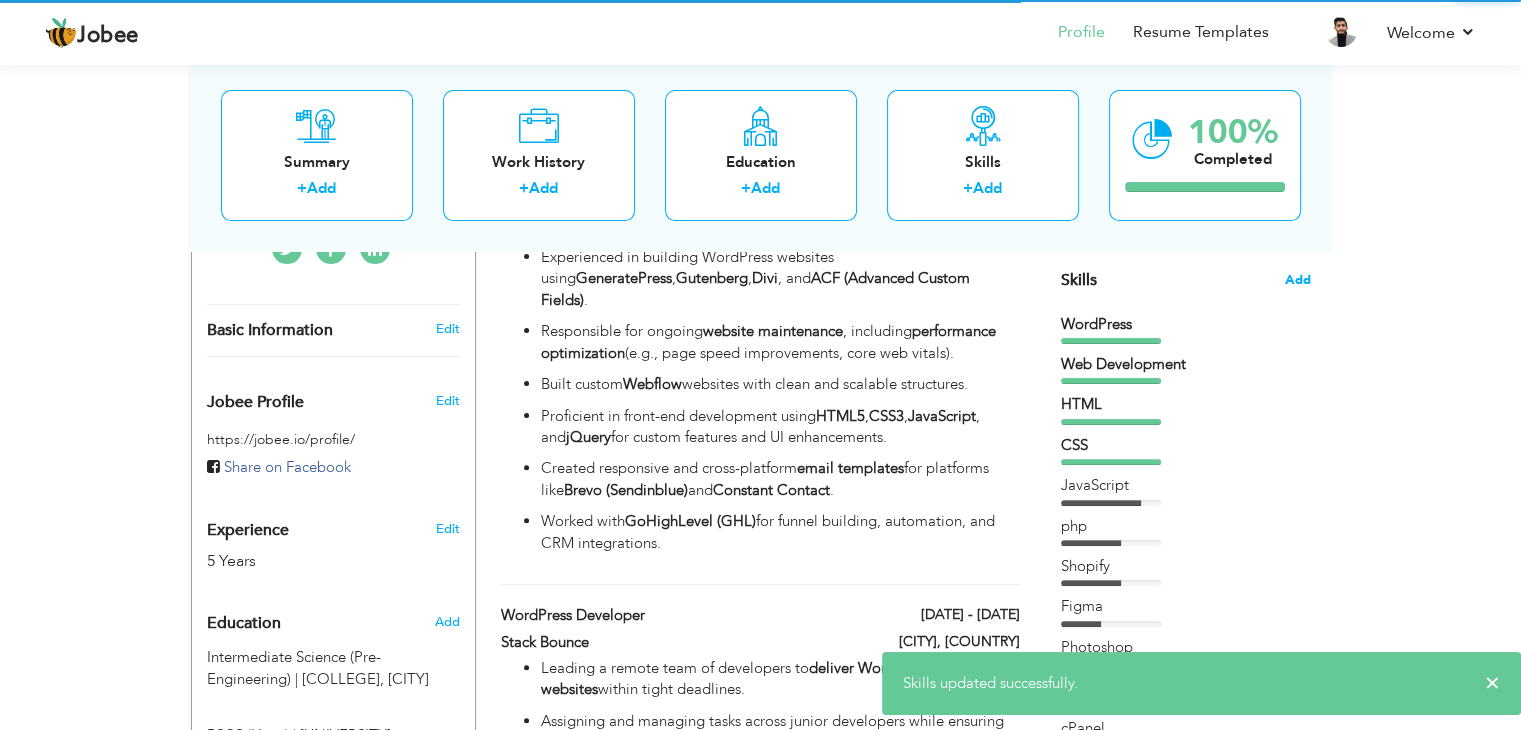 click on "Add" at bounding box center (1298, 280) 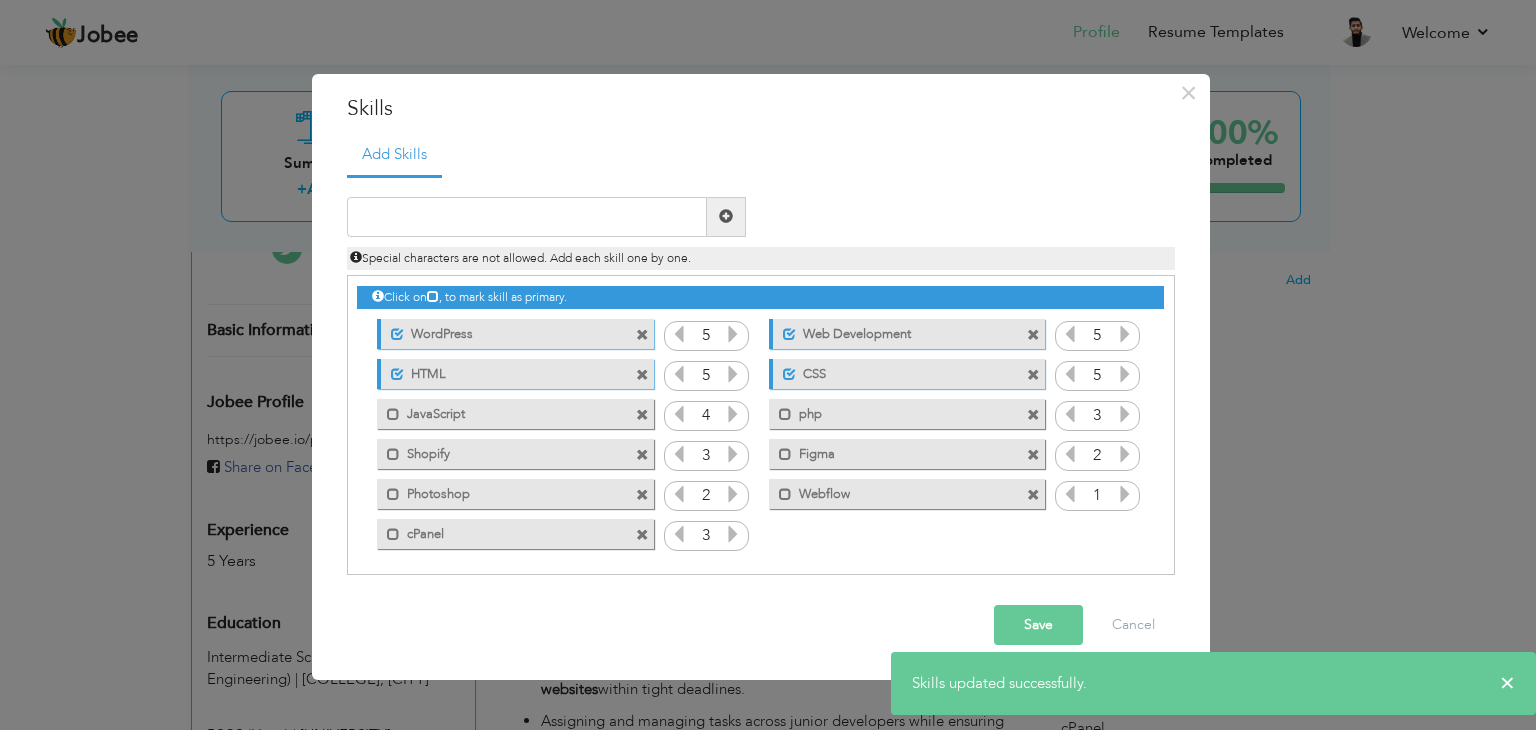 drag, startPoint x: 516, startPoint y: 530, endPoint x: 520, endPoint y: 500, distance: 30.265491 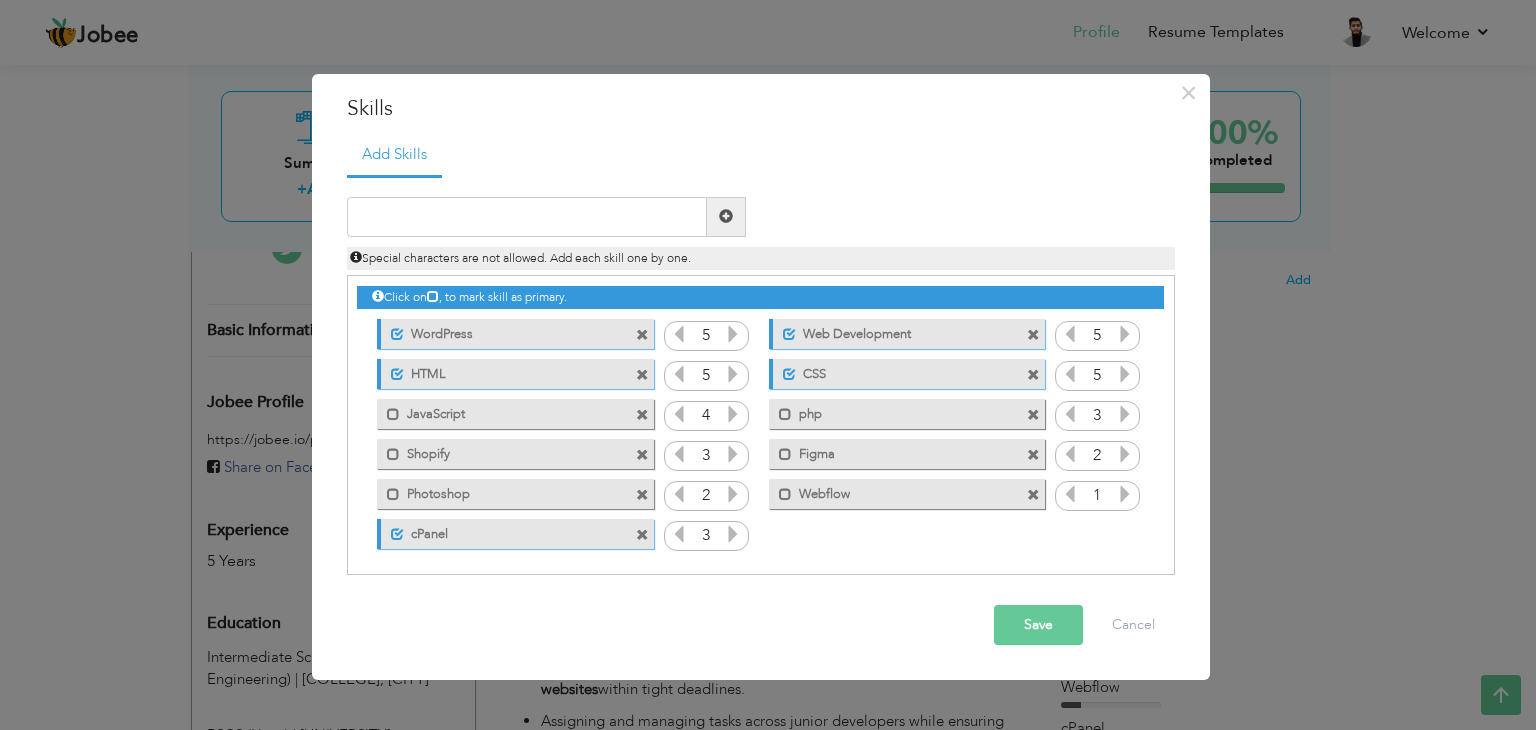 click on "cPanel" at bounding box center [503, 531] 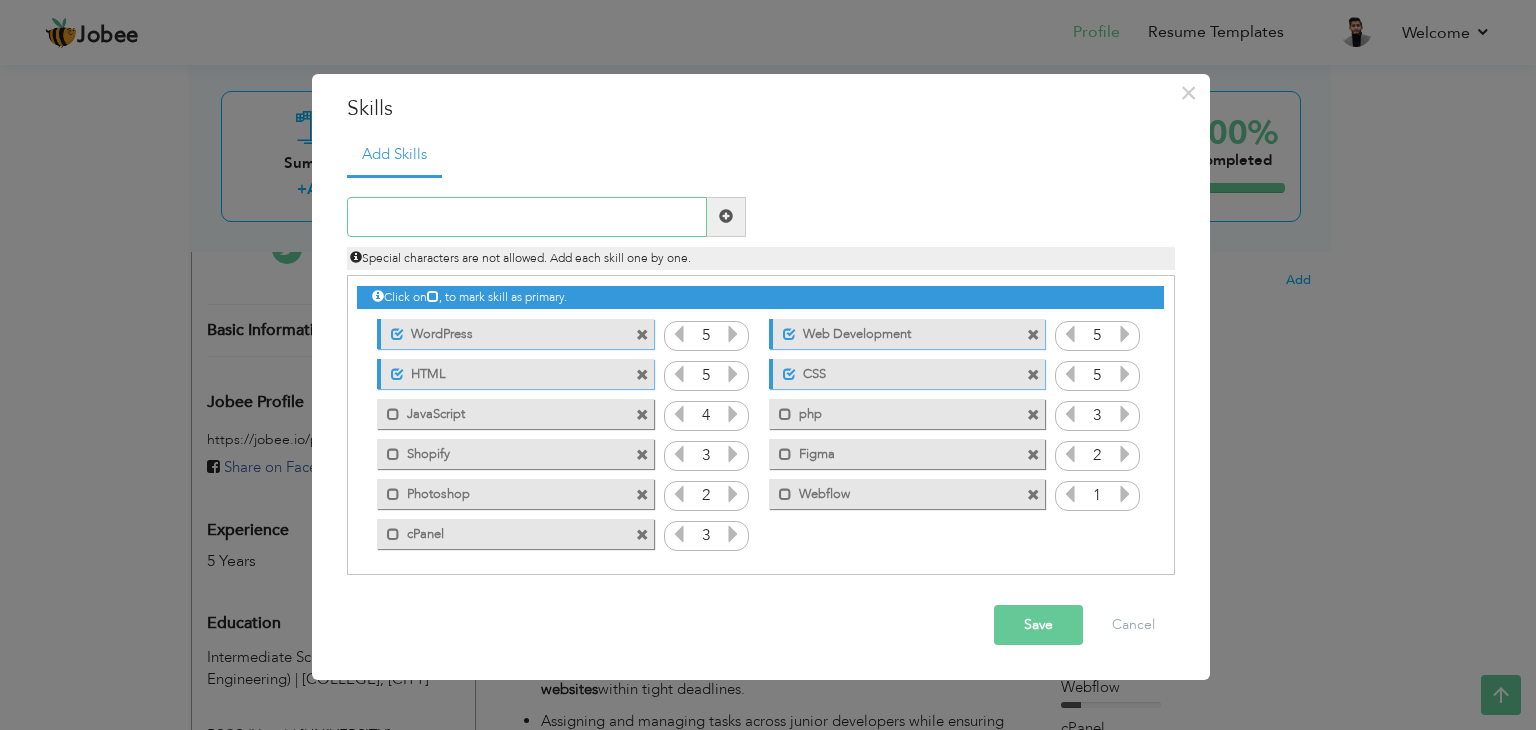 click at bounding box center (527, 217) 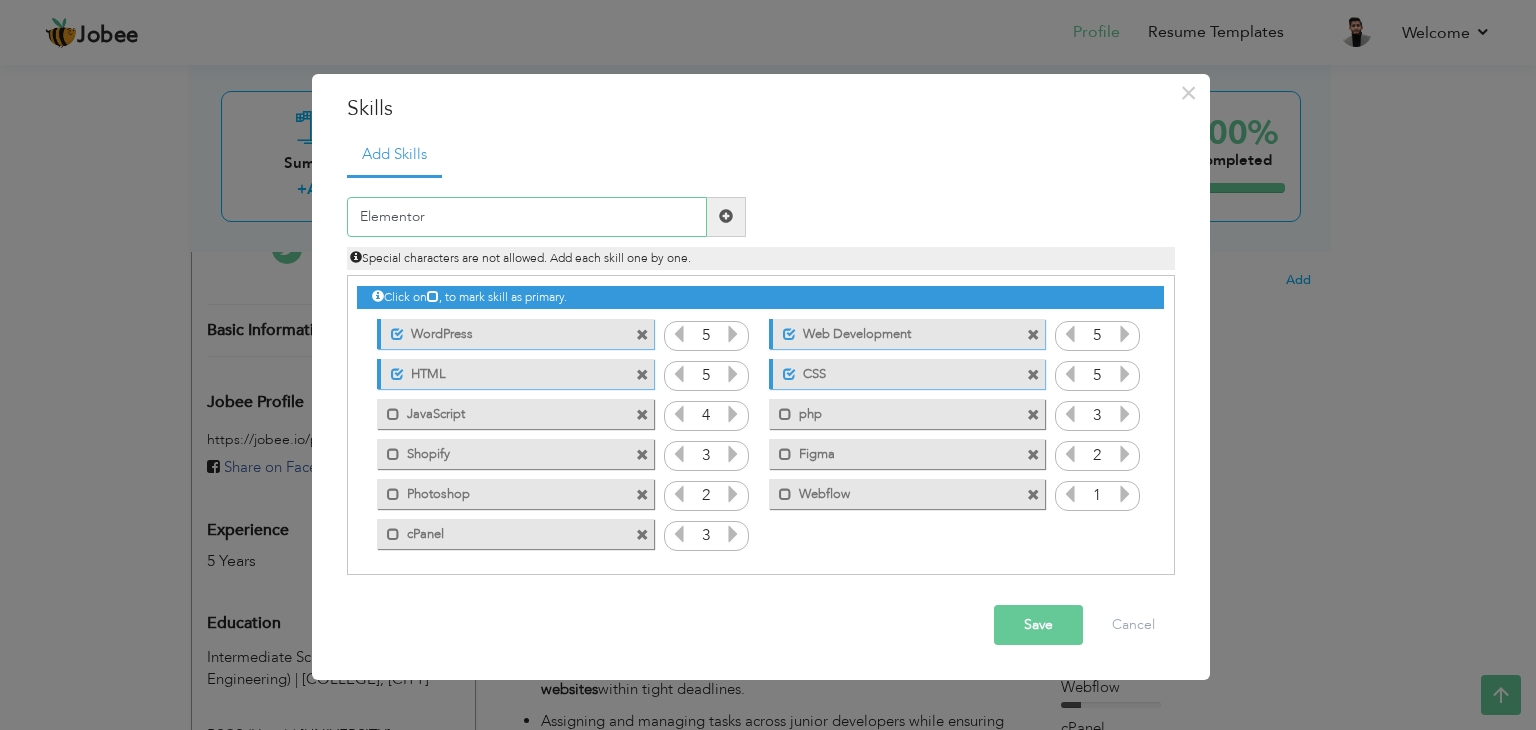 type on "Elementor" 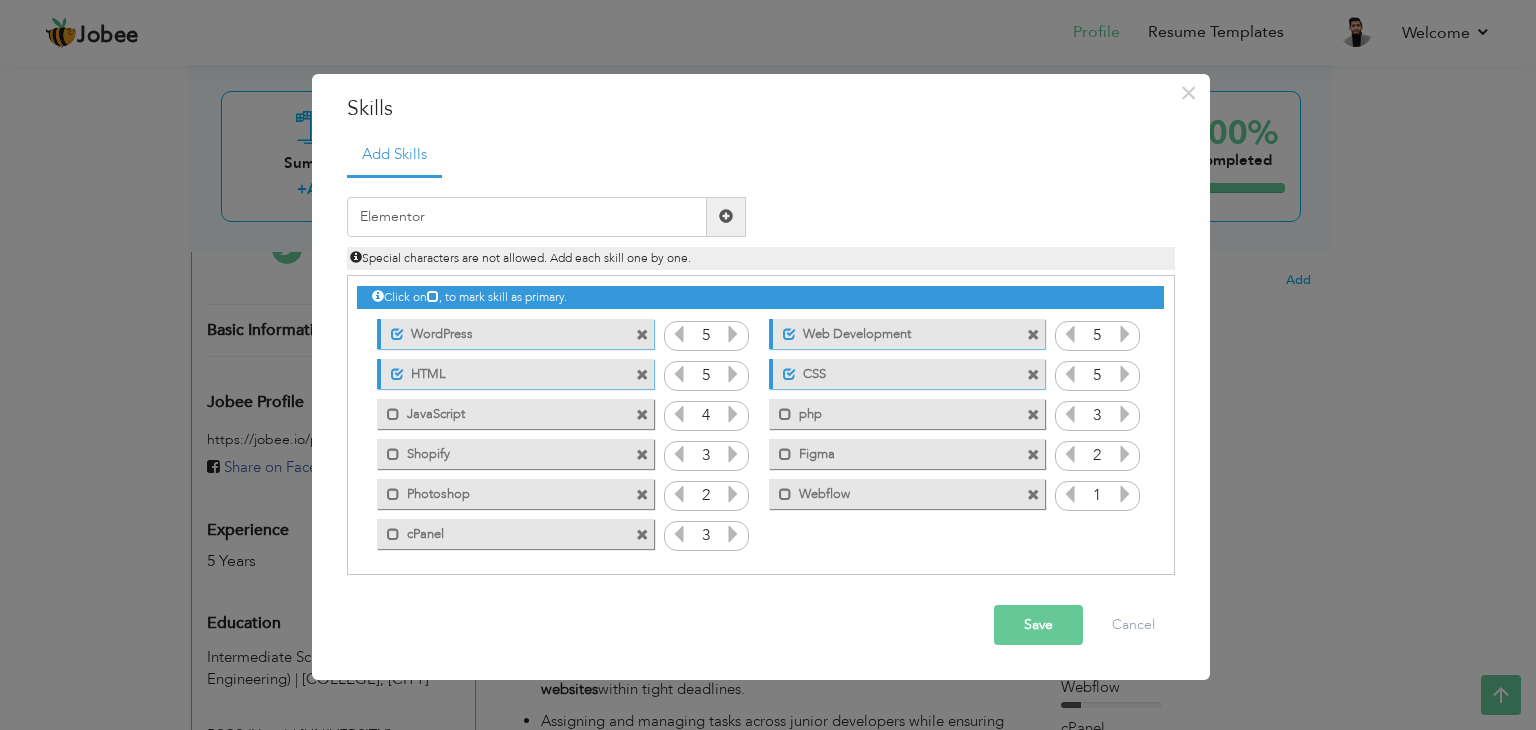 click at bounding box center [726, 217] 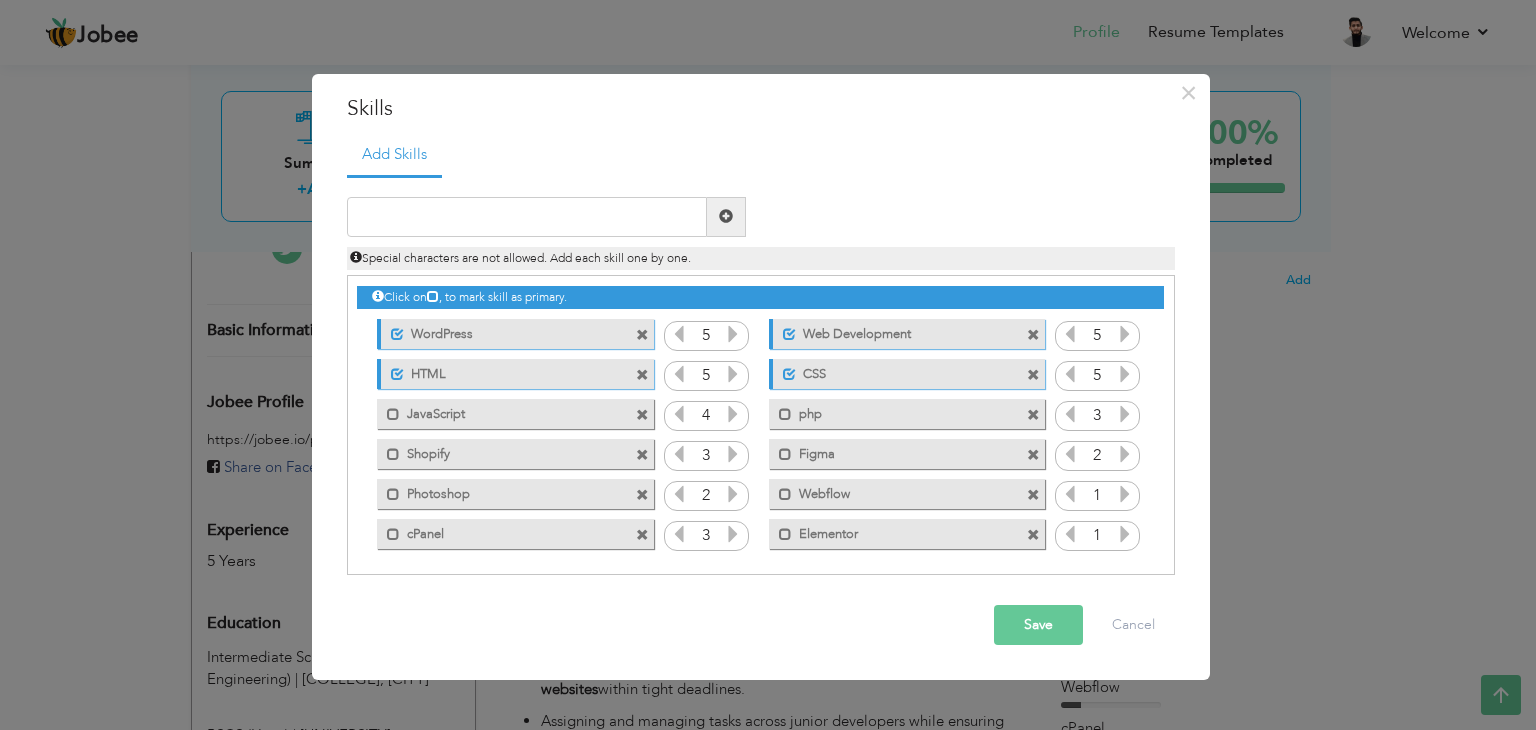 click on "1" at bounding box center (1097, 536) 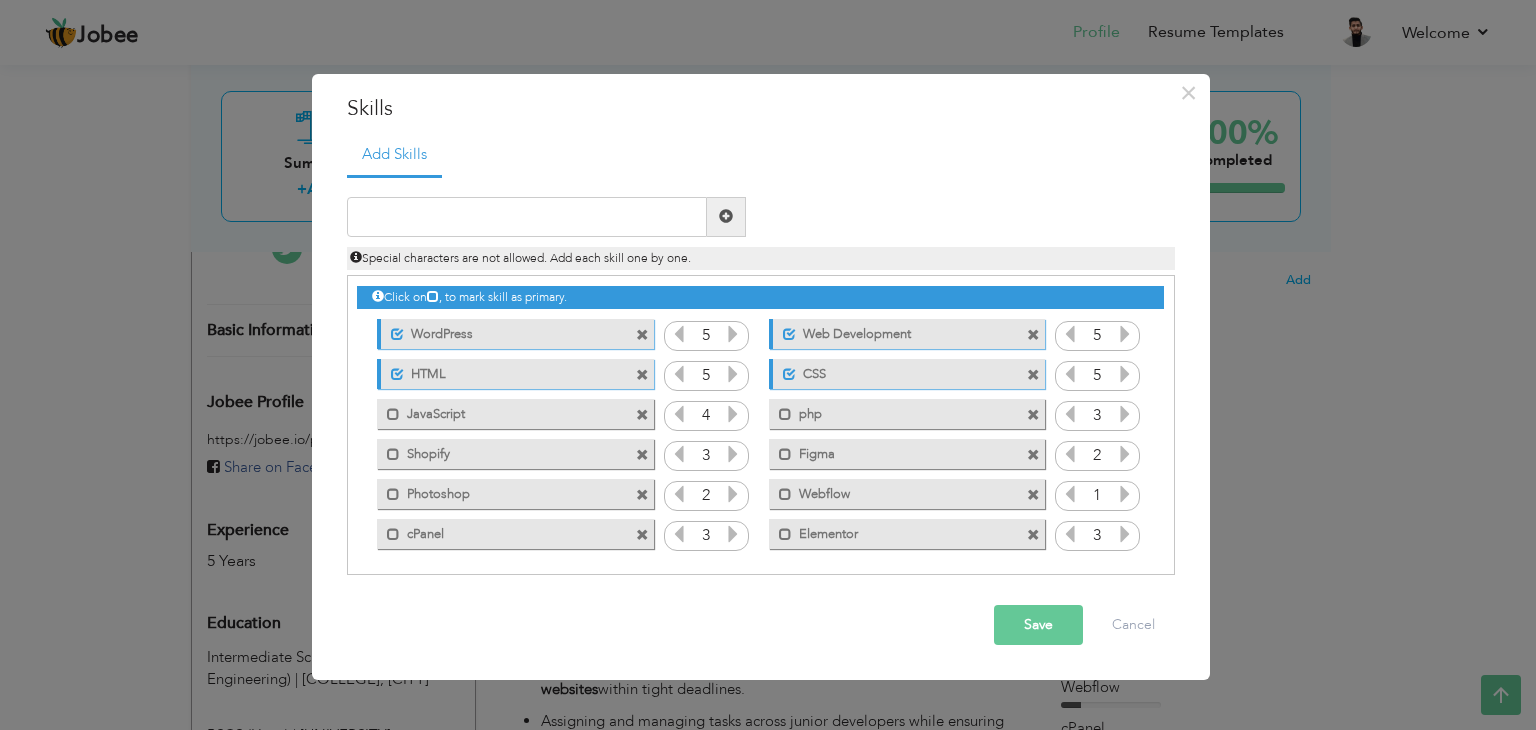 click at bounding box center (1125, 534) 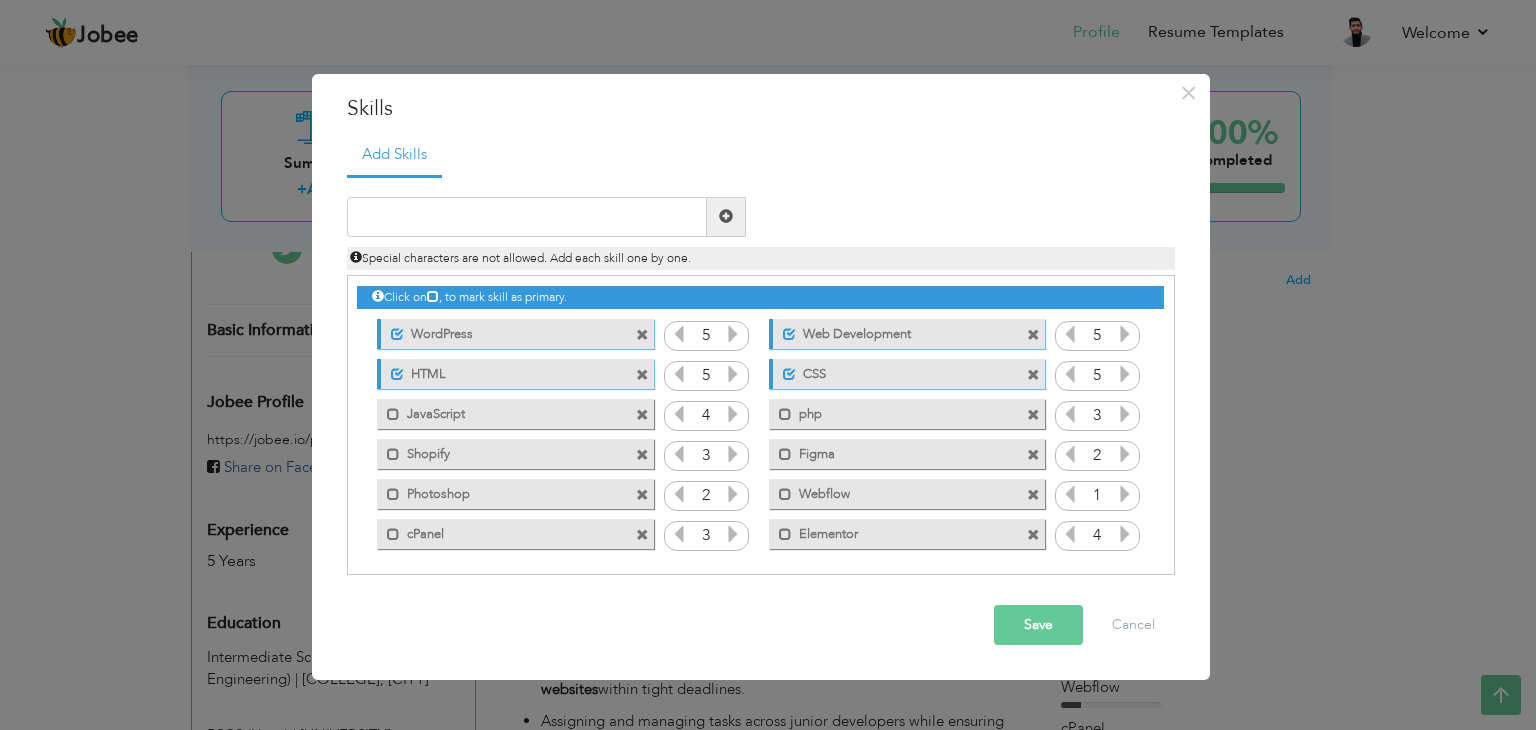 click at bounding box center (1125, 534) 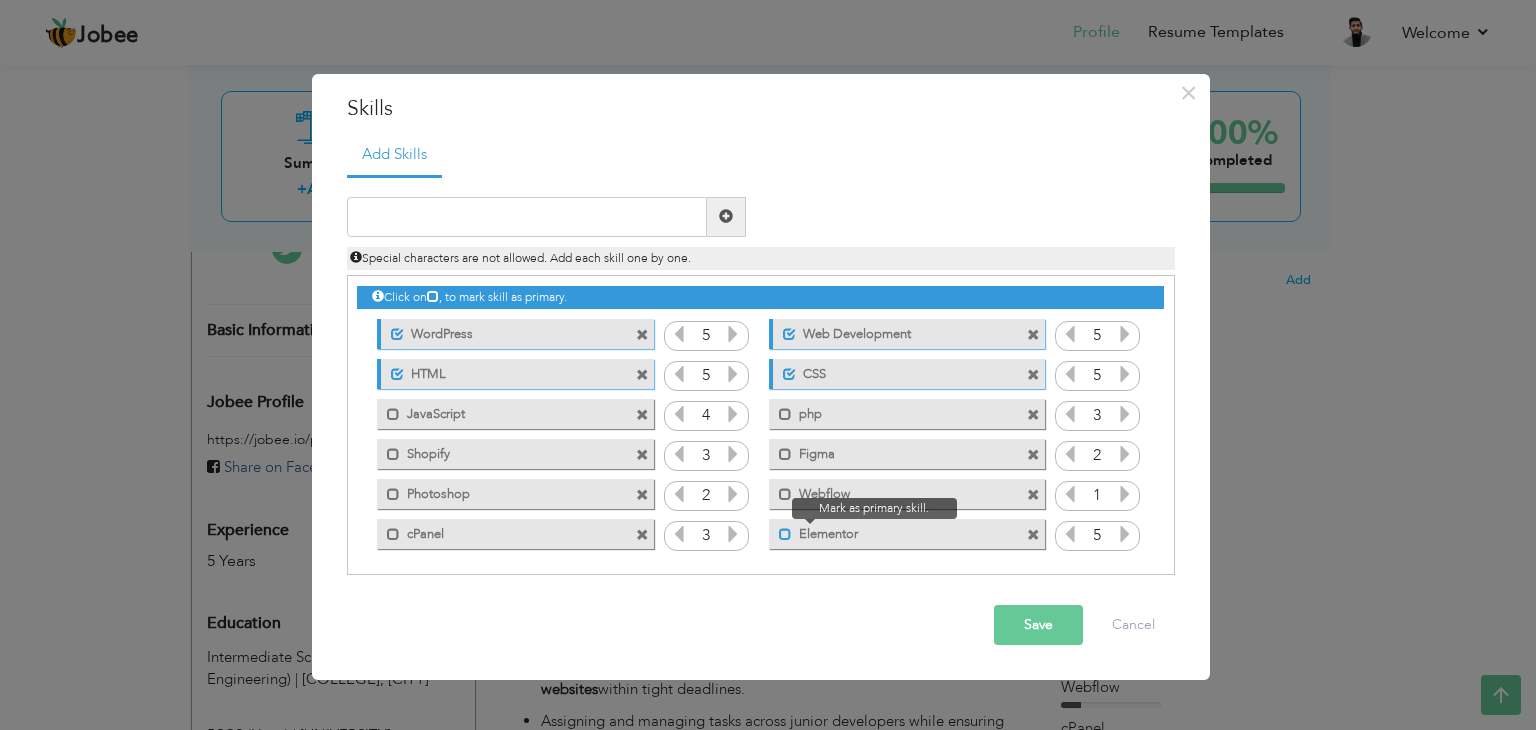 click at bounding box center (785, 534) 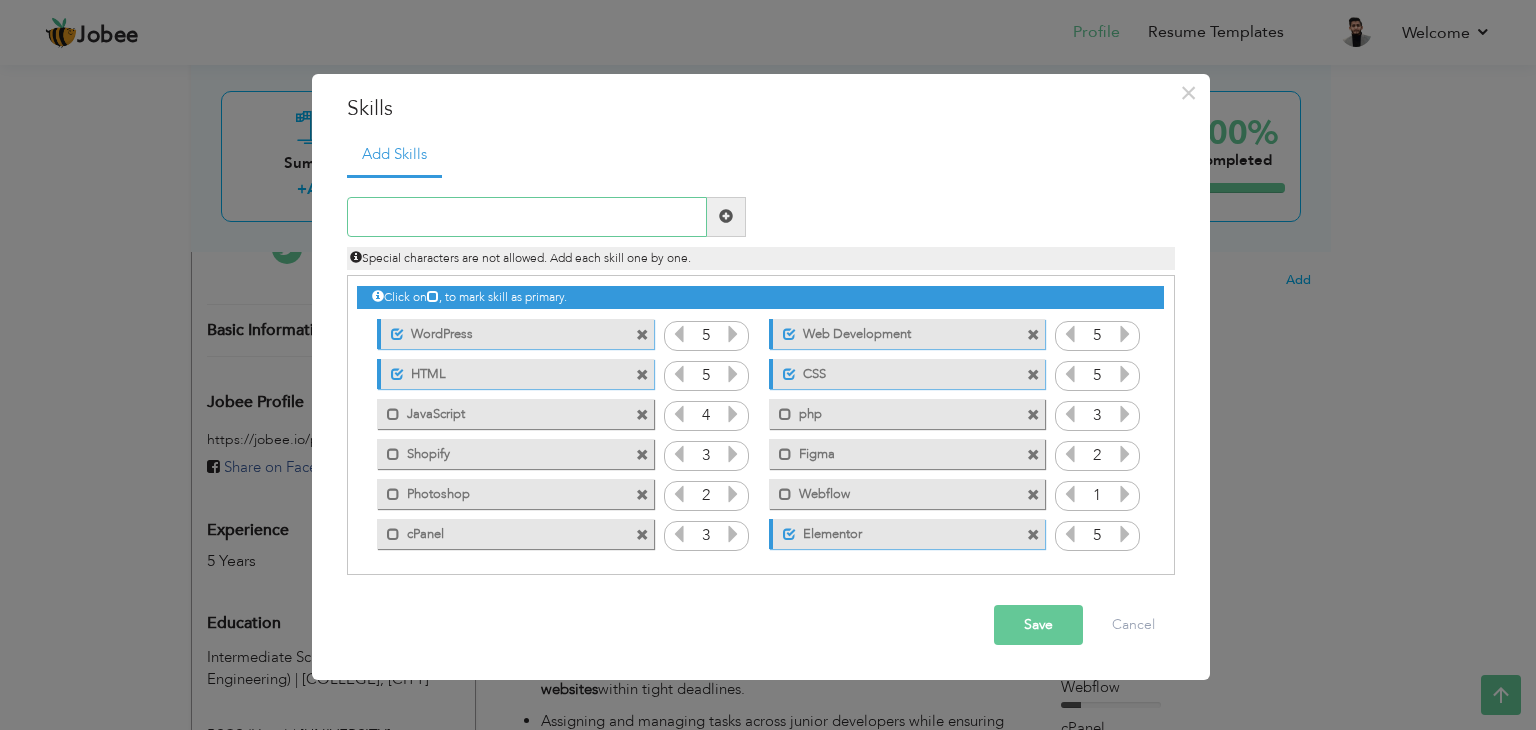 click at bounding box center (527, 217) 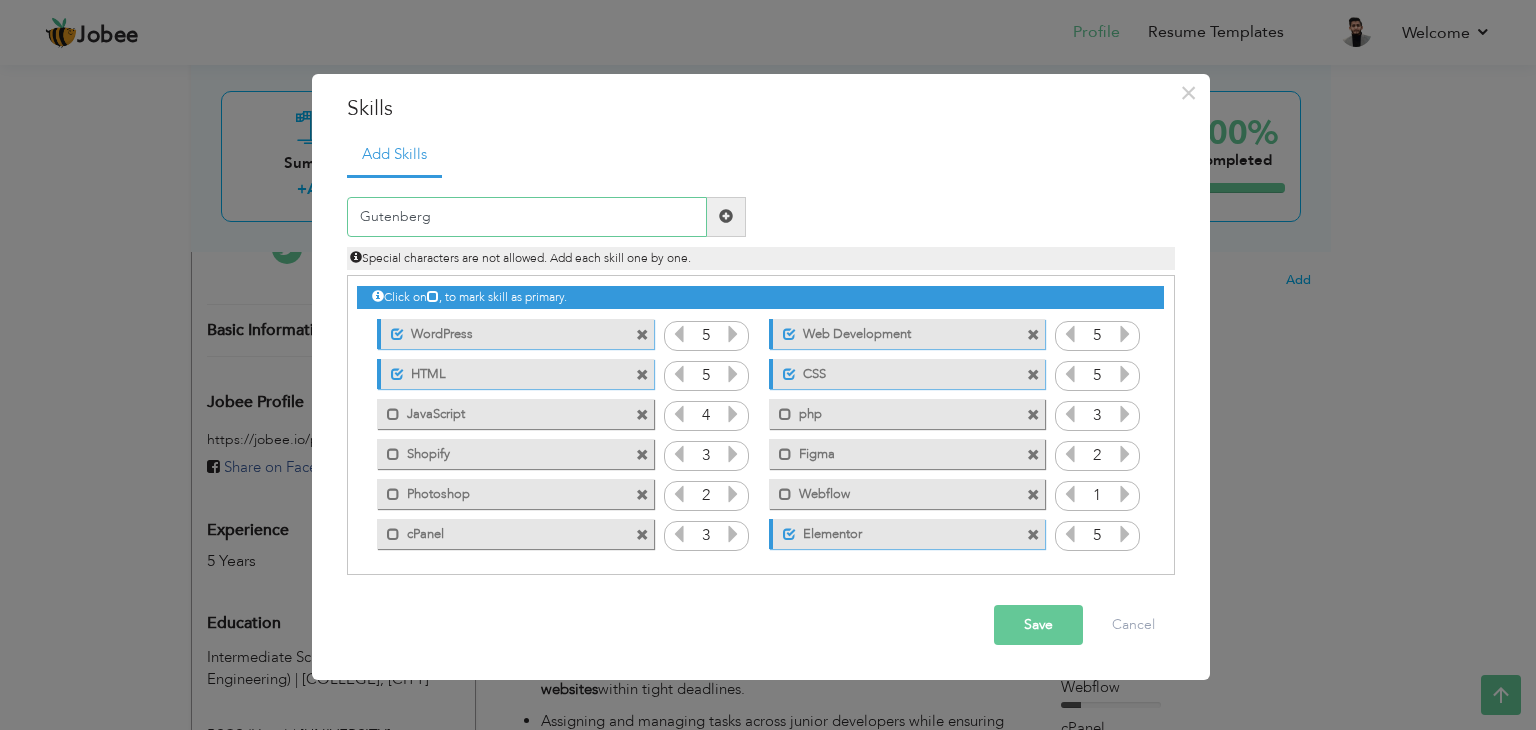 type on "Gutenberg" 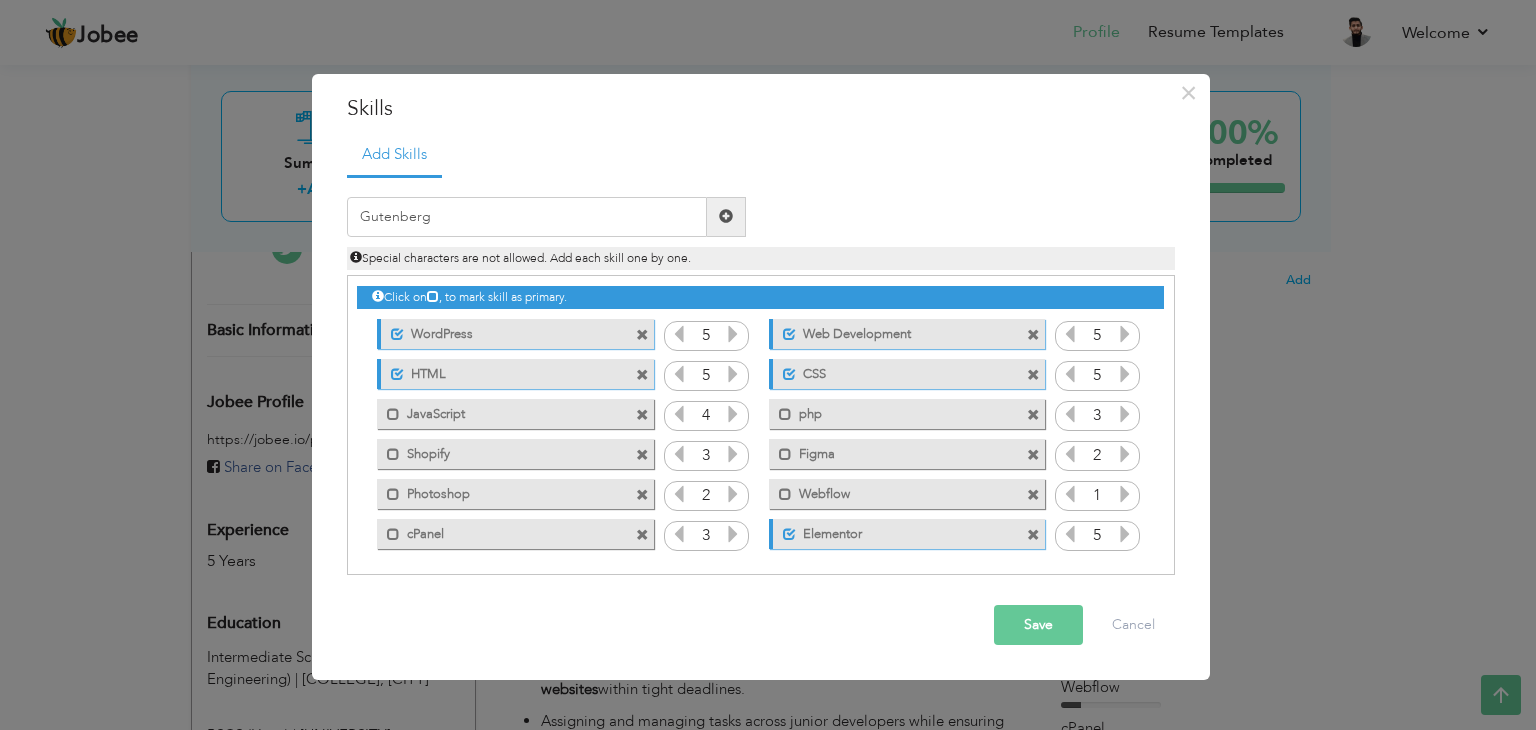 click at bounding box center (726, 217) 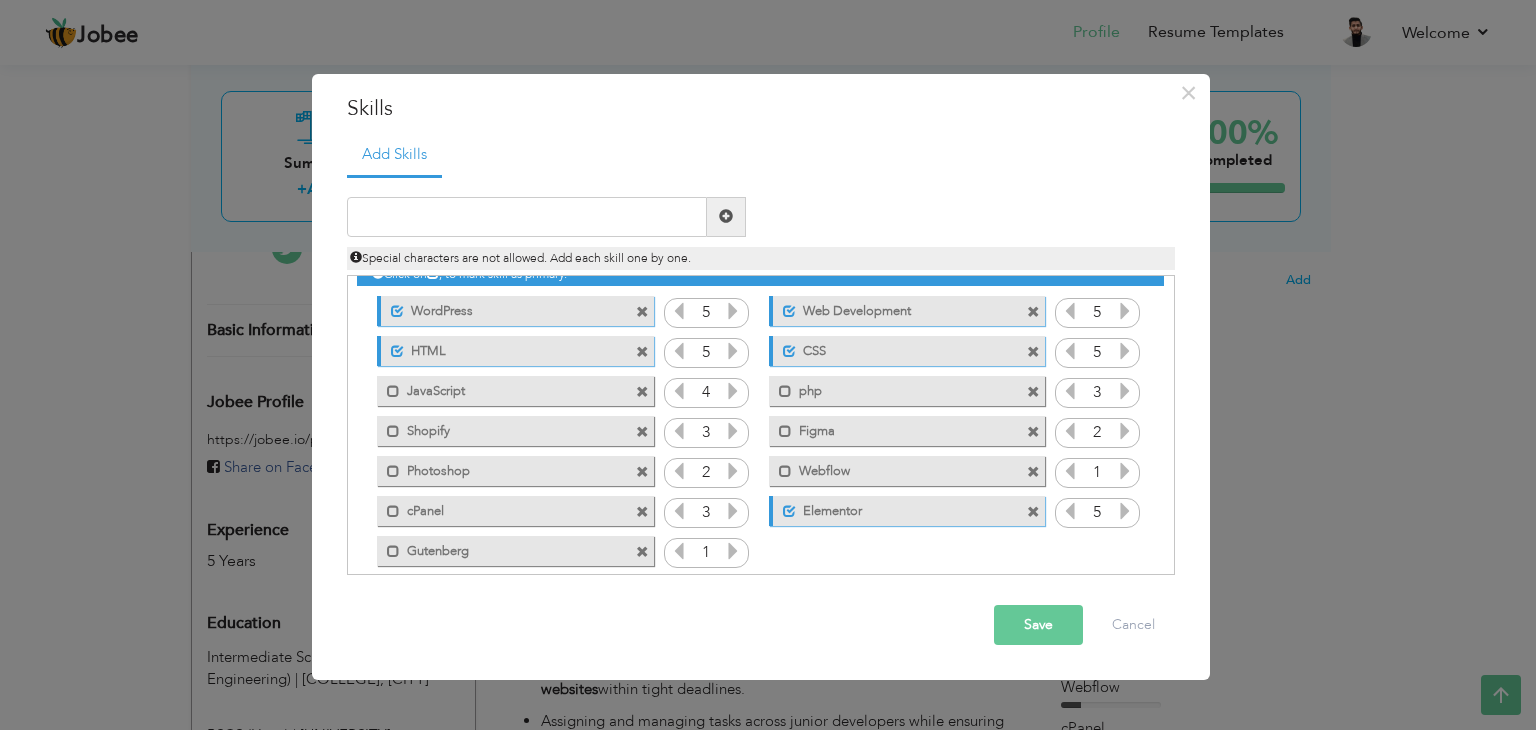 scroll, scrollTop: 44, scrollLeft: 0, axis: vertical 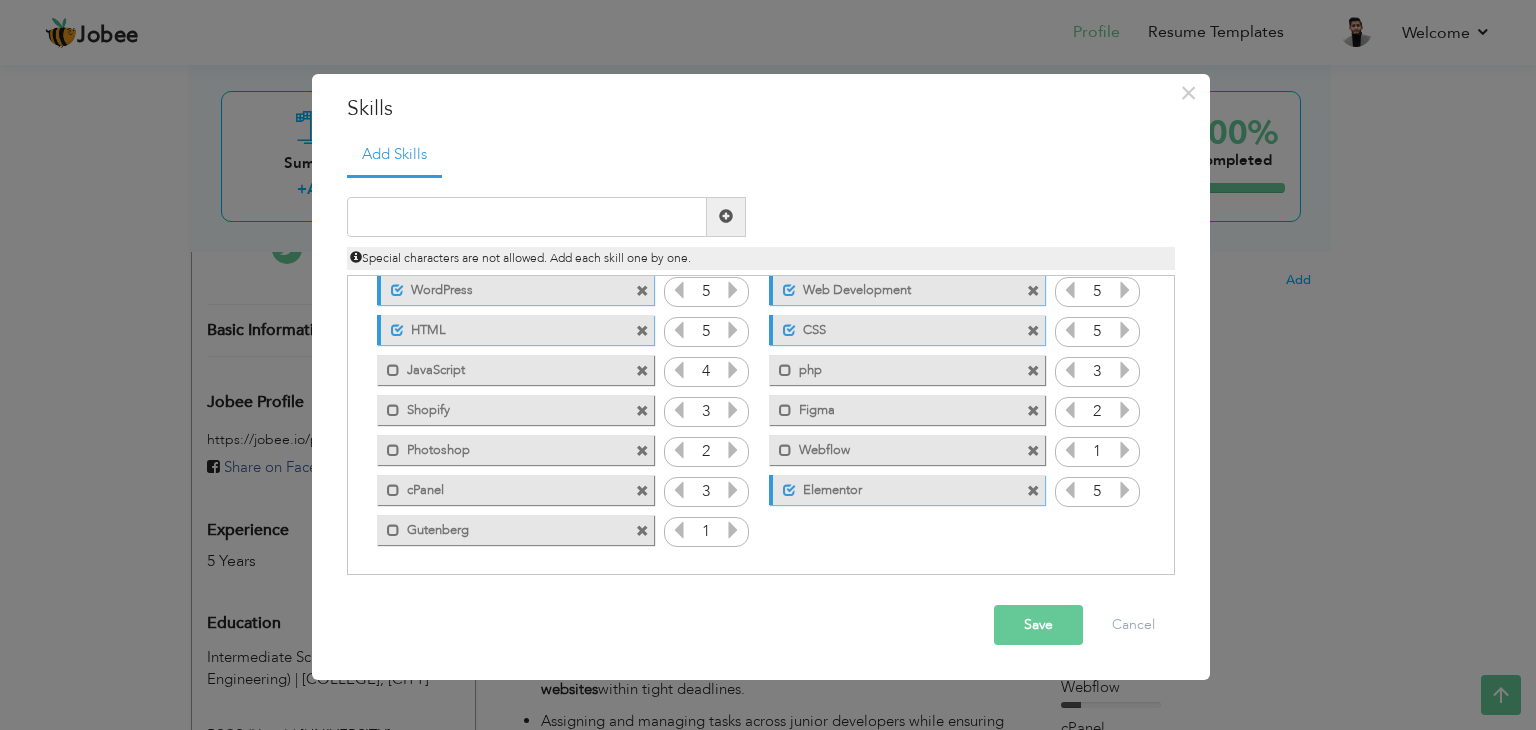click on "1" at bounding box center [706, 532] 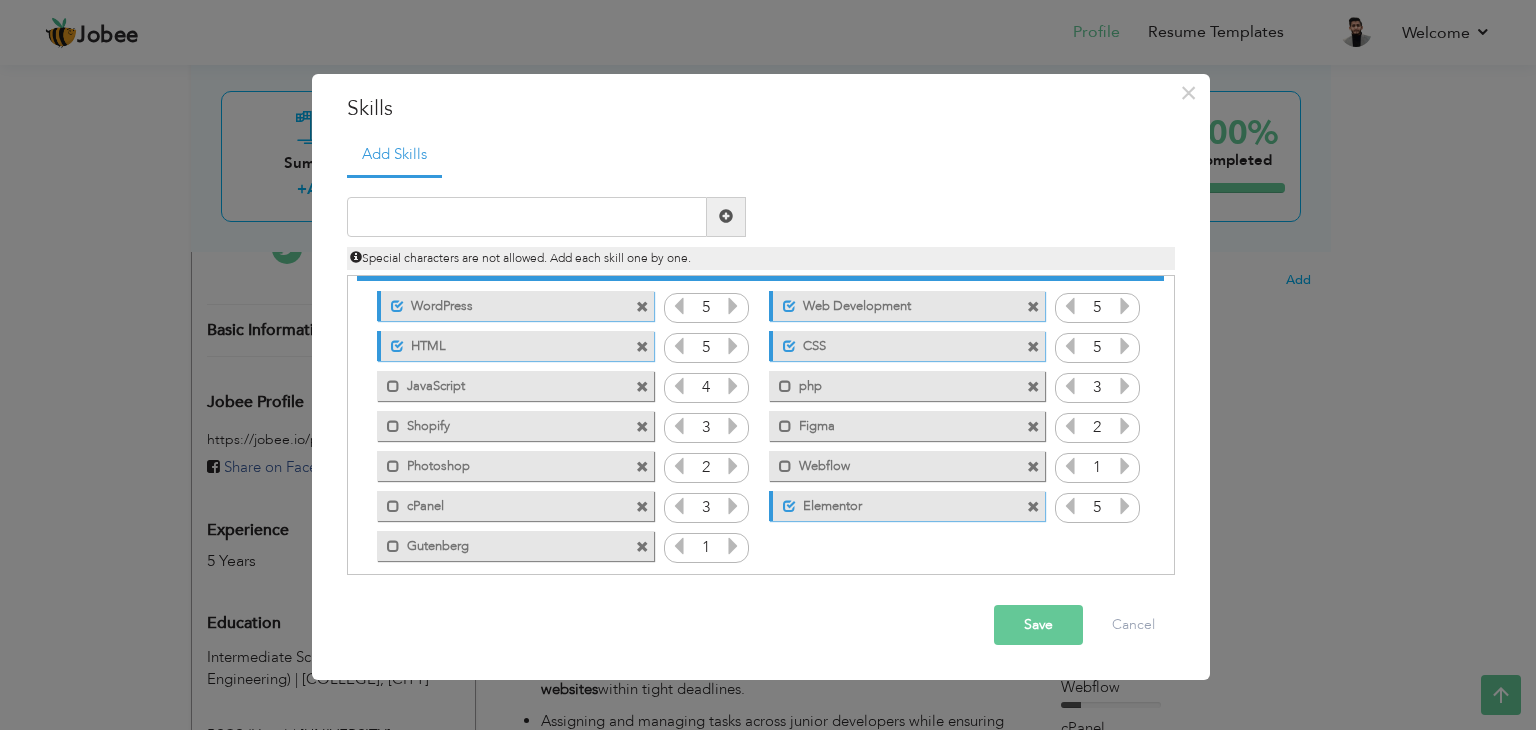 scroll, scrollTop: 44, scrollLeft: 0, axis: vertical 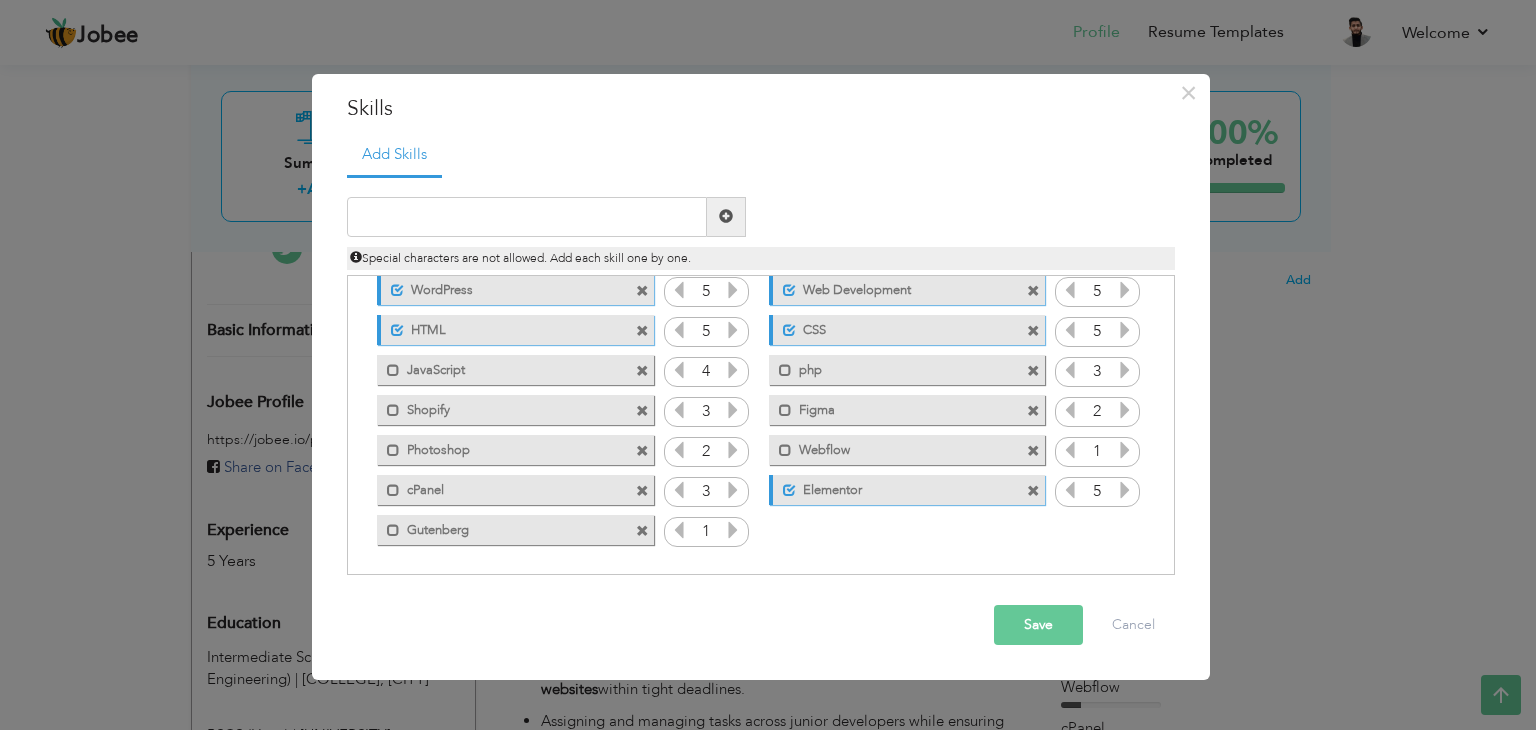 click at bounding box center [733, 530] 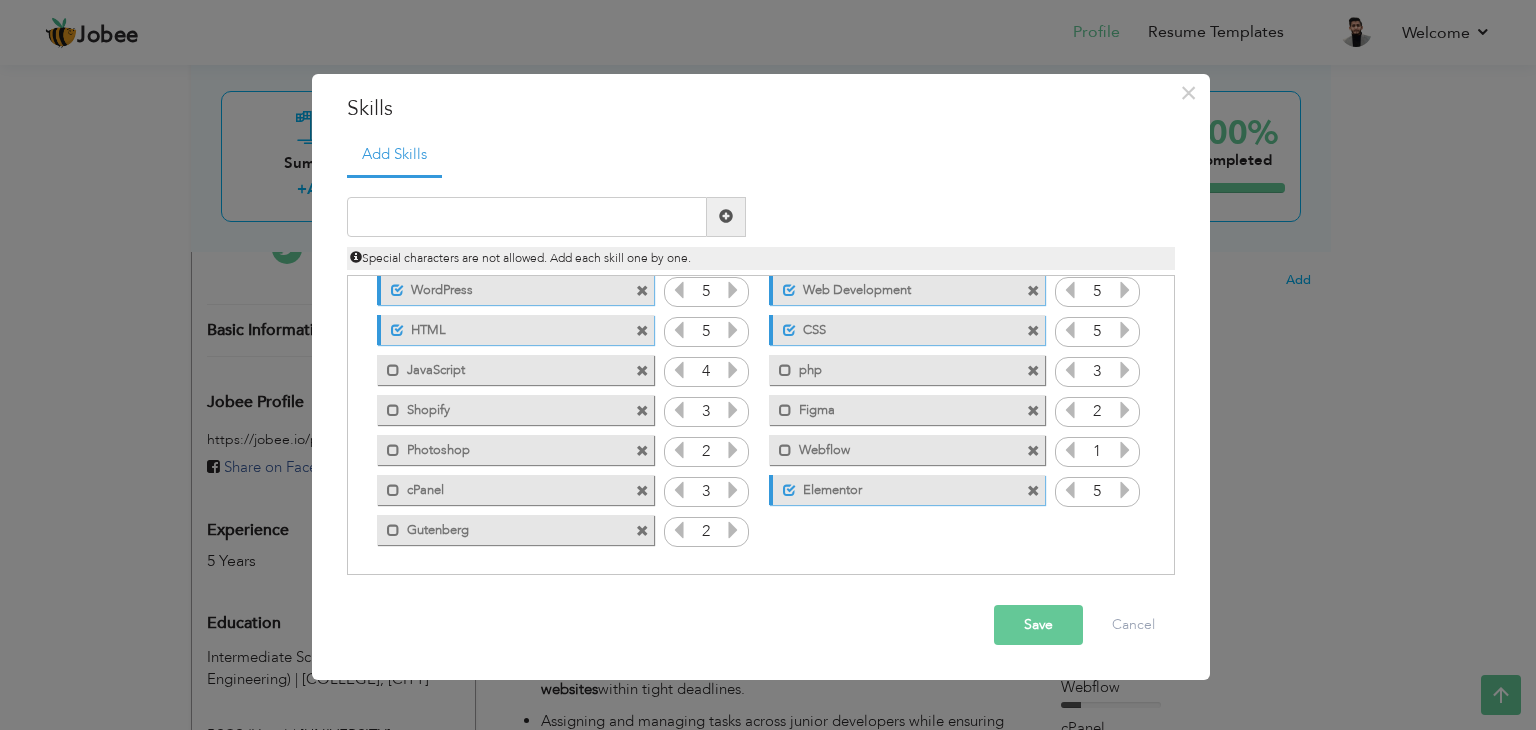 click at bounding box center [733, 530] 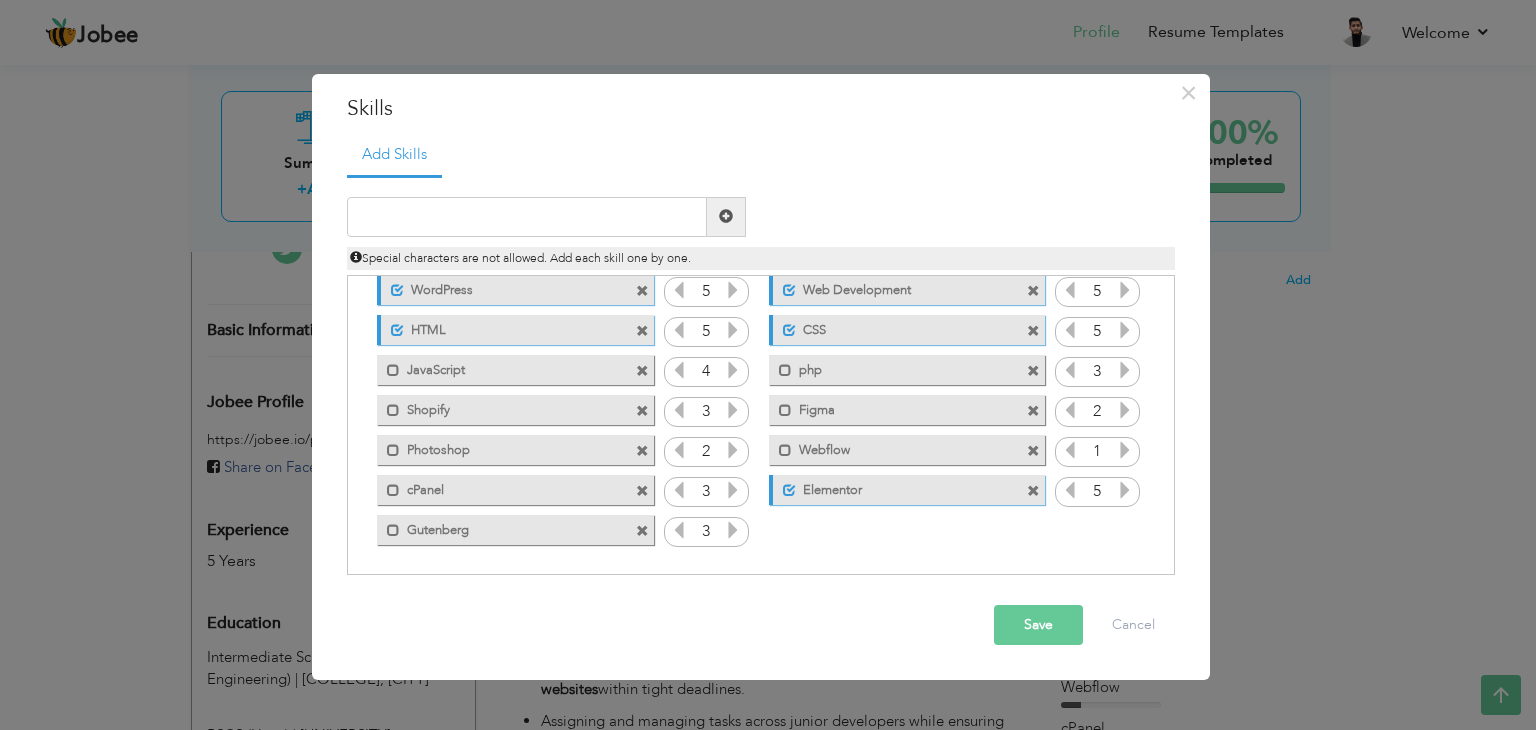 click at bounding box center (733, 530) 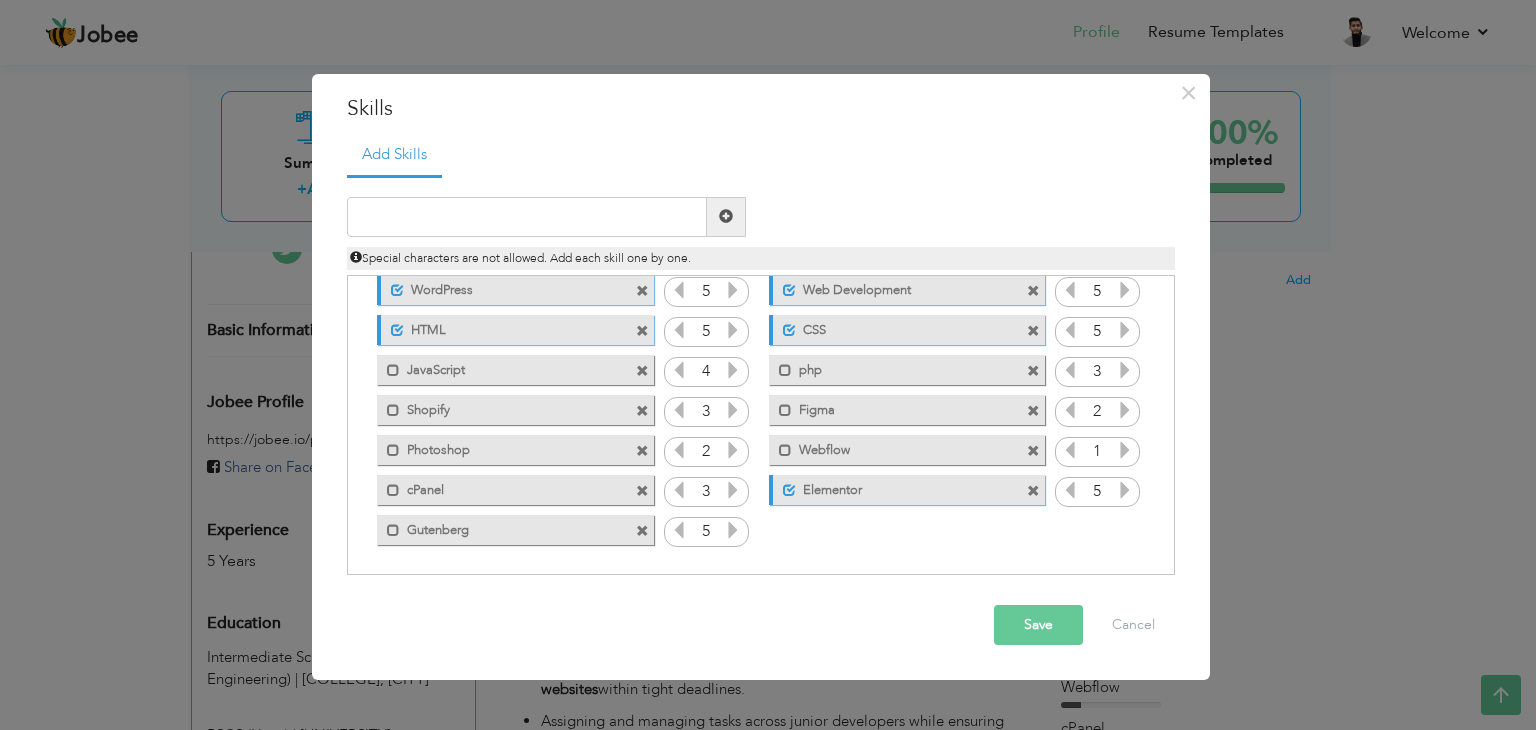 click at bounding box center (733, 530) 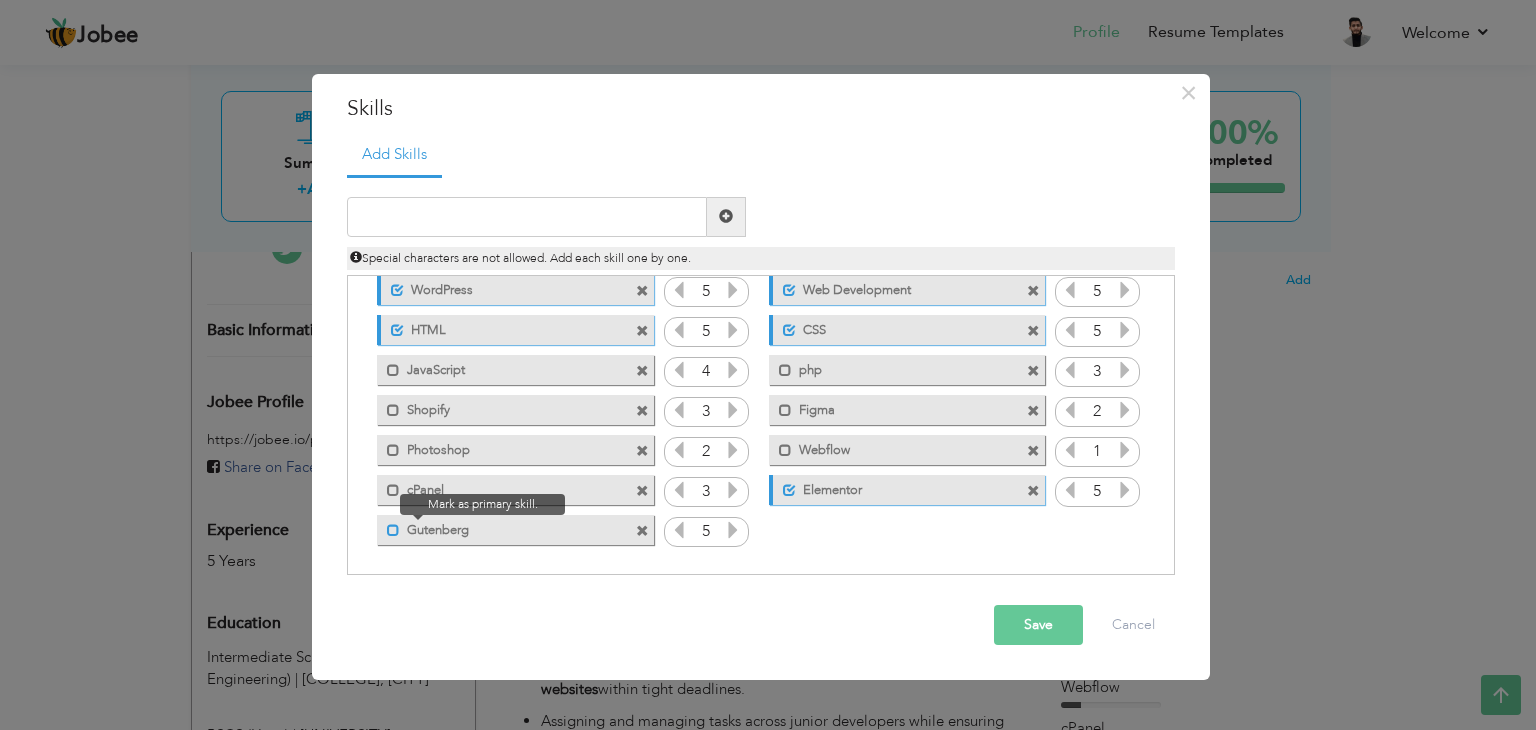click at bounding box center (393, 530) 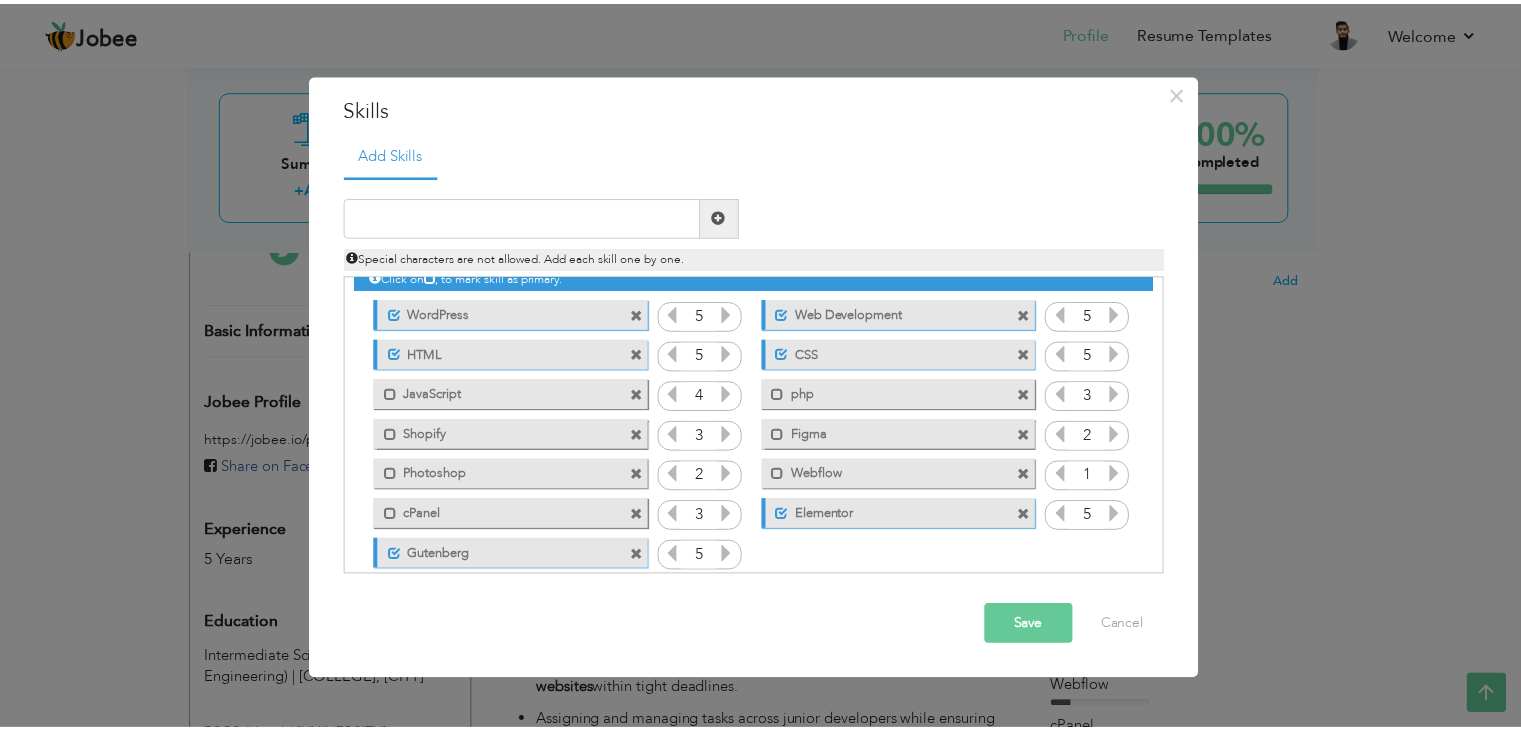 scroll, scrollTop: 0, scrollLeft: 0, axis: both 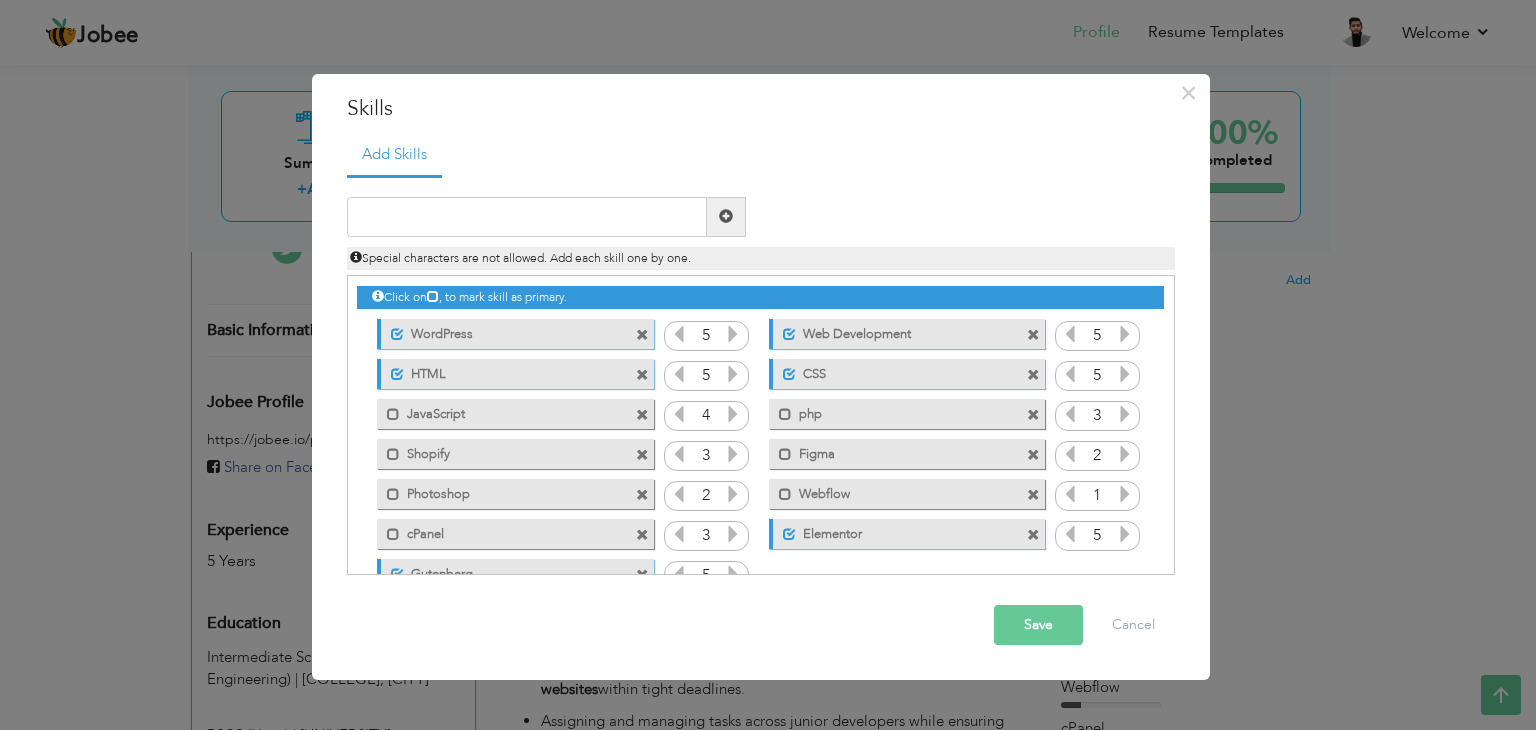 drag, startPoint x: 1029, startPoint y: 629, endPoint x: 1068, endPoint y: 614, distance: 41.785164 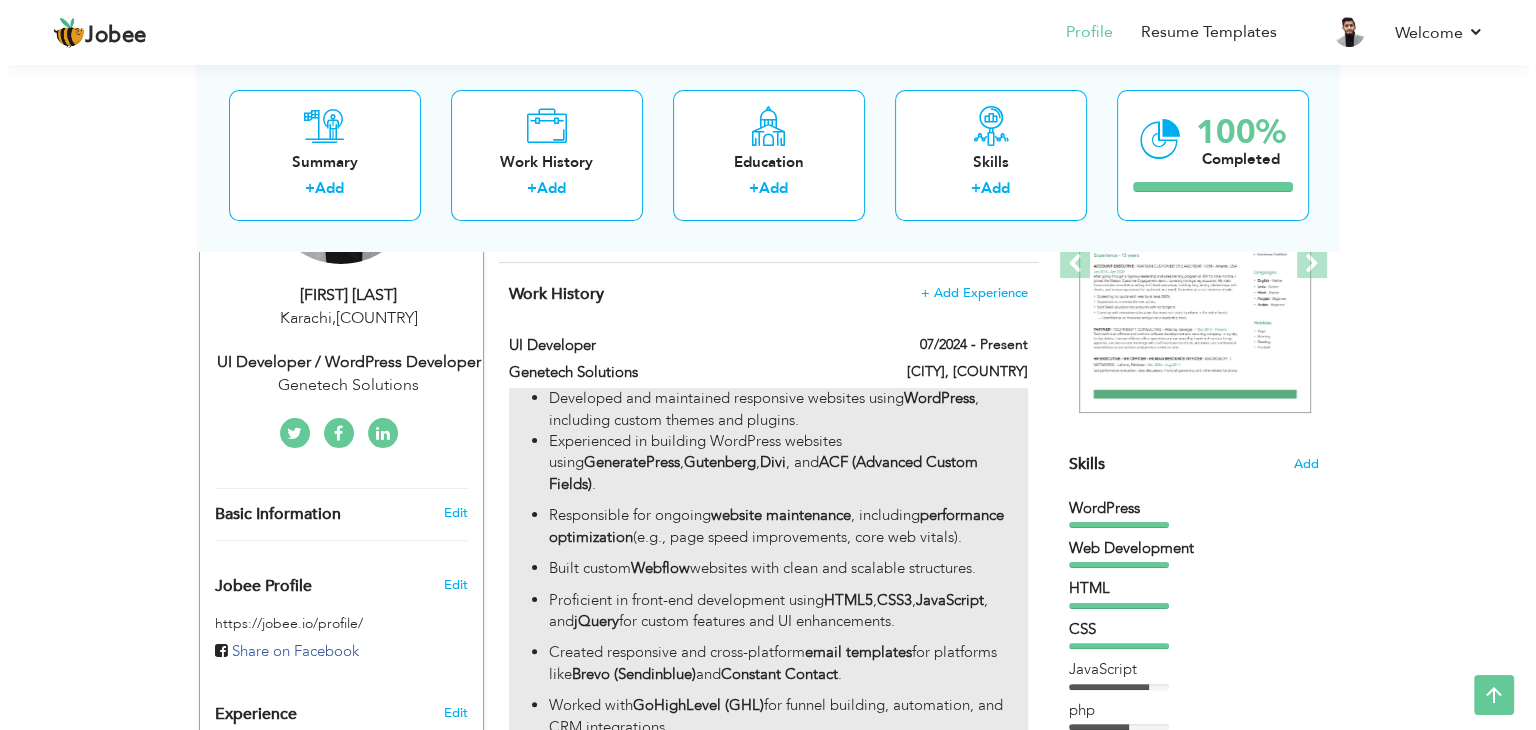 scroll, scrollTop: 400, scrollLeft: 0, axis: vertical 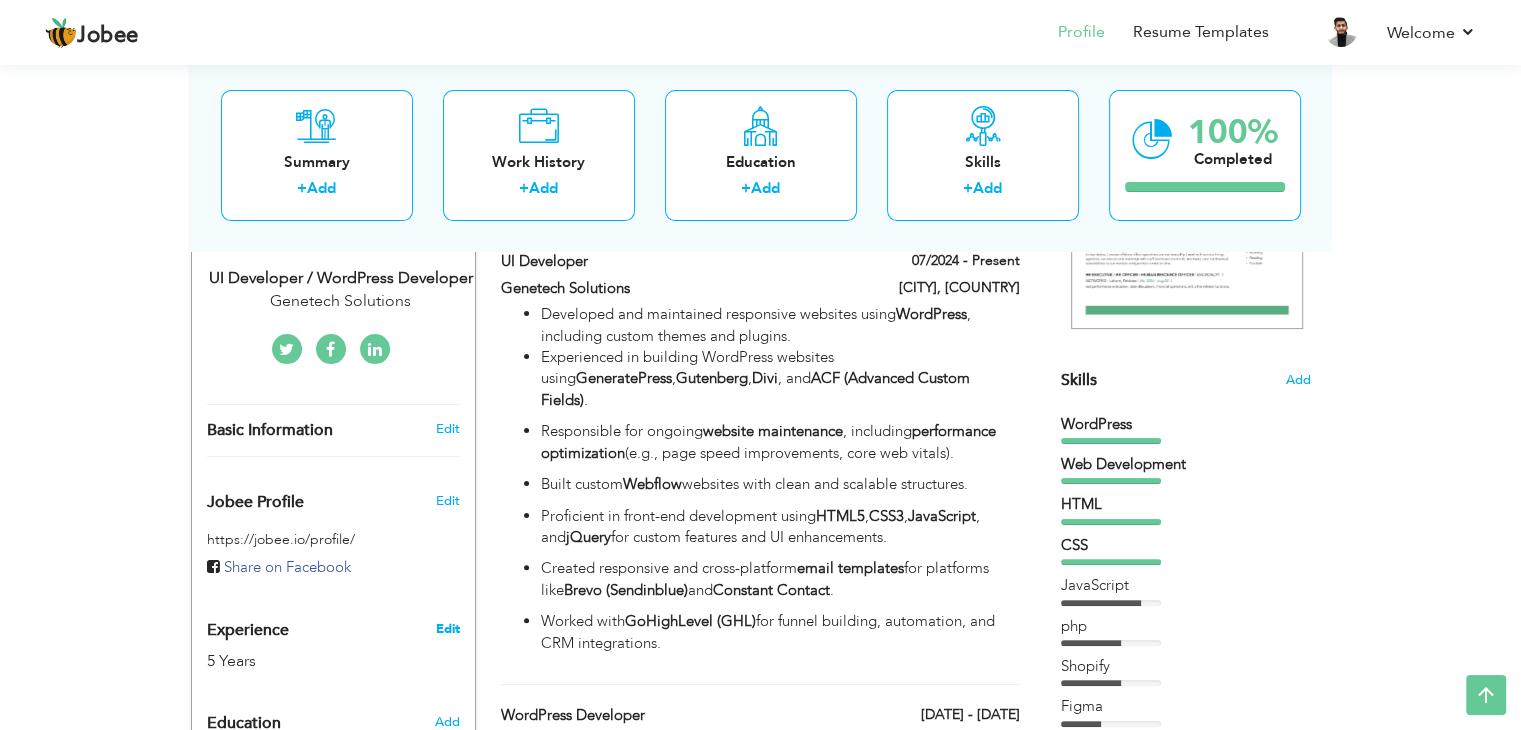 click on "Edit" at bounding box center [447, 629] 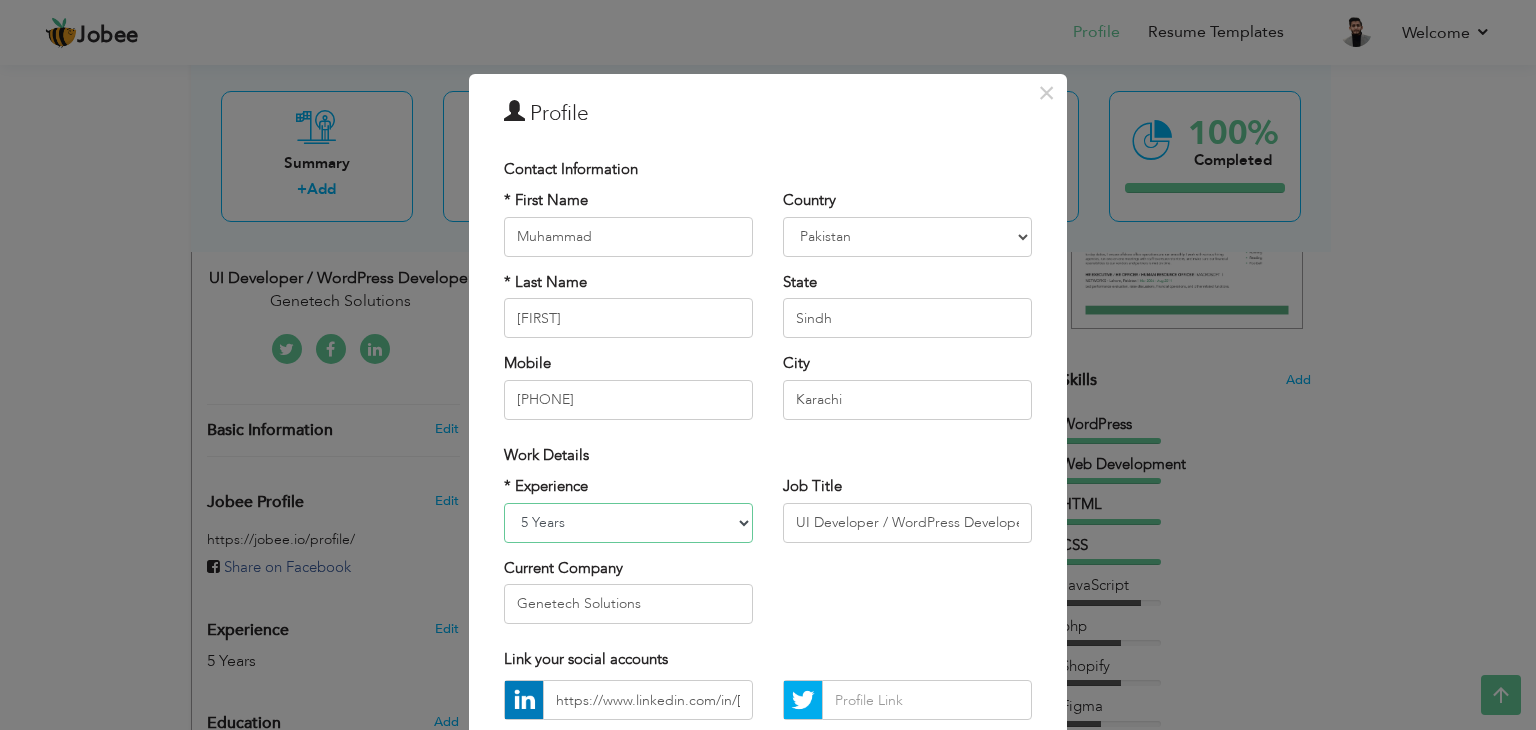 click on "Entry Level Less than 1 Year 1 Year 2 Years 3 Years 4 Years 5 Years 6 Years 7 Years 8 Years 9 Years 10 Years 11 Years 12 Years 13 Years 14 Years 15 Years 16 Years 17 Years 18 Years 19 Years 20 Years 21 Years 22 Years 23 Years 24 Years 25 Years 26 Years 27 Years 28 Years 29 Years 30 Years 31 Years 32 Years 33 Years 34 Years 35 Years More than 35 Years" at bounding box center (628, 523) 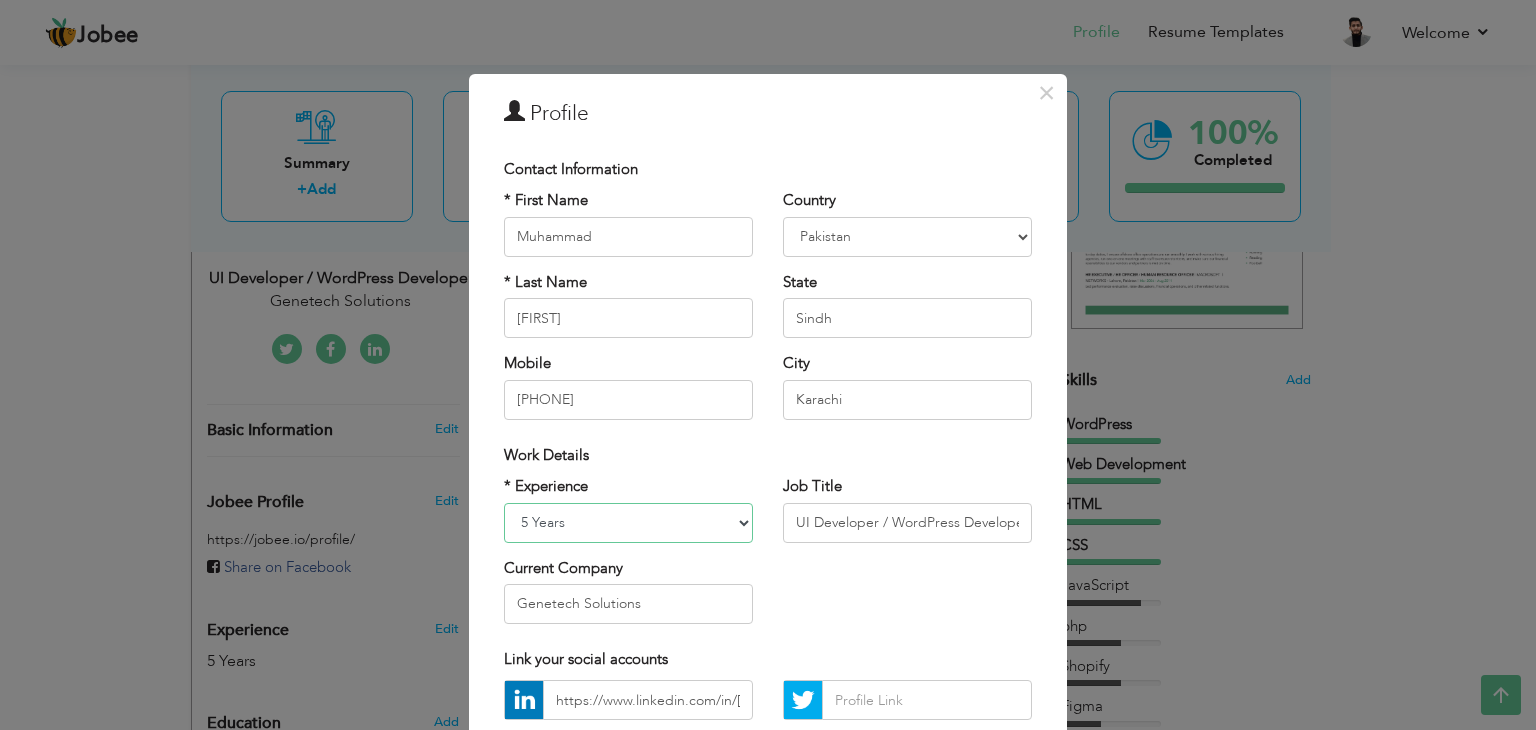 select on "number:6" 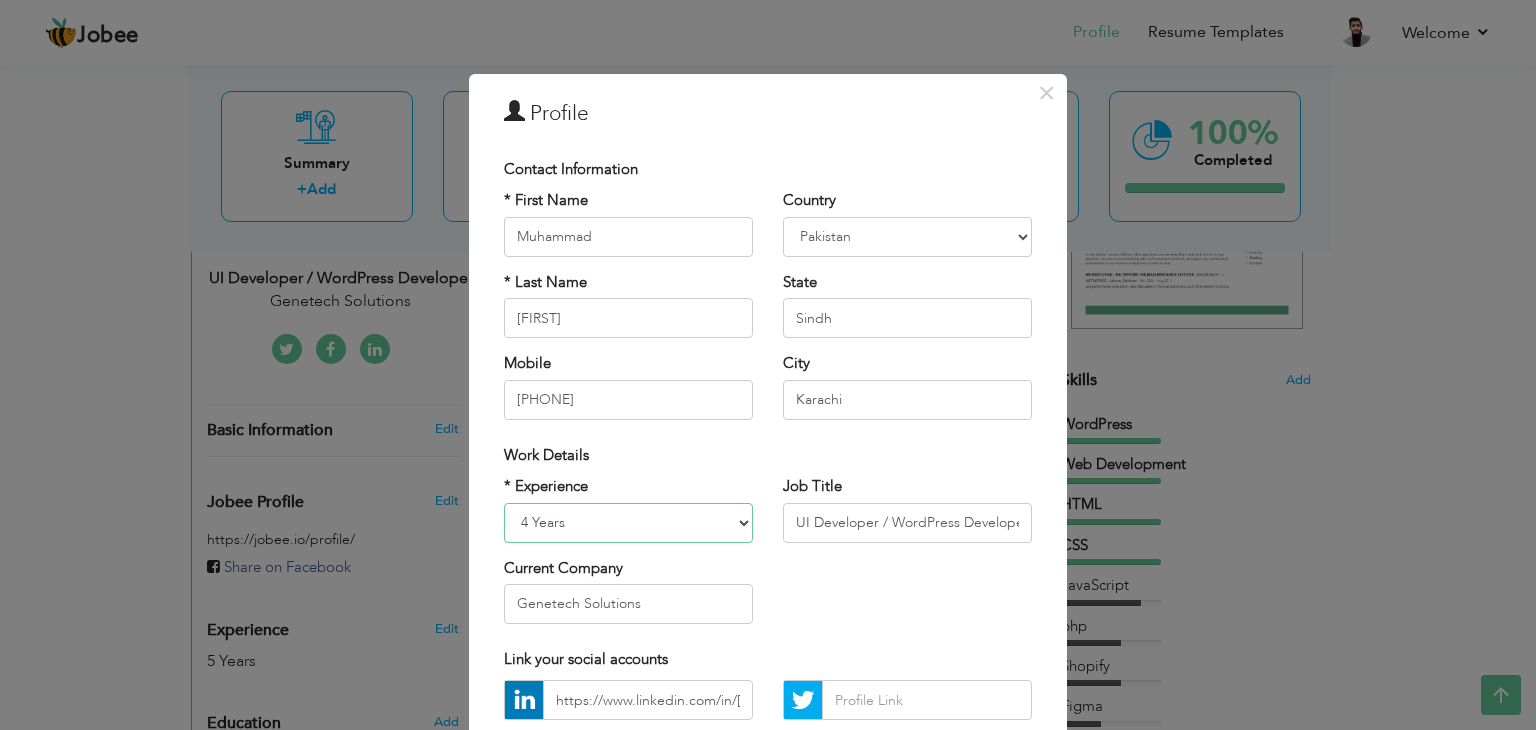 click on "Entry Level Less than 1 Year 1 Year 2 Years 3 Years 4 Years 5 Years 6 Years 7 Years 8 Years 9 Years 10 Years 11 Years 12 Years 13 Years 14 Years 15 Years 16 Years 17 Years 18 Years 19 Years 20 Years 21 Years 22 Years 23 Years 24 Years 25 Years 26 Years 27 Years 28 Years 29 Years 30 Years 31 Years 32 Years 33 Years 34 Years 35 Years More than 35 Years" at bounding box center [628, 523] 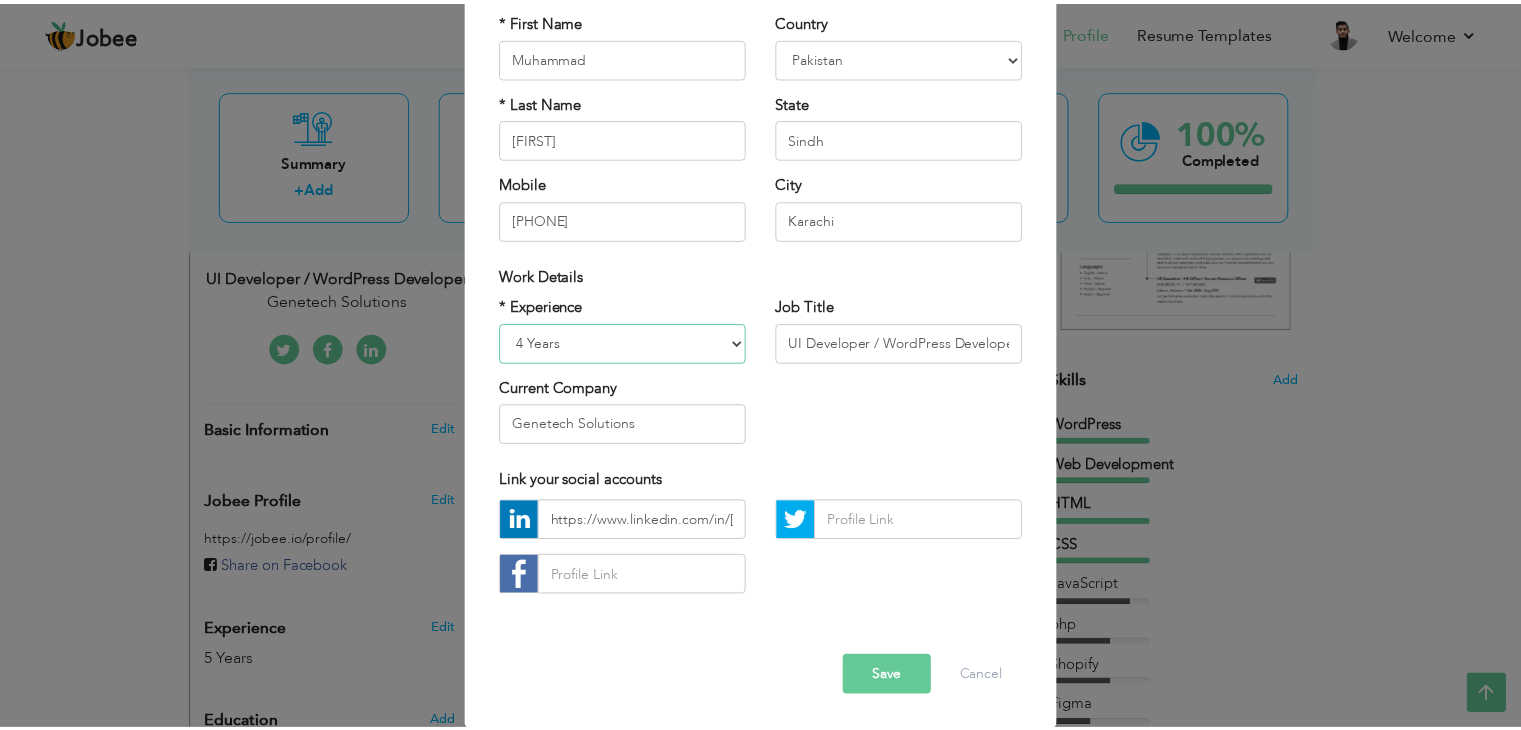 scroll, scrollTop: 181, scrollLeft: 0, axis: vertical 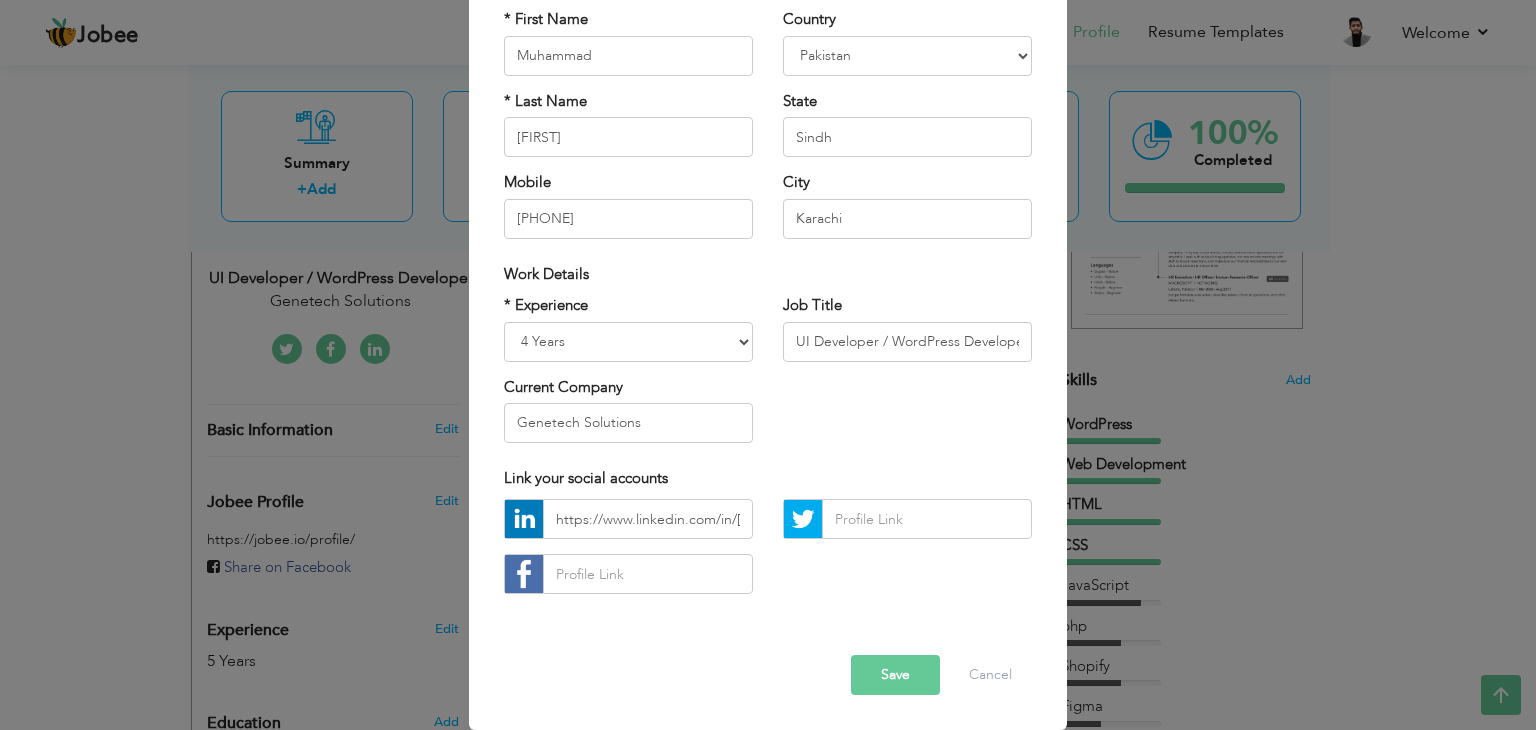 click on "Save" at bounding box center [895, 675] 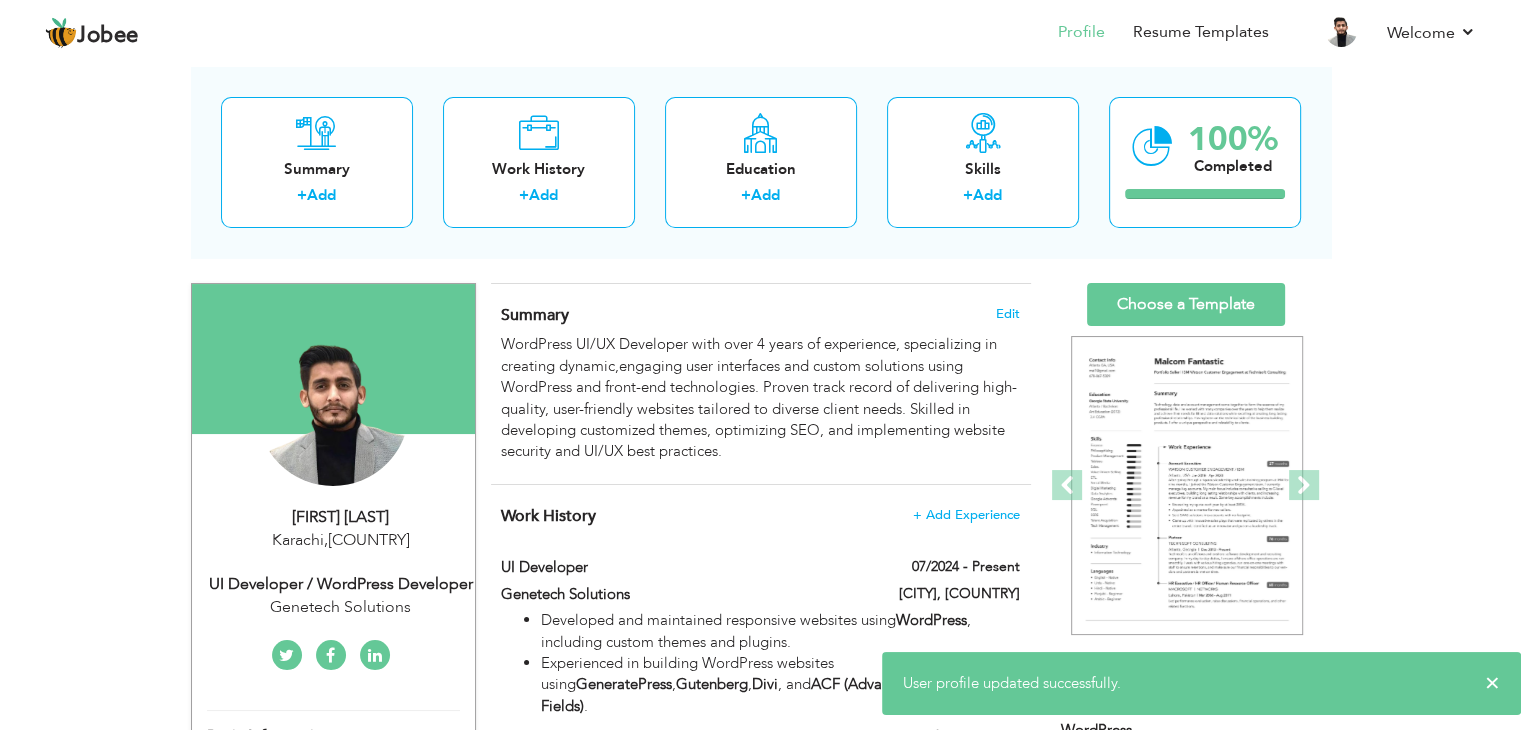 scroll, scrollTop: 0, scrollLeft: 0, axis: both 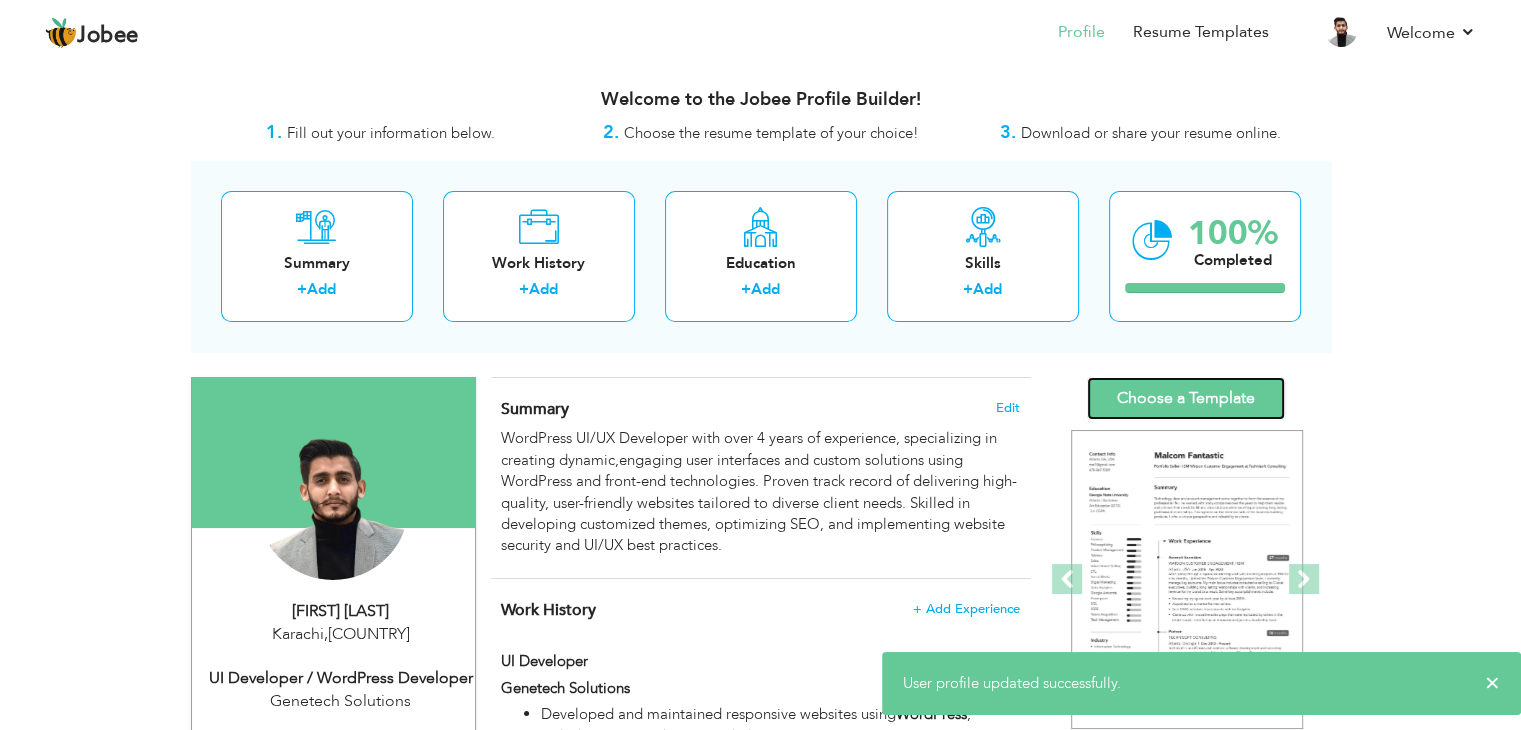 click on "Choose a Template" at bounding box center (1186, 398) 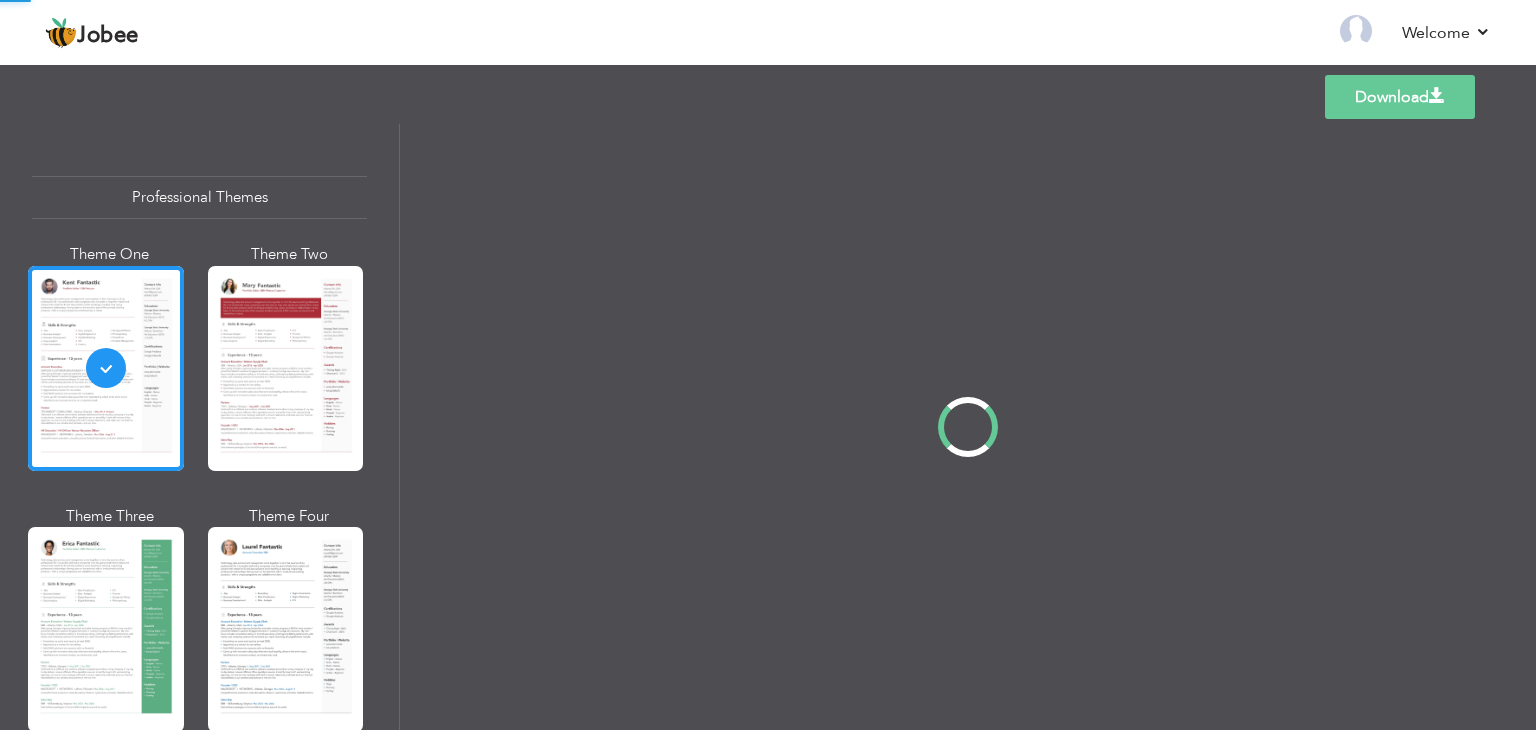 scroll, scrollTop: 0, scrollLeft: 0, axis: both 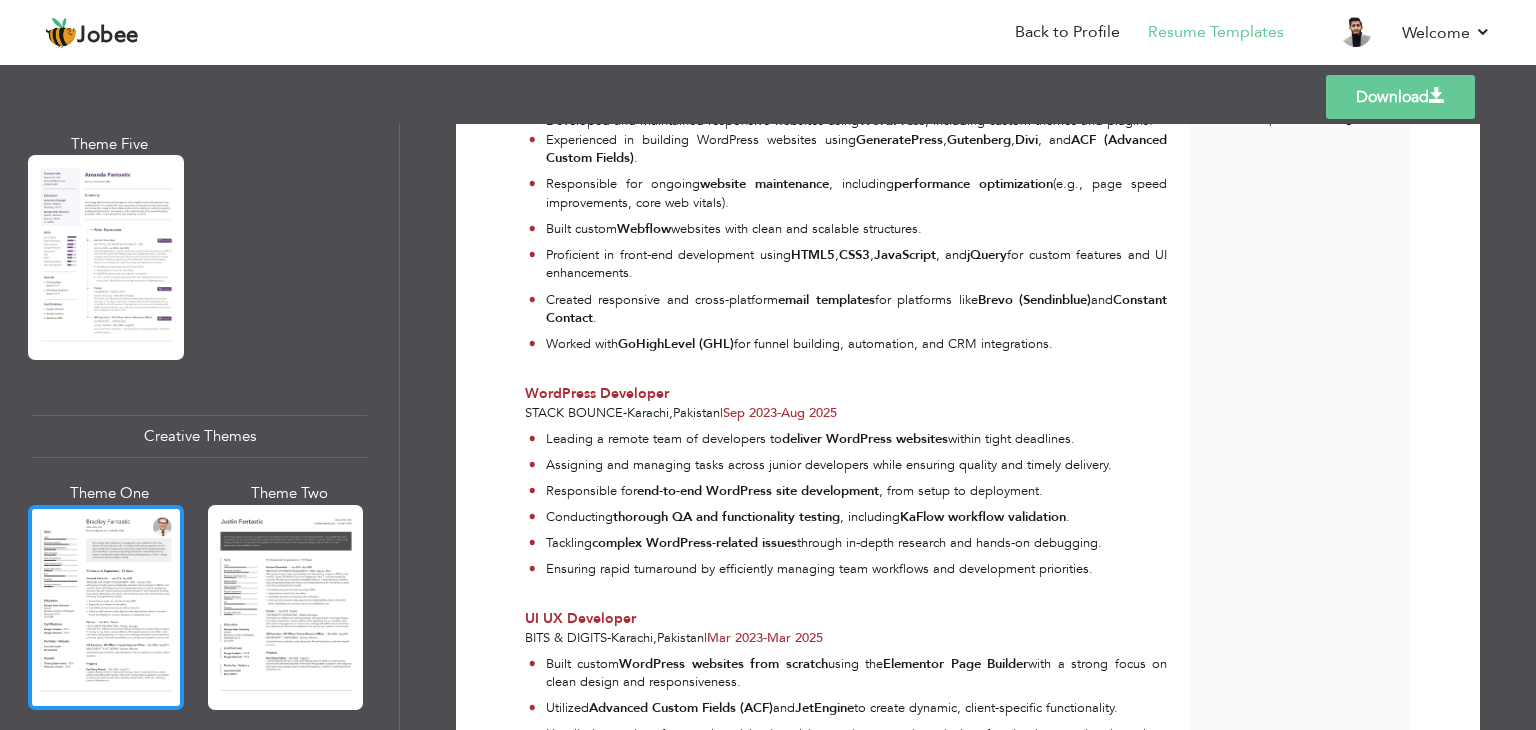 click at bounding box center [106, 607] 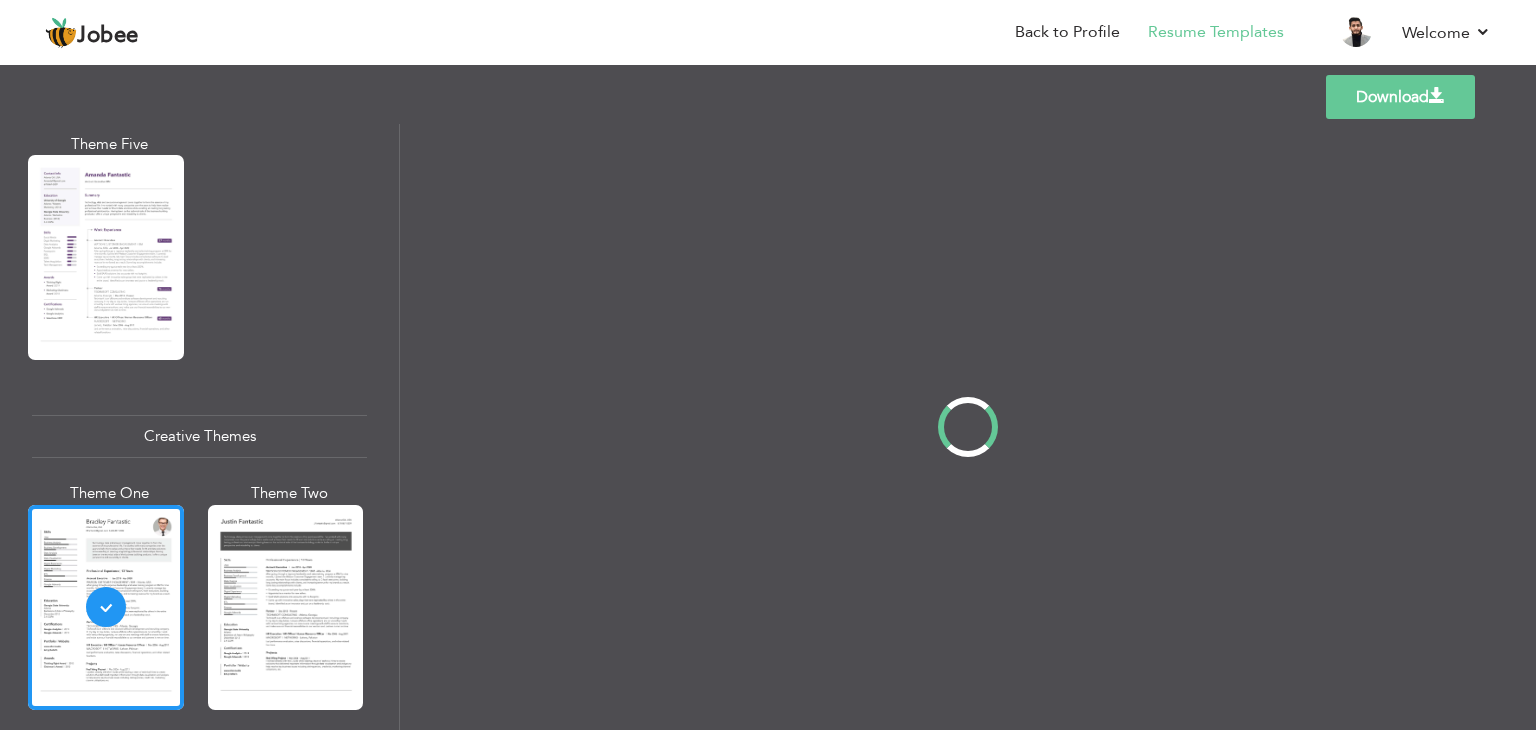 scroll, scrollTop: 0, scrollLeft: 0, axis: both 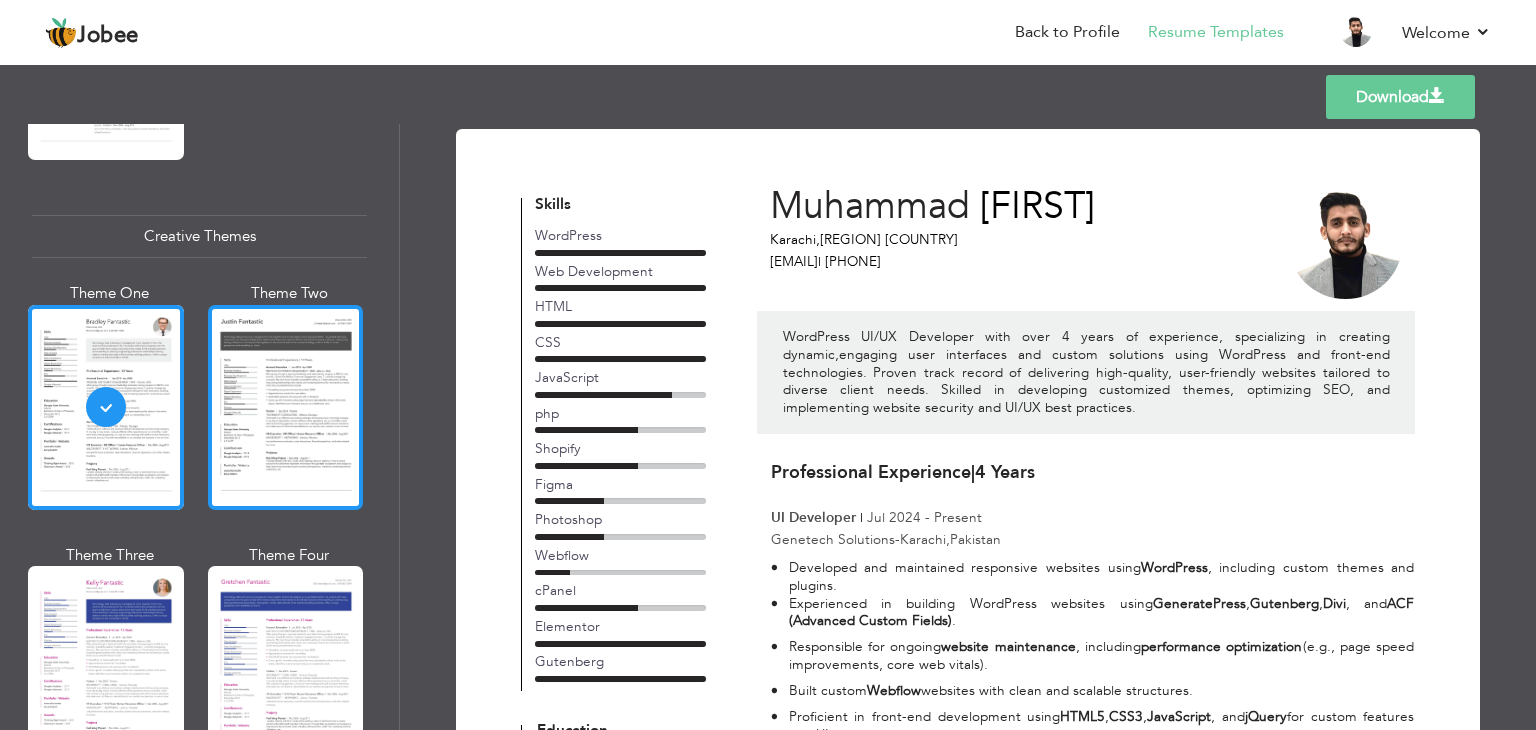 click at bounding box center (286, 407) 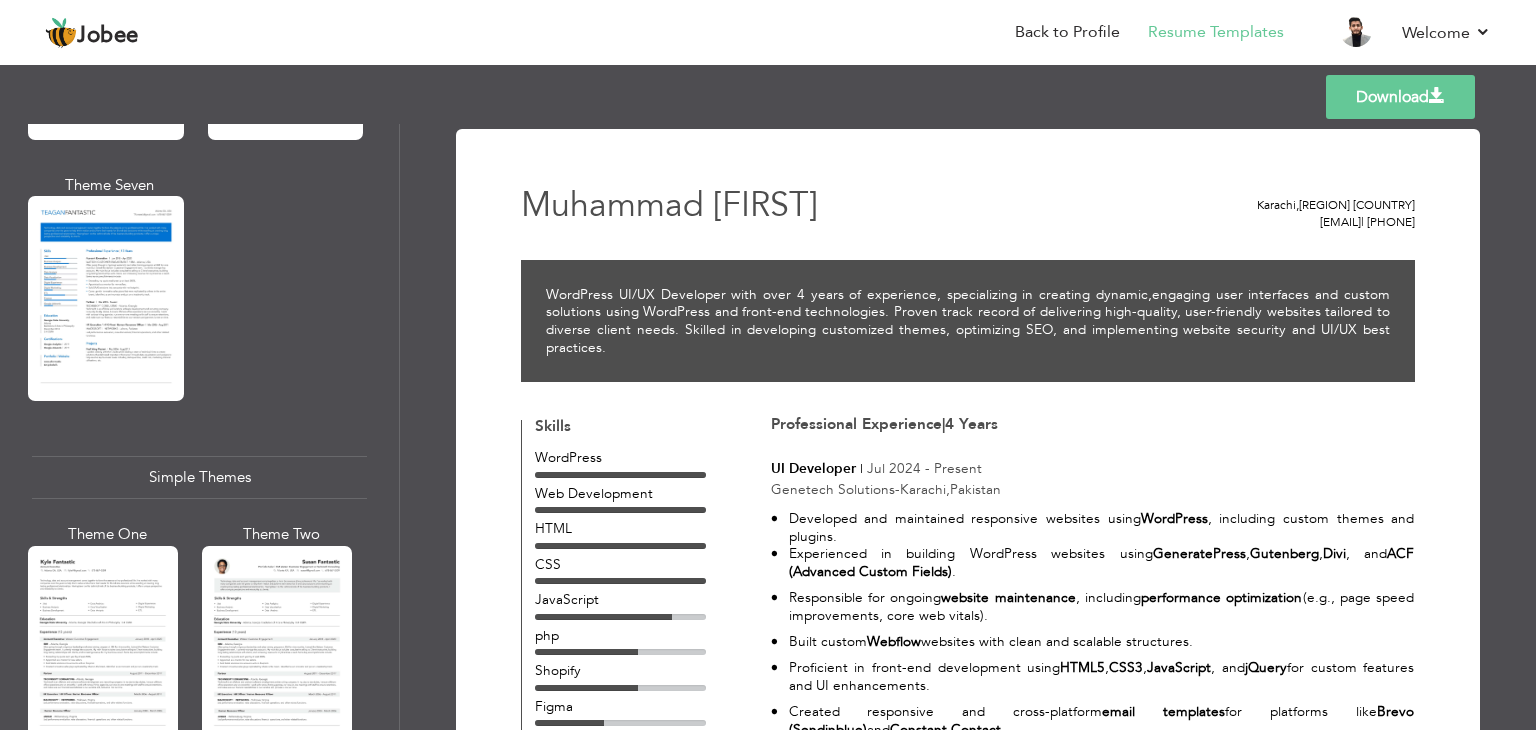 scroll, scrollTop: 3300, scrollLeft: 0, axis: vertical 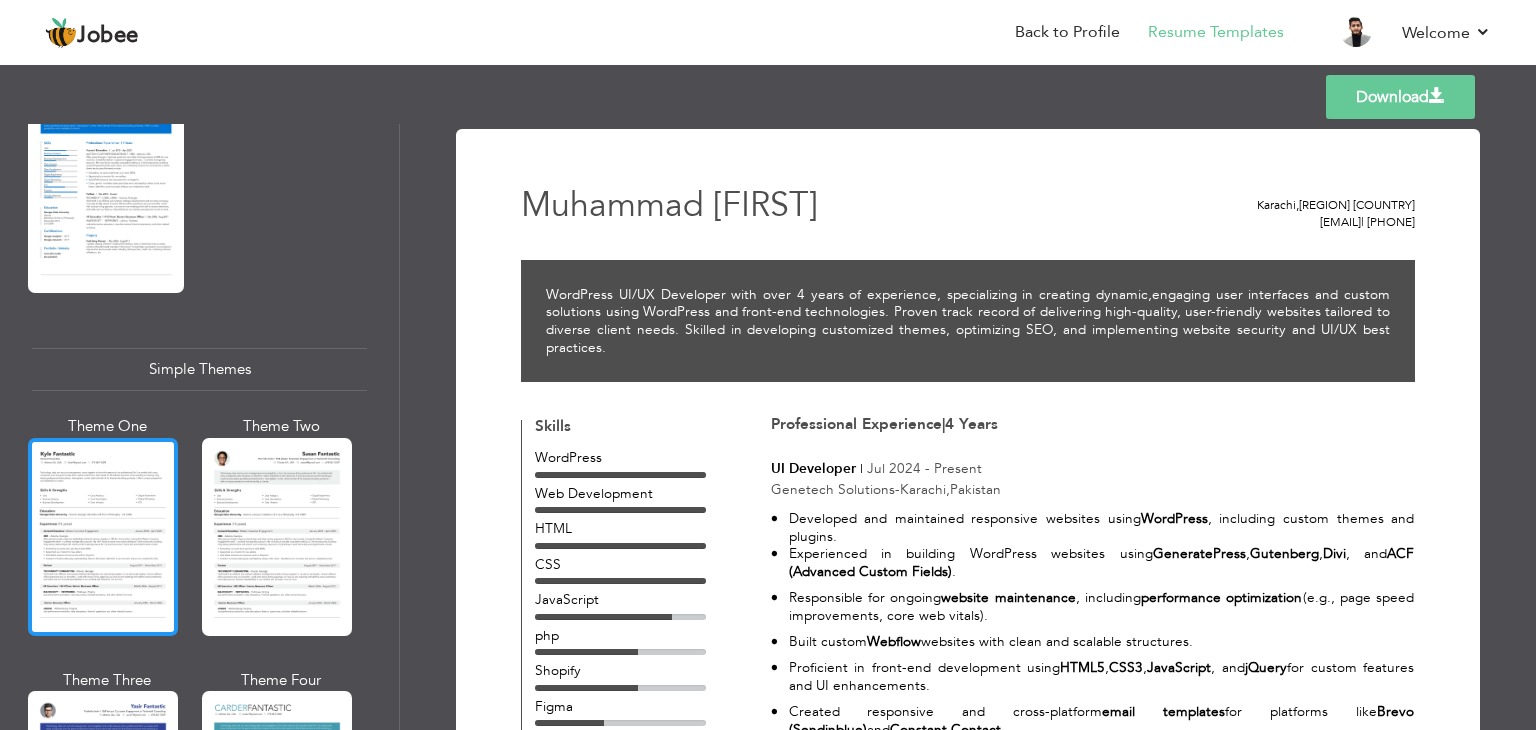 click at bounding box center (103, 537) 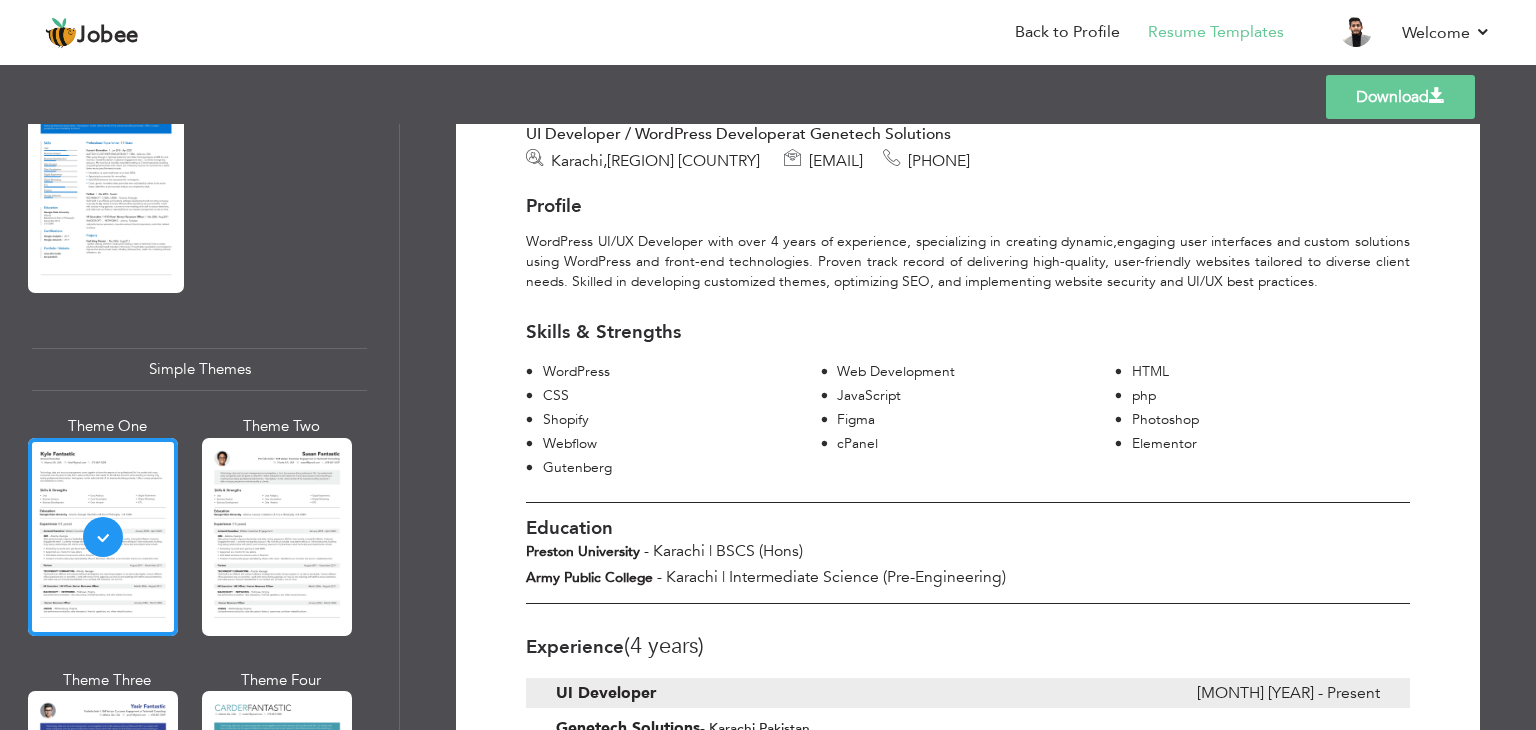 scroll, scrollTop: 200, scrollLeft: 0, axis: vertical 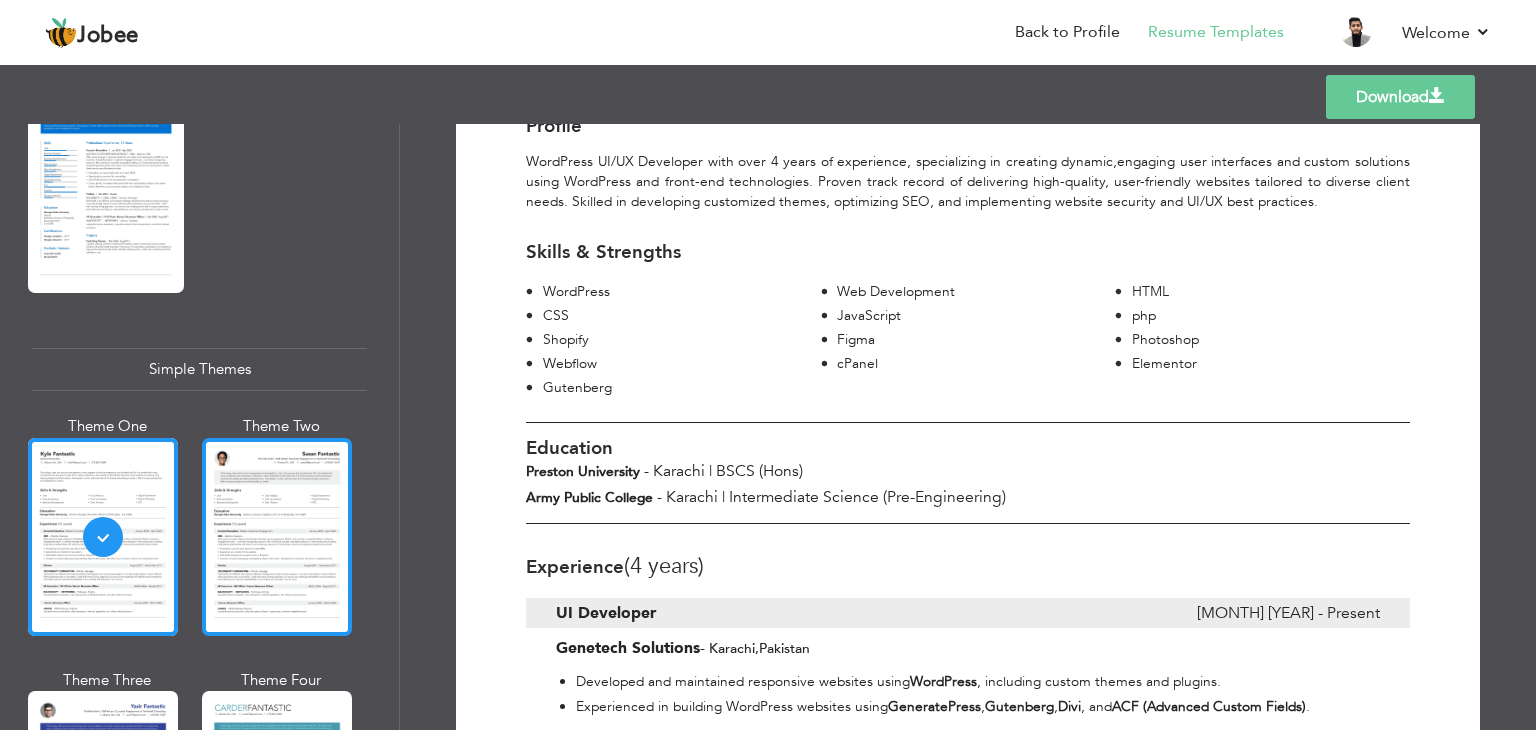 click at bounding box center [277, 537] 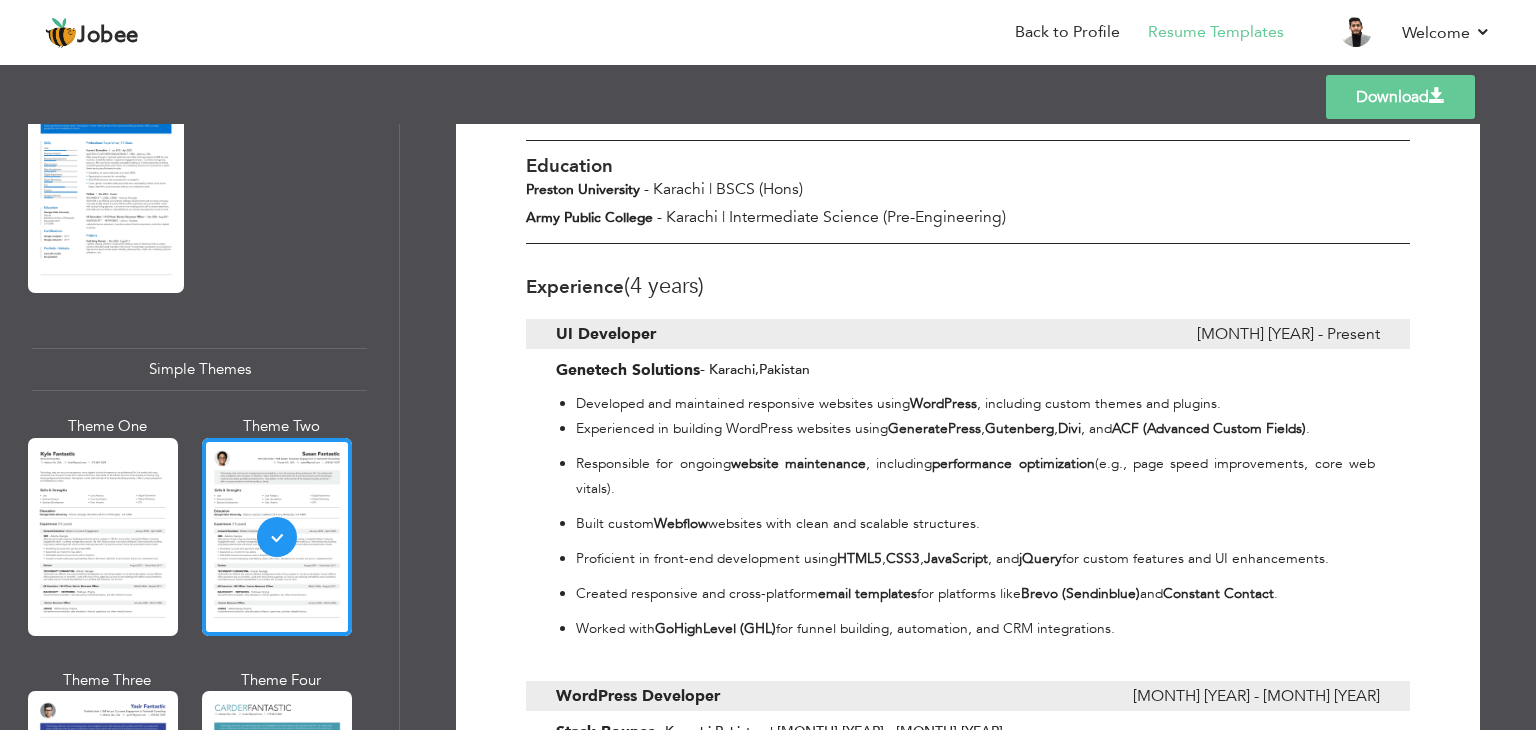 scroll, scrollTop: 500, scrollLeft: 0, axis: vertical 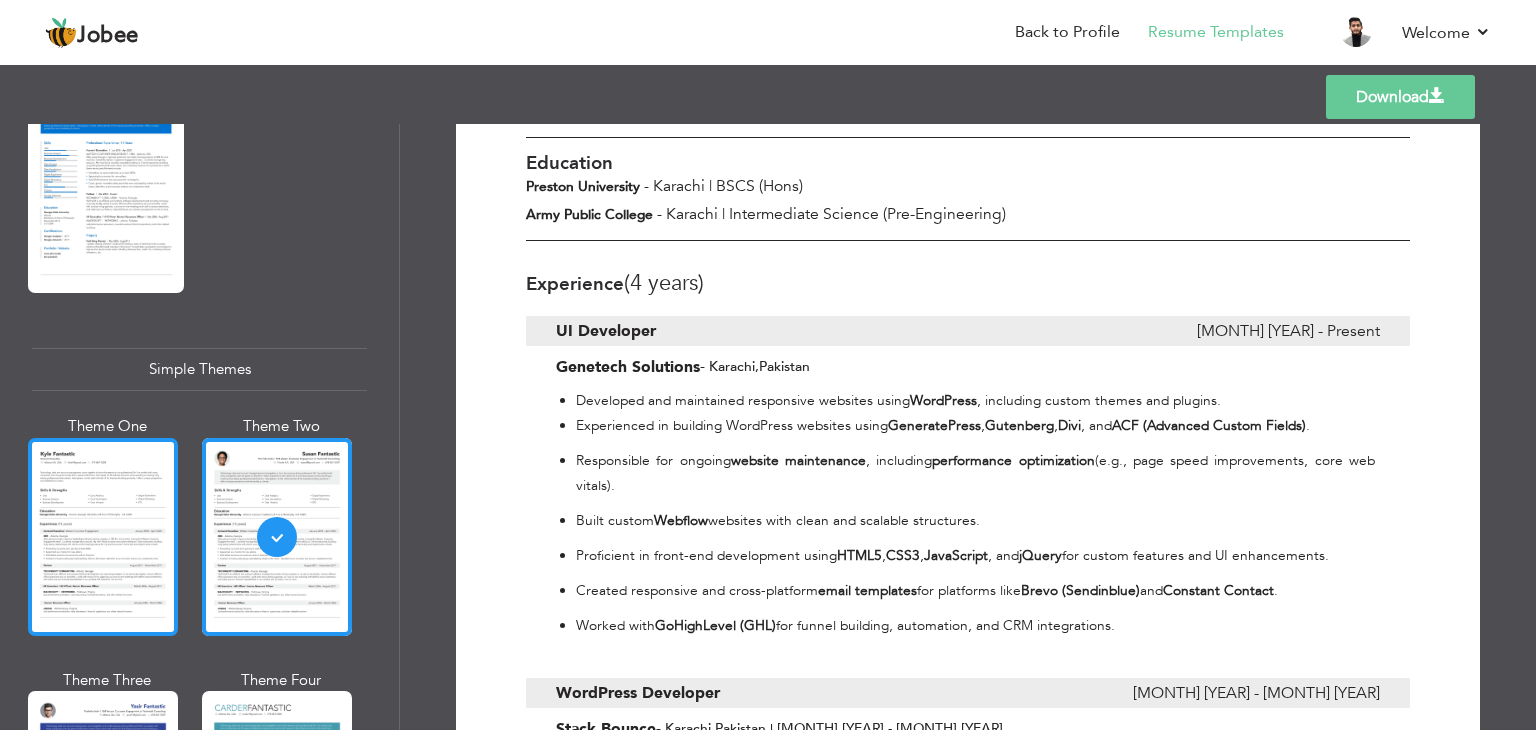 click at bounding box center [103, 537] 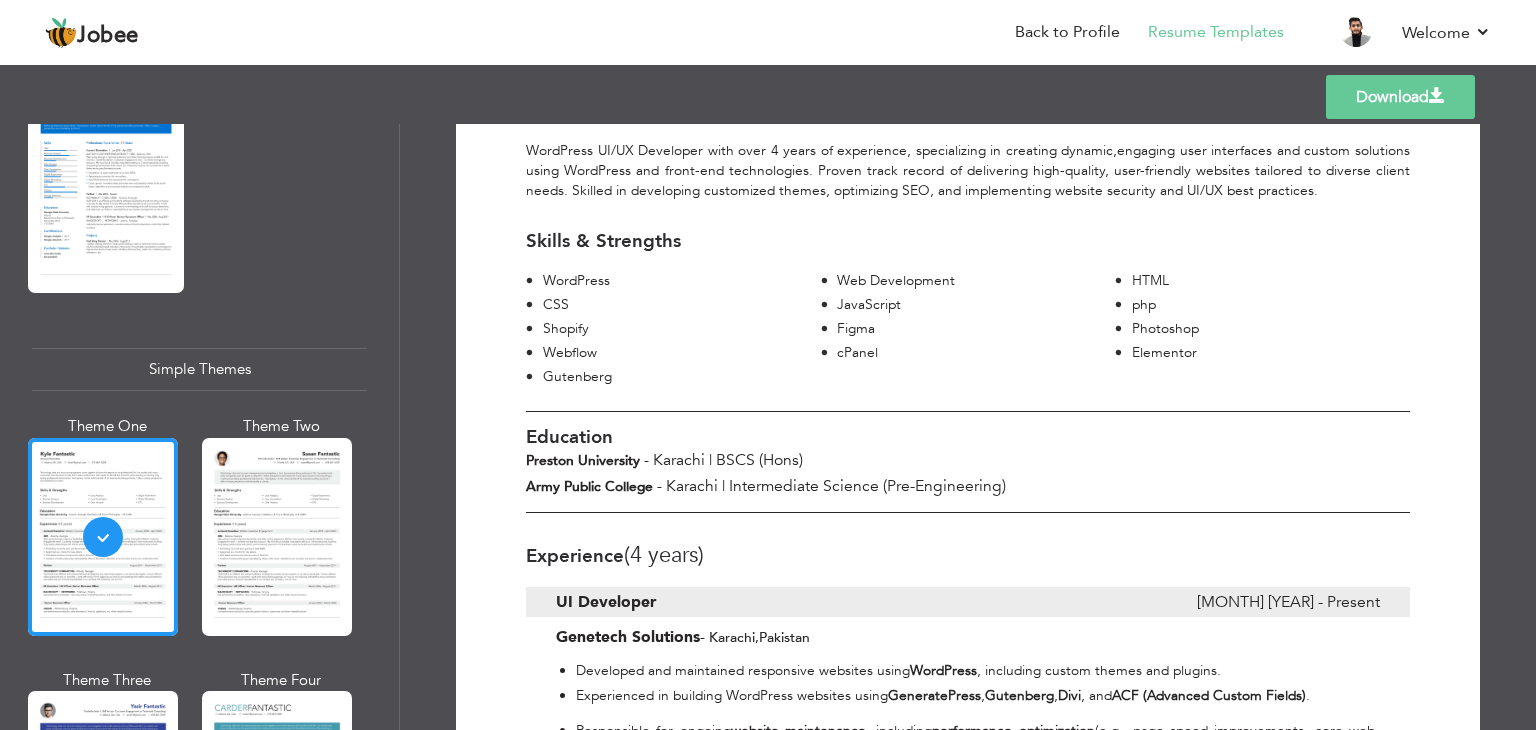 scroll, scrollTop: 0, scrollLeft: 0, axis: both 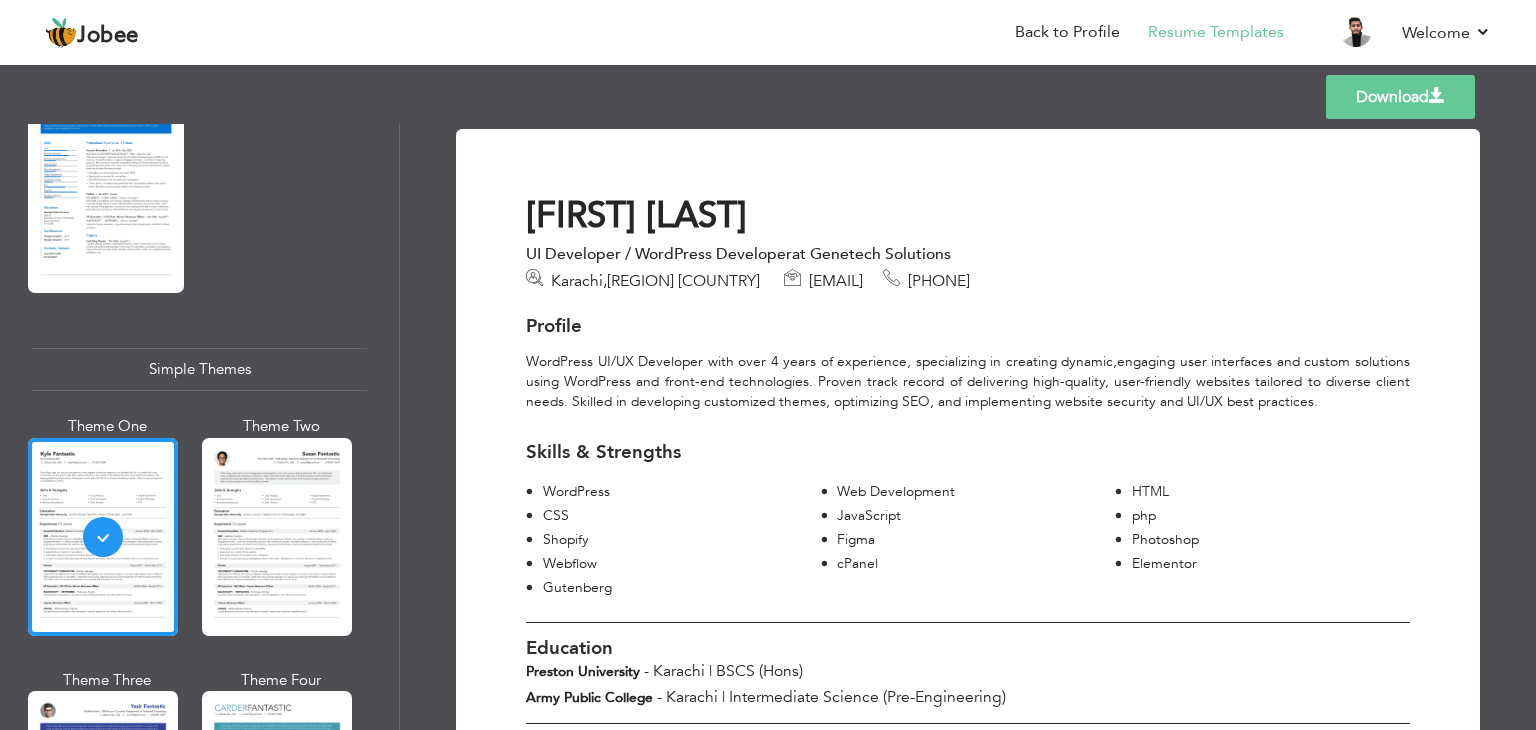 click on "Download" at bounding box center (1400, 97) 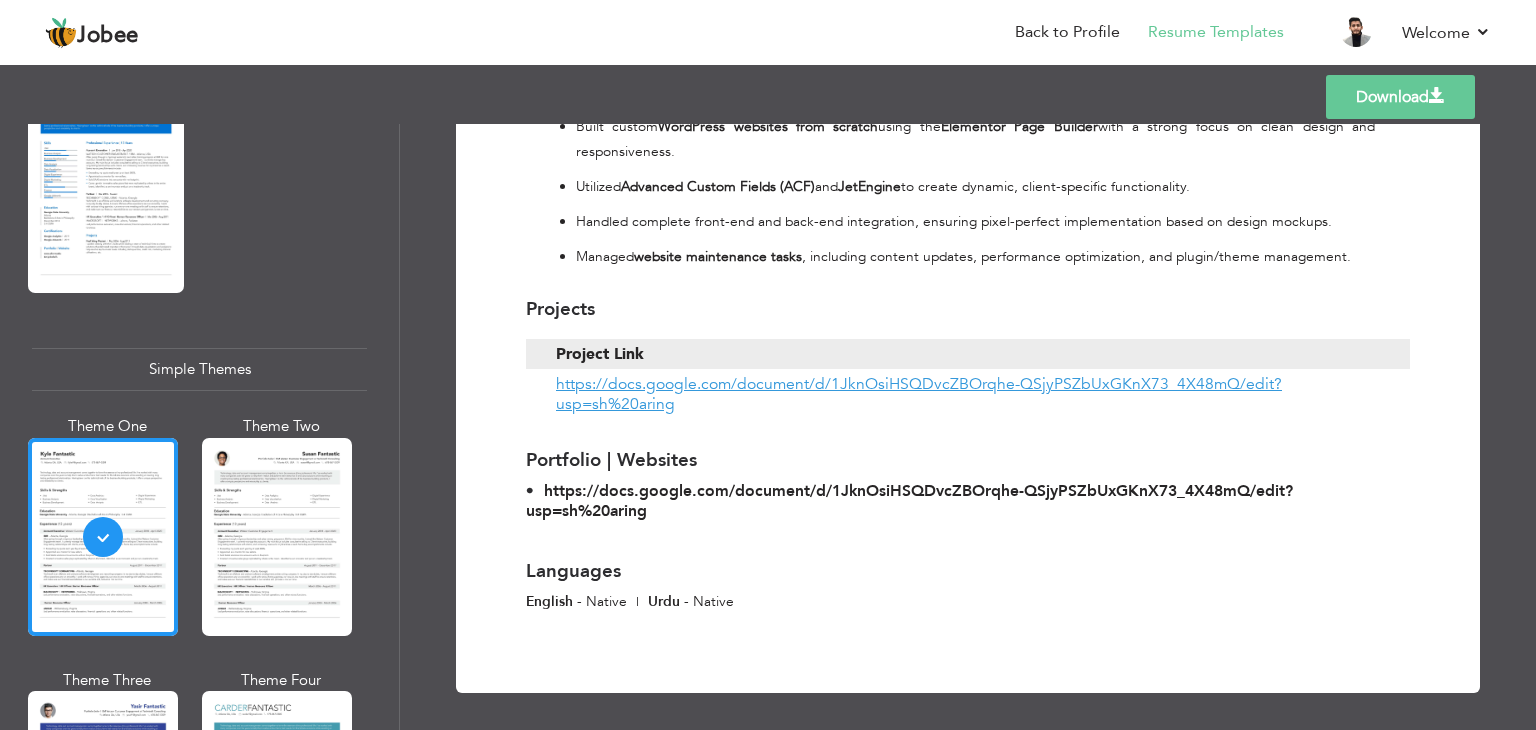 scroll, scrollTop: 1411, scrollLeft: 0, axis: vertical 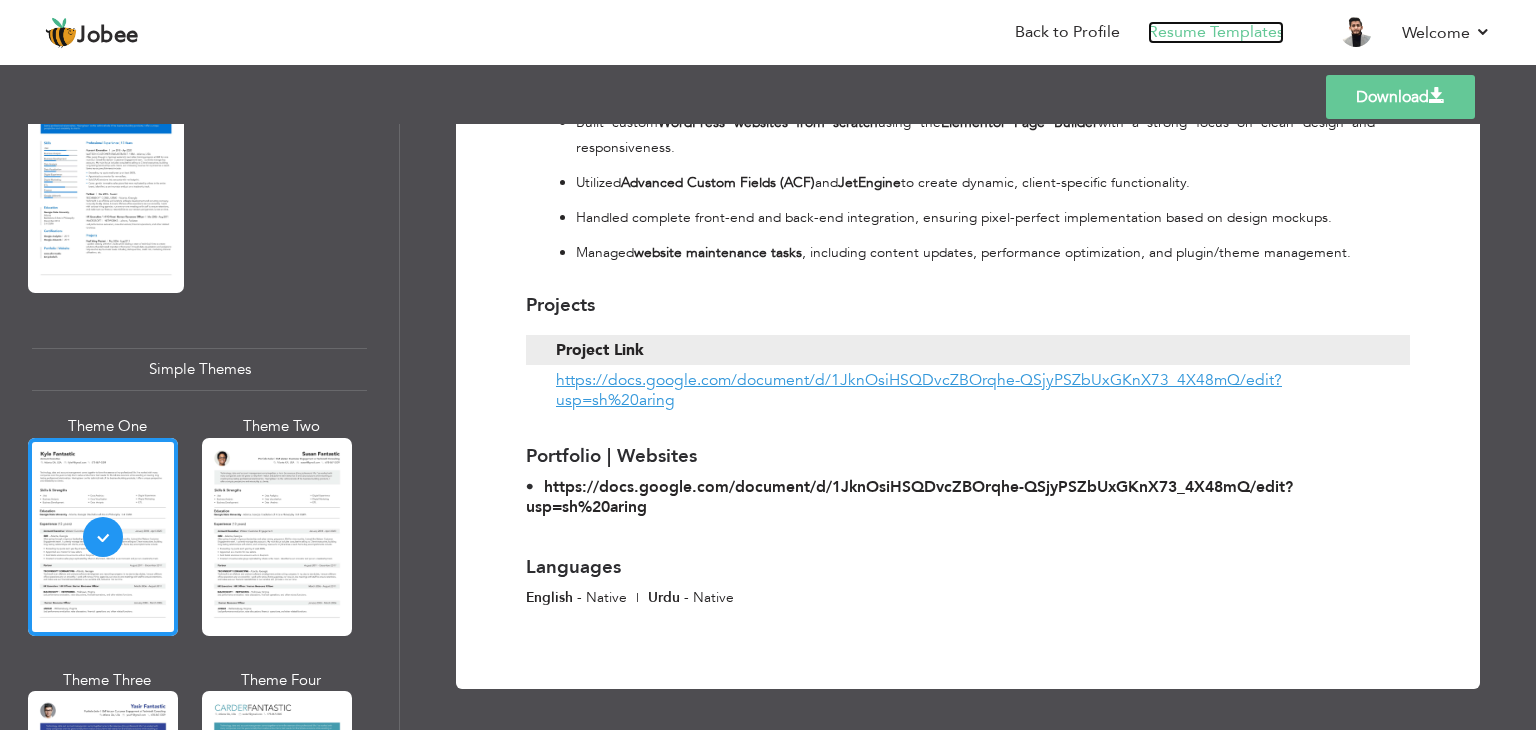 click on "Resume Templates" at bounding box center (1216, 32) 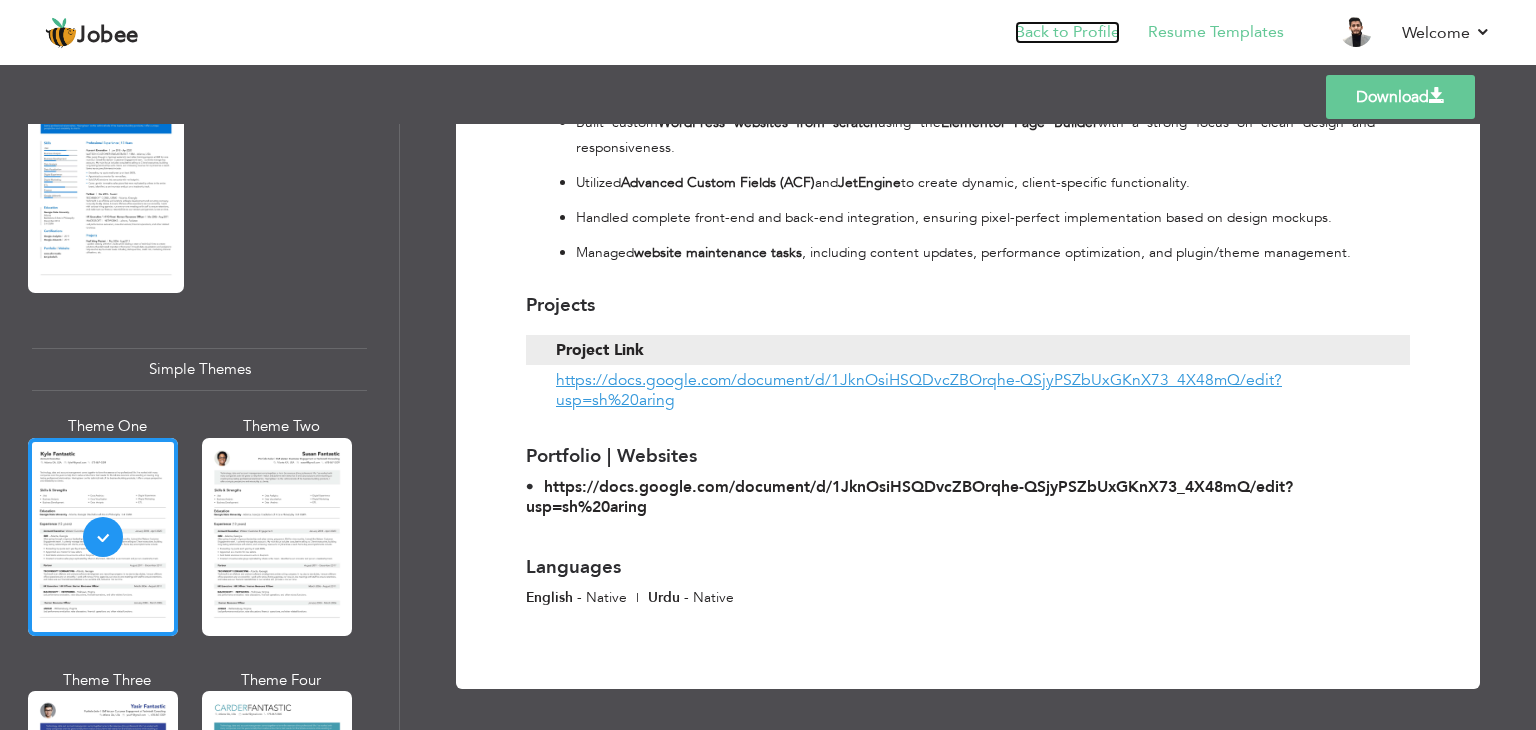 click on "Back to Profile" at bounding box center [1067, 32] 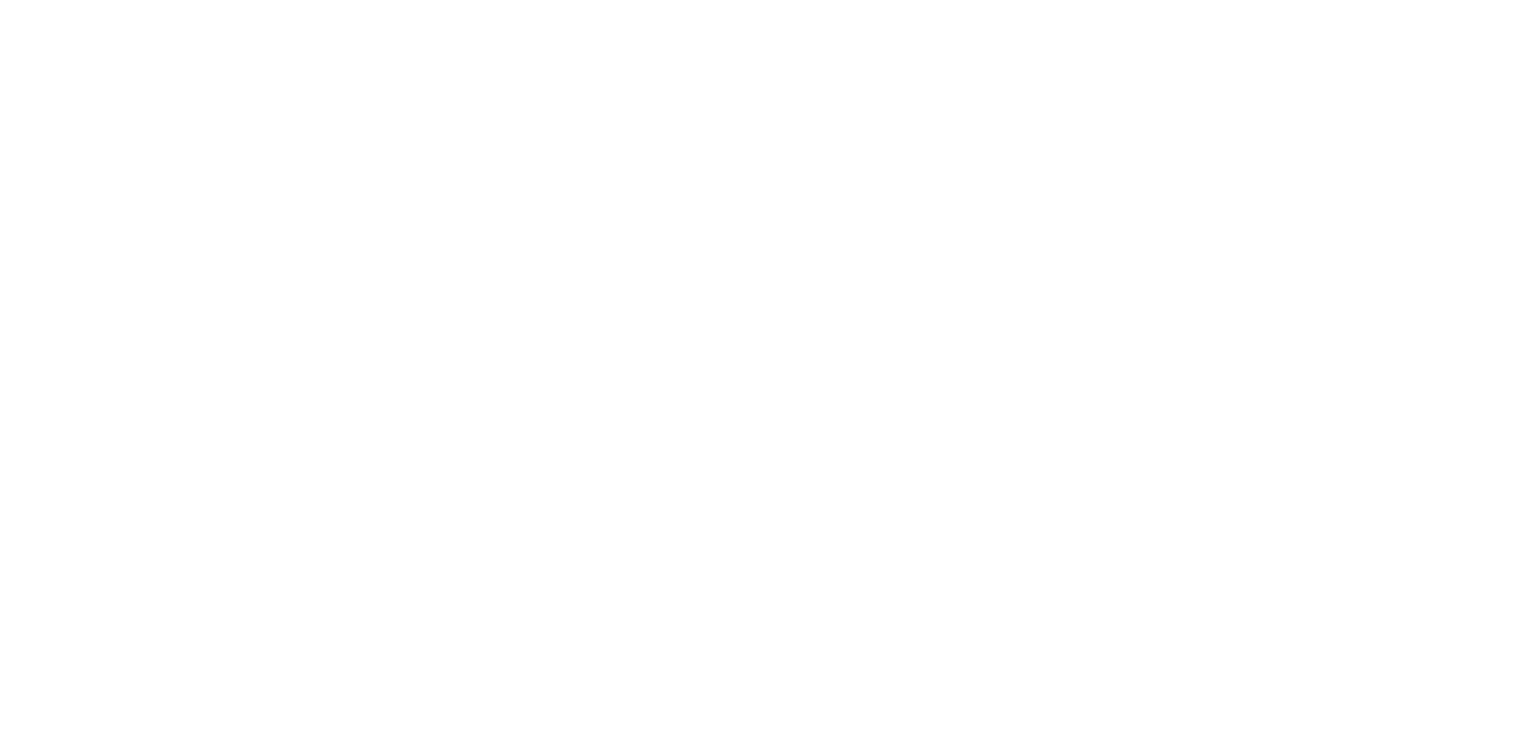scroll, scrollTop: 0, scrollLeft: 0, axis: both 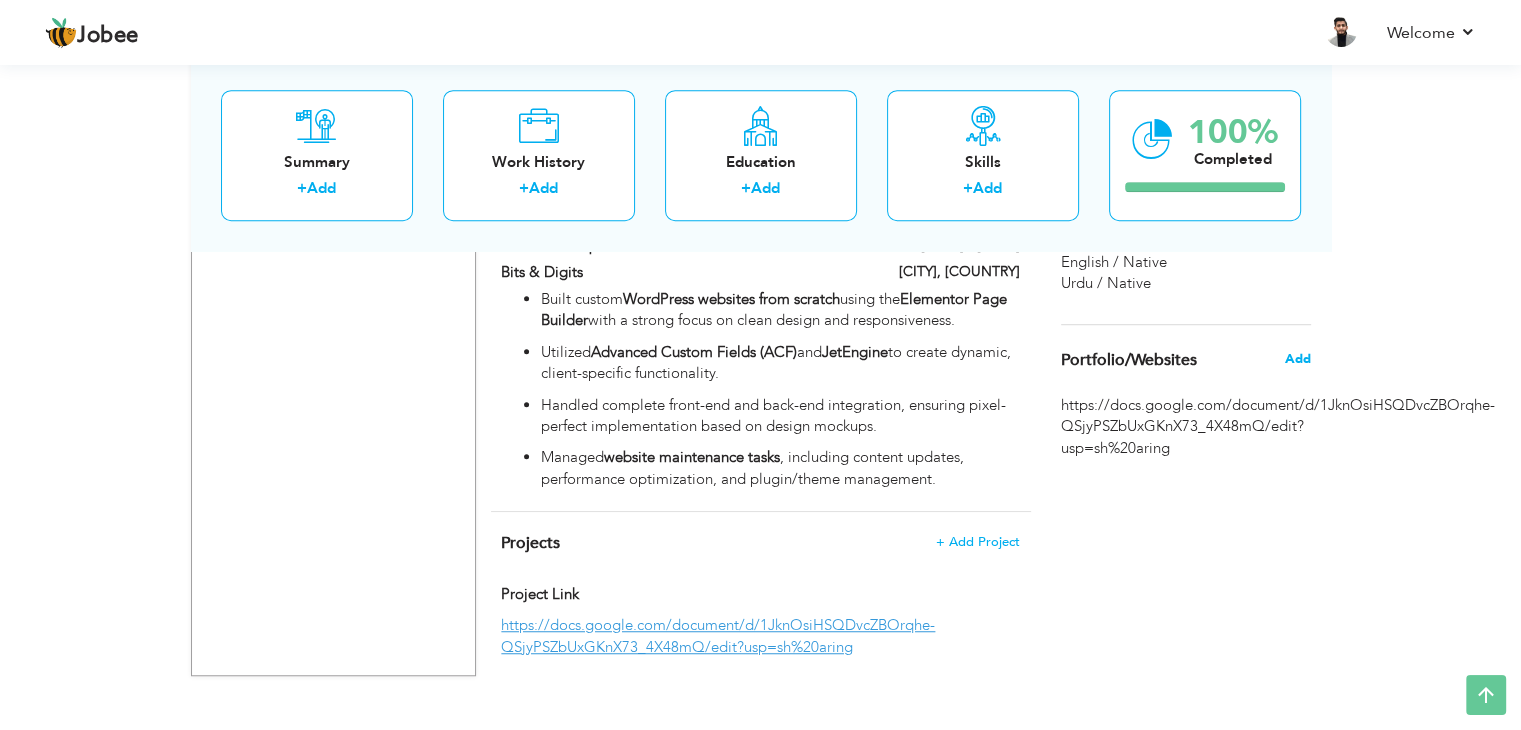 click on "Add" at bounding box center (1297, 359) 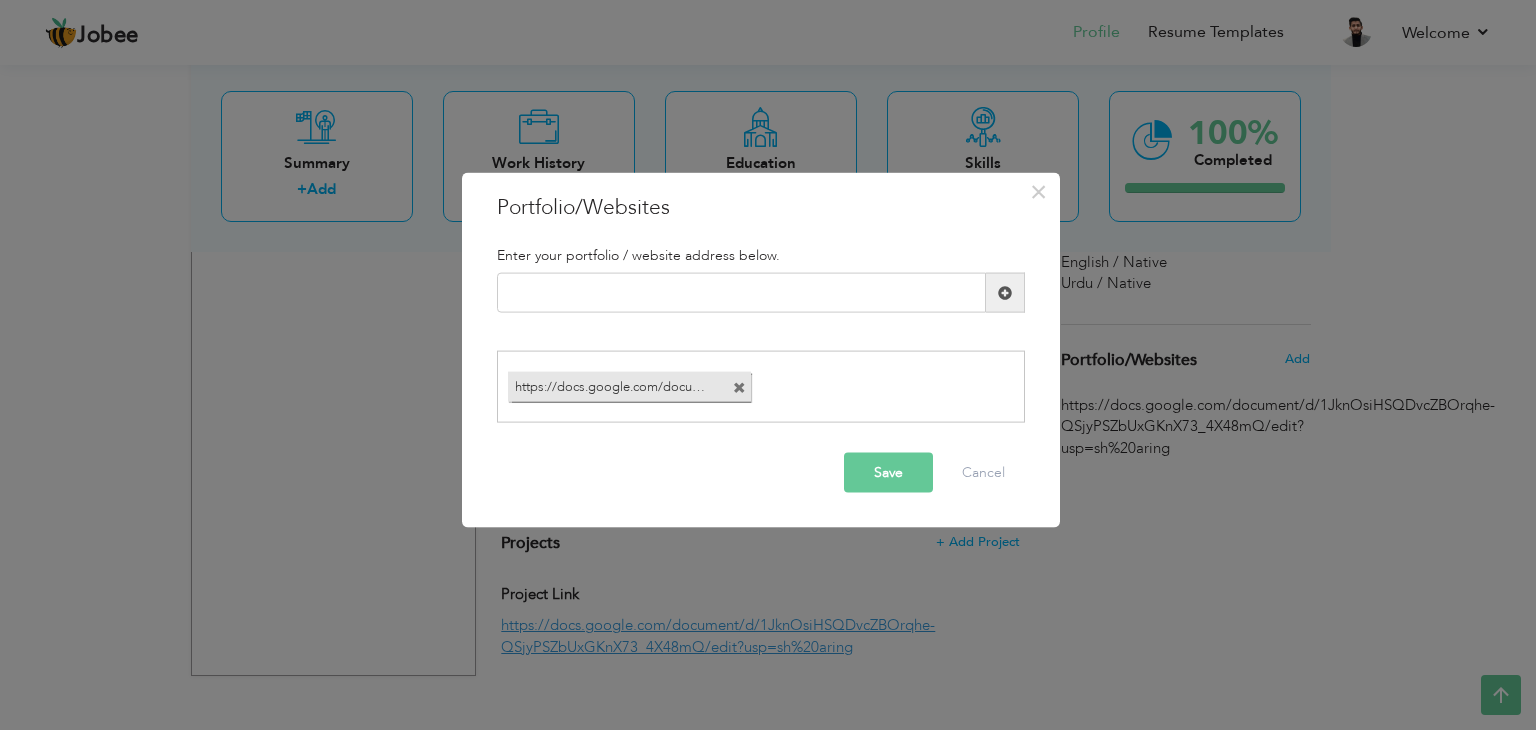 click at bounding box center [742, 381] 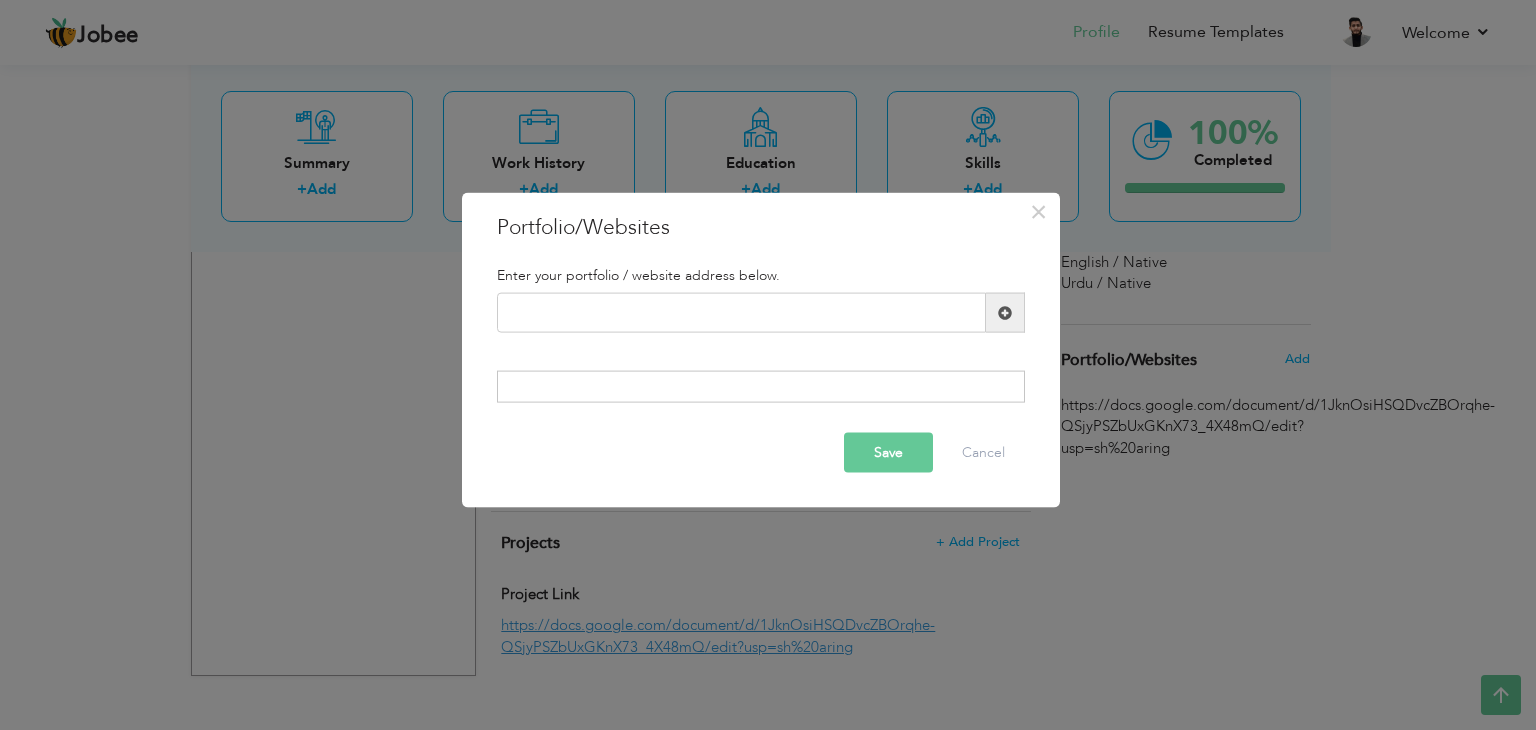 click on "Save" at bounding box center (888, 452) 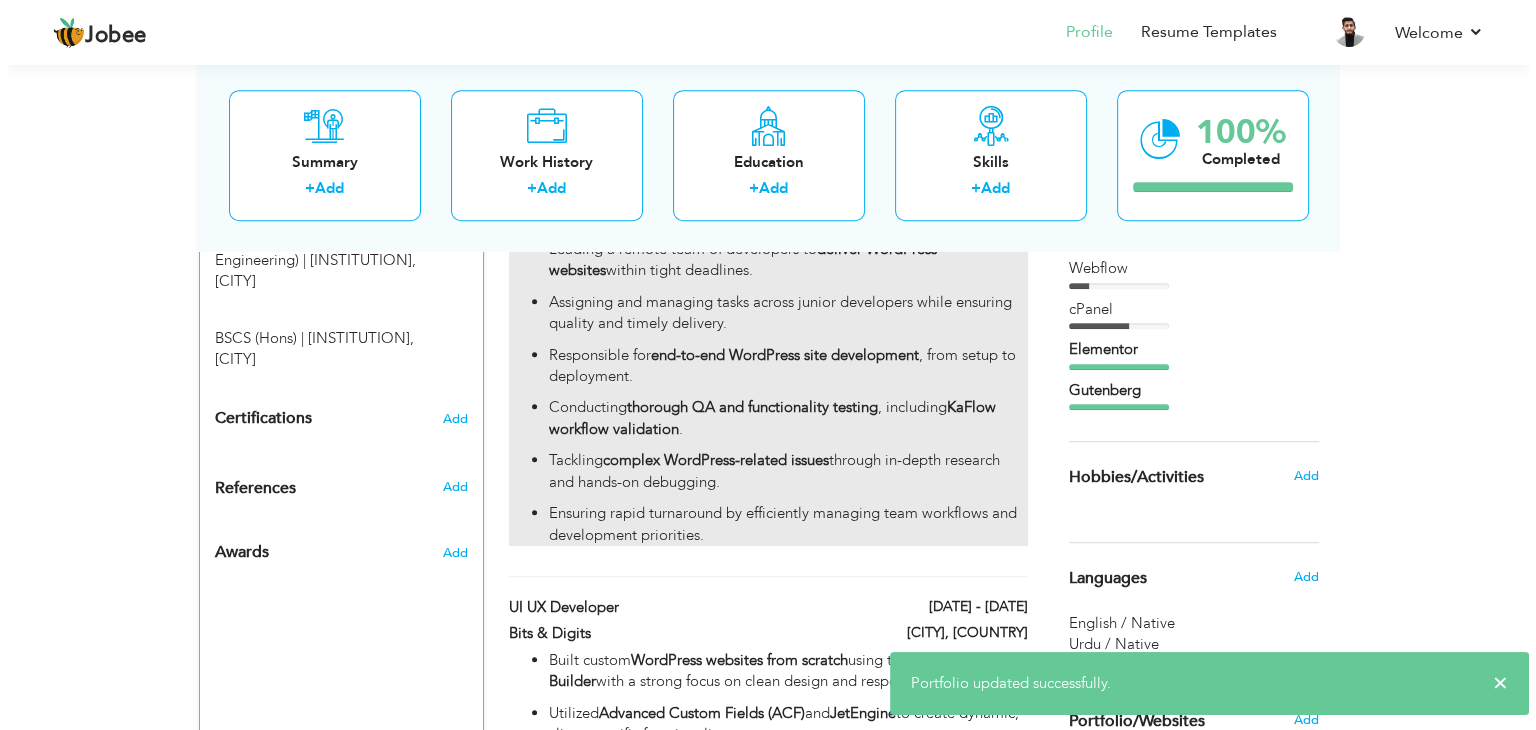 scroll, scrollTop: 880, scrollLeft: 0, axis: vertical 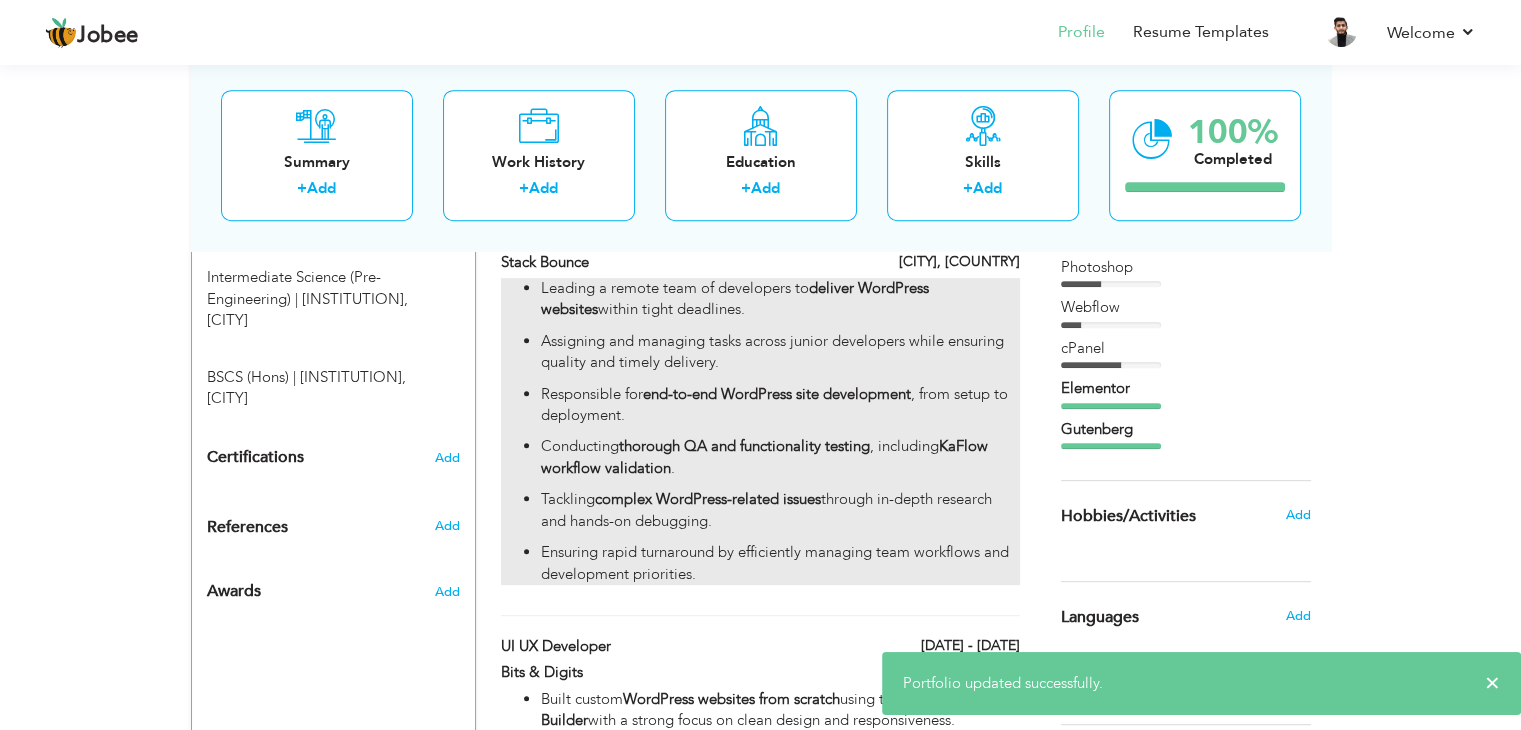 click on "thorough QA and functionality testing" at bounding box center (744, 446) 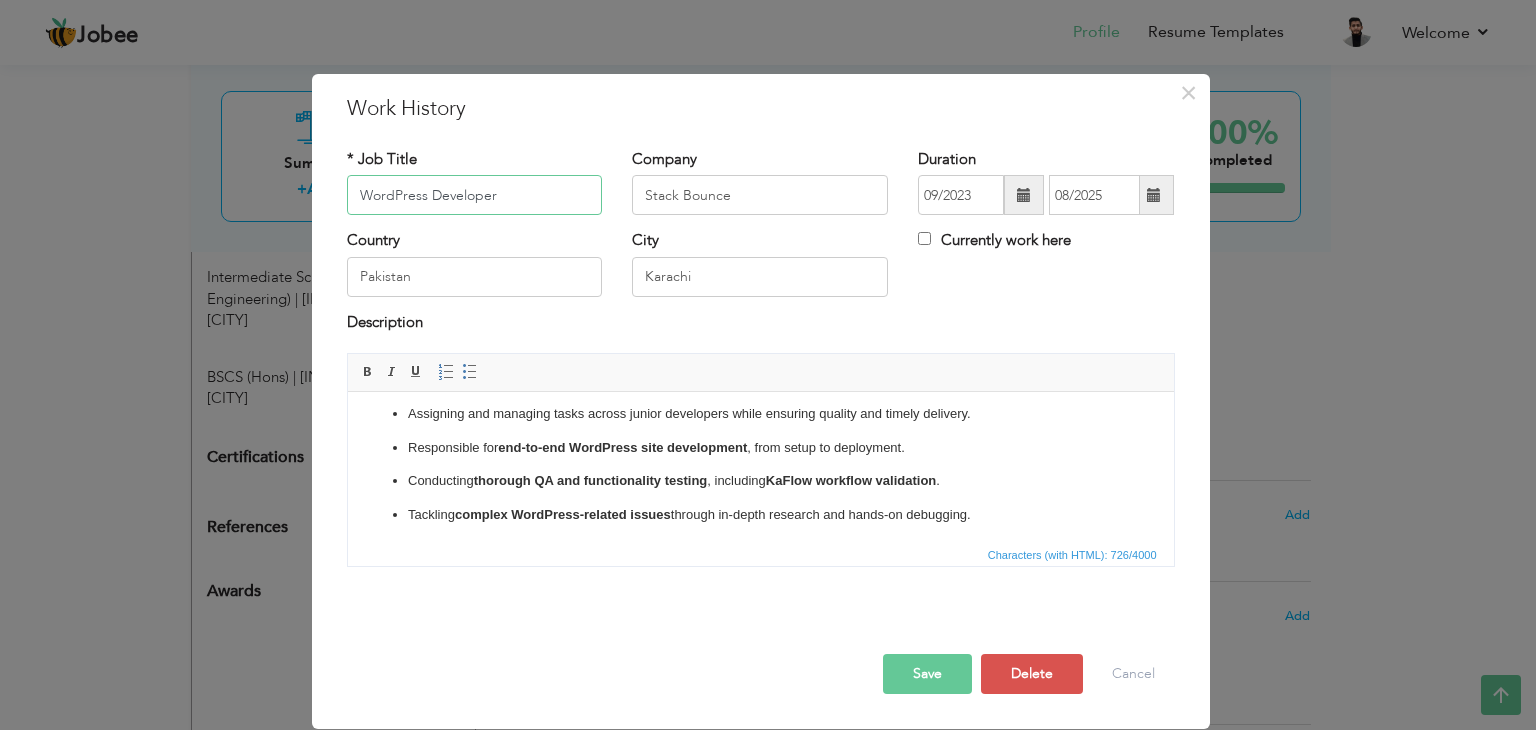 scroll, scrollTop: 79, scrollLeft: 0, axis: vertical 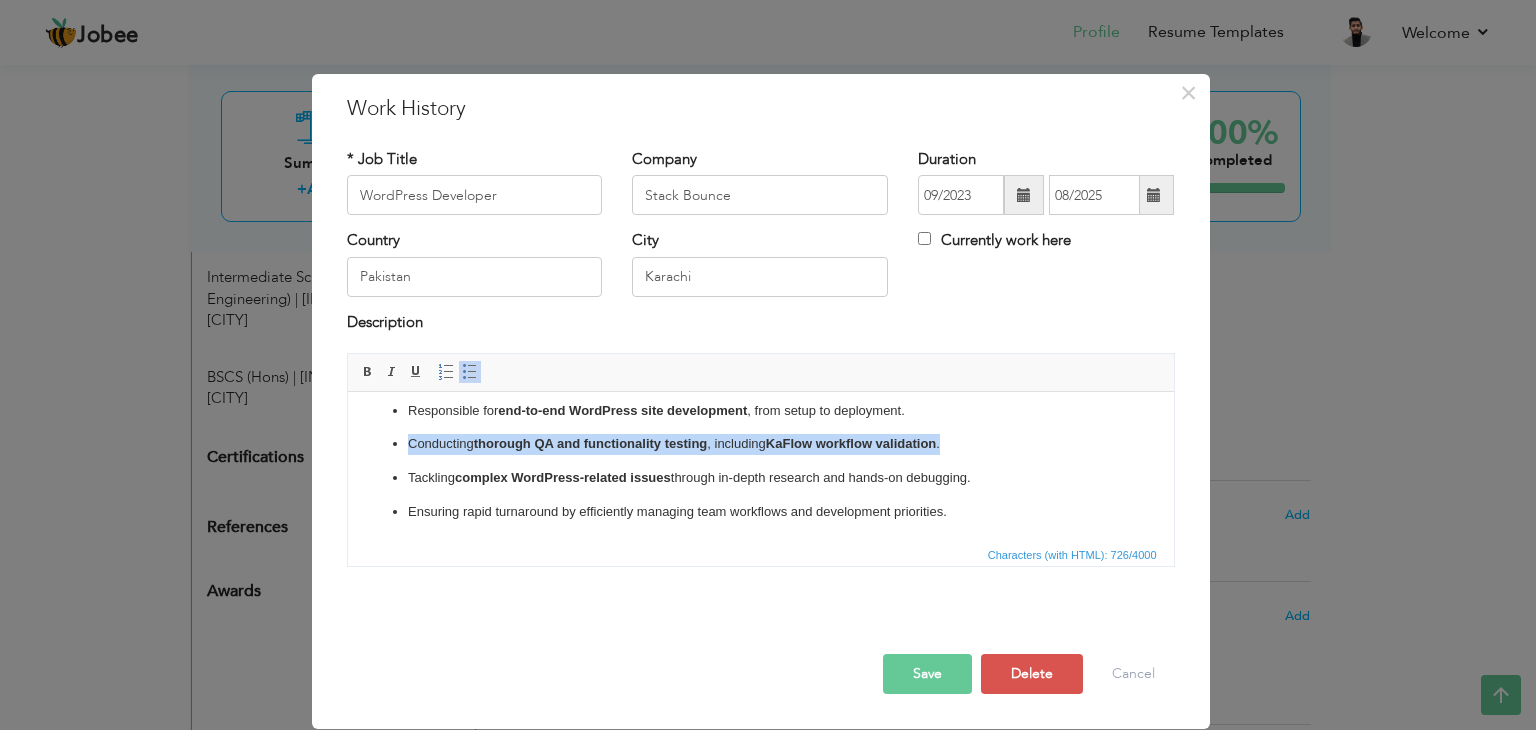 drag, startPoint x: 406, startPoint y: 448, endPoint x: 969, endPoint y: 441, distance: 563.0435 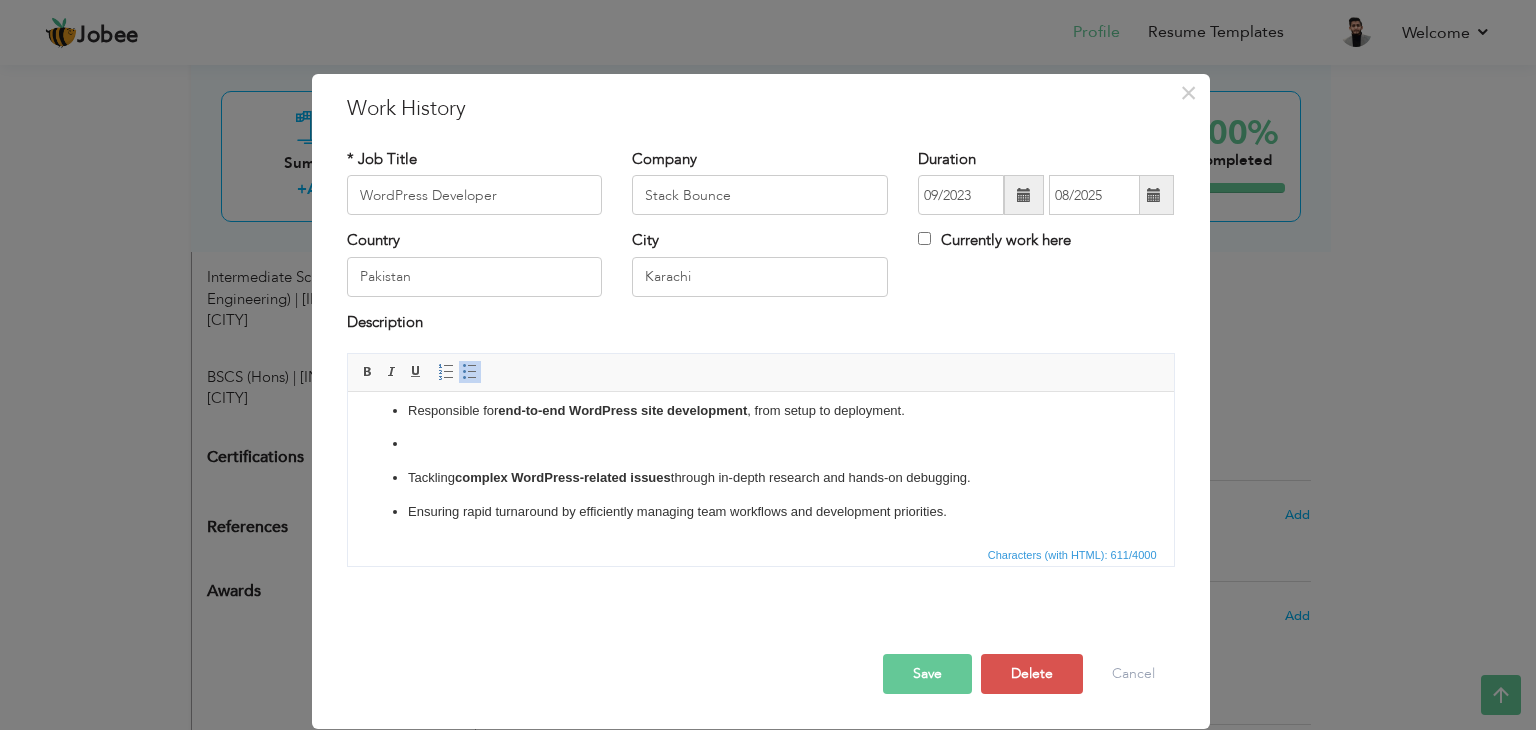 scroll, scrollTop: 45, scrollLeft: 0, axis: vertical 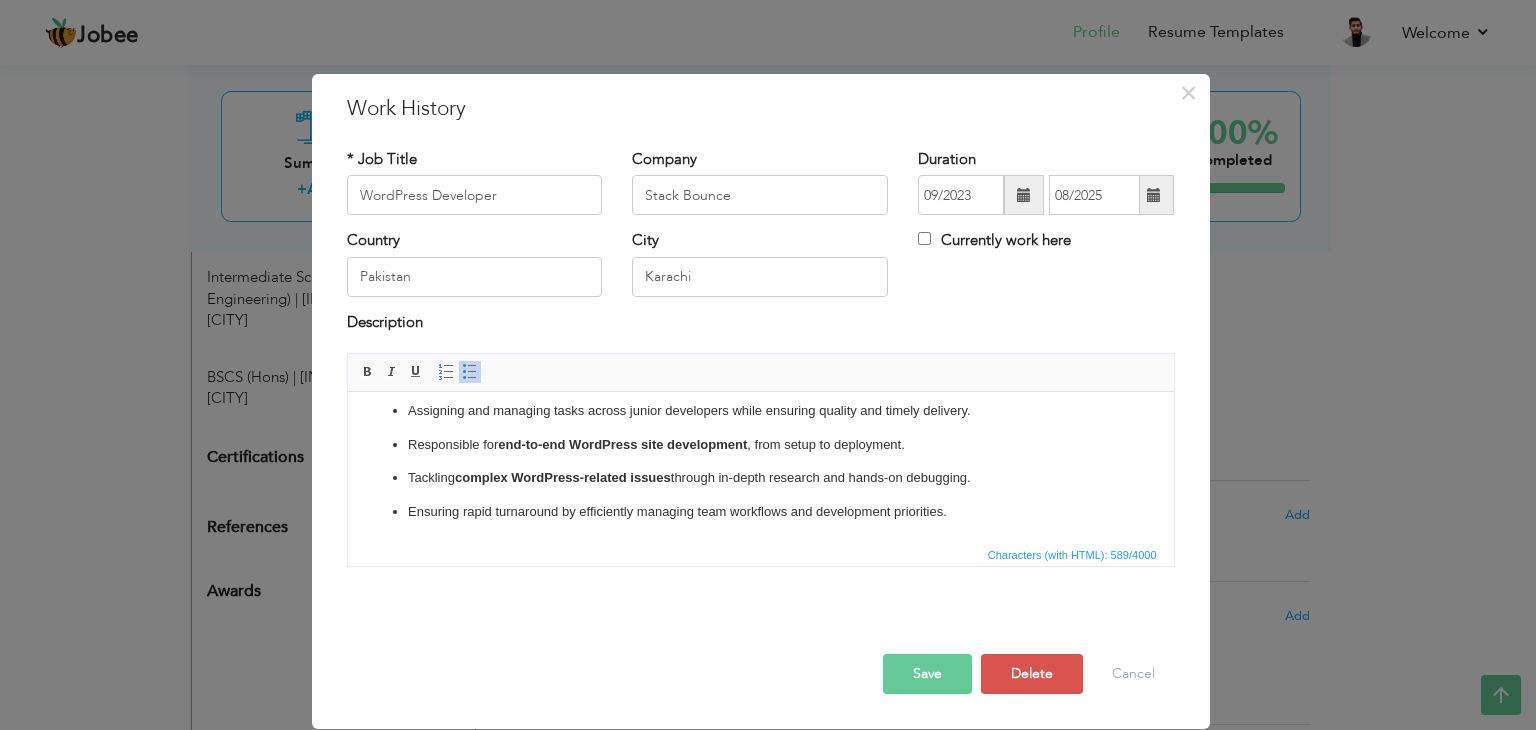 click at bounding box center (761, 633) 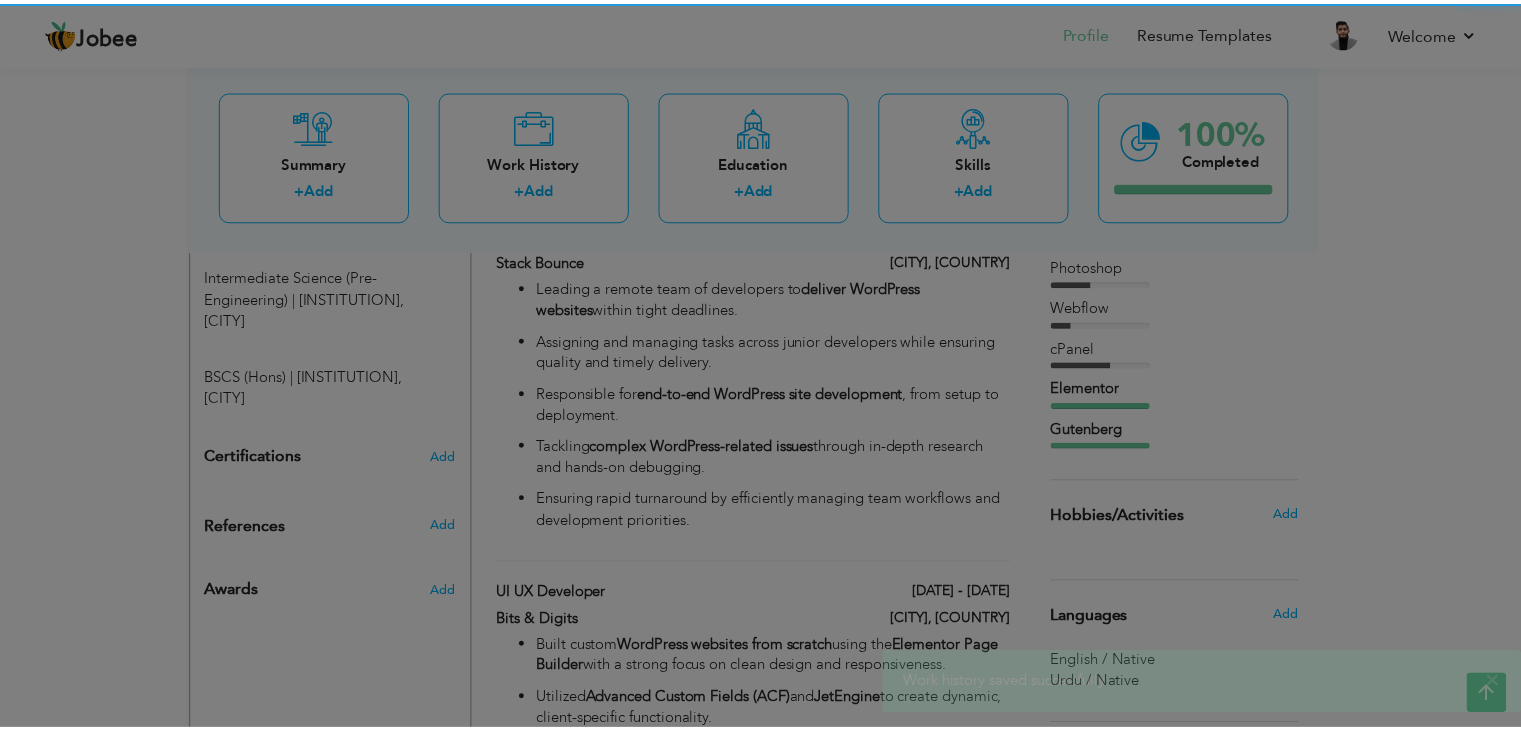 scroll, scrollTop: 0, scrollLeft: 0, axis: both 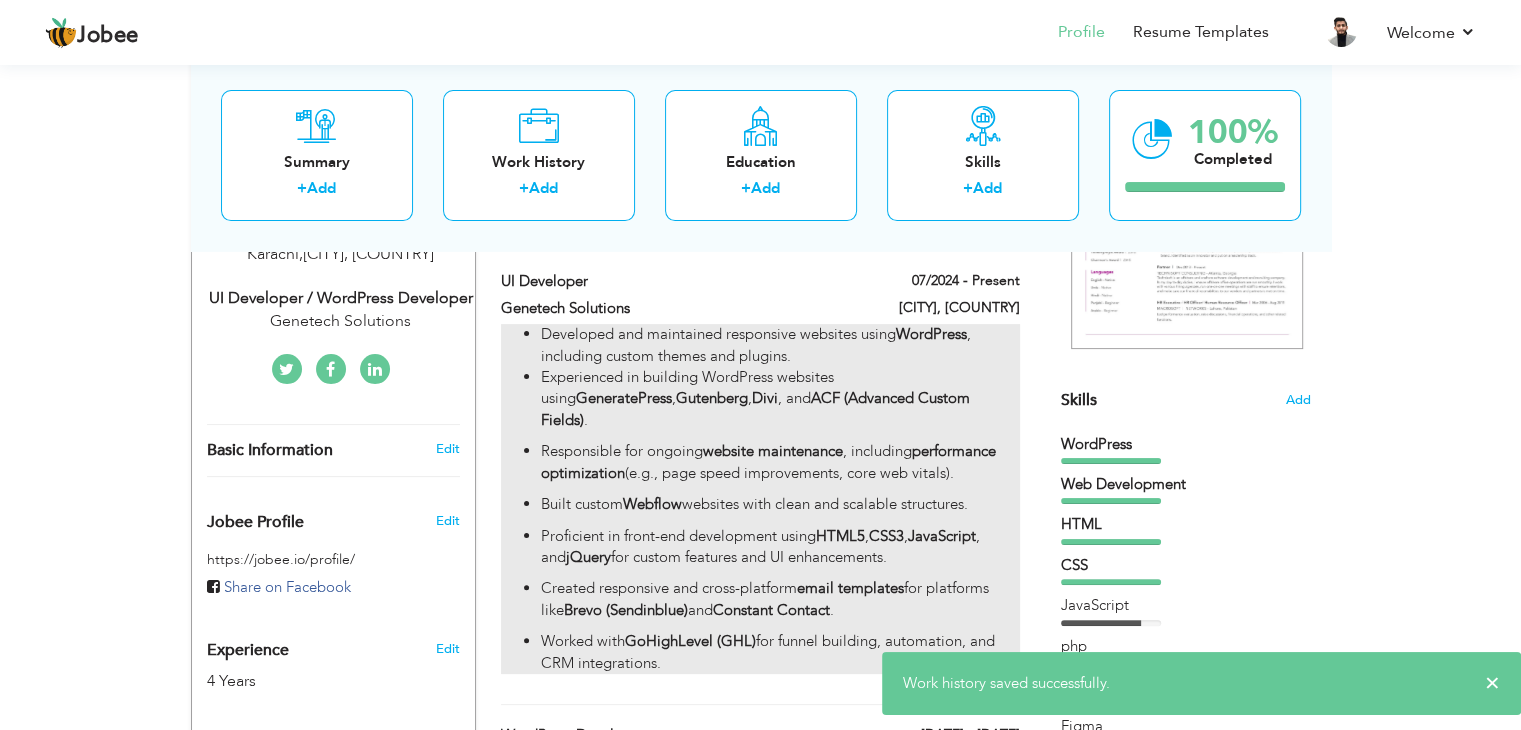 click on "website maintenance" at bounding box center (773, 451) 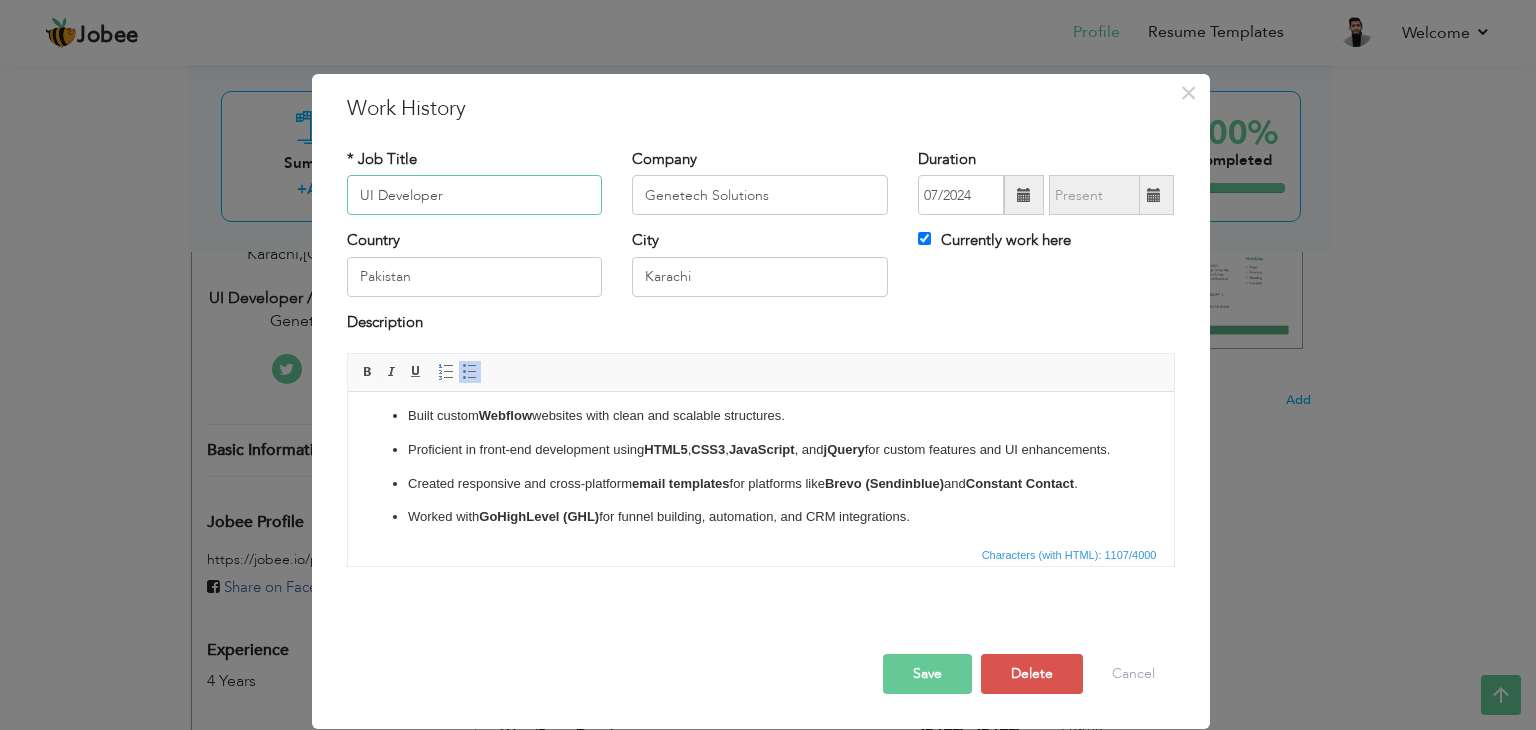 scroll, scrollTop: 176, scrollLeft: 0, axis: vertical 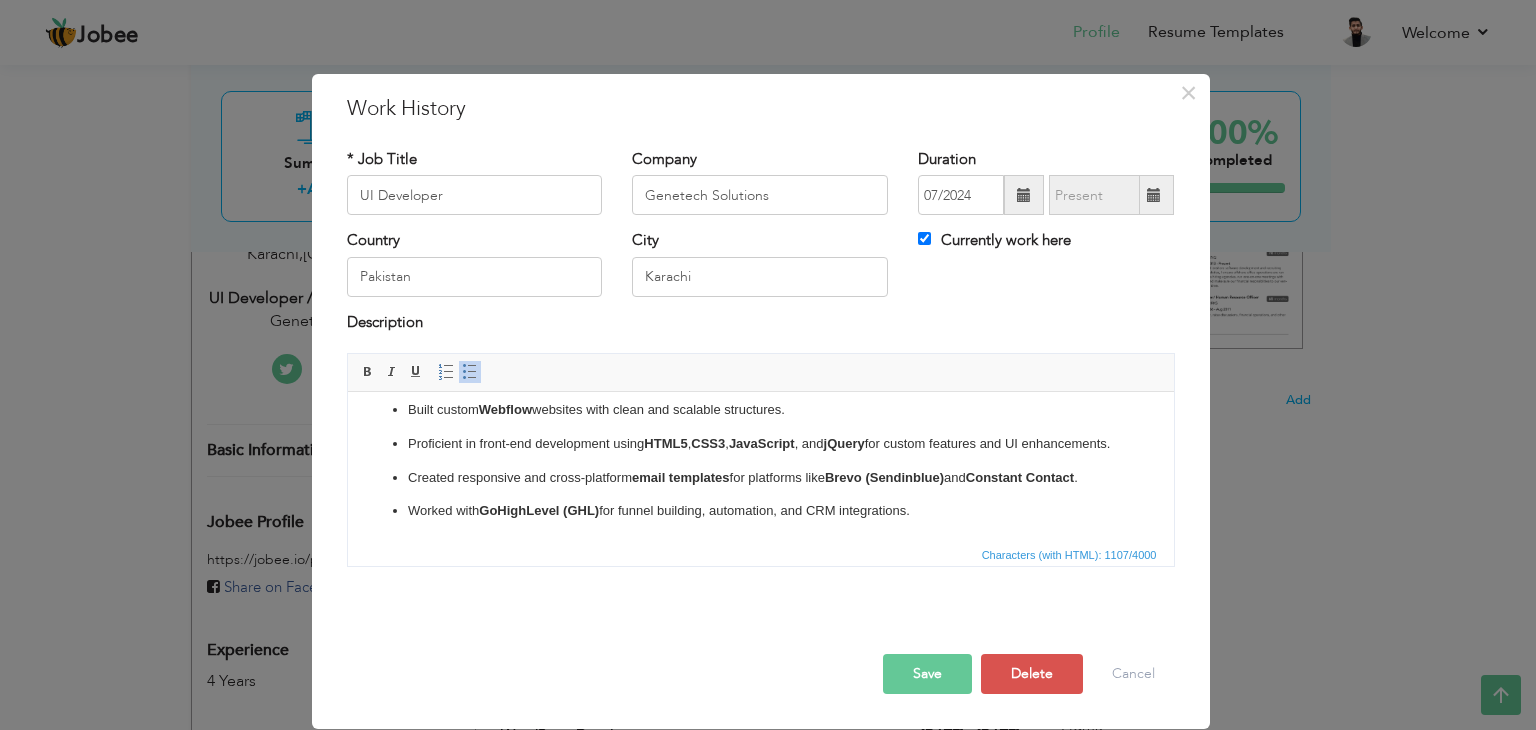 click on "Save" at bounding box center (927, 674) 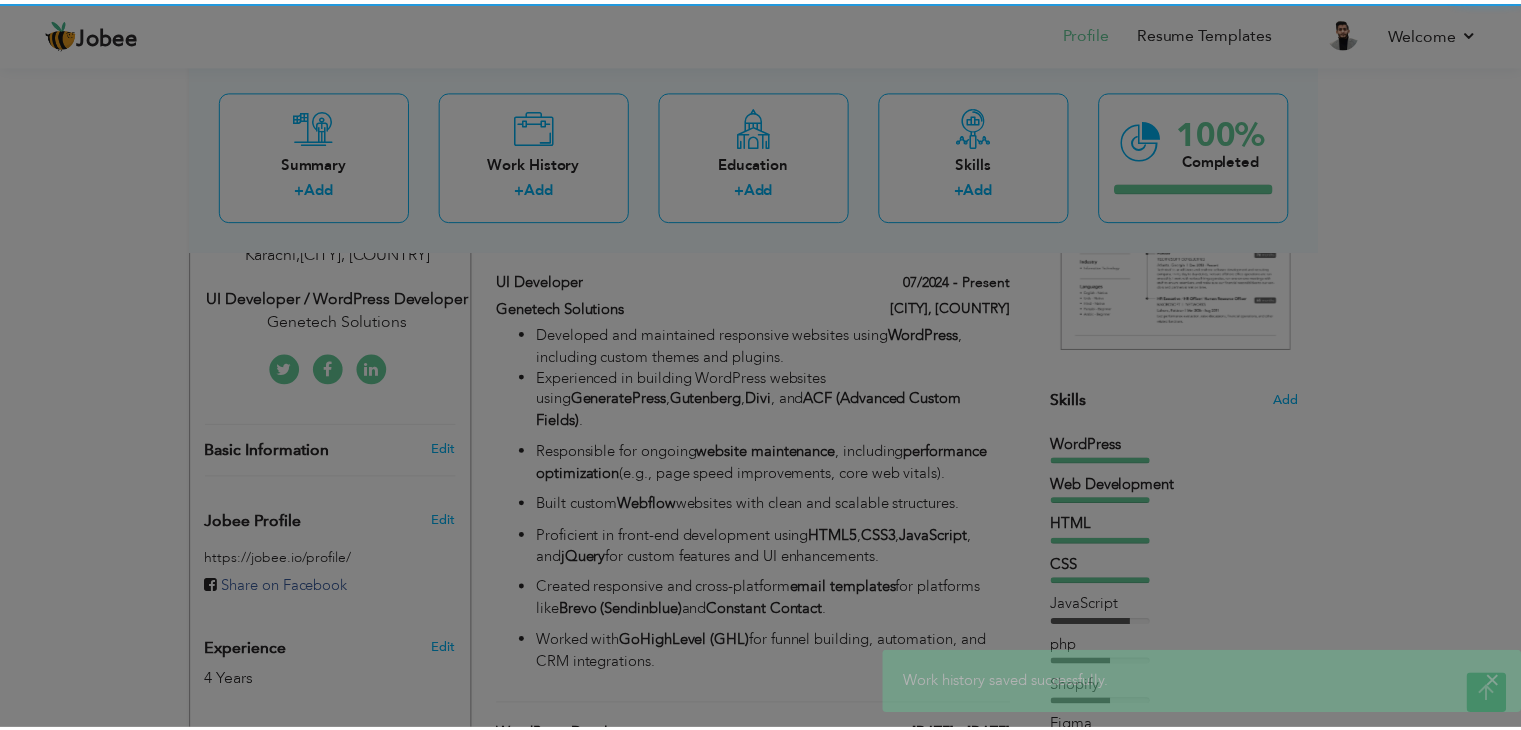 scroll, scrollTop: 0, scrollLeft: 0, axis: both 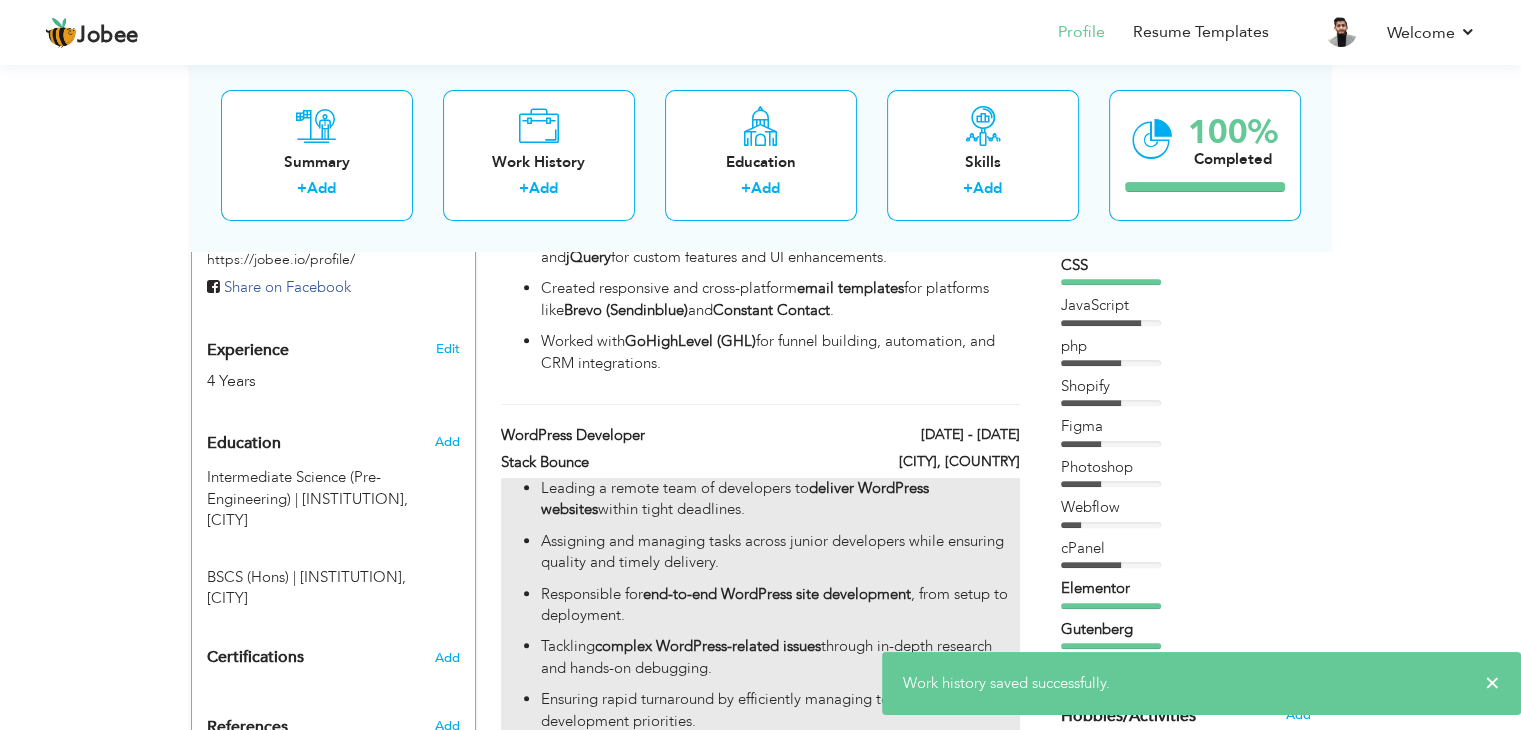 click on "Assigning and managing tasks across junior developers while ensuring quality and timely delivery." at bounding box center (780, 552) 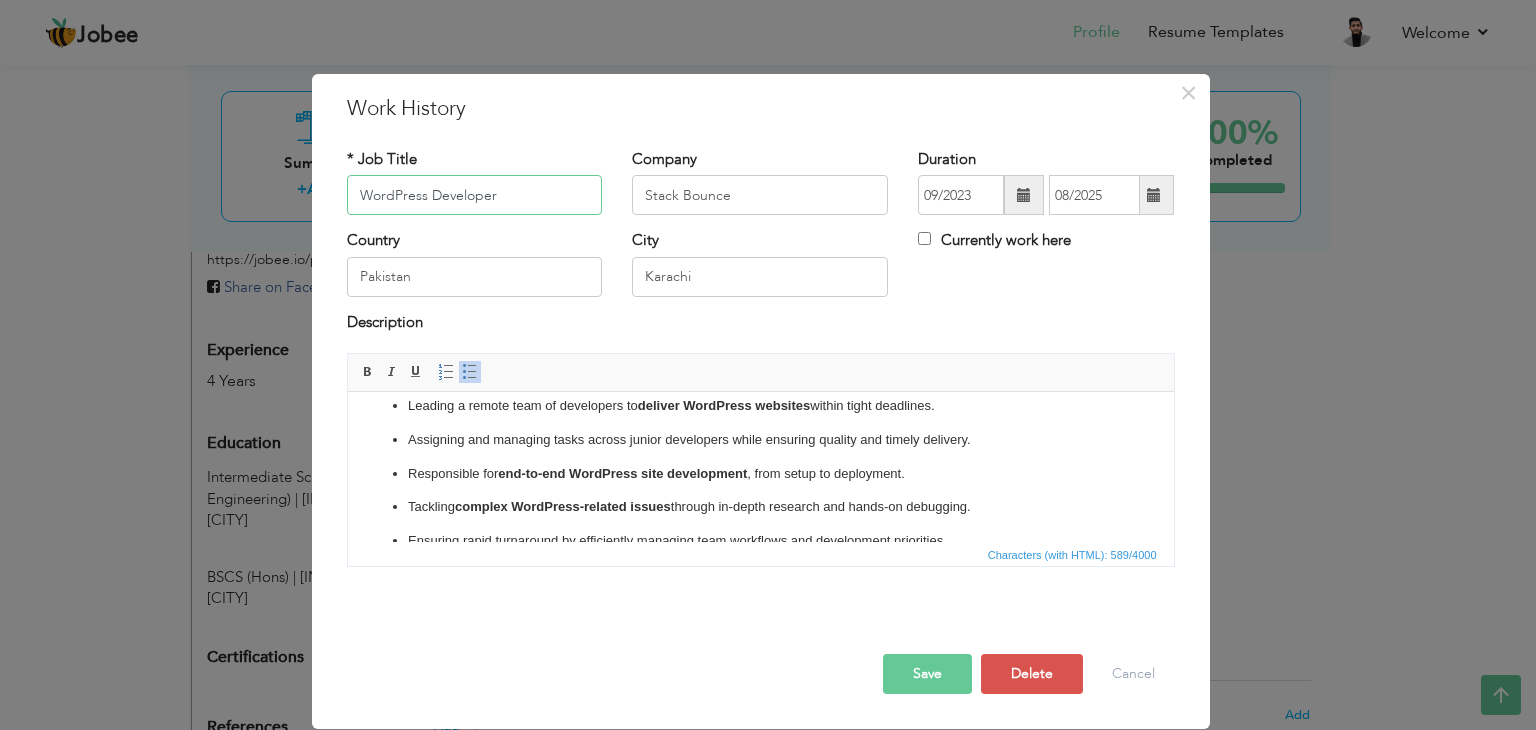 scroll, scrollTop: 45, scrollLeft: 0, axis: vertical 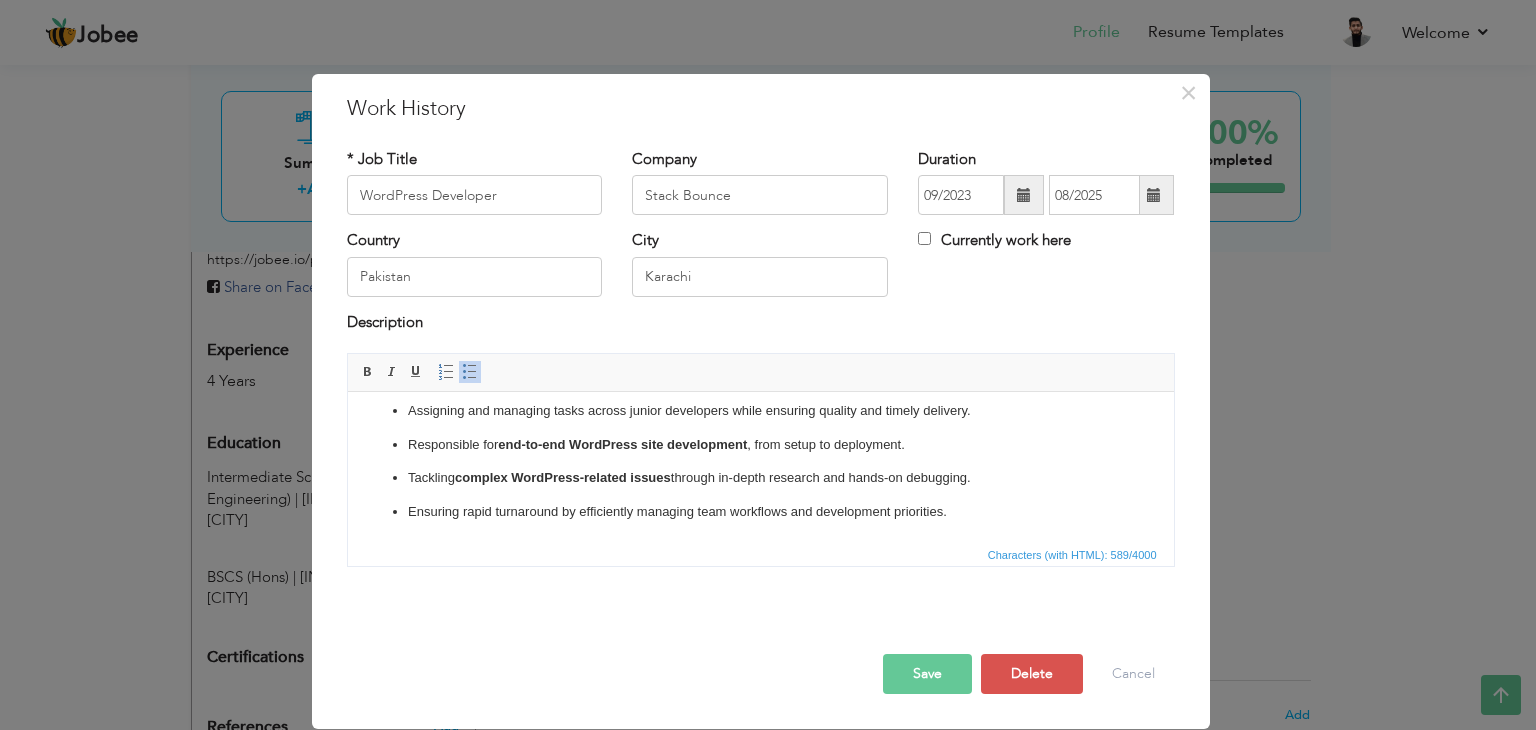 click on "Save
Save and Continue
Delete
Cancel" at bounding box center (761, 653) 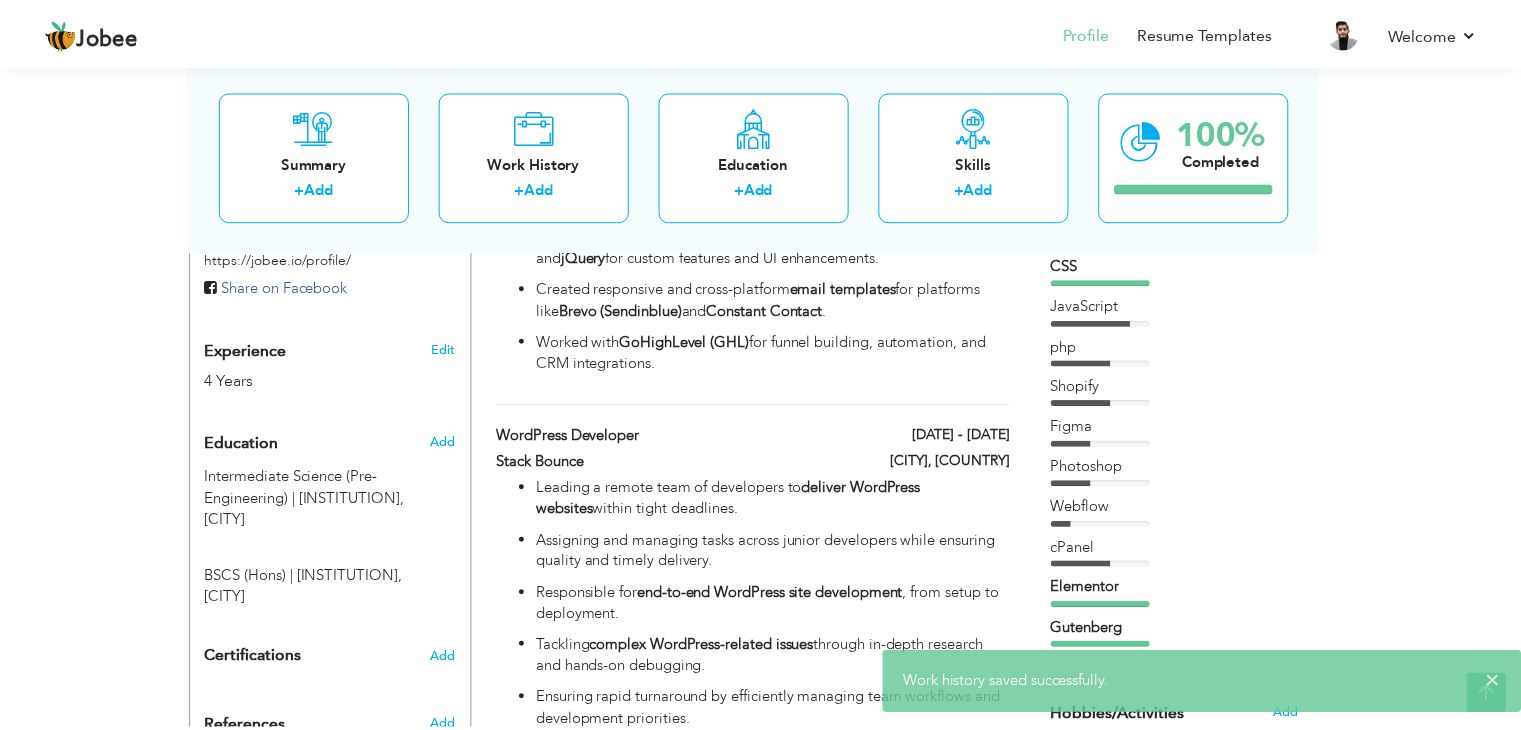 scroll, scrollTop: 0, scrollLeft: 0, axis: both 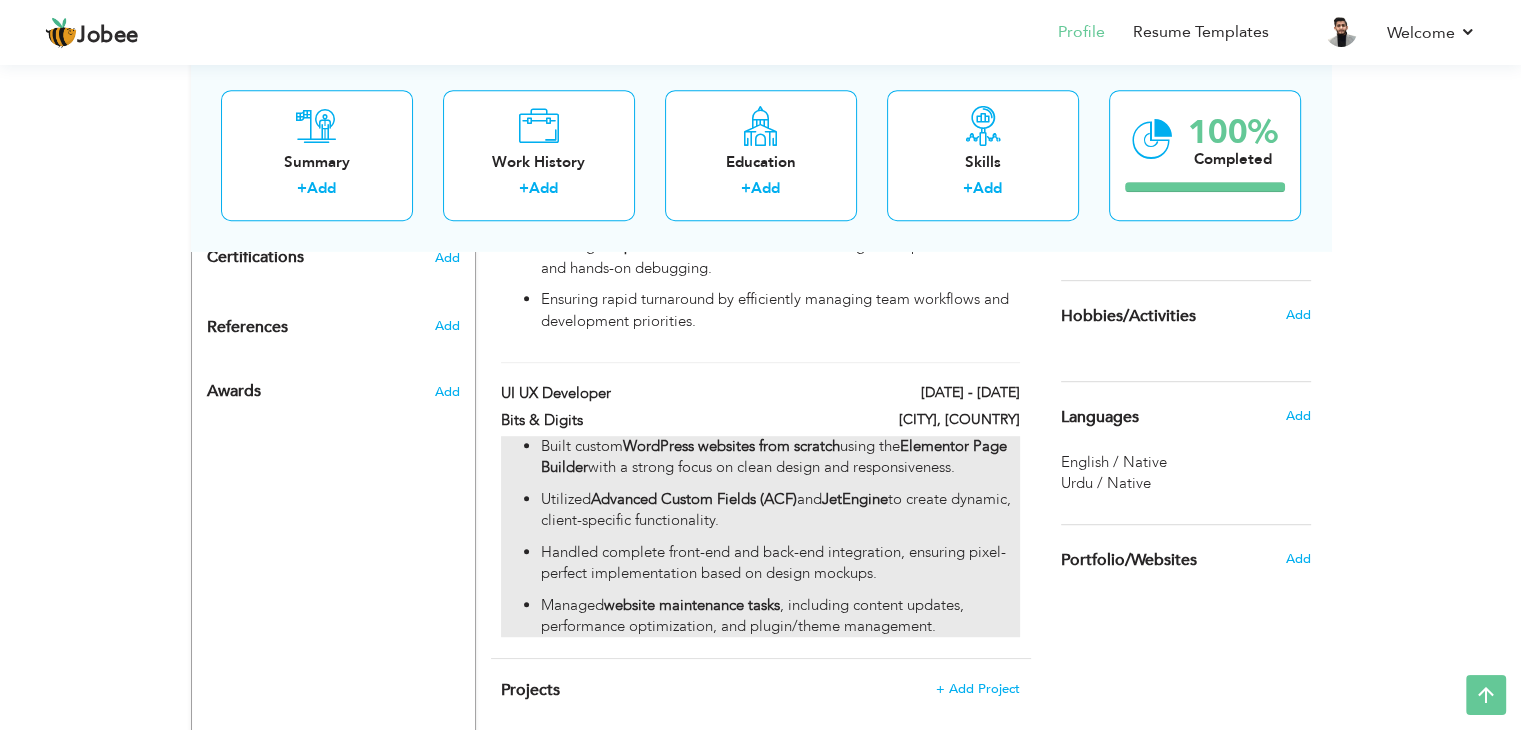 click on "Utilized  Advanced Custom Fields (ACF)  and  JetEngine  to create dynamic, client-specific functionality." at bounding box center (780, 510) 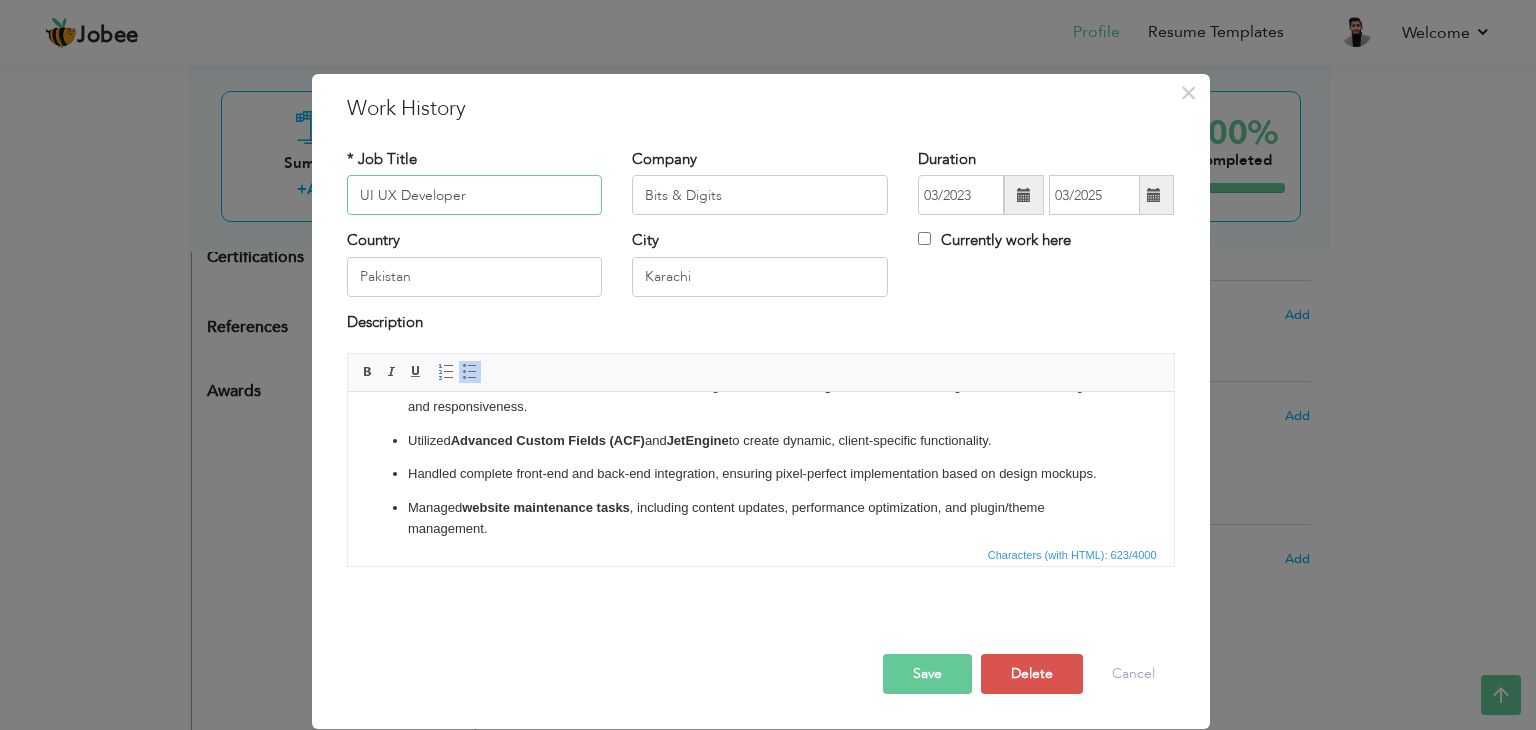 scroll, scrollTop: 53, scrollLeft: 0, axis: vertical 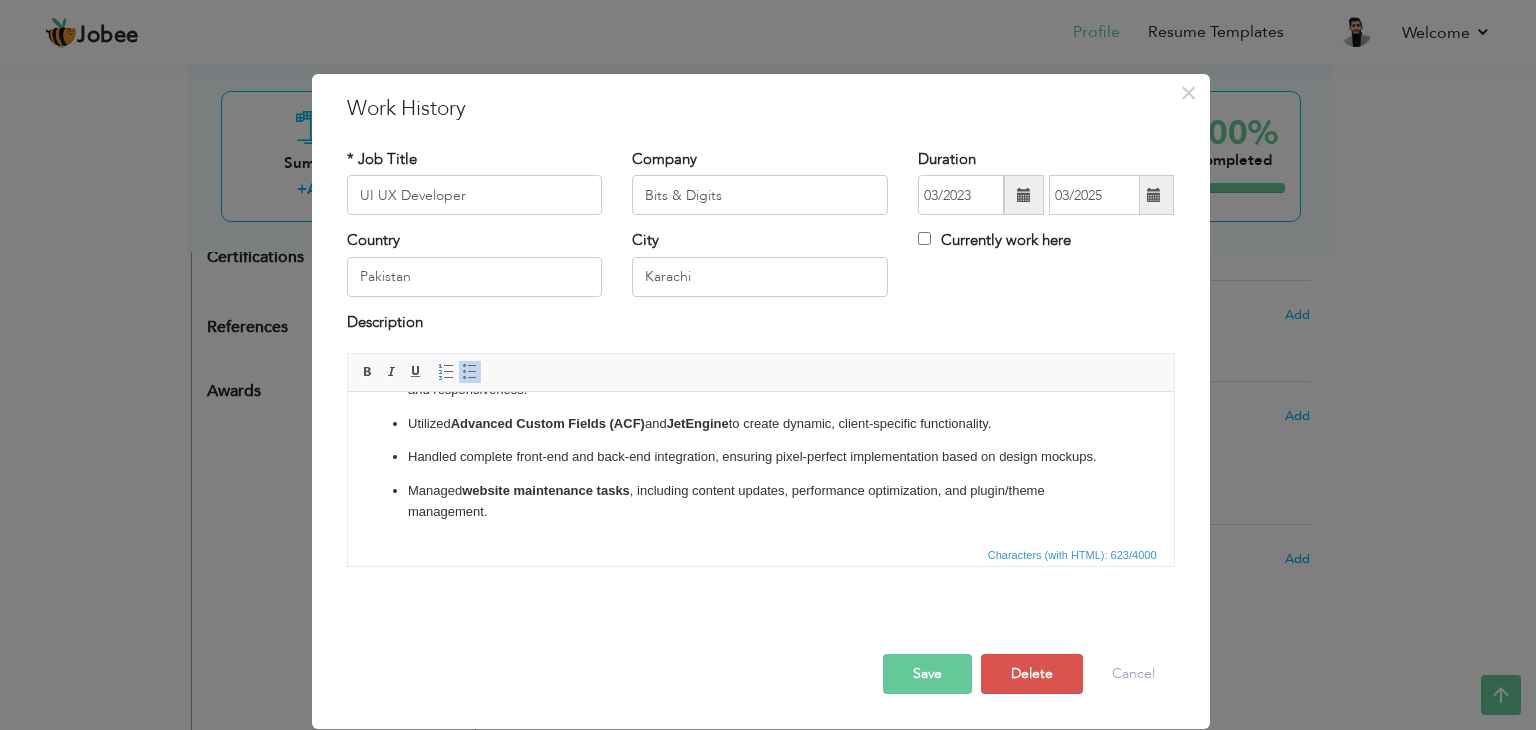 click on "Save" at bounding box center [927, 674] 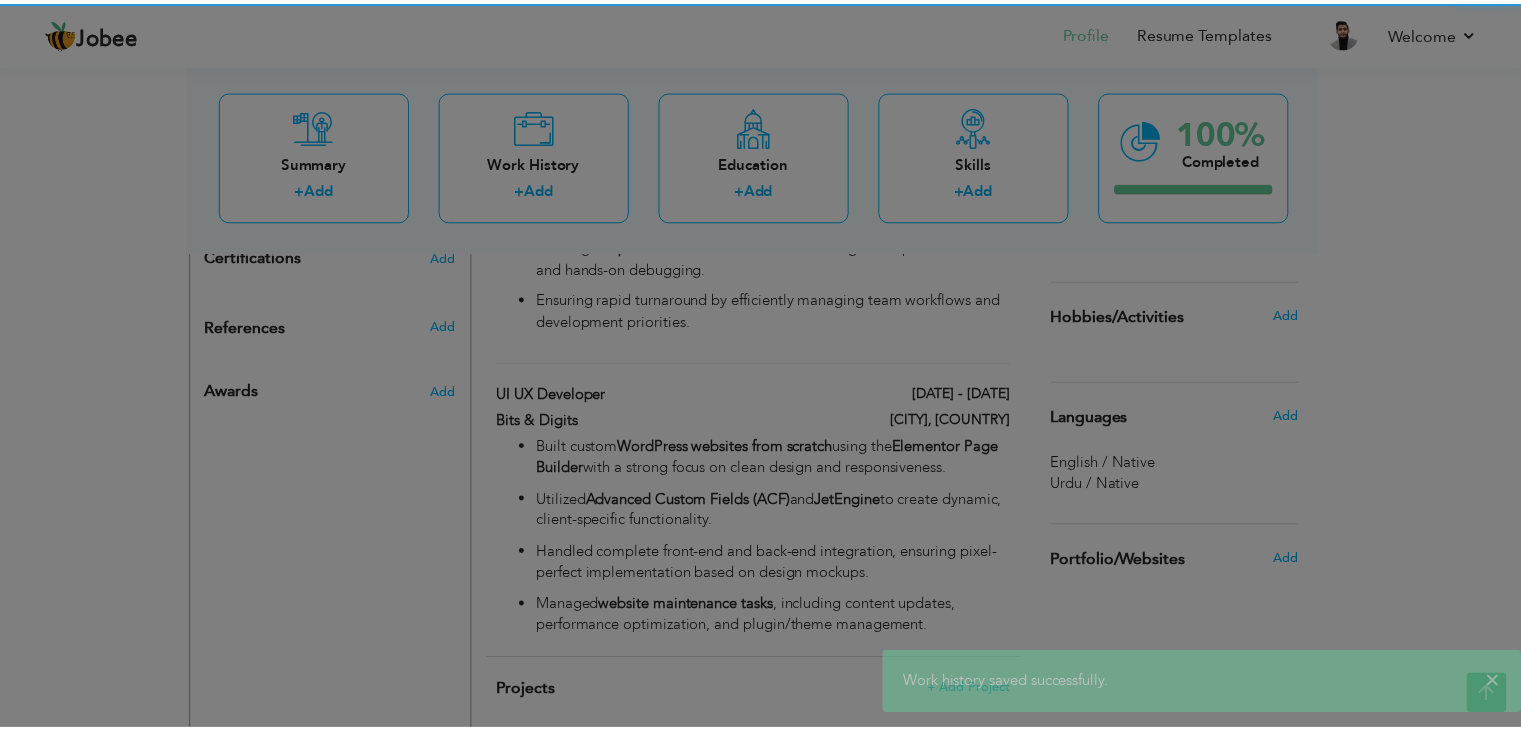 scroll, scrollTop: 0, scrollLeft: 0, axis: both 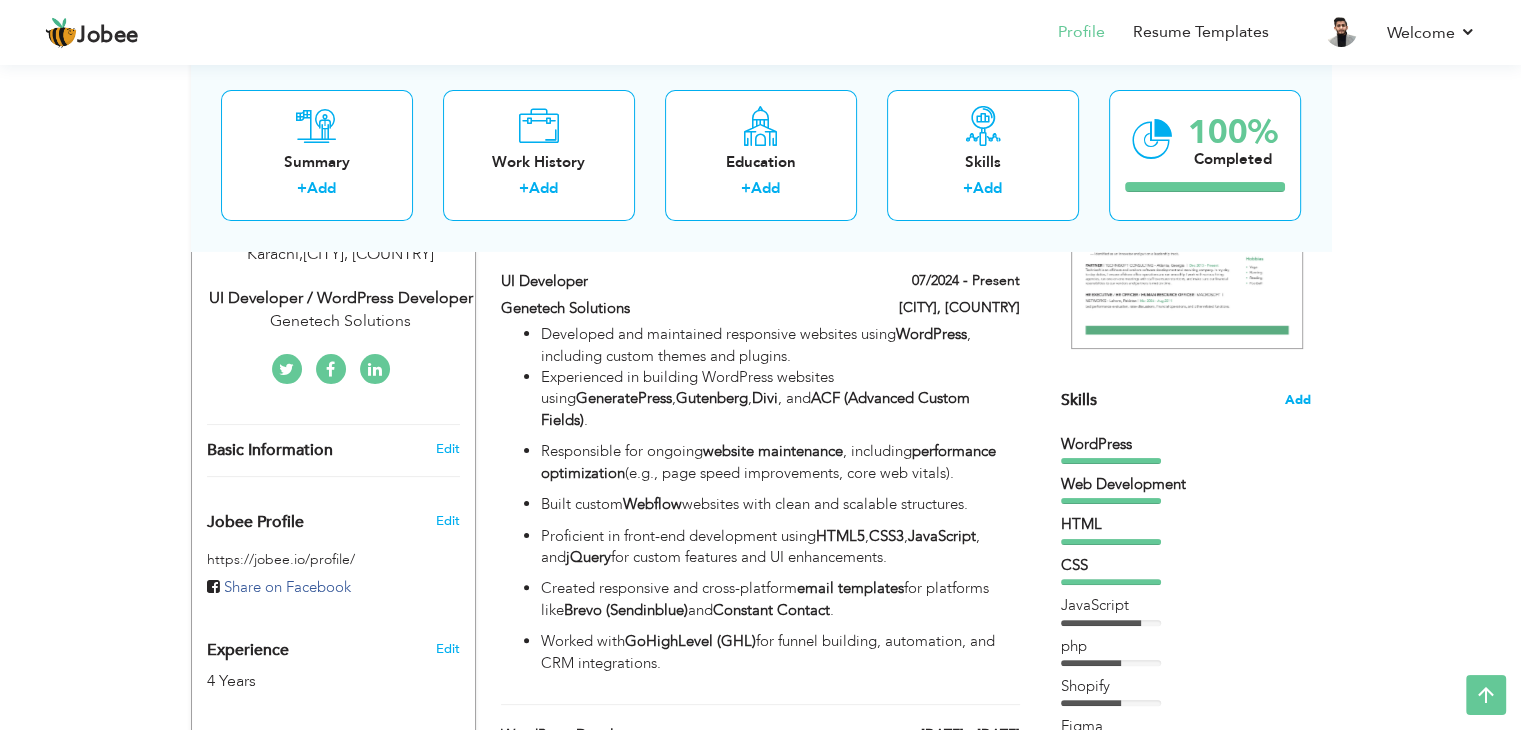 click on "Add" at bounding box center (1298, 400) 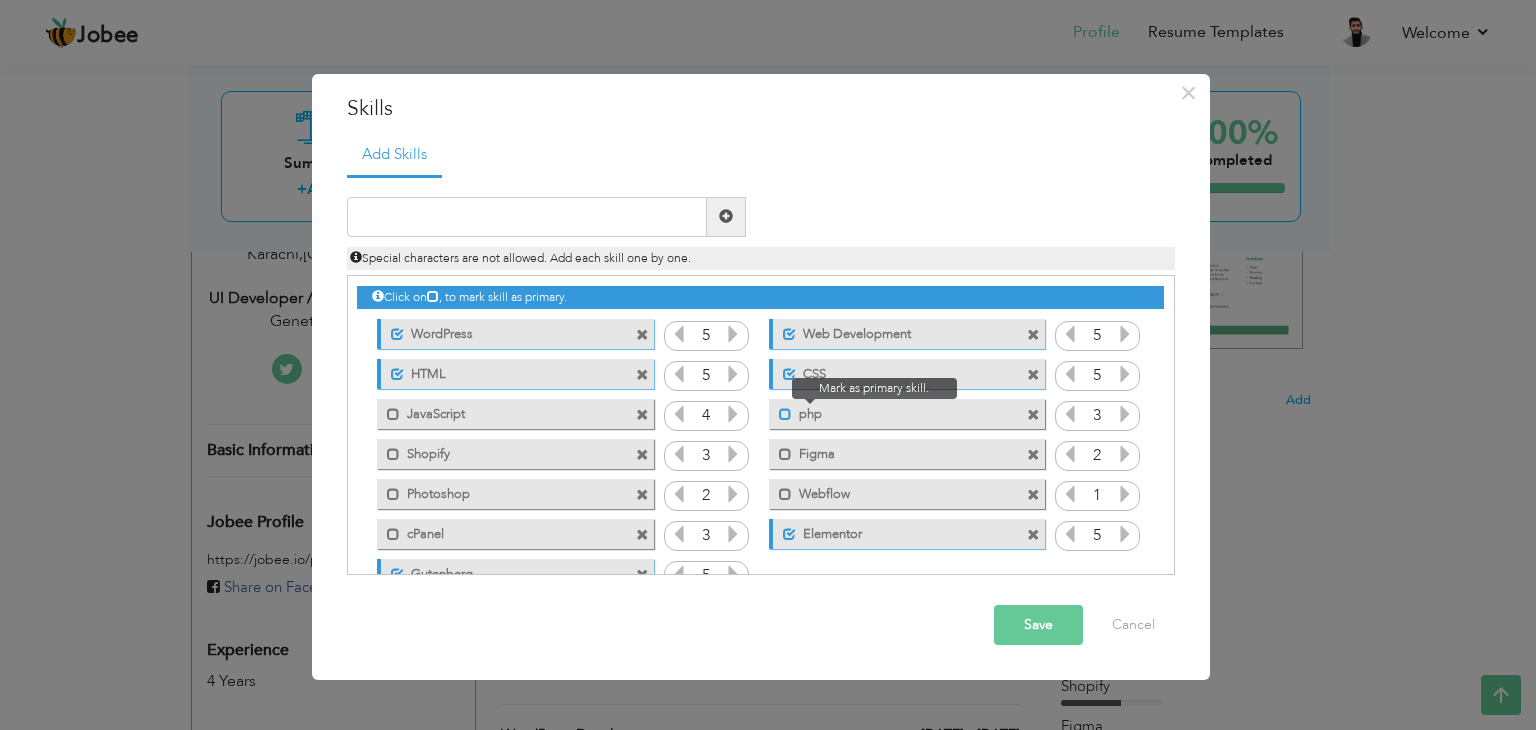 click at bounding box center (785, 414) 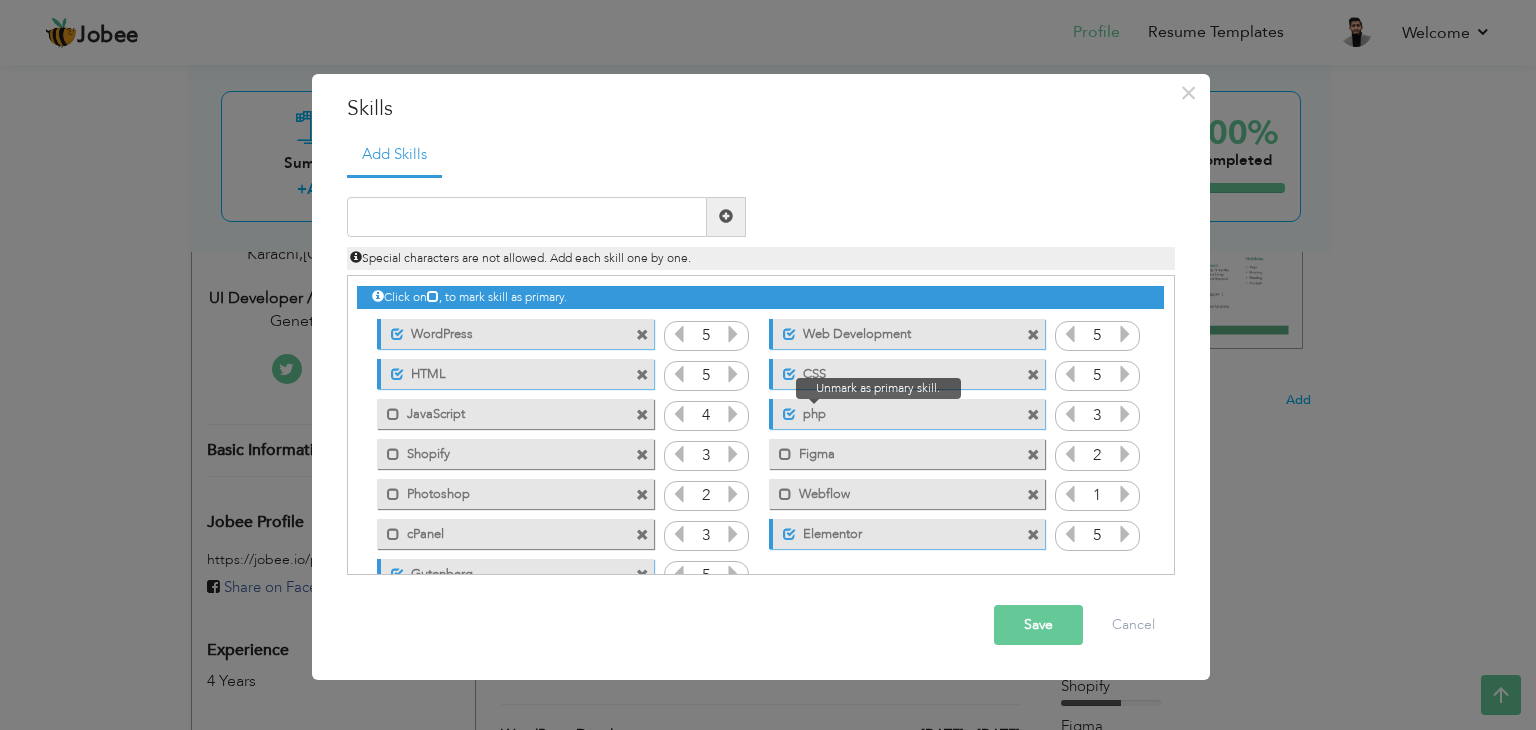 click at bounding box center [789, 414] 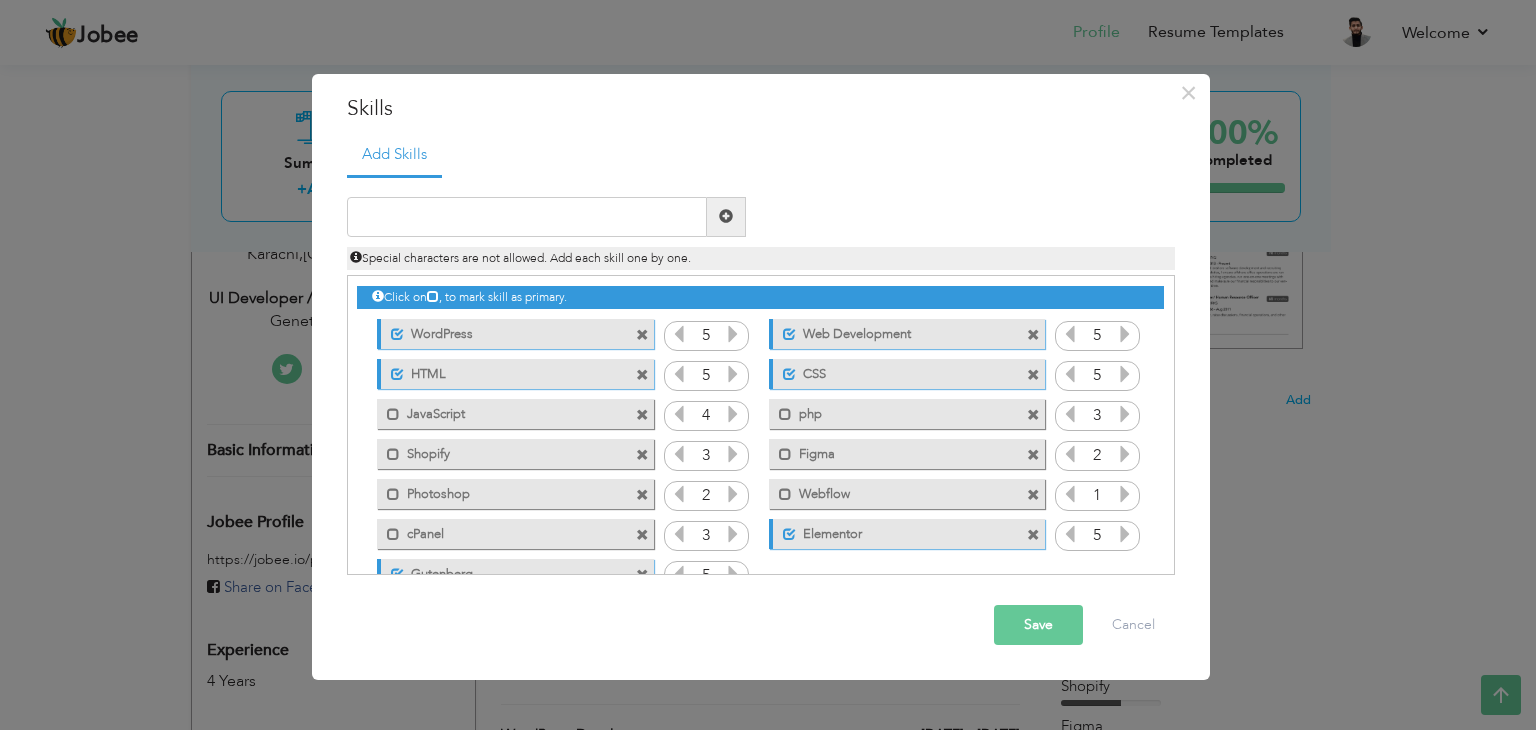 click on "php" at bounding box center [893, 411] 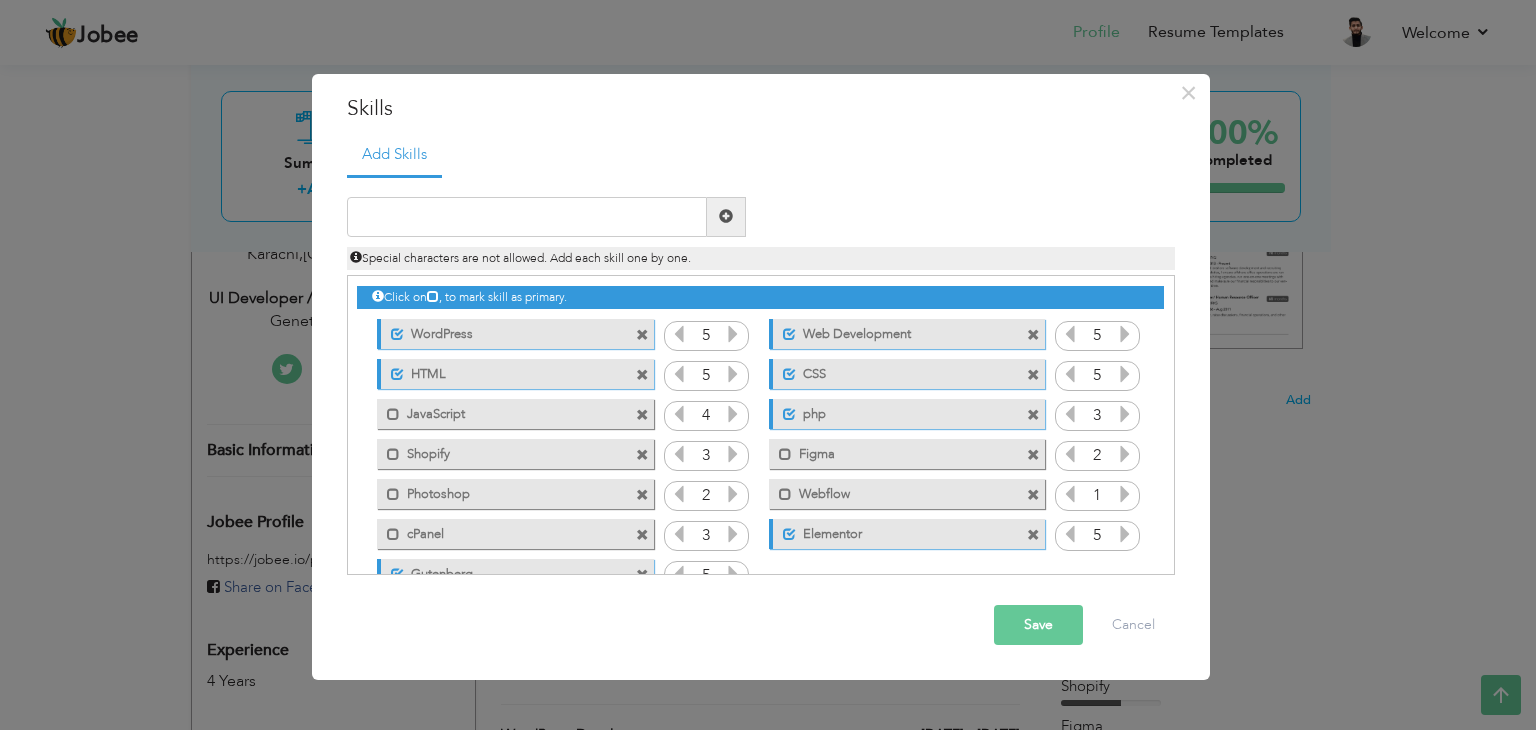 click on "php" at bounding box center (895, 411) 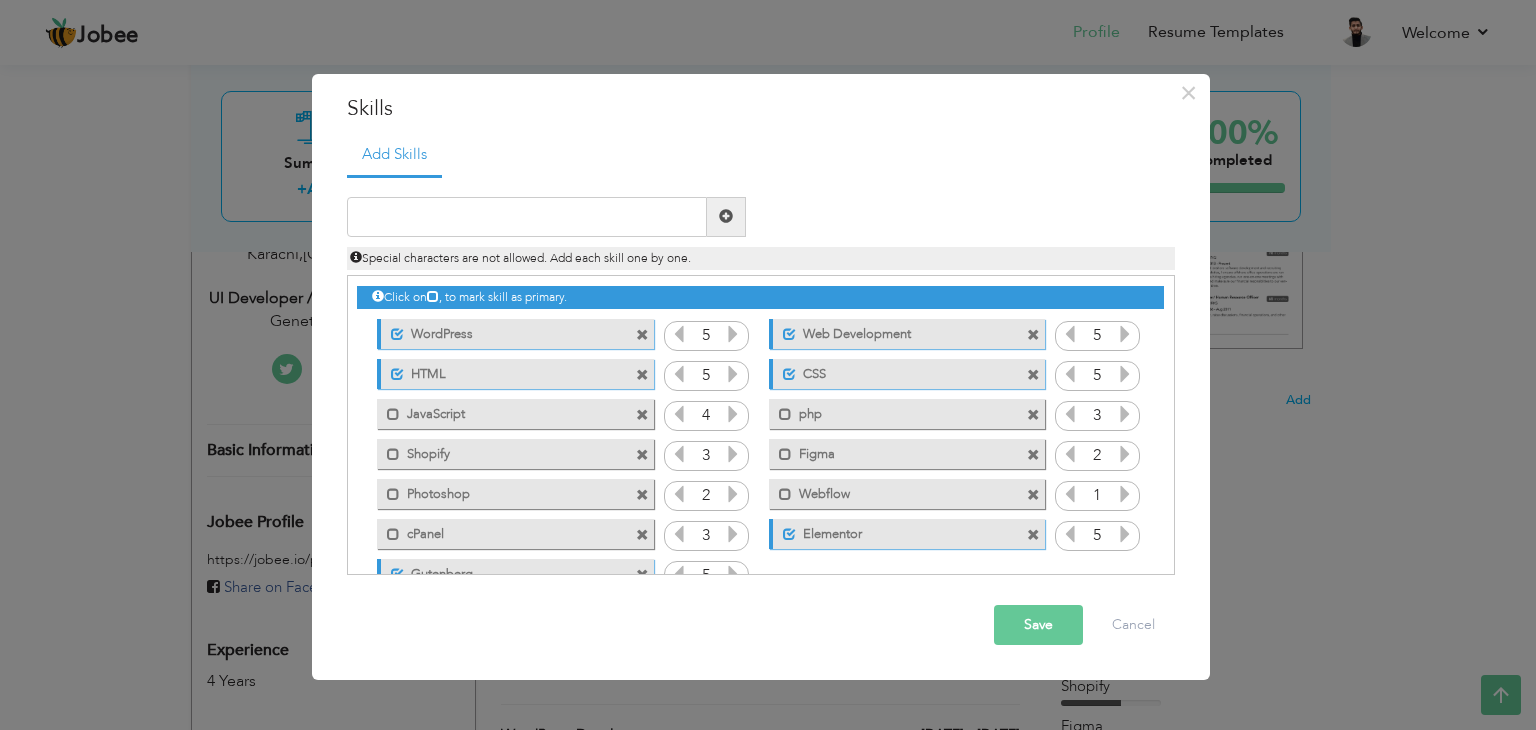 click on "php" at bounding box center [893, 411] 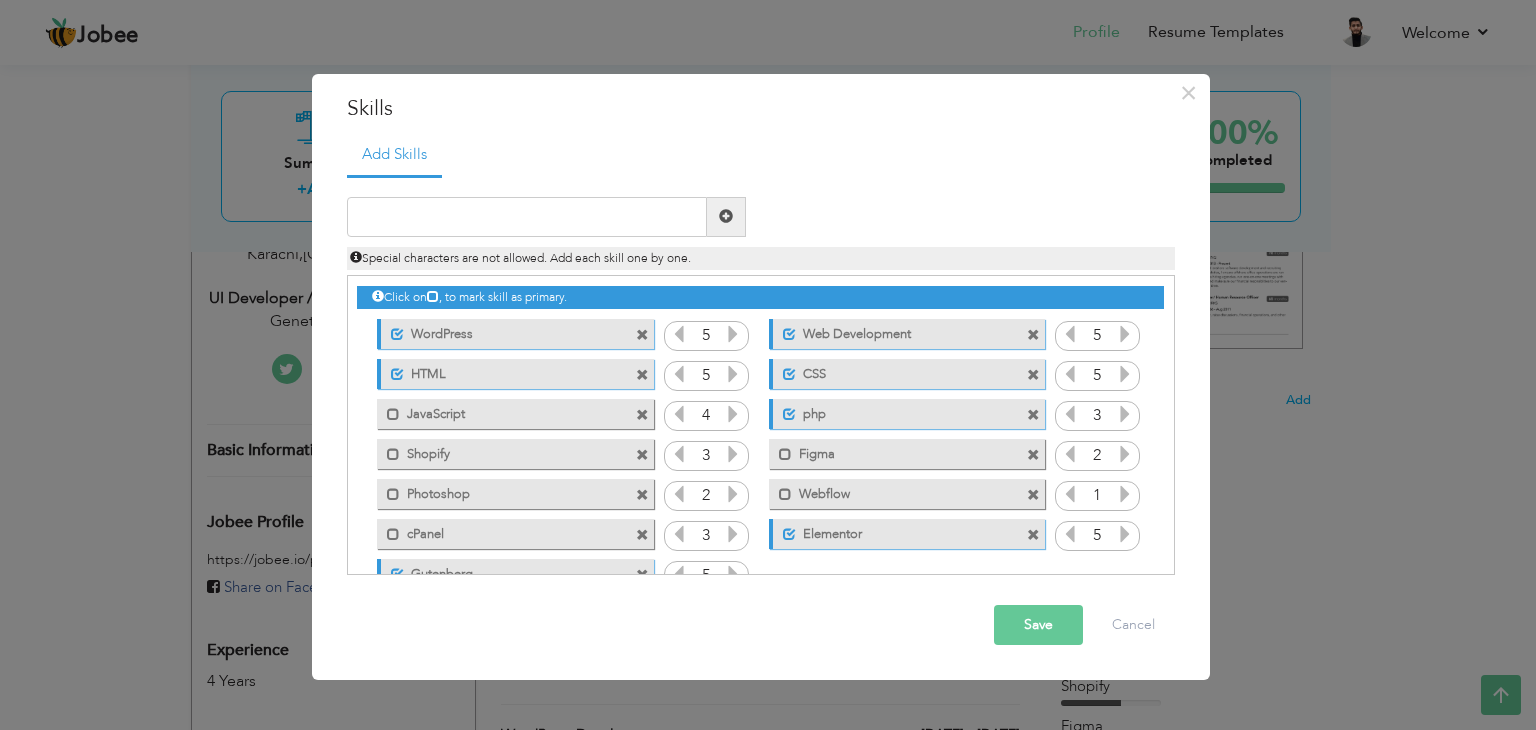 click on "php" at bounding box center (895, 411) 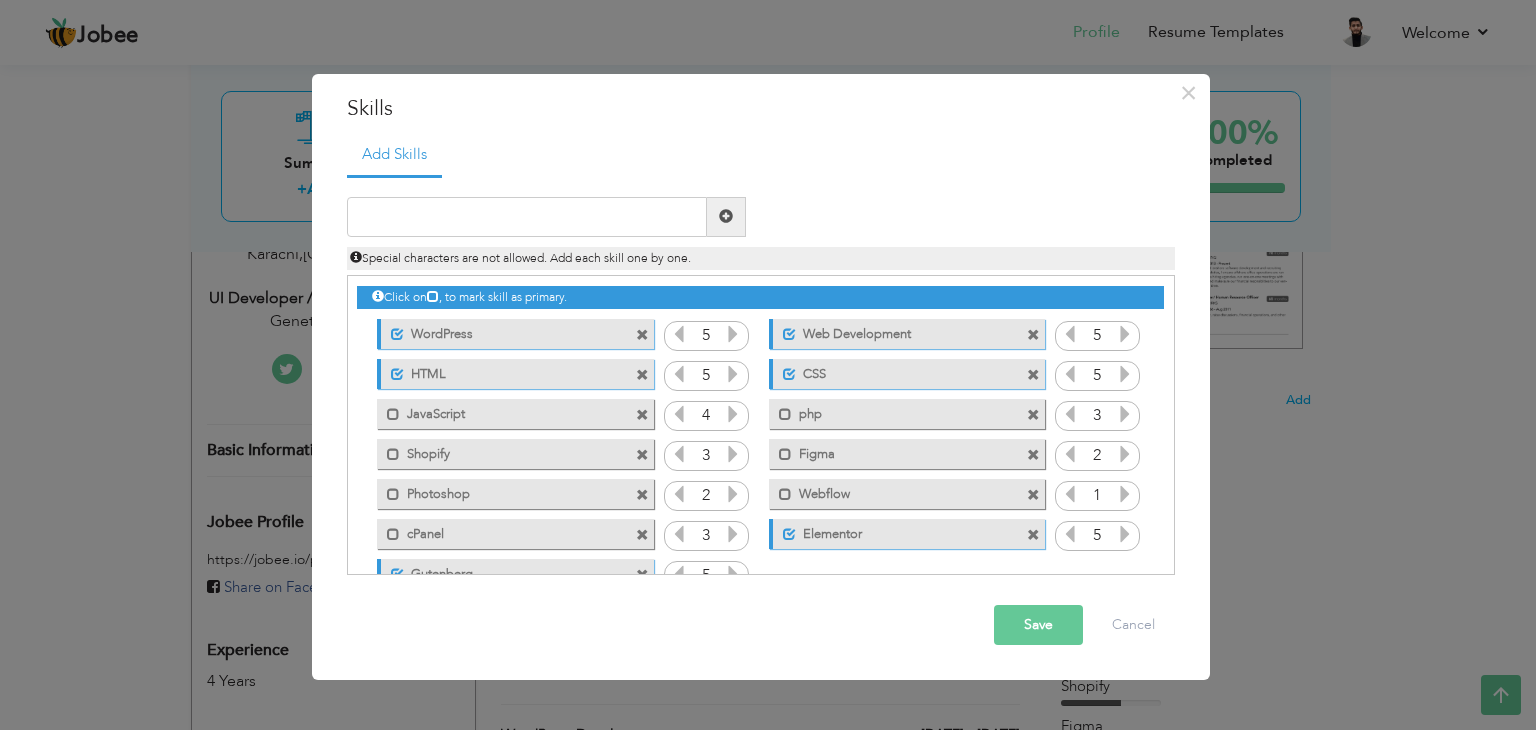 click on "php" at bounding box center (893, 411) 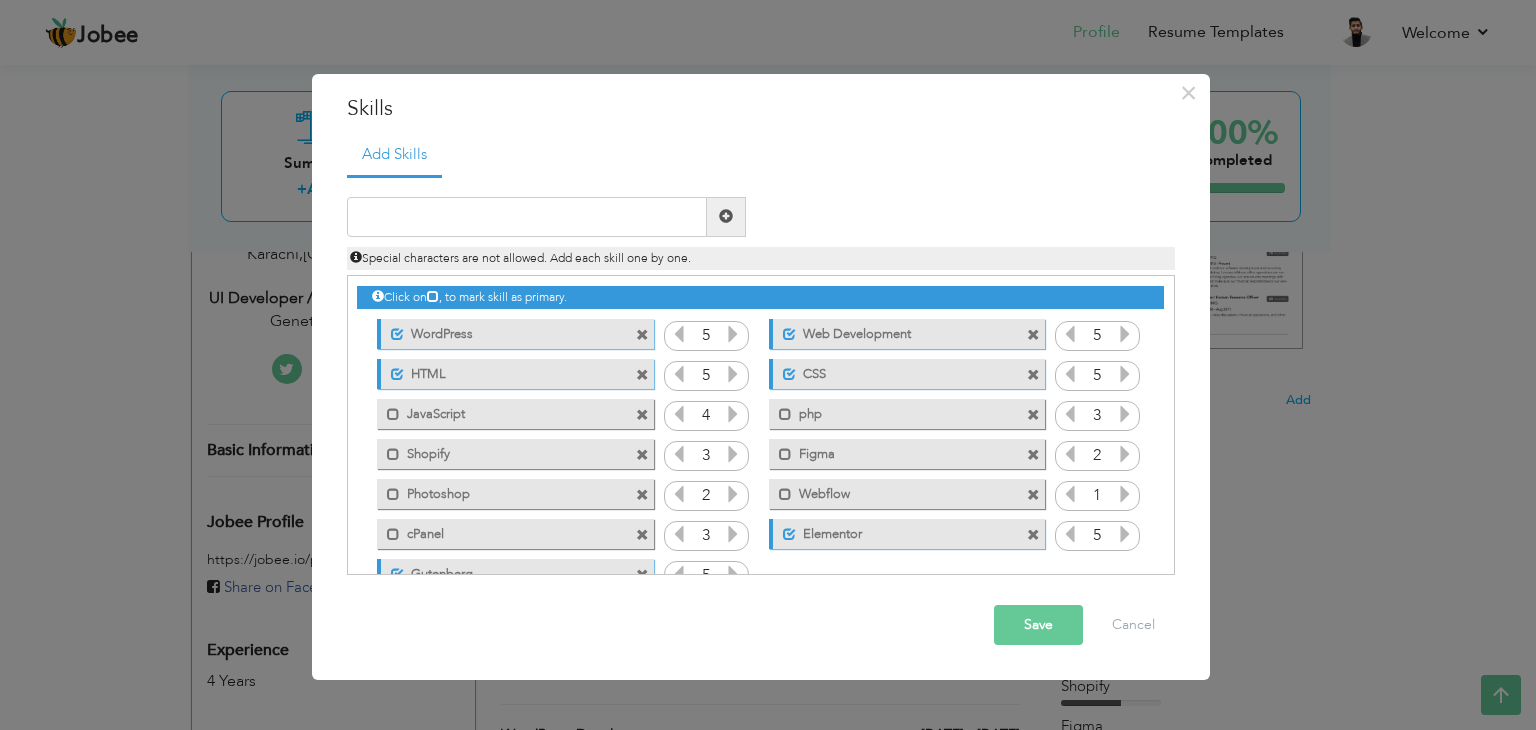 drag, startPoint x: 944, startPoint y: 410, endPoint x: 829, endPoint y: 407, distance: 115.03912 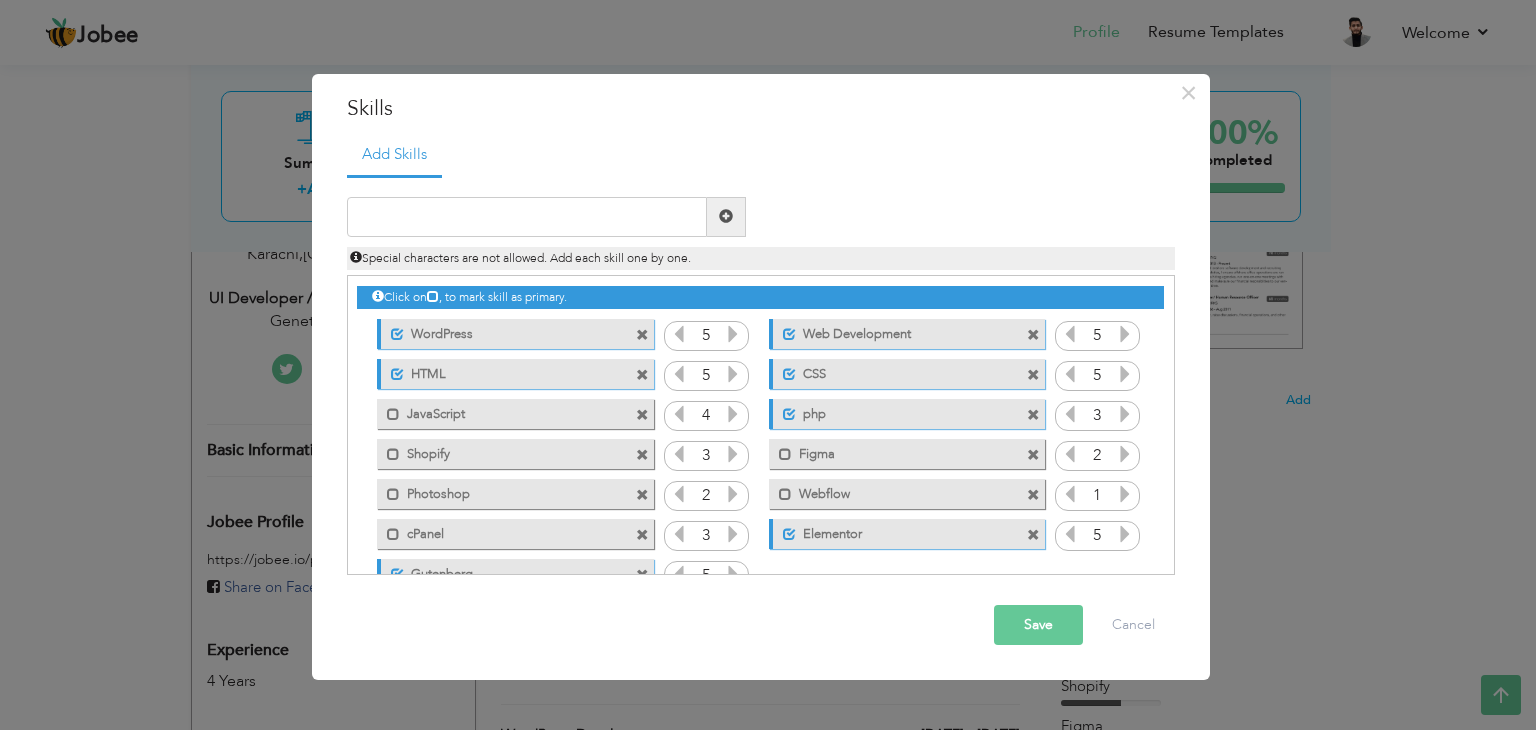 drag, startPoint x: 806, startPoint y: 410, endPoint x: 815, endPoint y: 380, distance: 31.320919 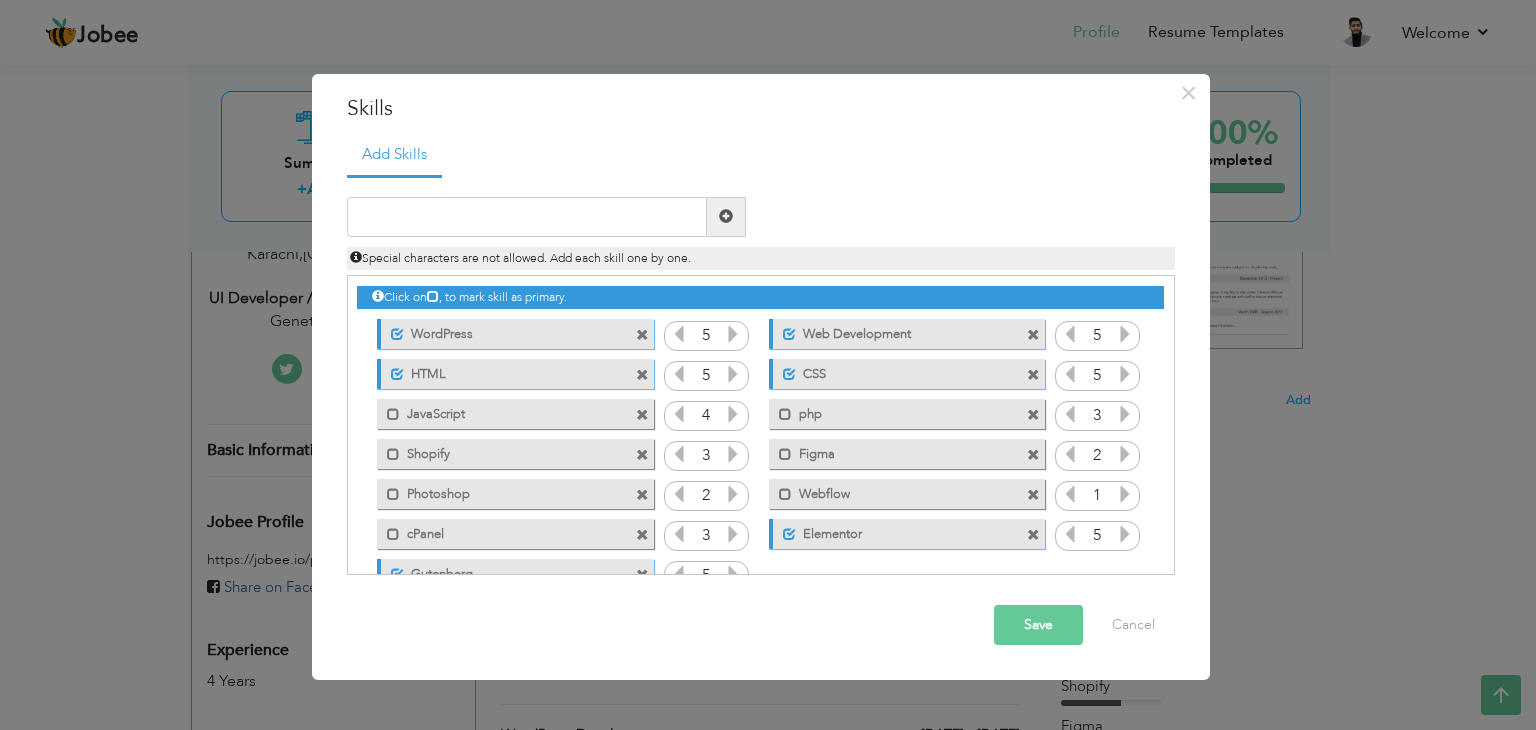 scroll, scrollTop: 44, scrollLeft: 0, axis: vertical 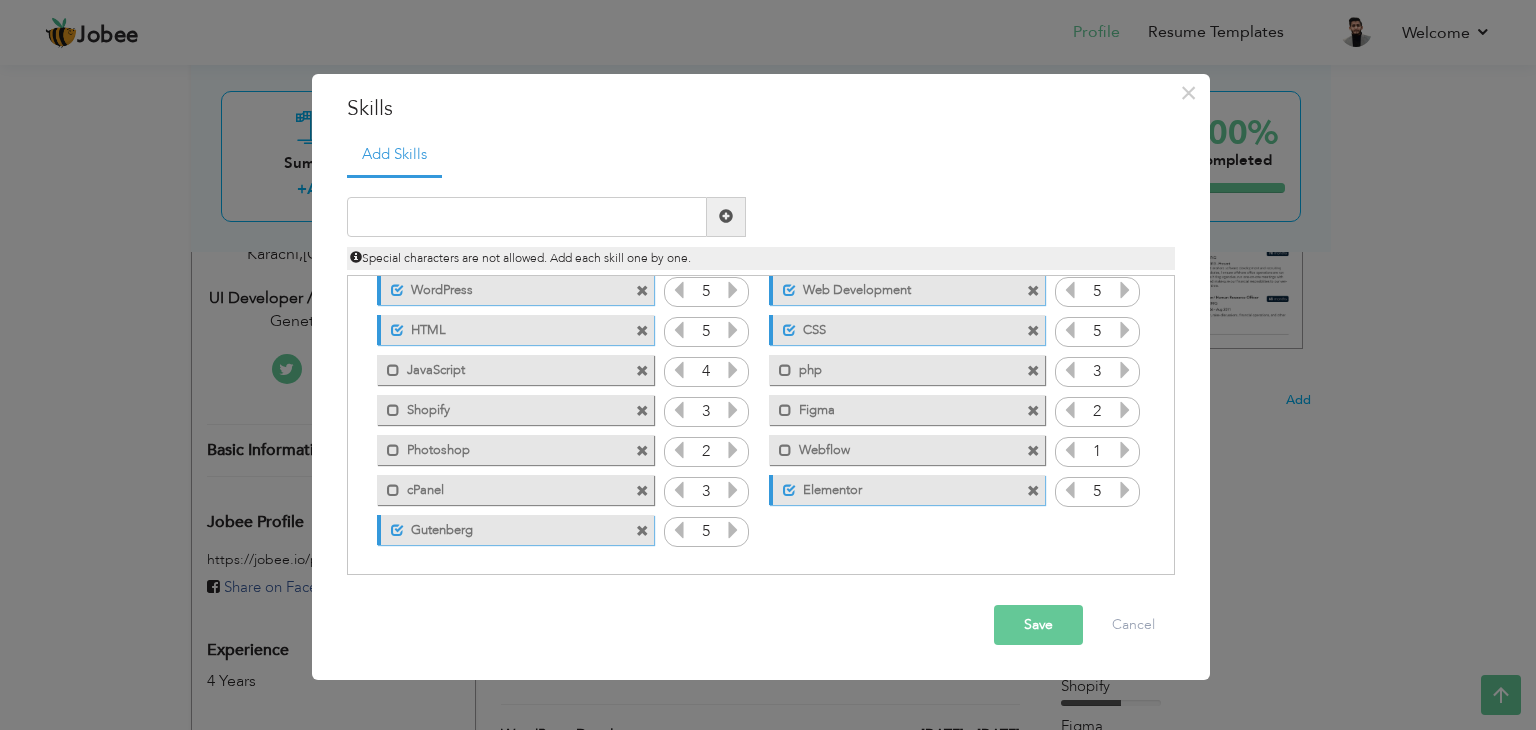 drag, startPoint x: 507, startPoint y: 528, endPoint x: 453, endPoint y: 466, distance: 82.219215 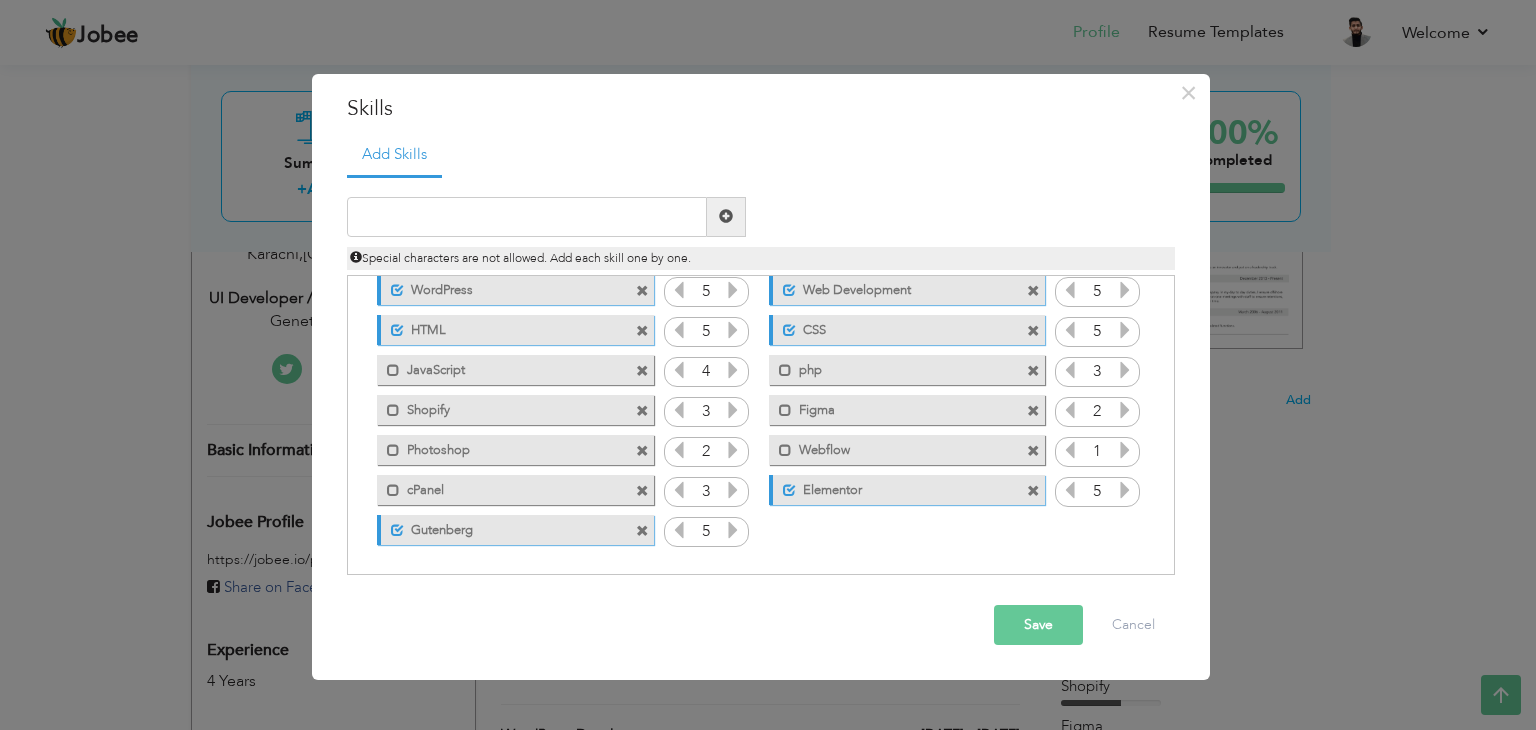 click at bounding box center [642, 371] 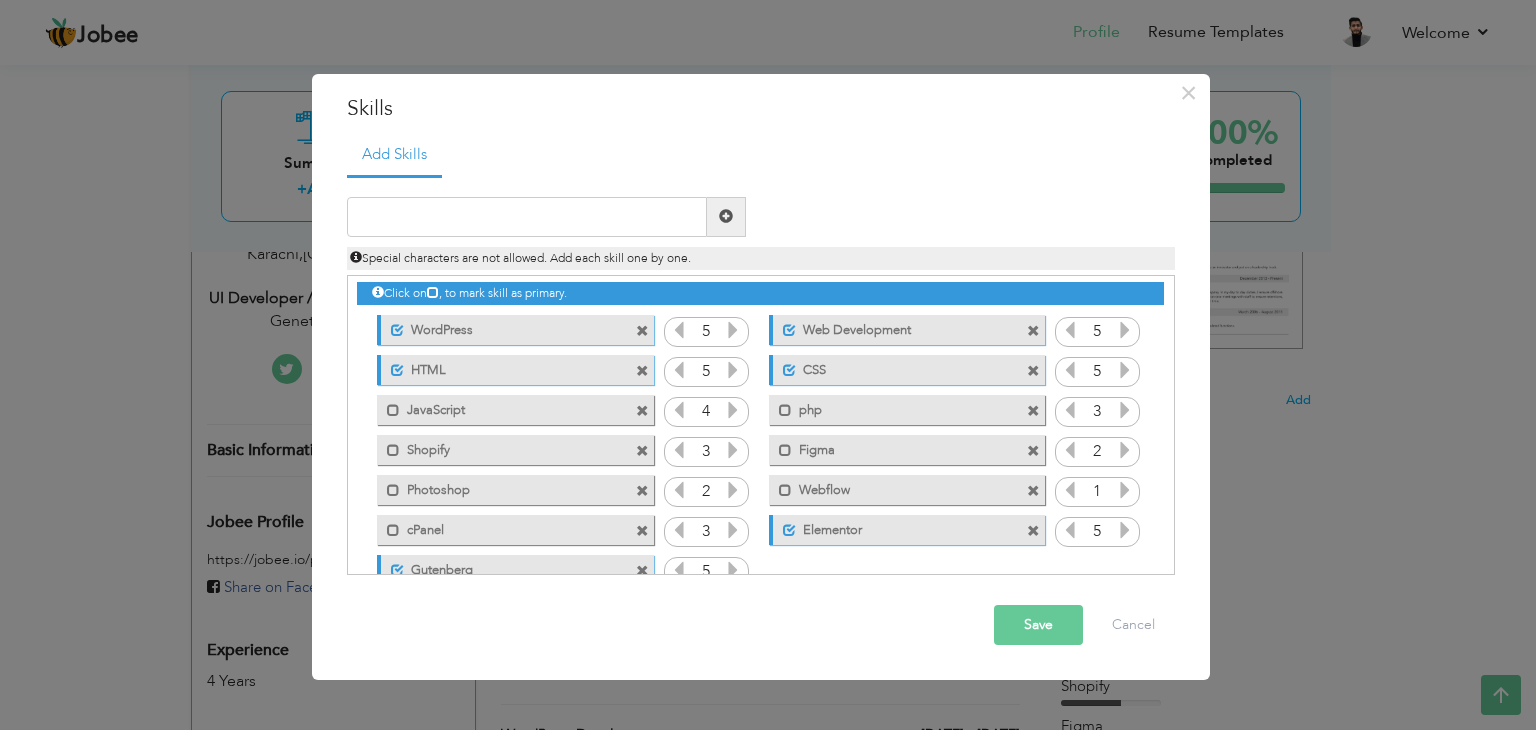 click at bounding box center (642, 371) 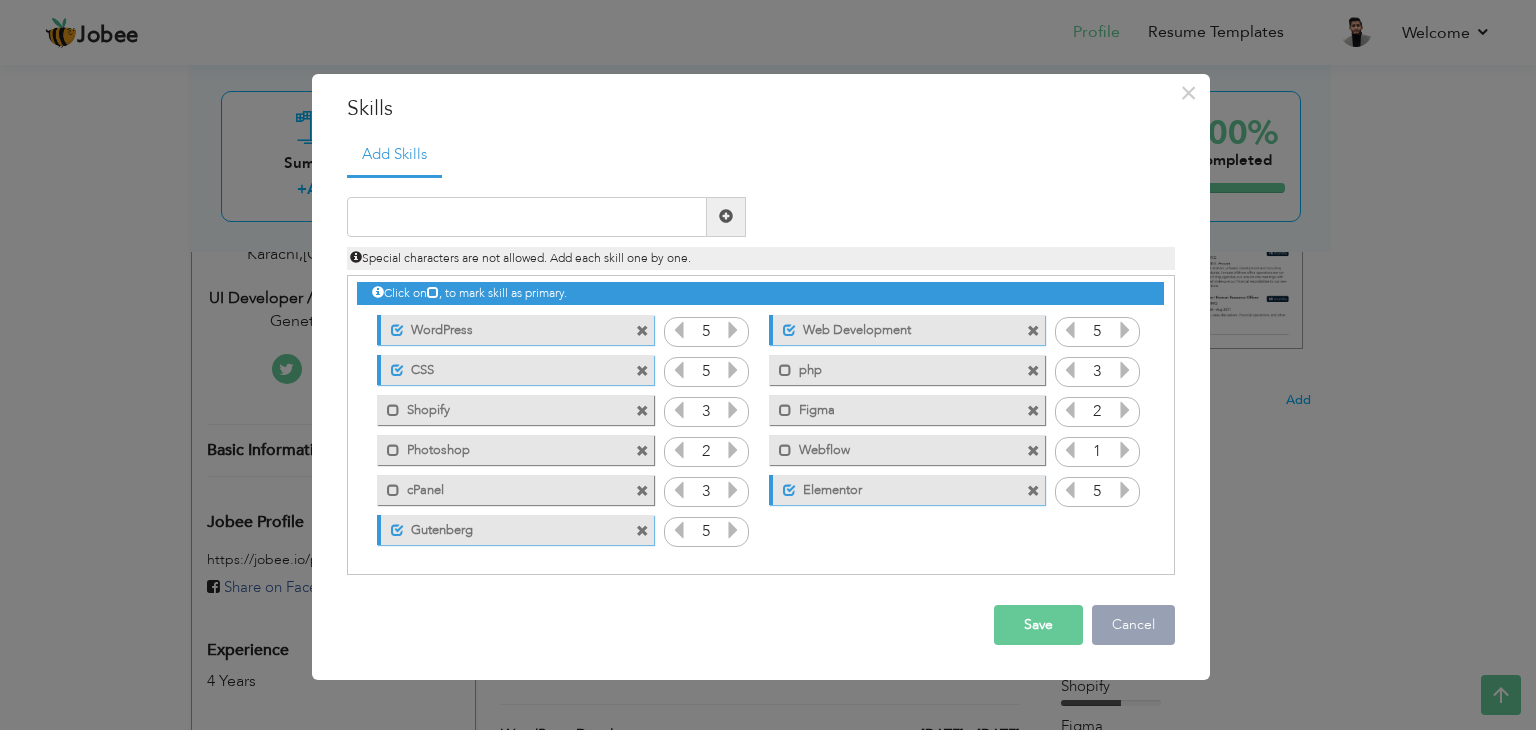 click on "Cancel" at bounding box center [1133, 625] 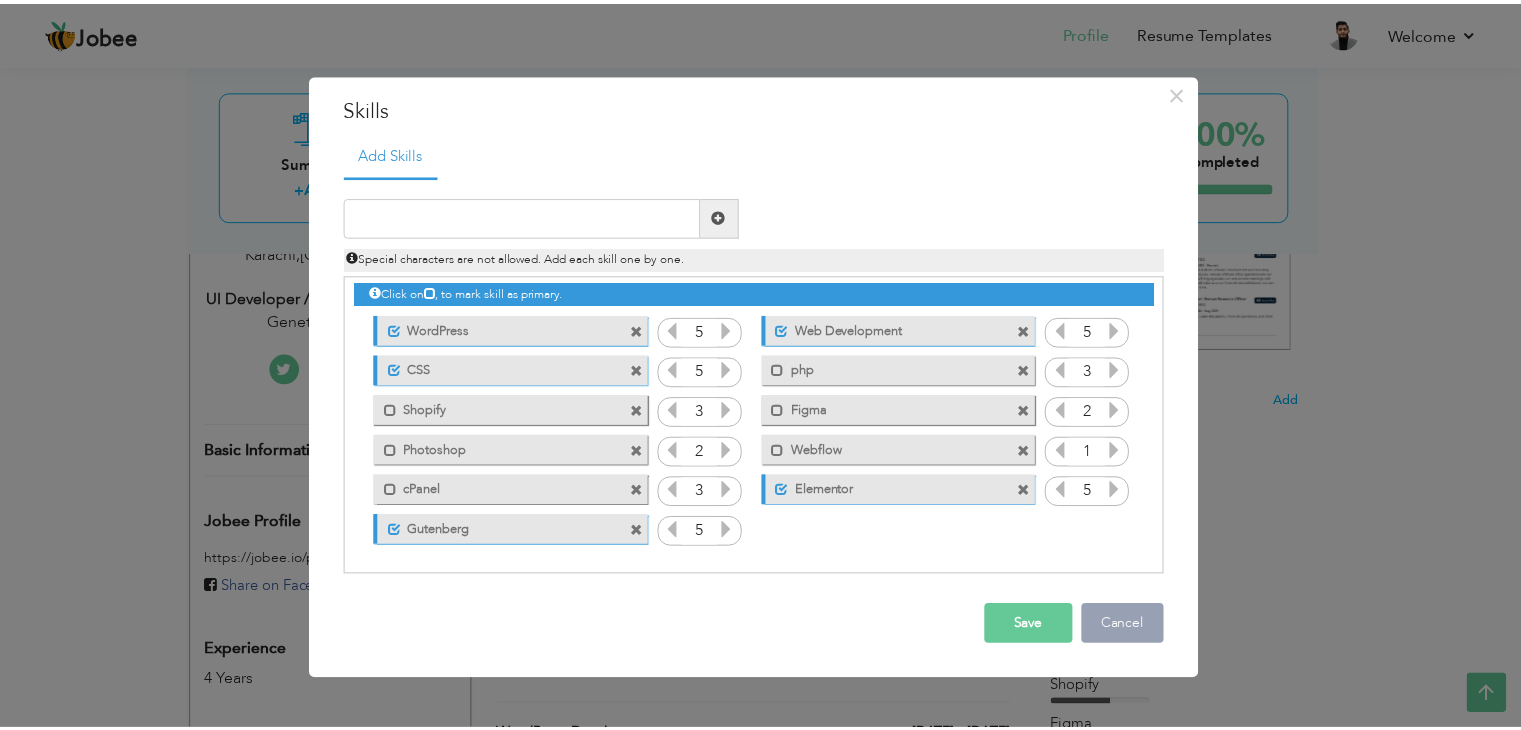 scroll, scrollTop: 0, scrollLeft: 0, axis: both 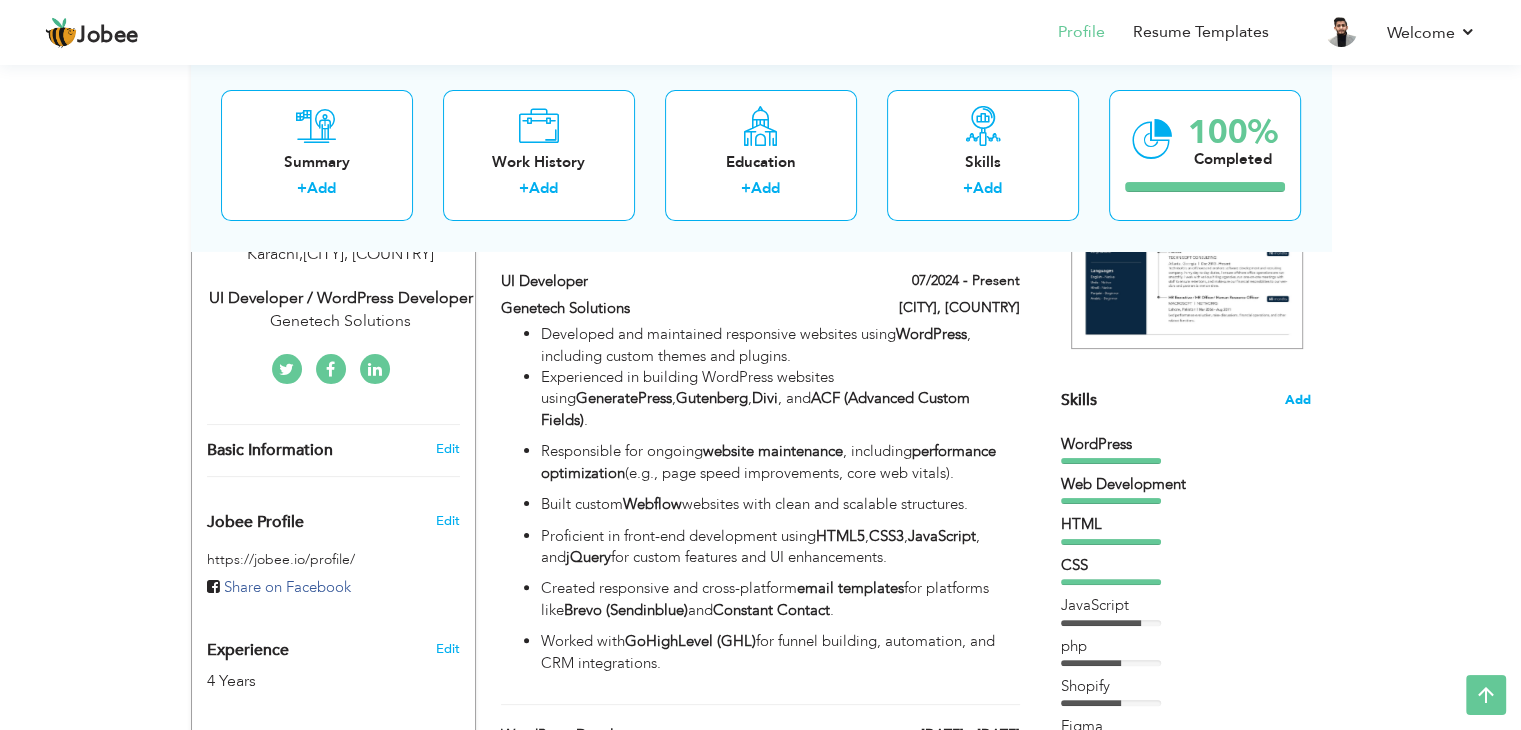 click on "Add" at bounding box center [1298, 400] 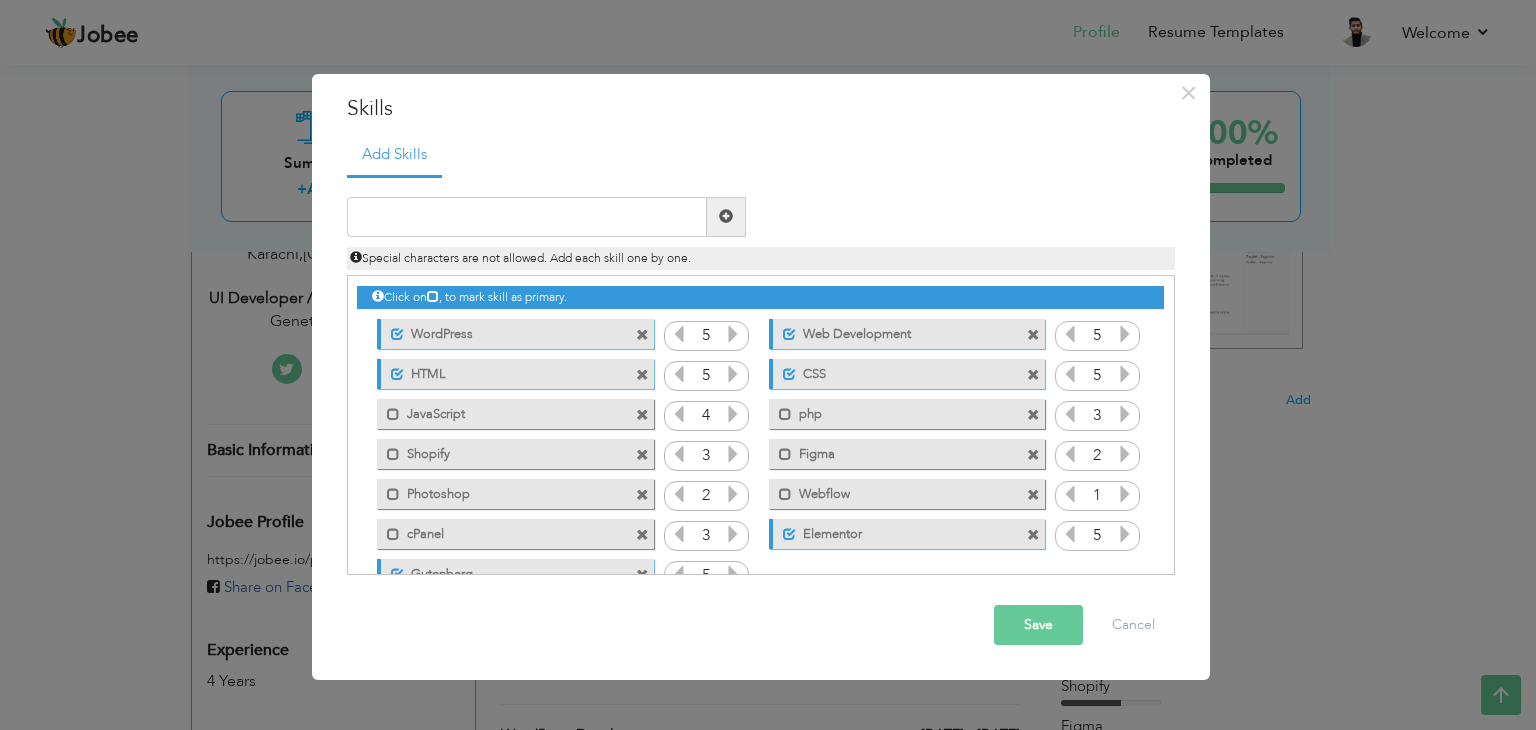 click at bounding box center (642, 415) 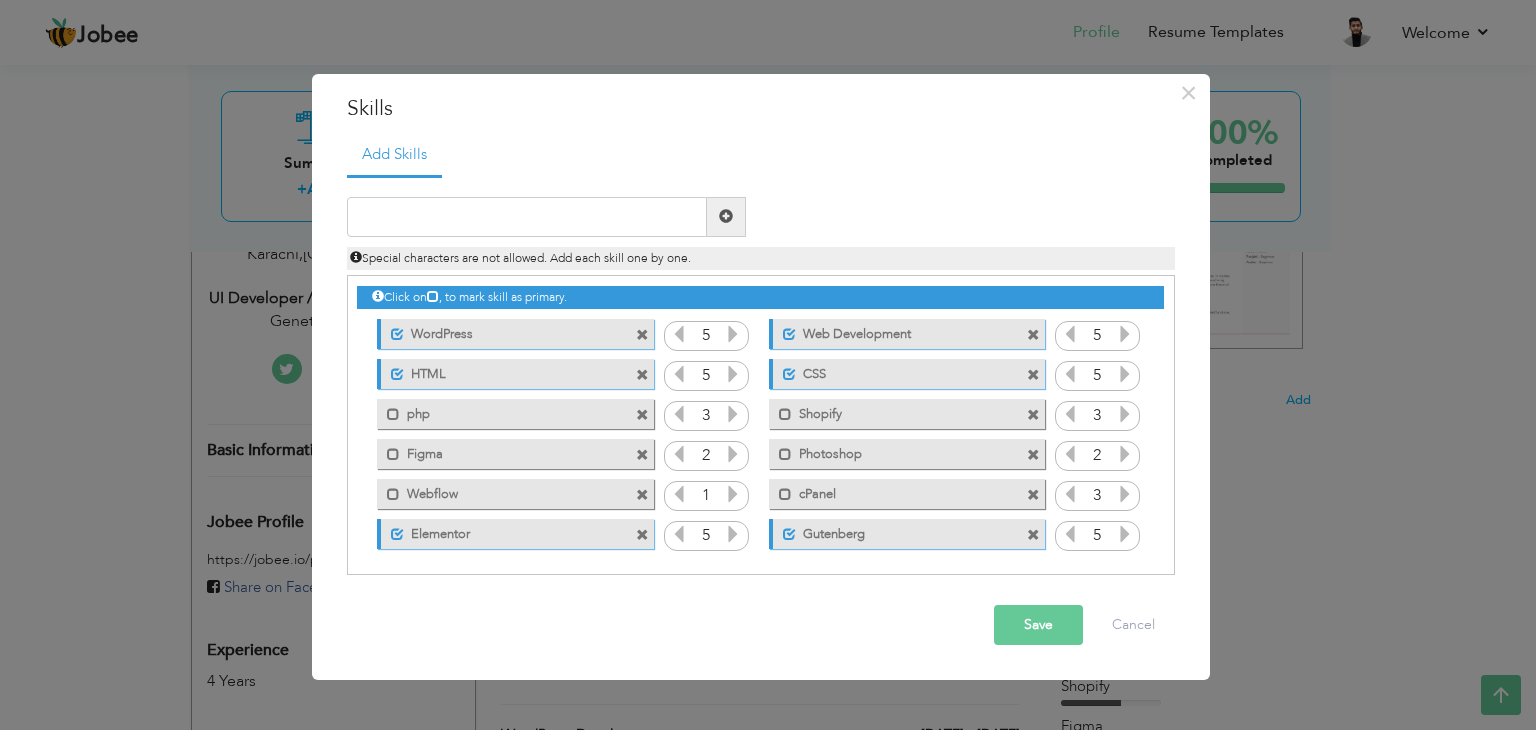 click at bounding box center (642, 415) 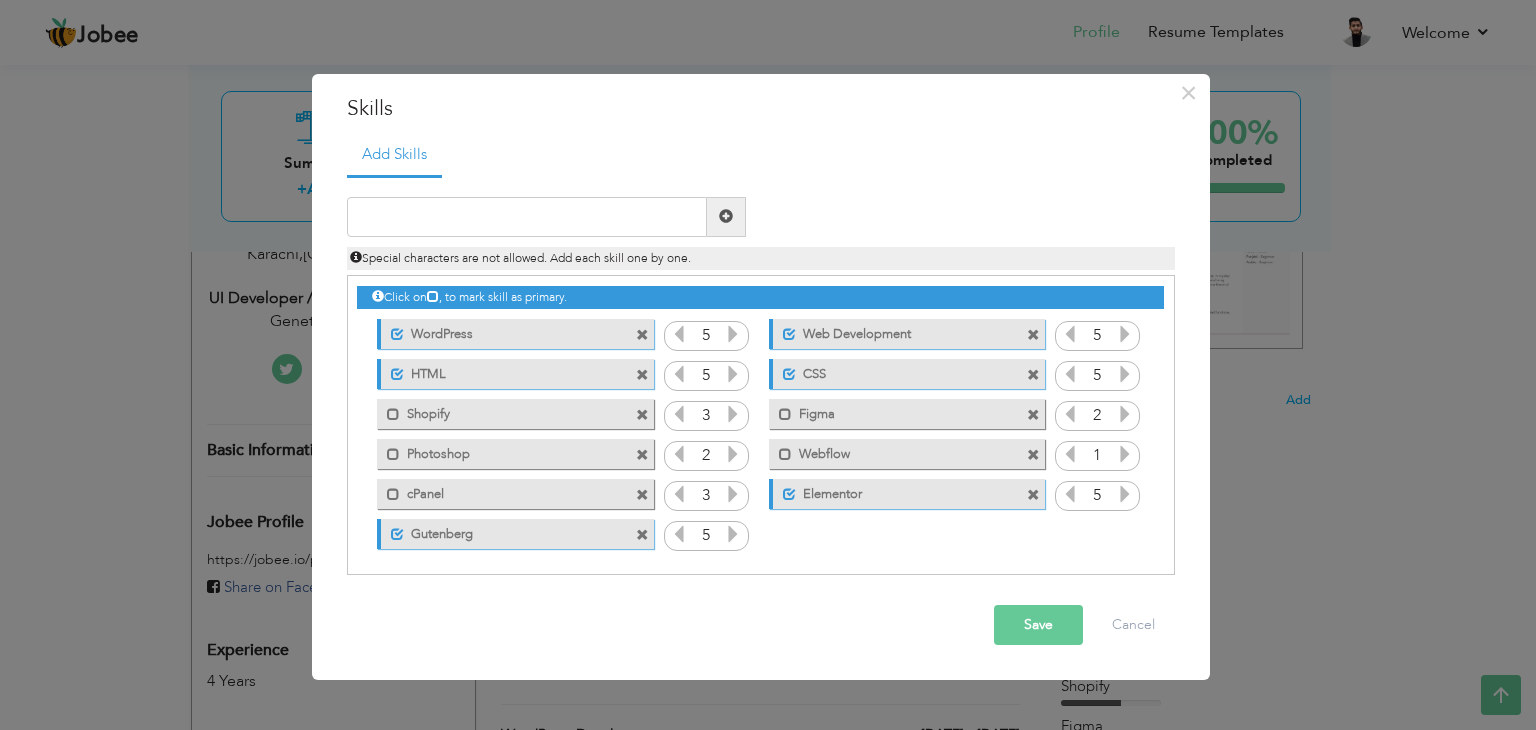 click at bounding box center [642, 415] 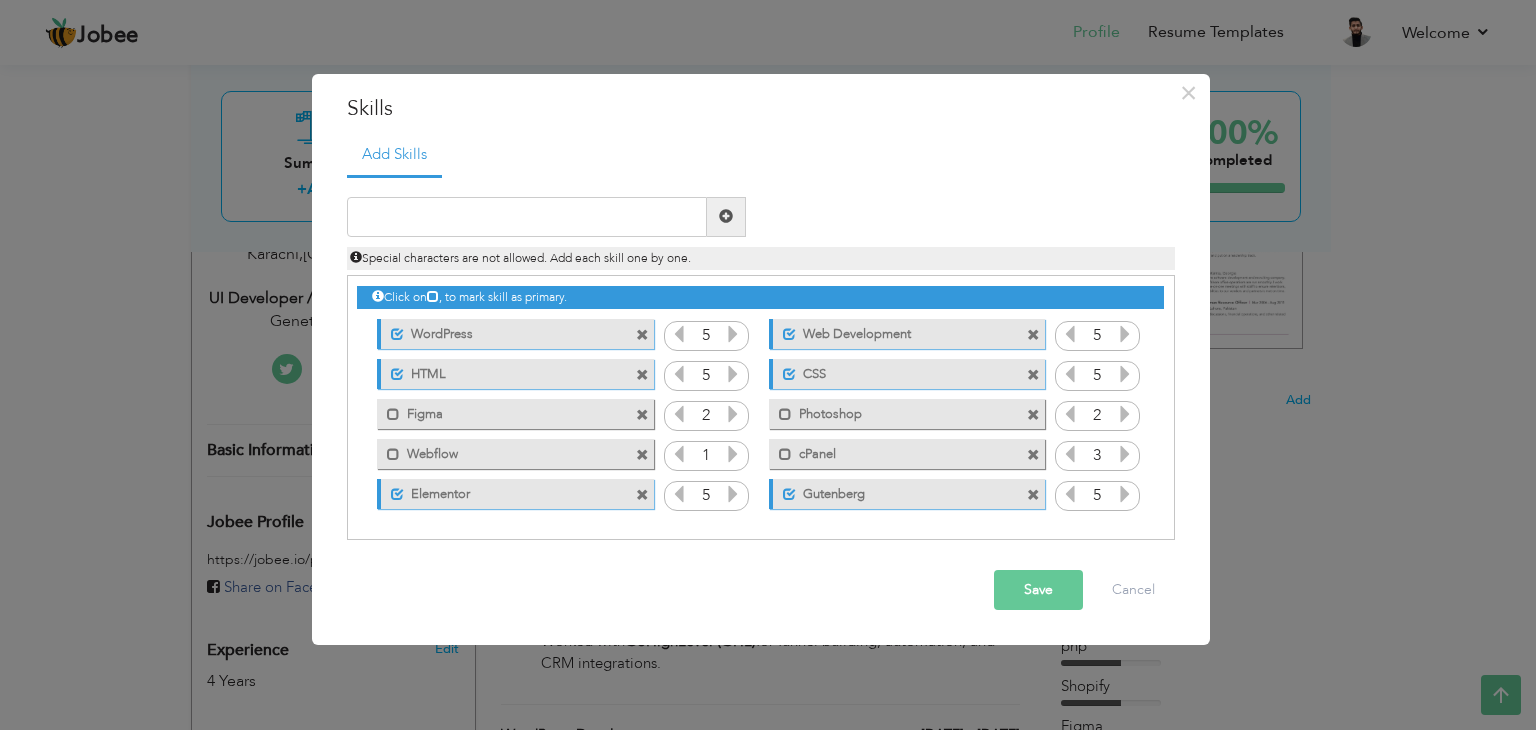 click at bounding box center (642, 415) 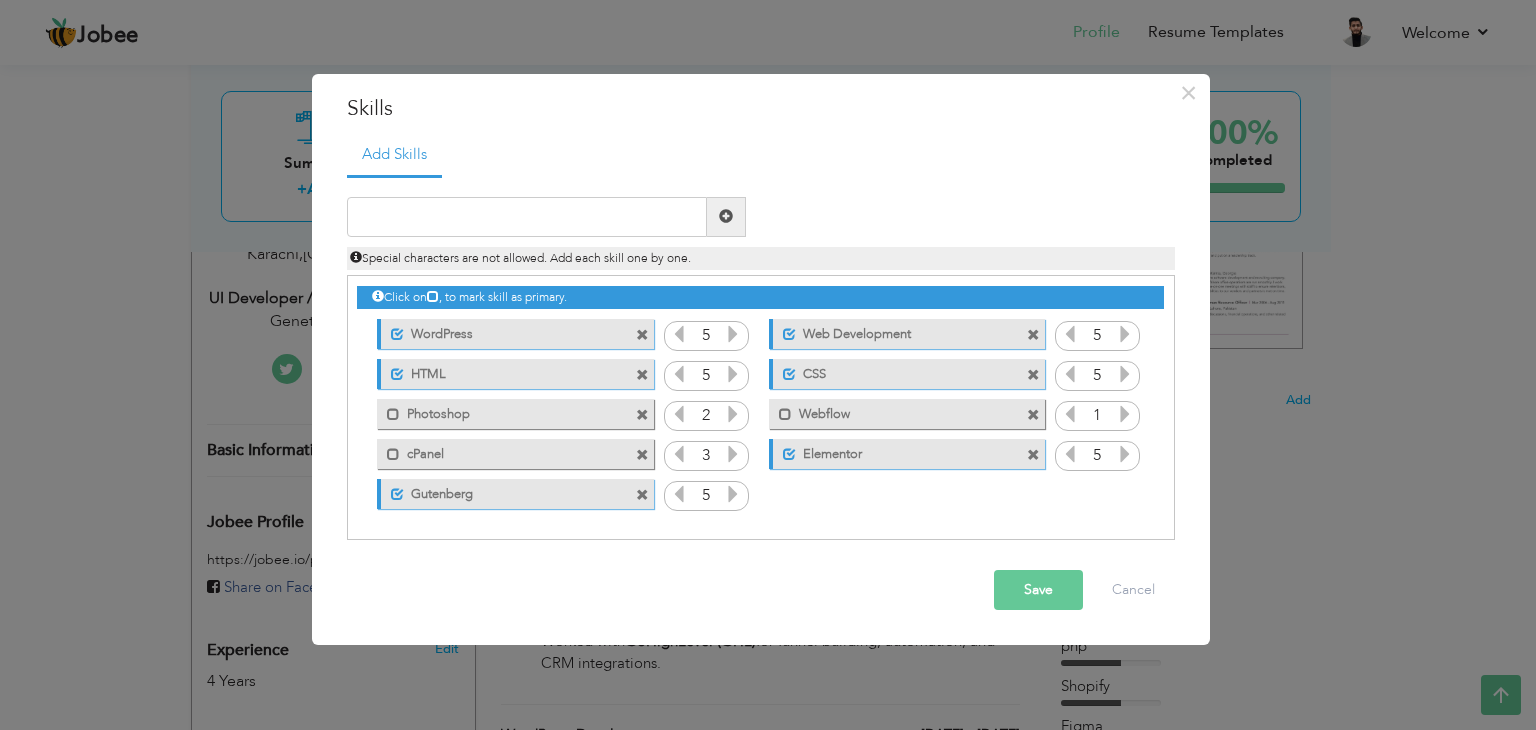 click at bounding box center [642, 415] 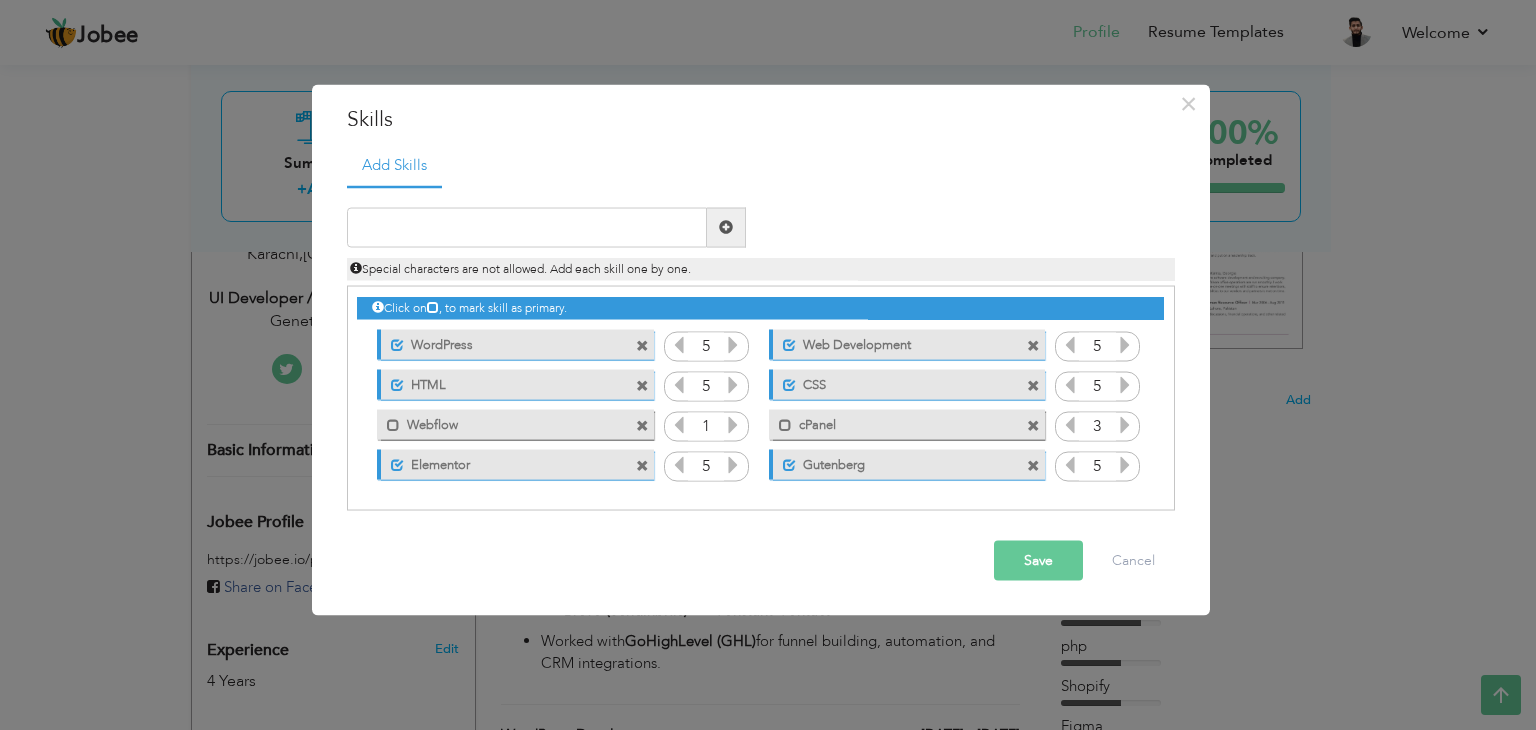 click at bounding box center (642, 426) 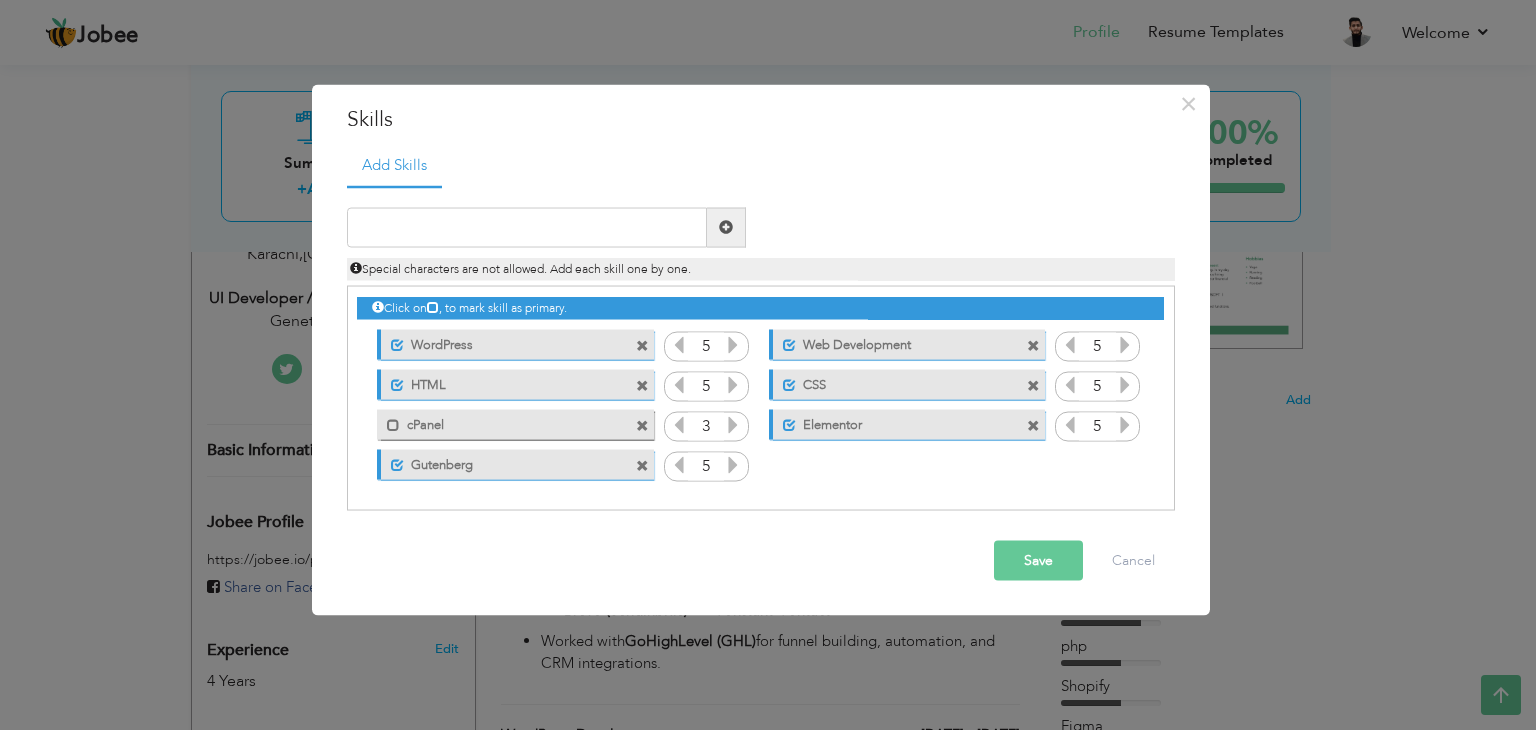 click at bounding box center (642, 426) 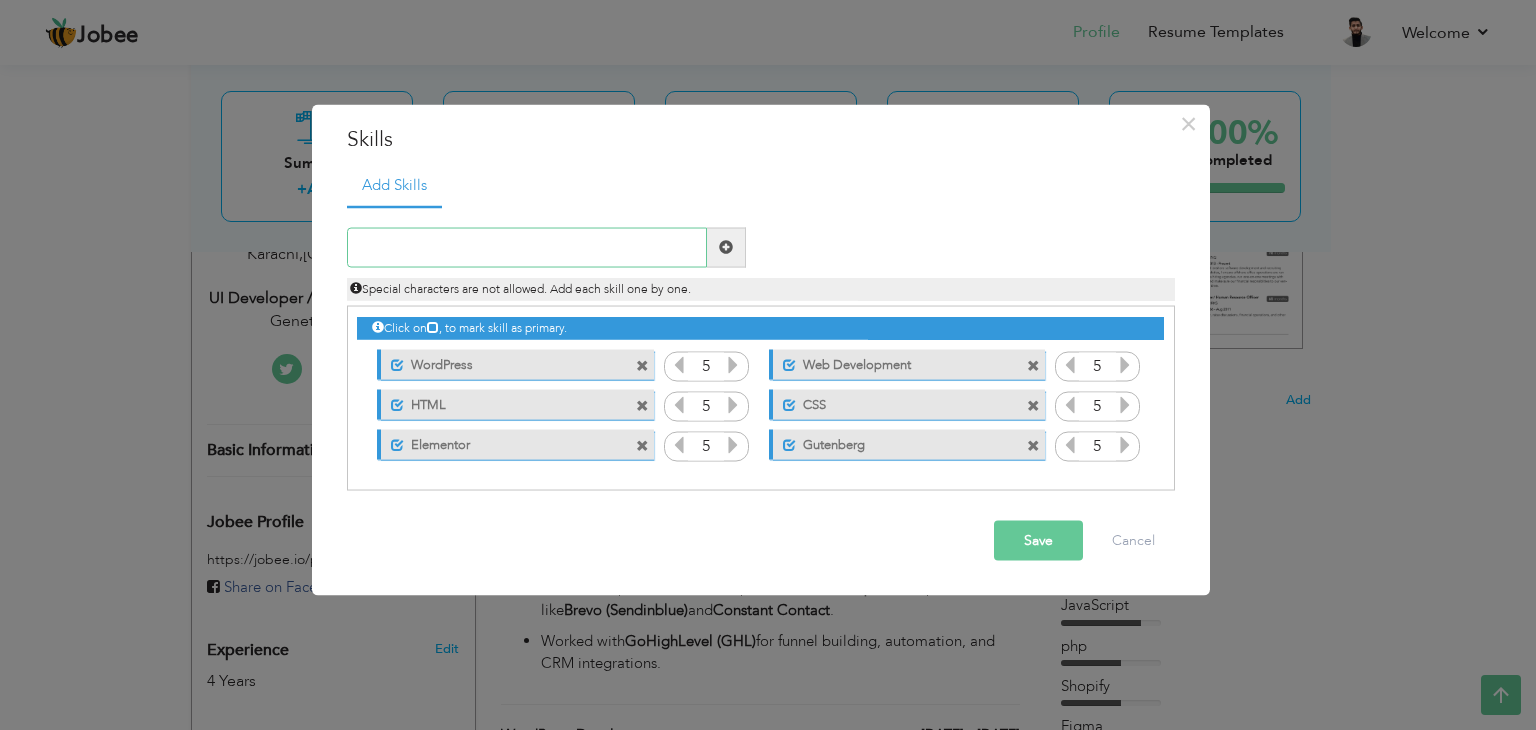 click at bounding box center (527, 247) 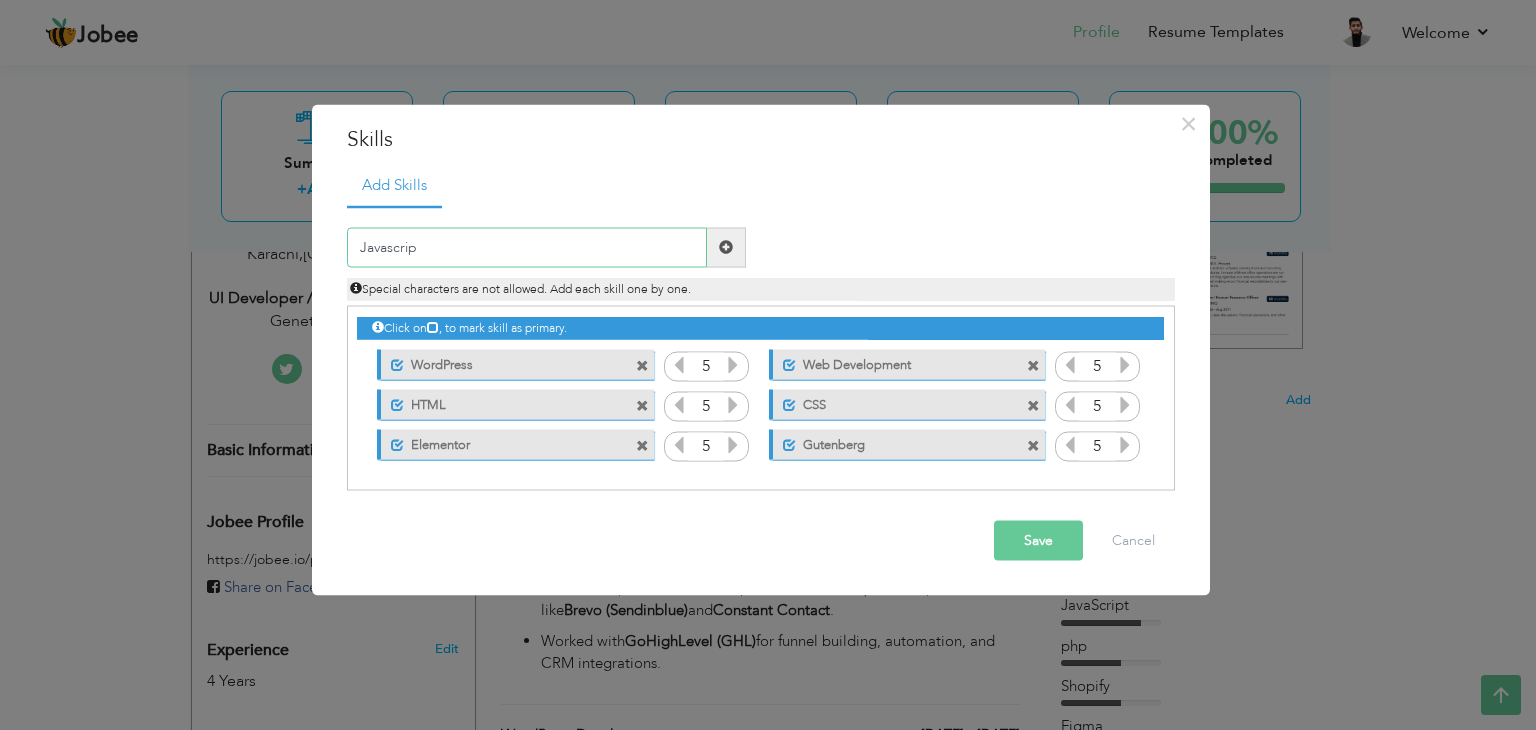 type on "Javascript" 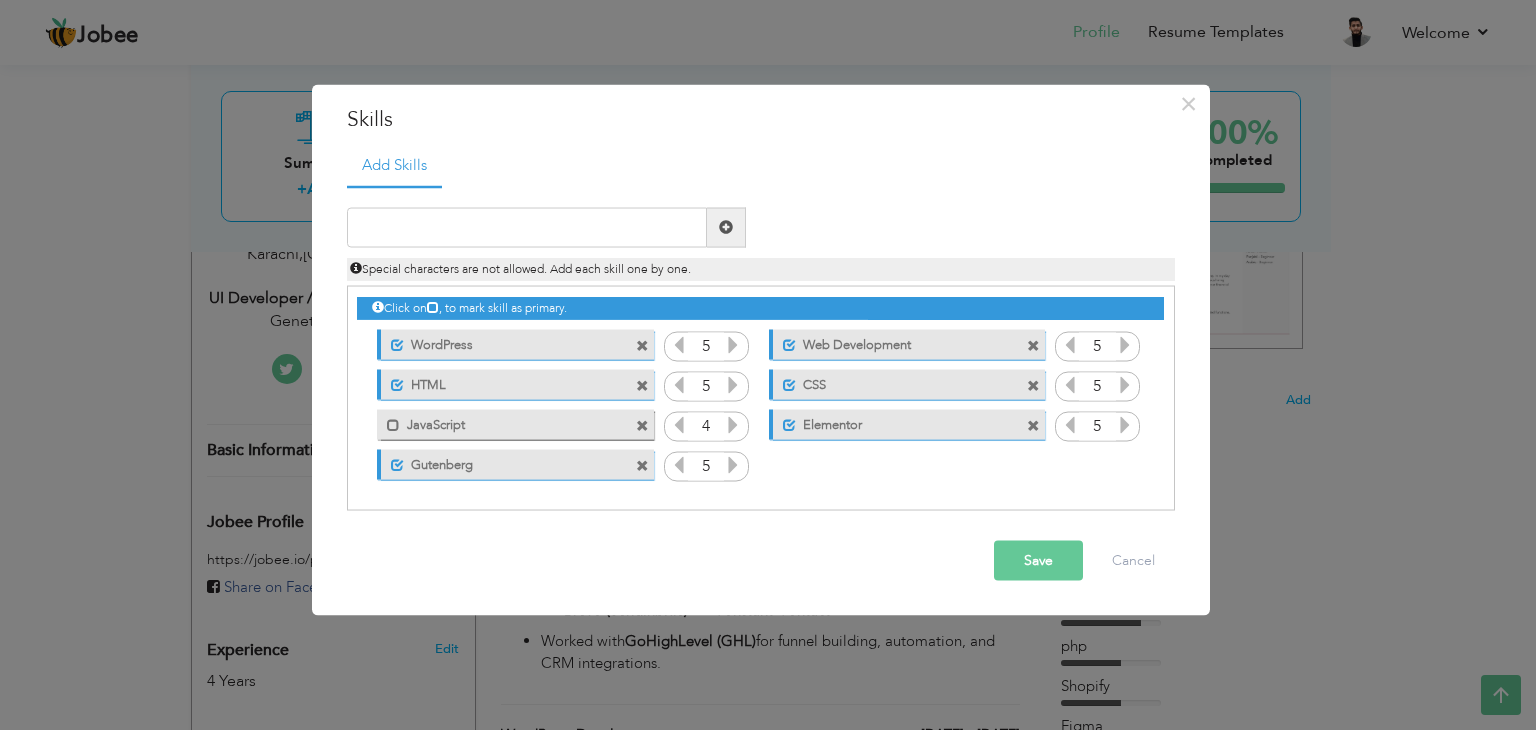 drag, startPoint x: 552, startPoint y: 429, endPoint x: 633, endPoint y: 437, distance: 81.394104 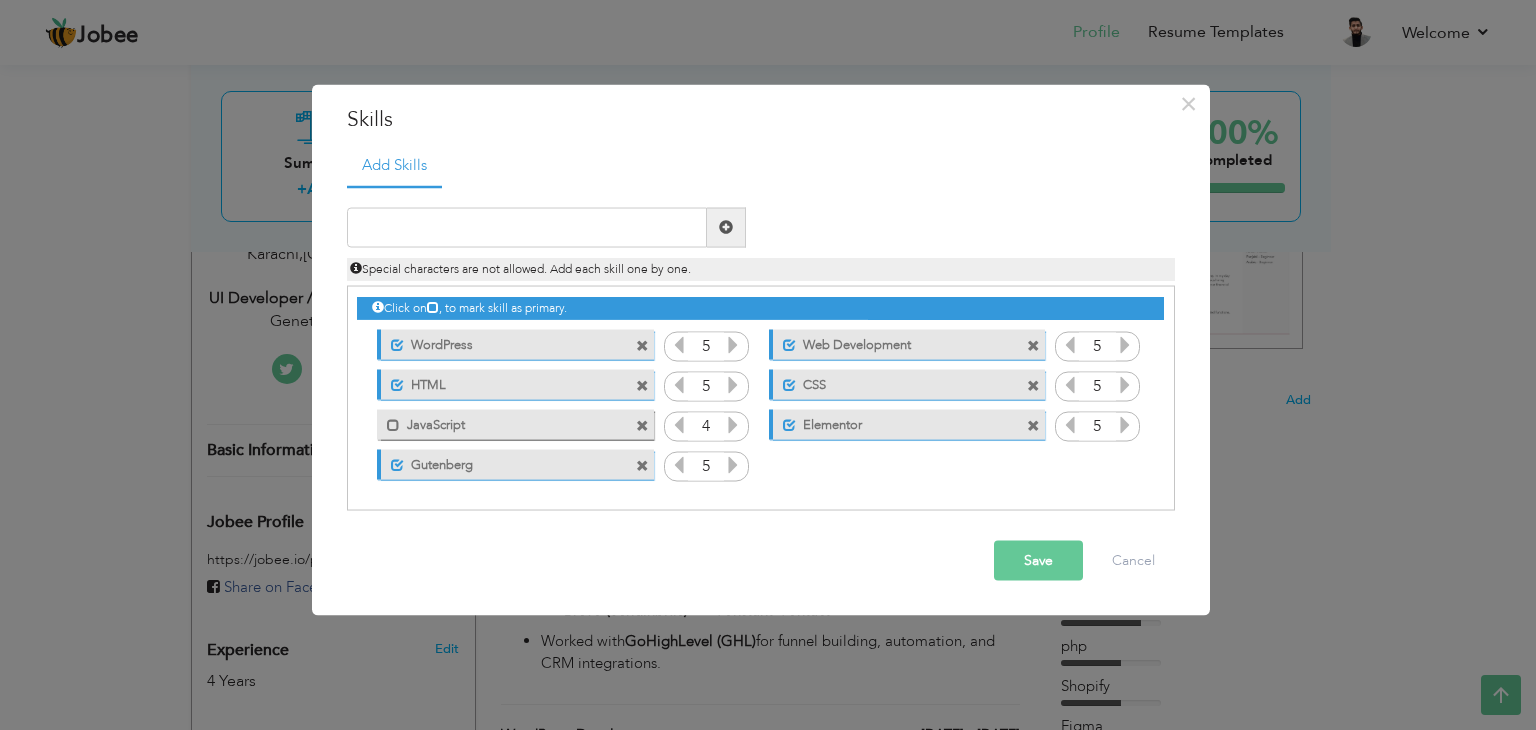 click at bounding box center [642, 426] 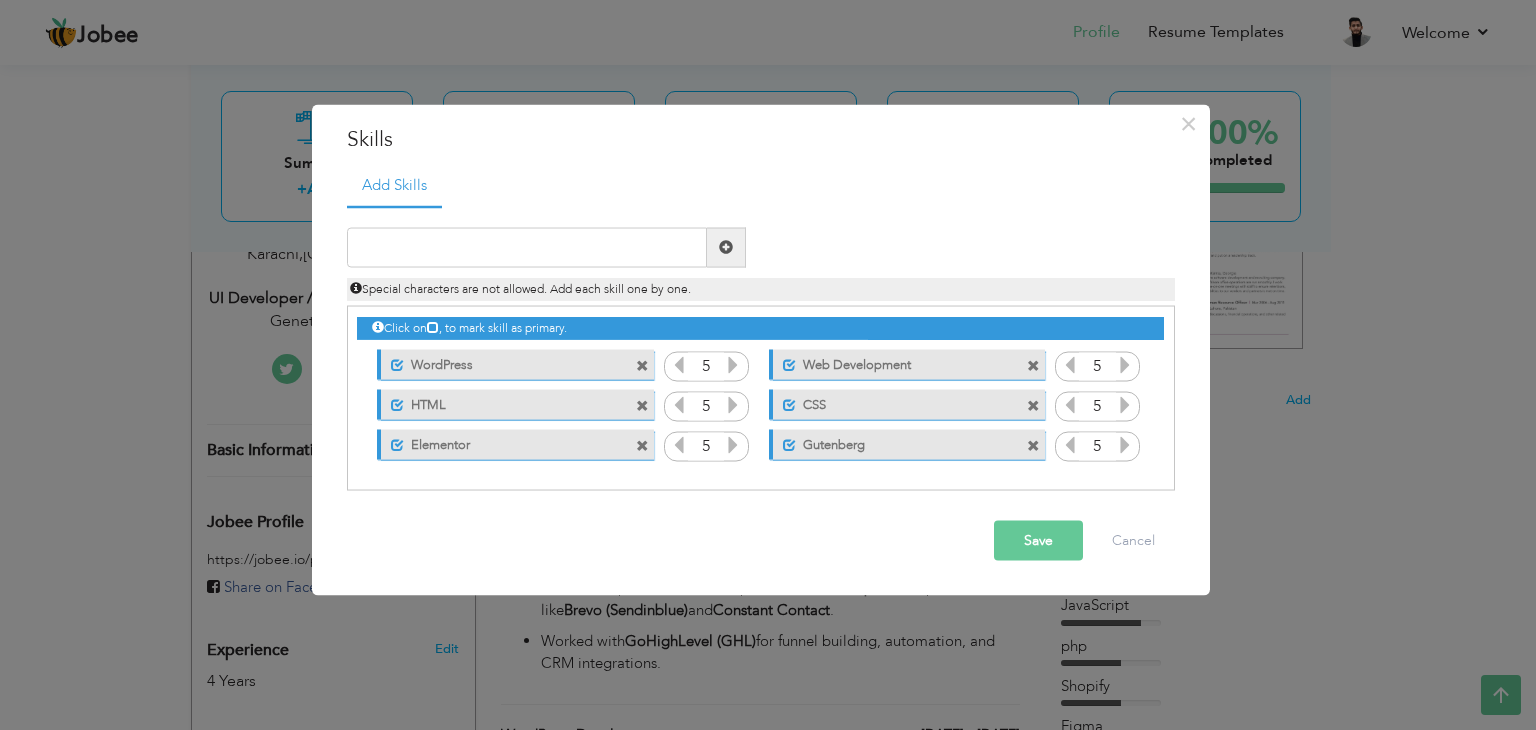 click on "Save" at bounding box center (1038, 540) 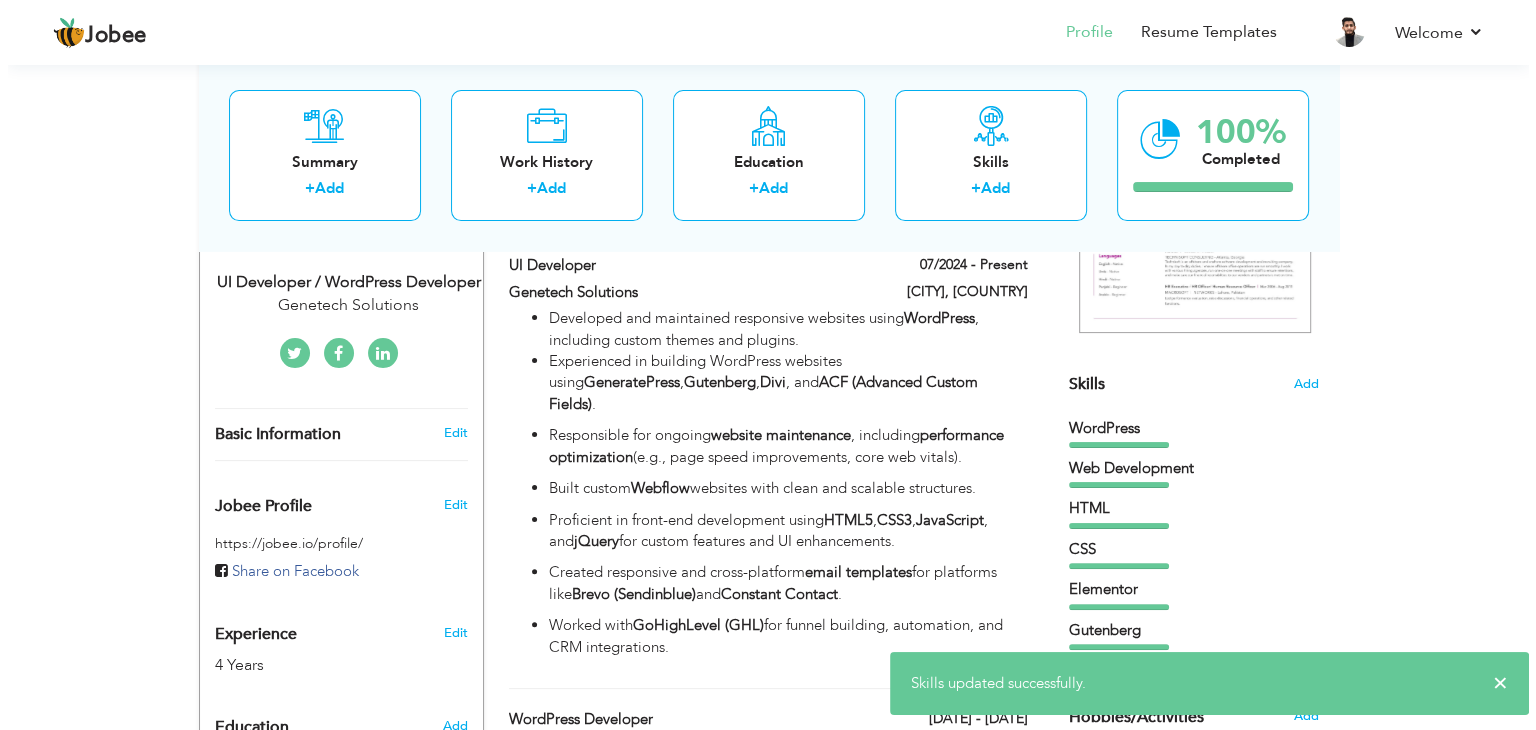 scroll, scrollTop: 380, scrollLeft: 0, axis: vertical 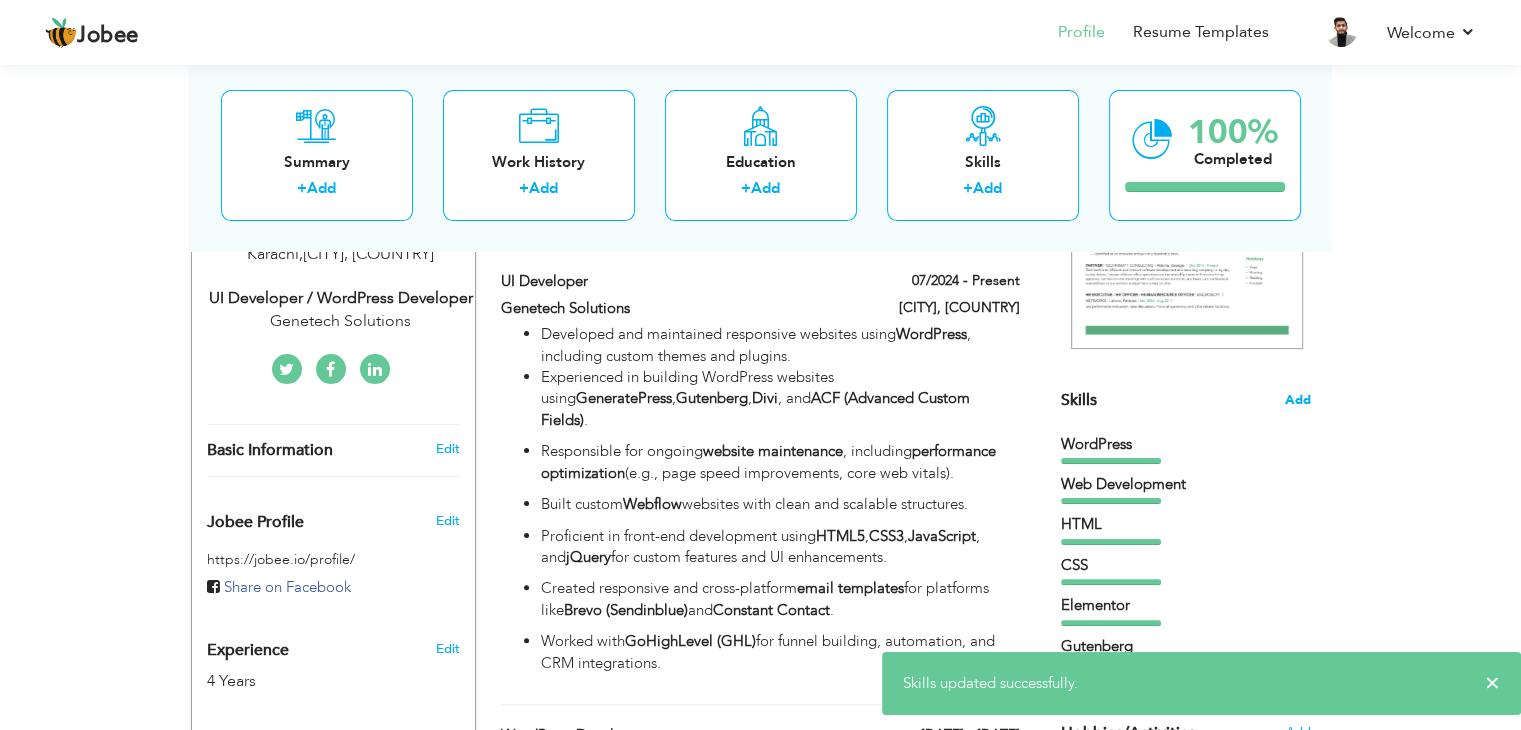click on "Add" at bounding box center (1298, 400) 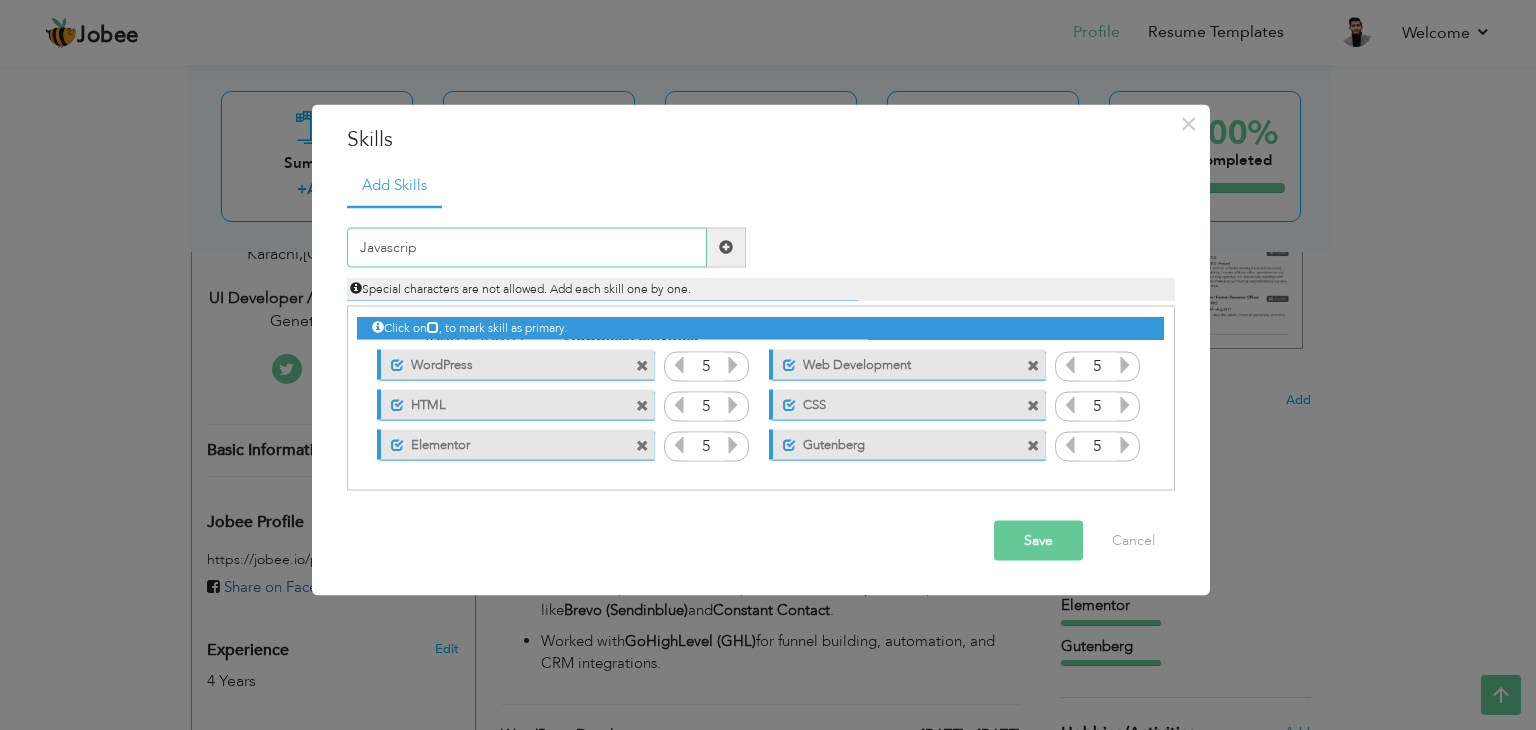 type on "Javascript" 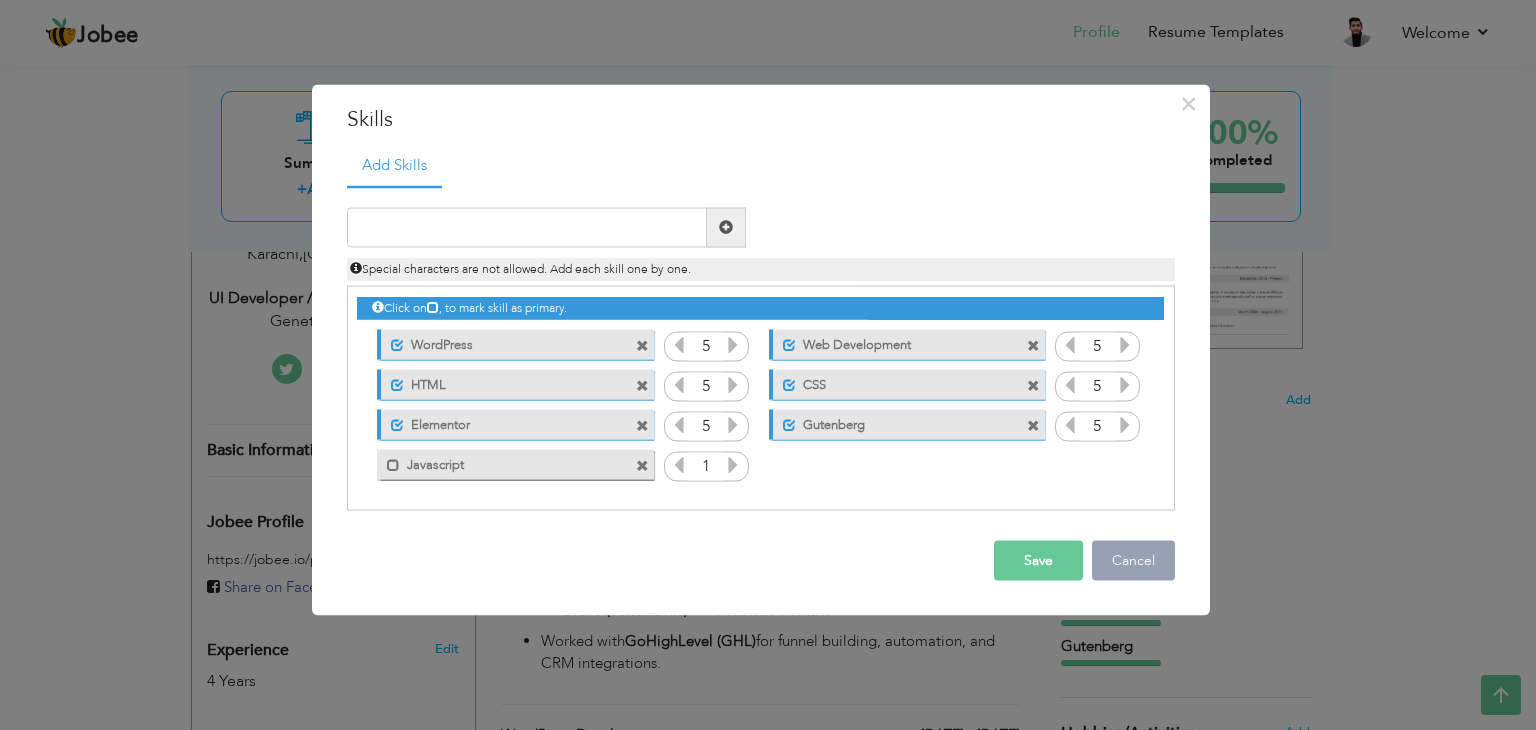 click on "Cancel" at bounding box center (1133, 560) 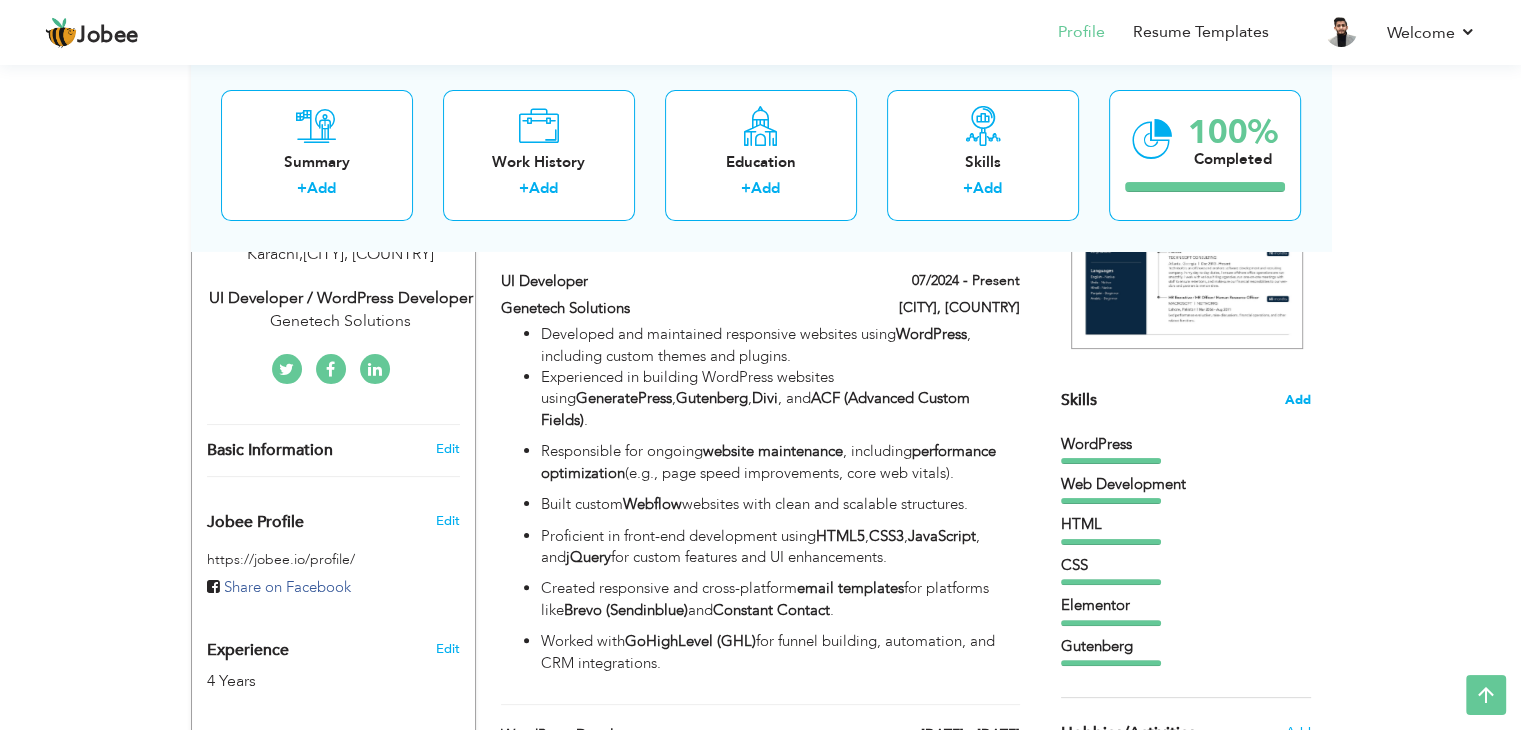 click on "Add" at bounding box center [1298, 400] 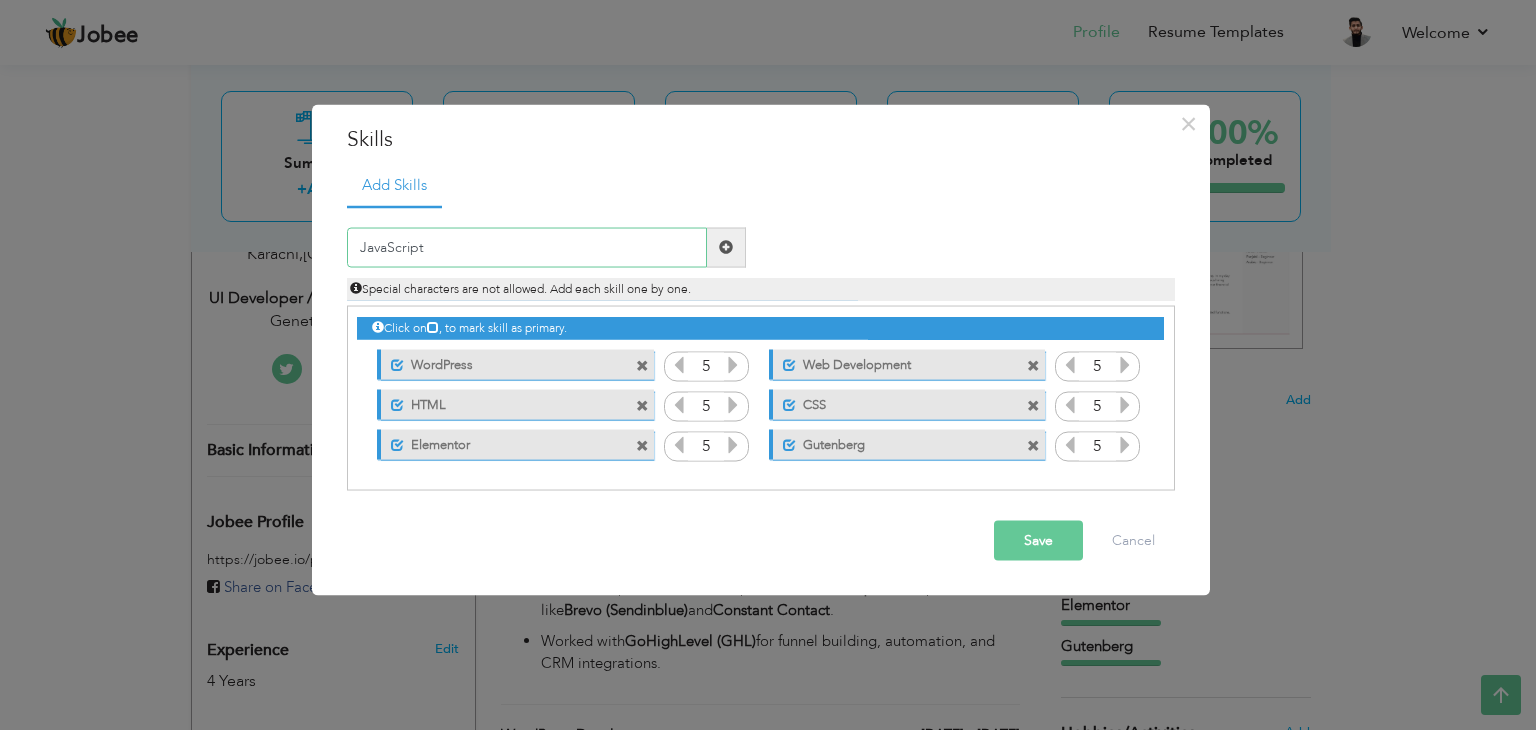 type on "JavaScript" 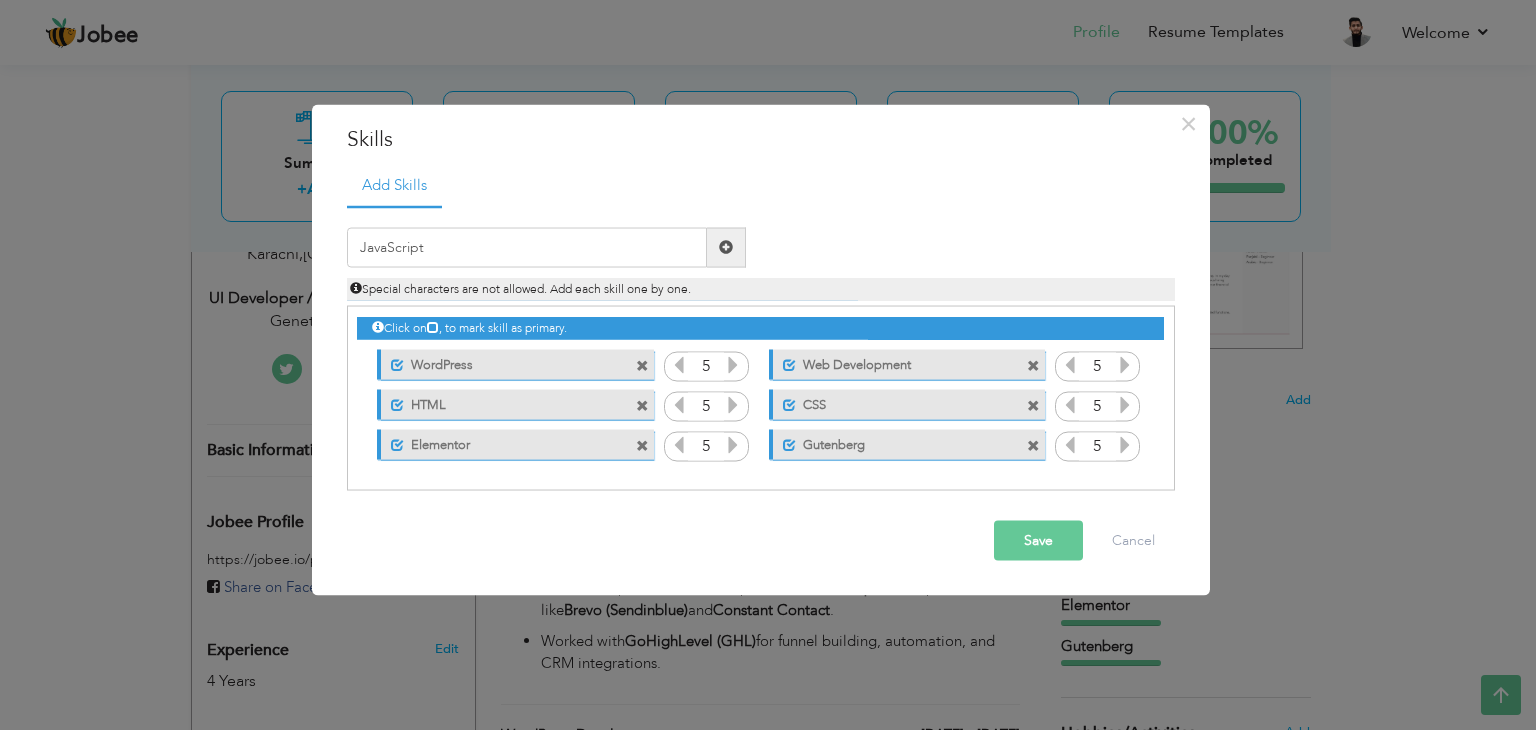 click at bounding box center (726, 247) 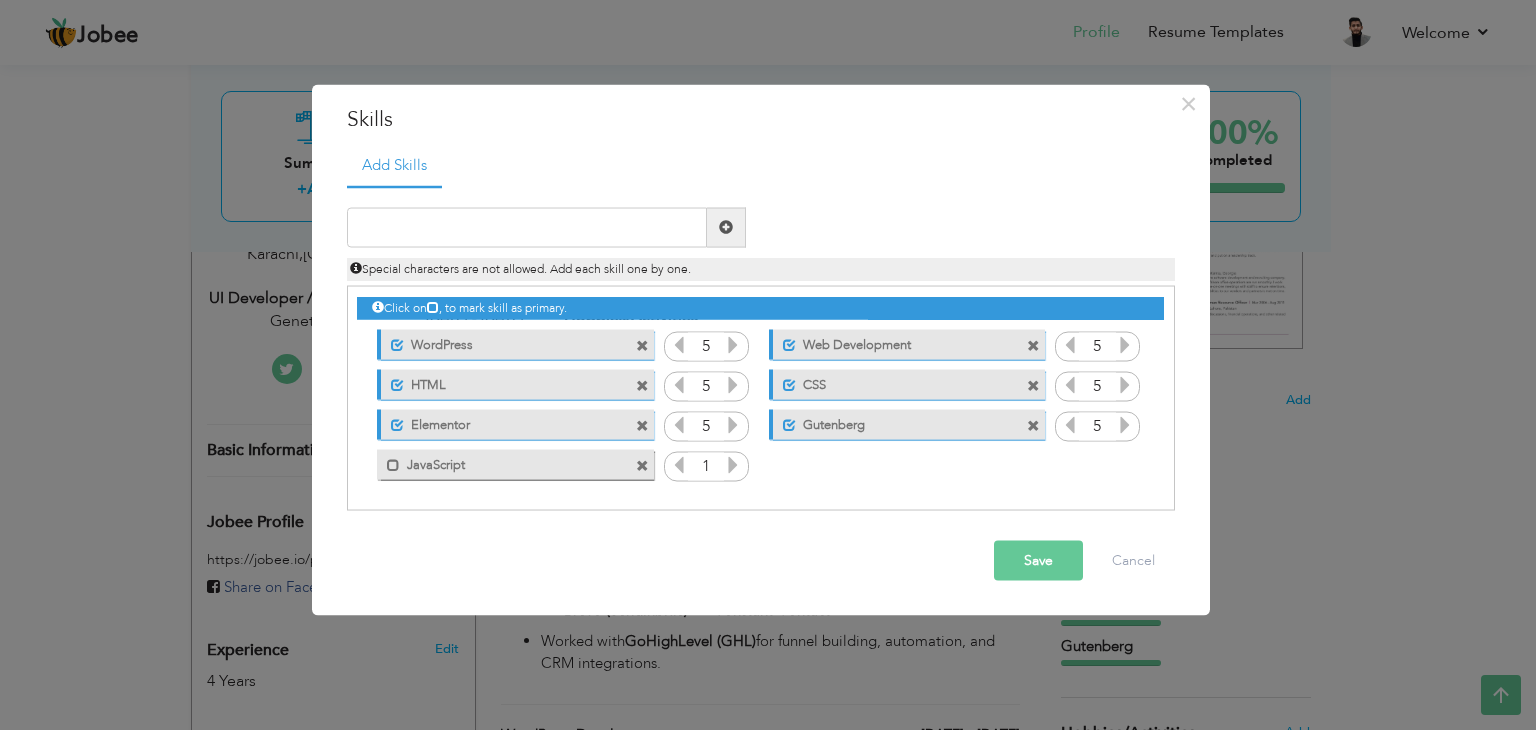 click on "1" at bounding box center [706, 467] 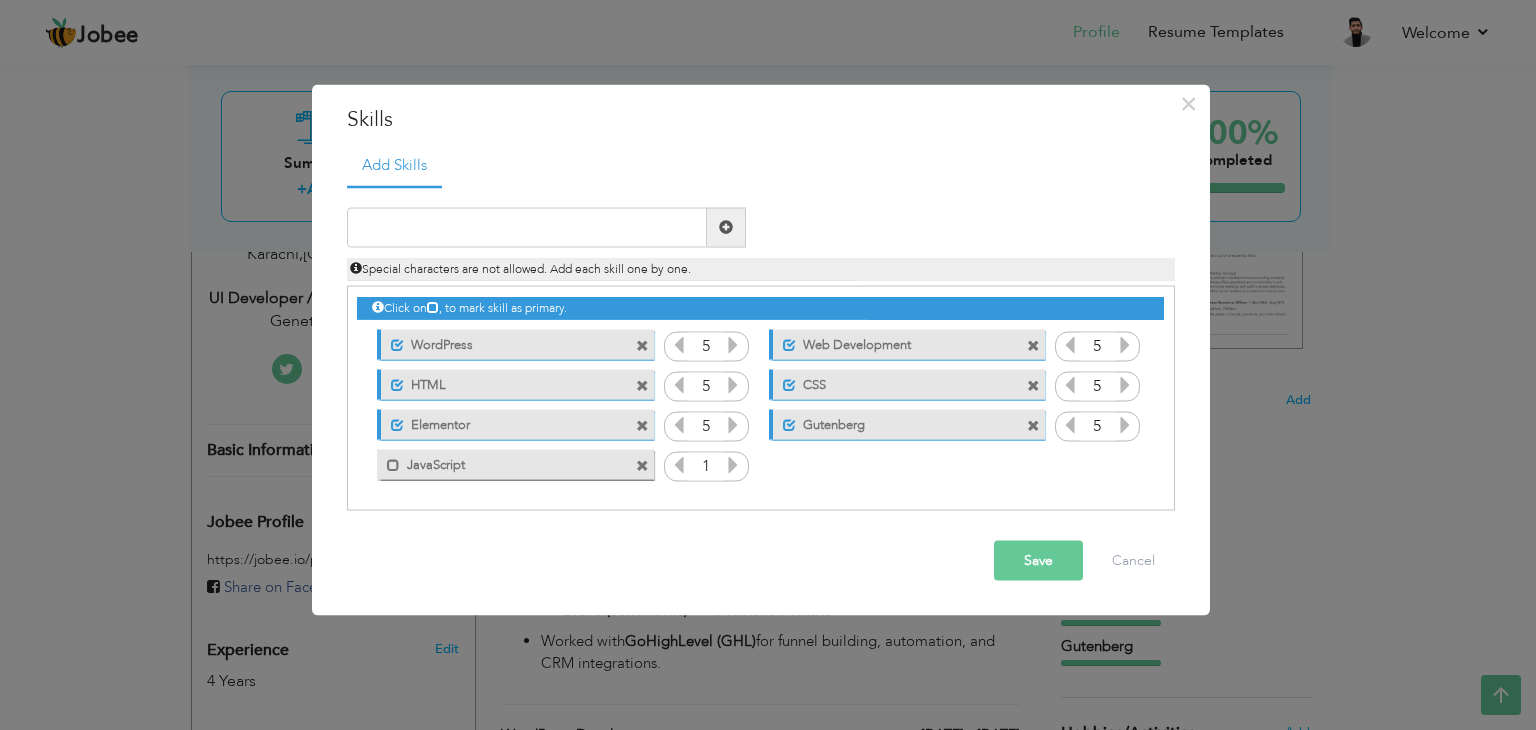 click at bounding box center (733, 464) 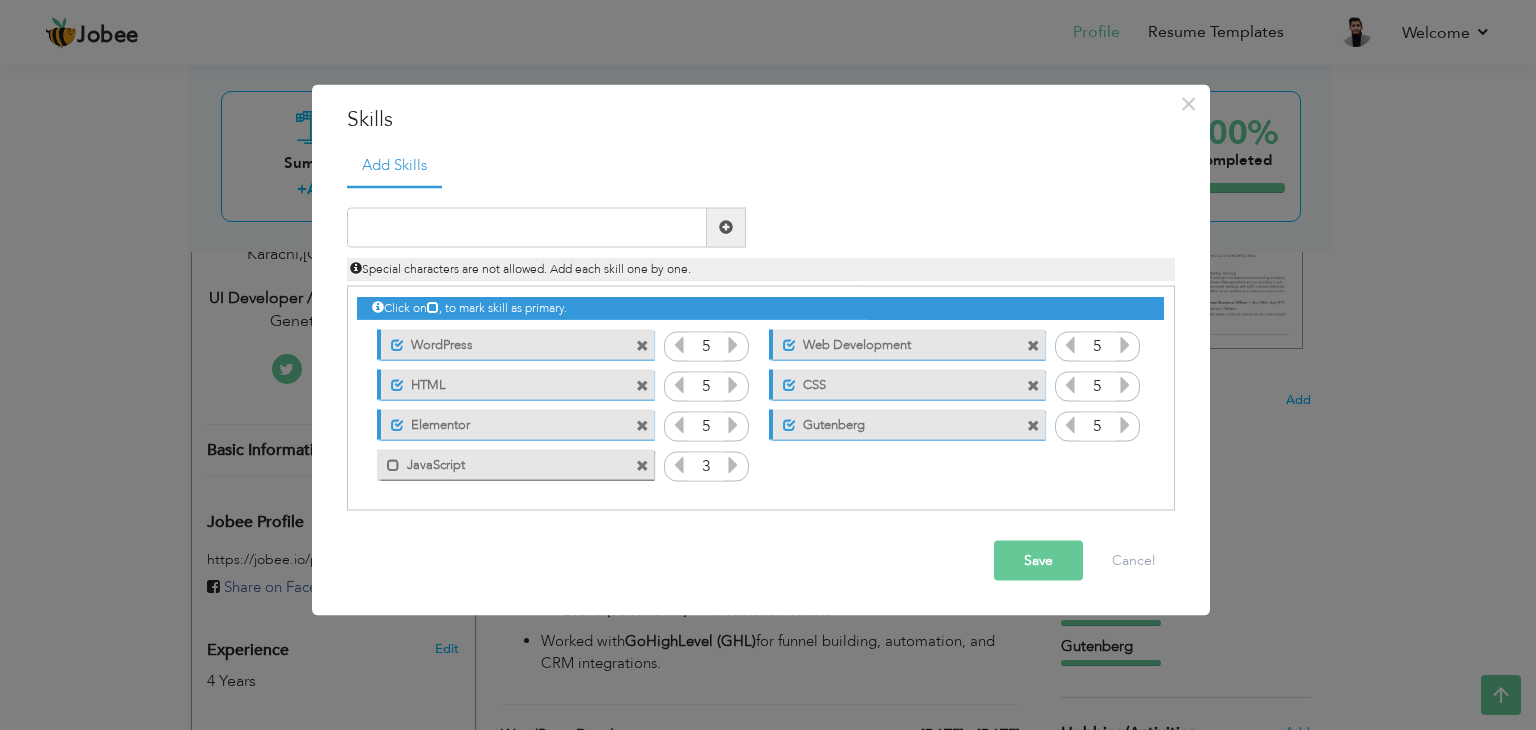 click at bounding box center [733, 464] 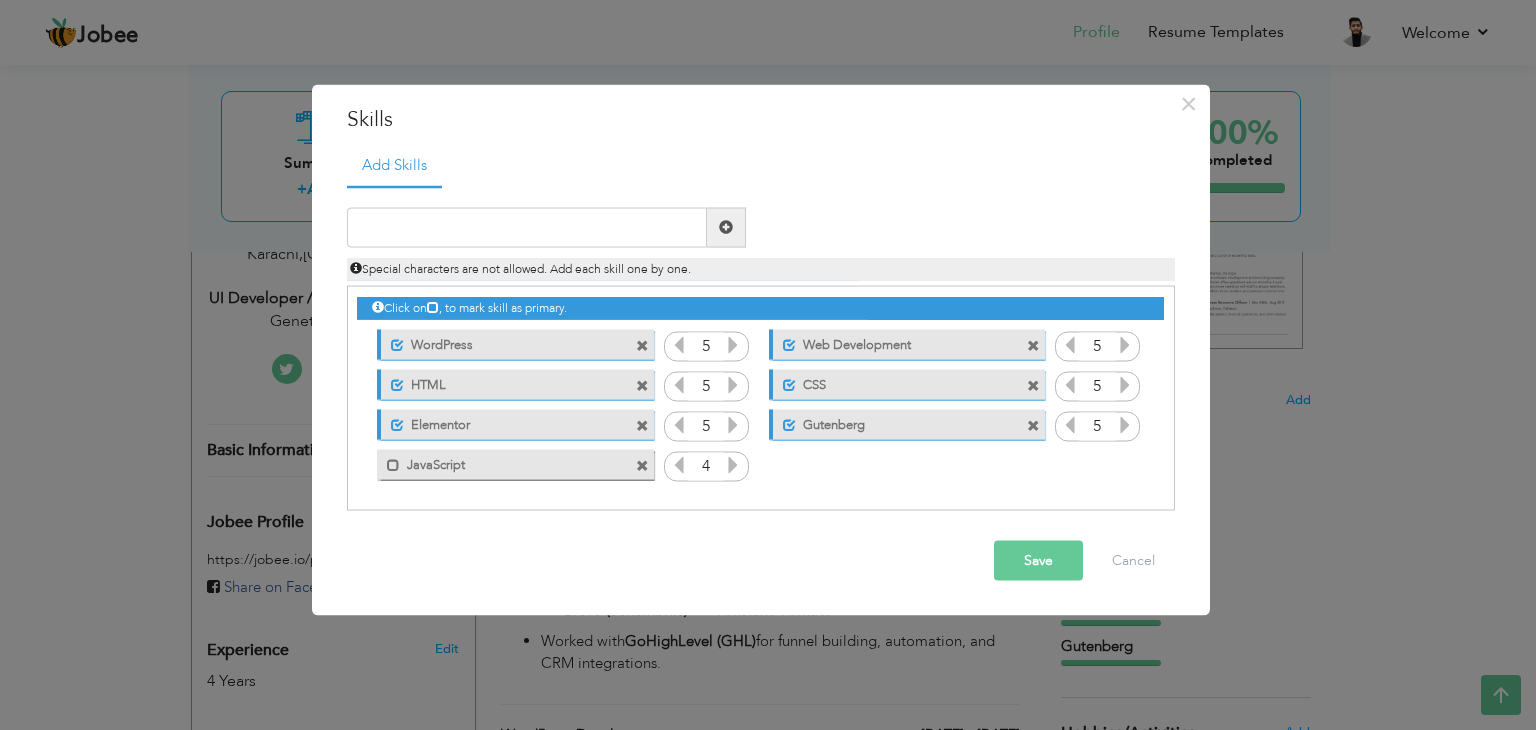 click at bounding box center [679, 464] 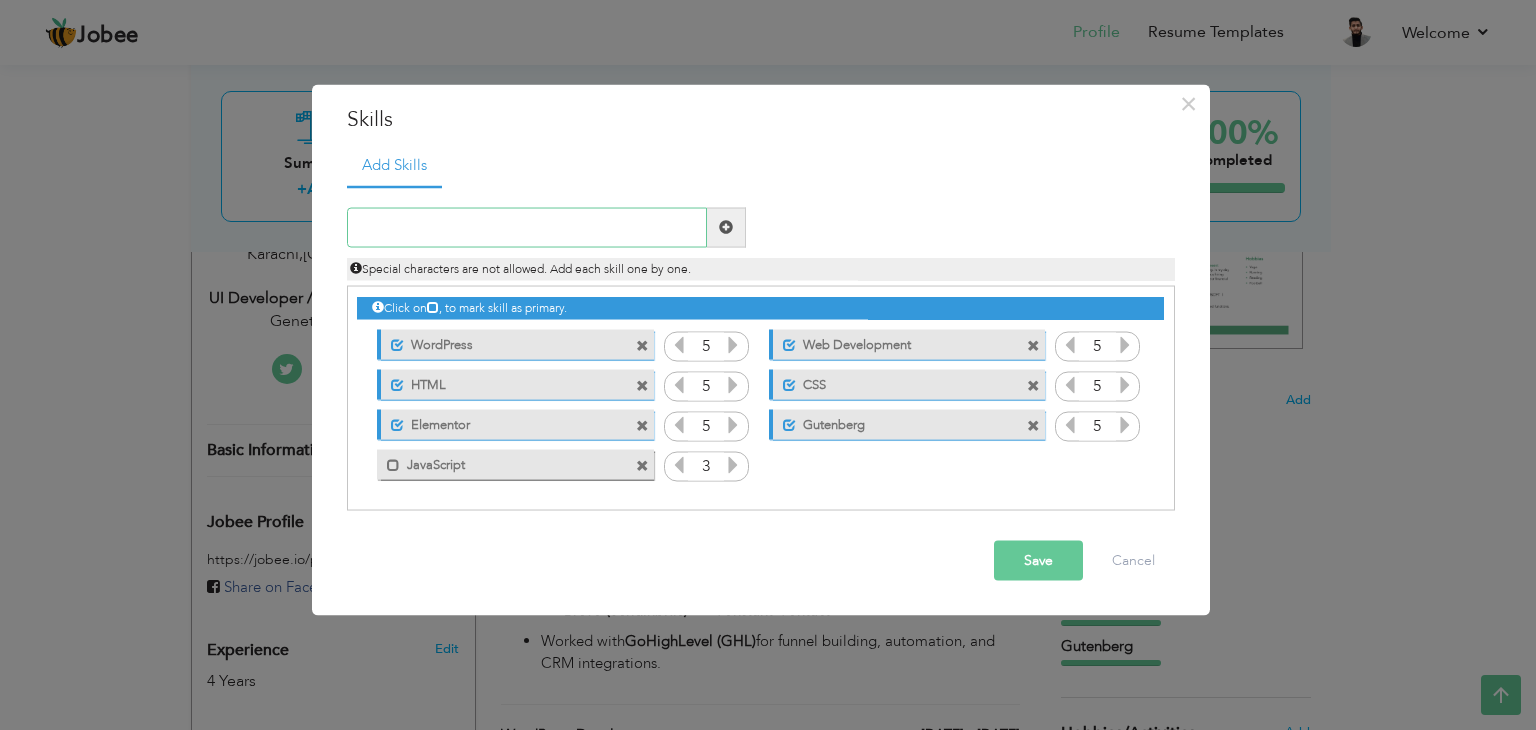 click at bounding box center [527, 227] 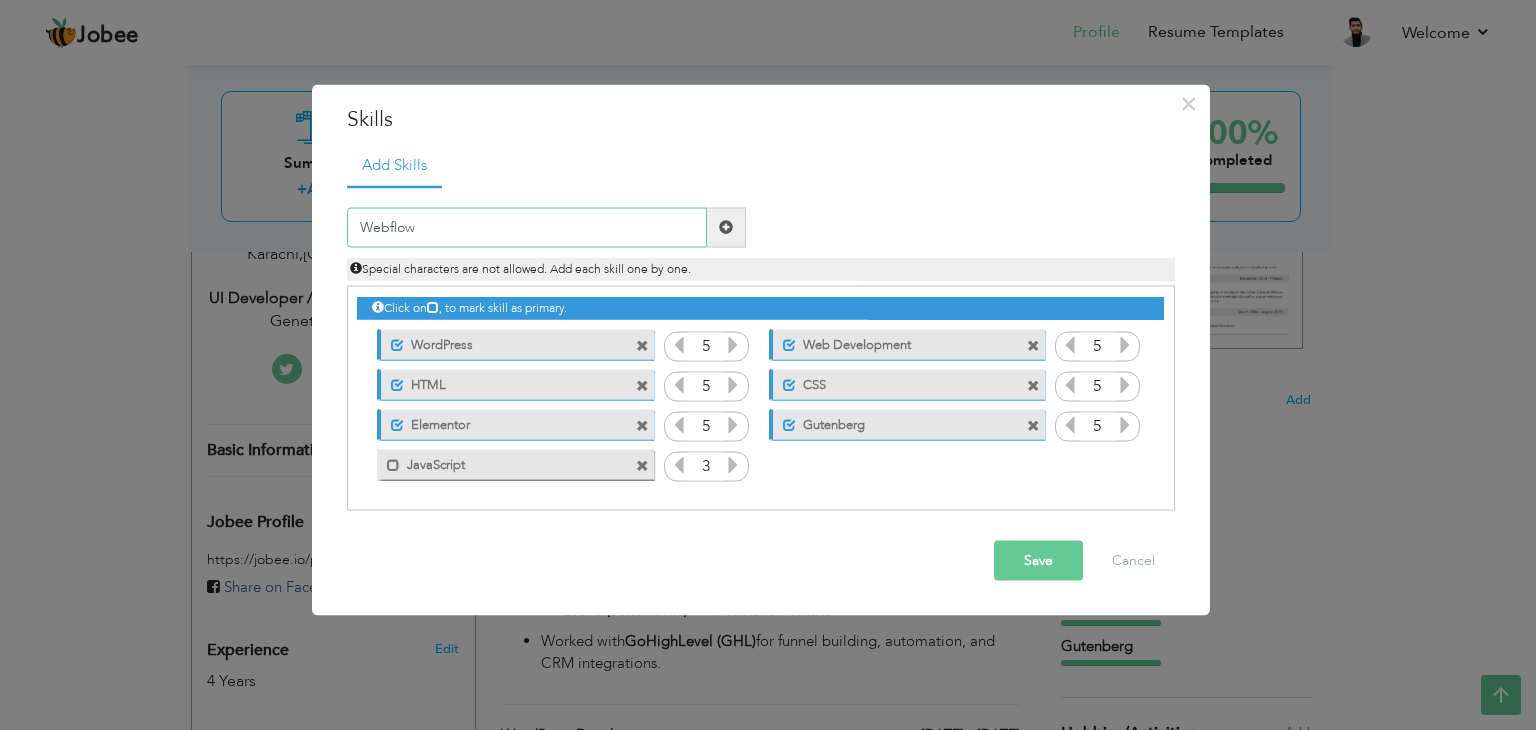 type on "Webflow" 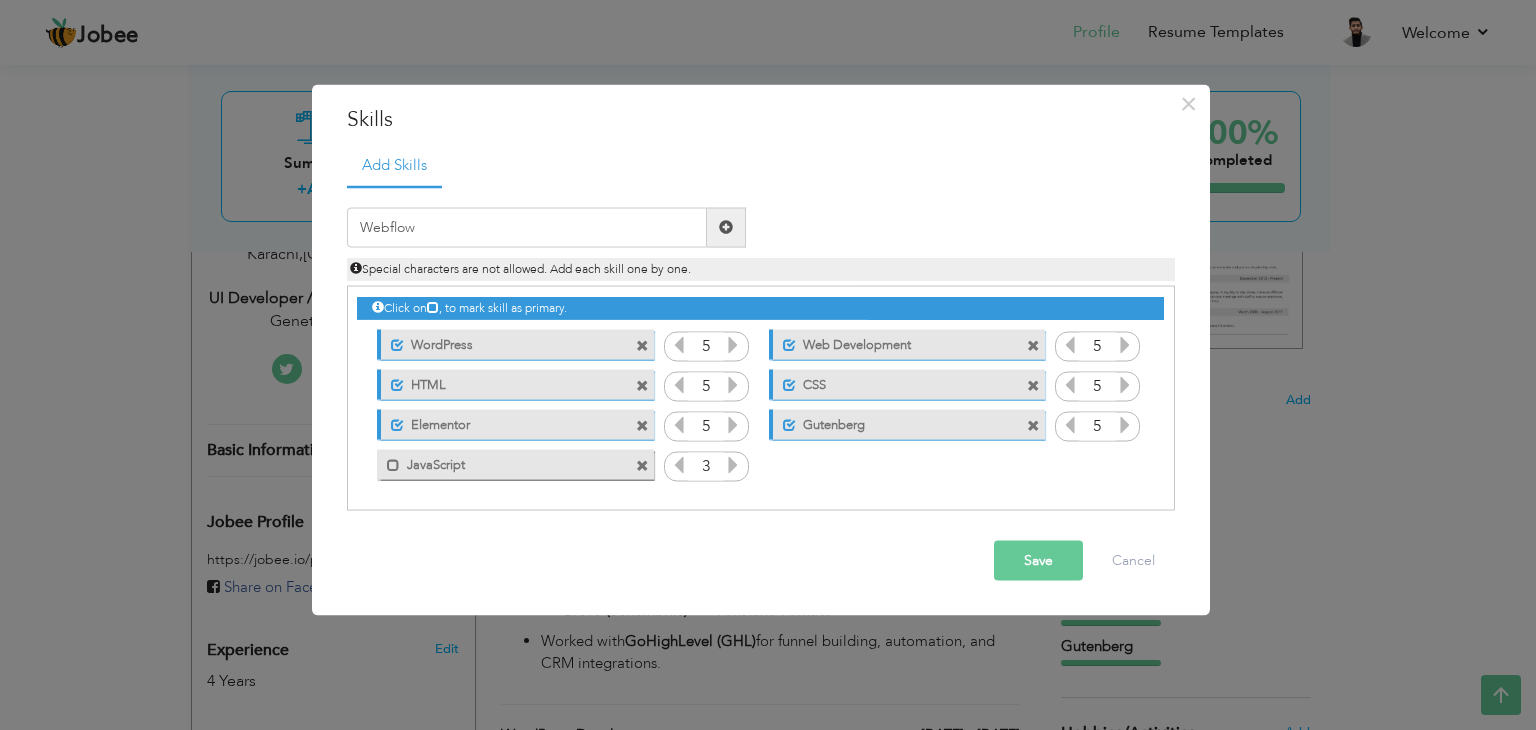 click at bounding box center [726, 227] 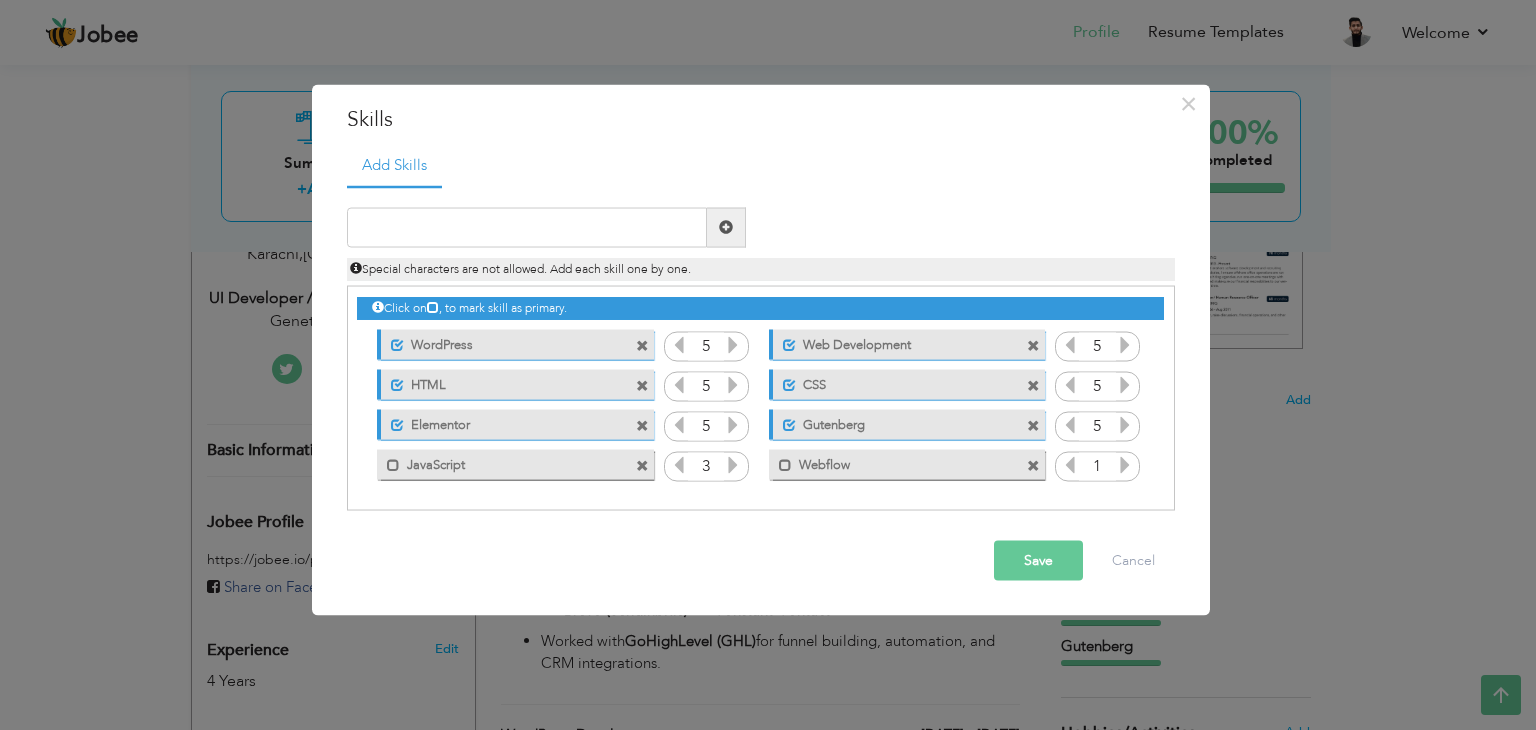 click on "1" at bounding box center (1097, 467) 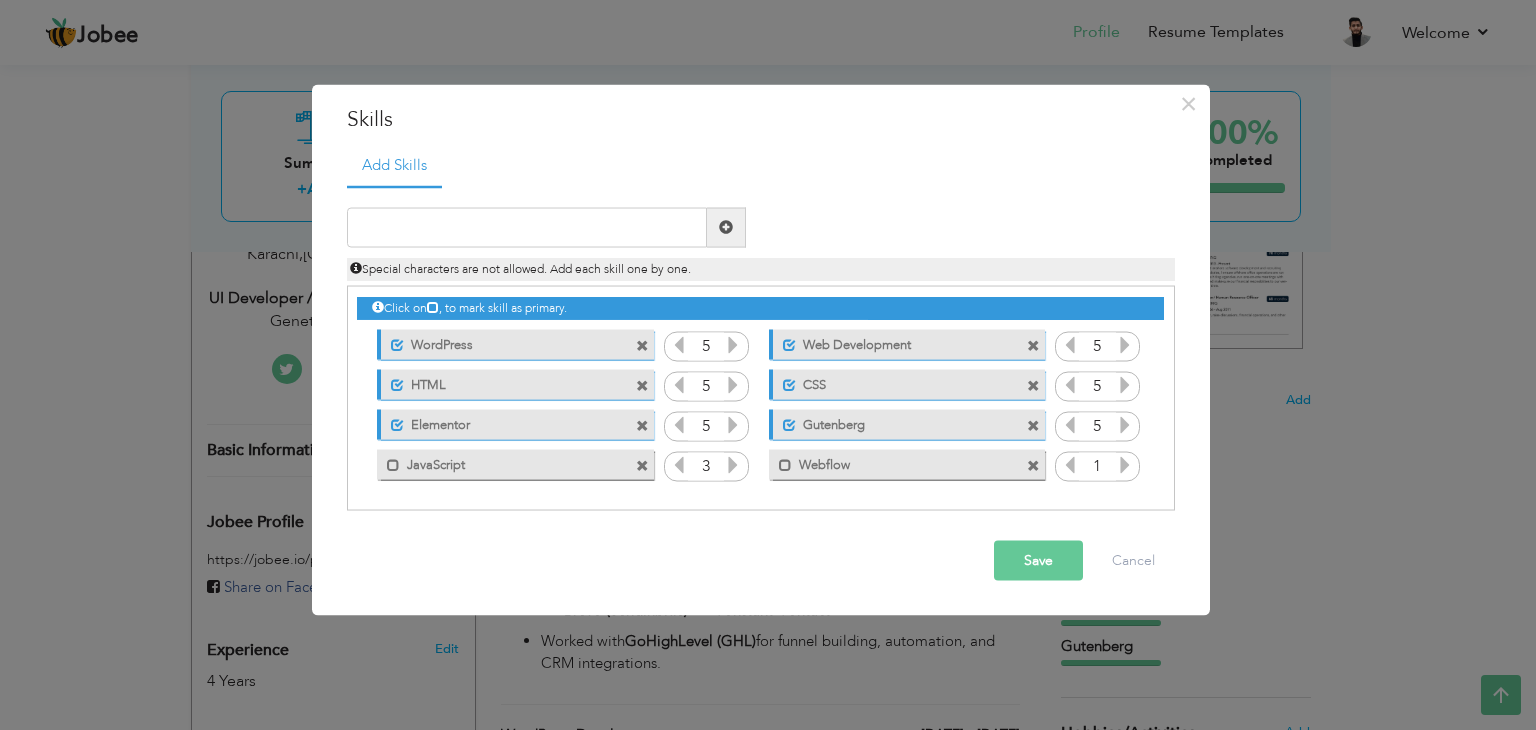 click at bounding box center [1125, 464] 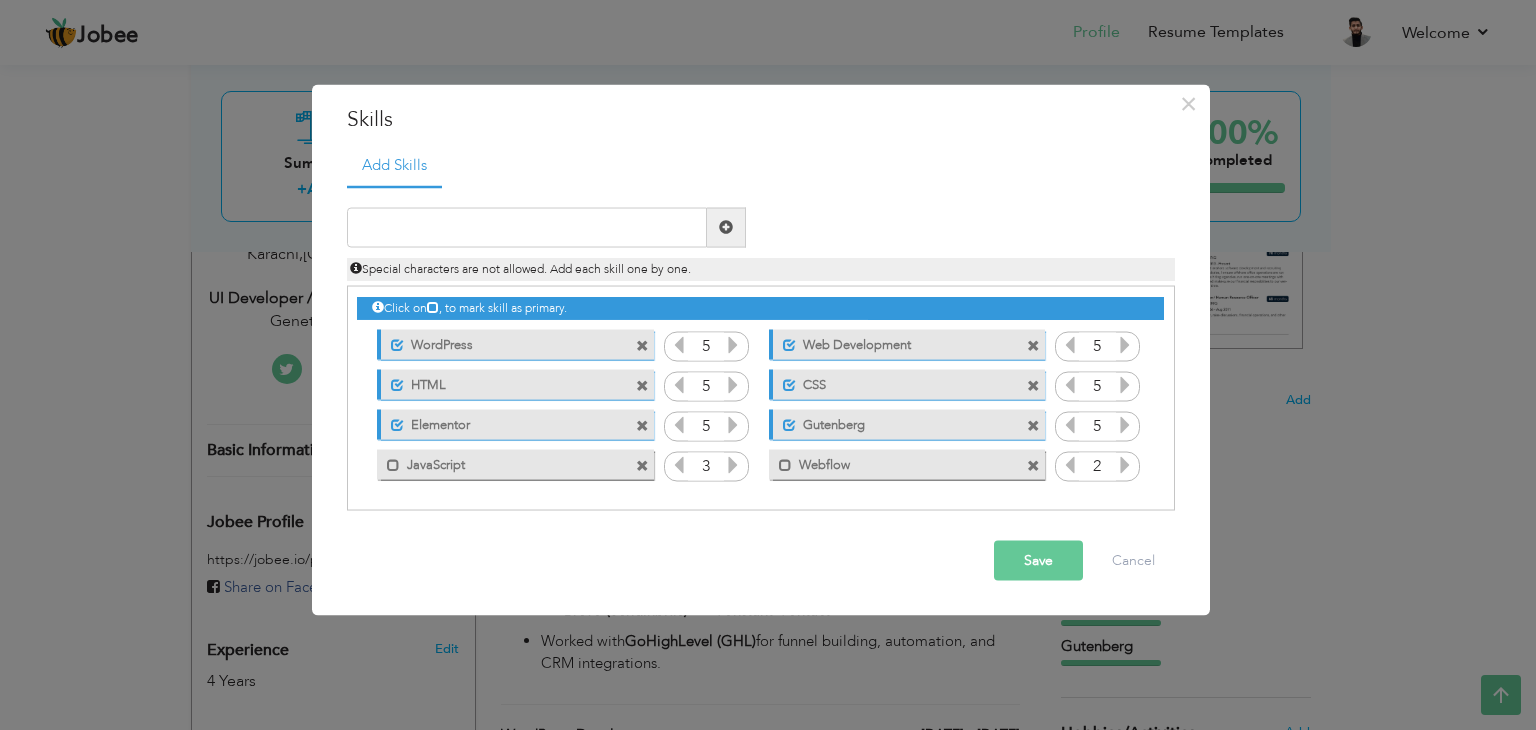 click at bounding box center [1125, 464] 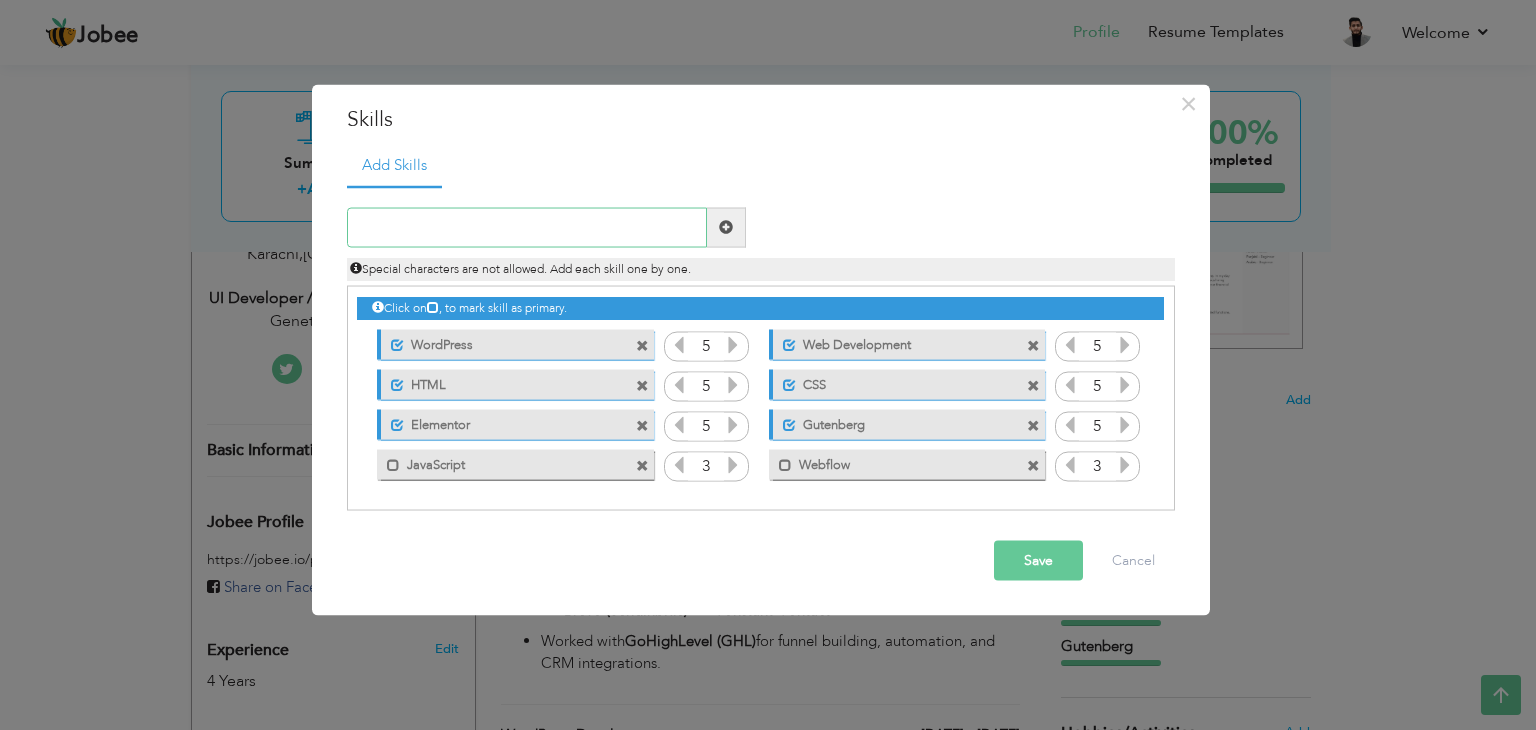 click at bounding box center (527, 227) 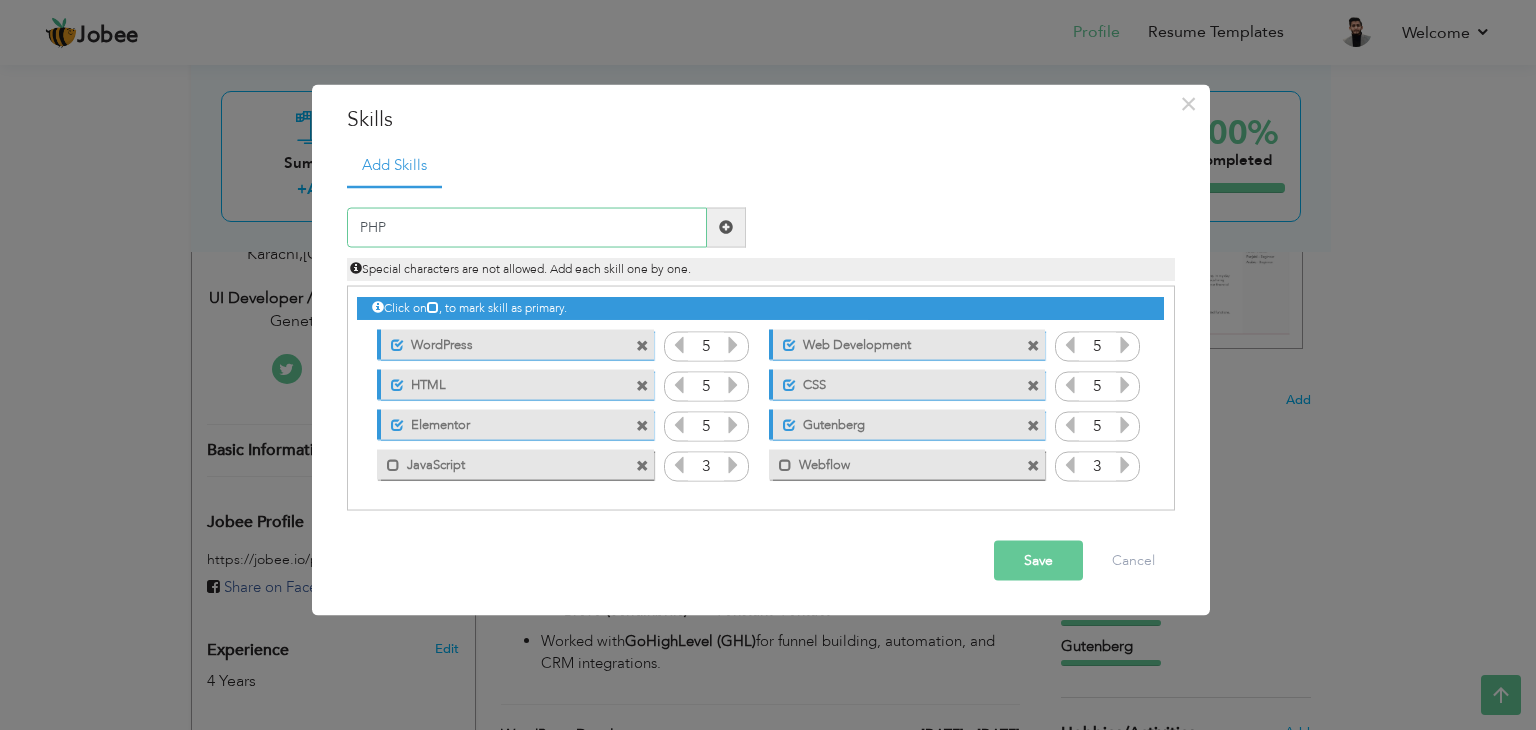 type on "PHP" 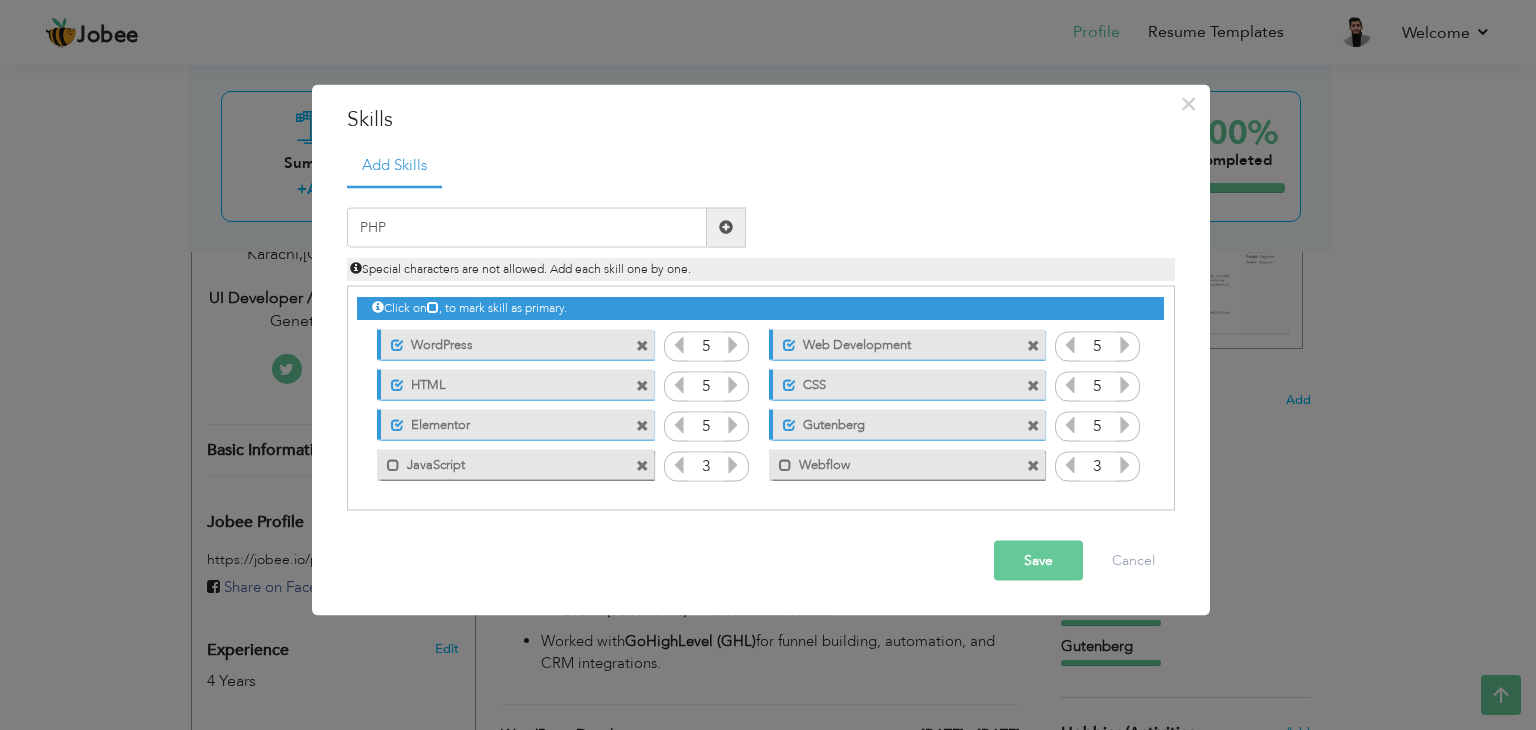 click at bounding box center [726, 227] 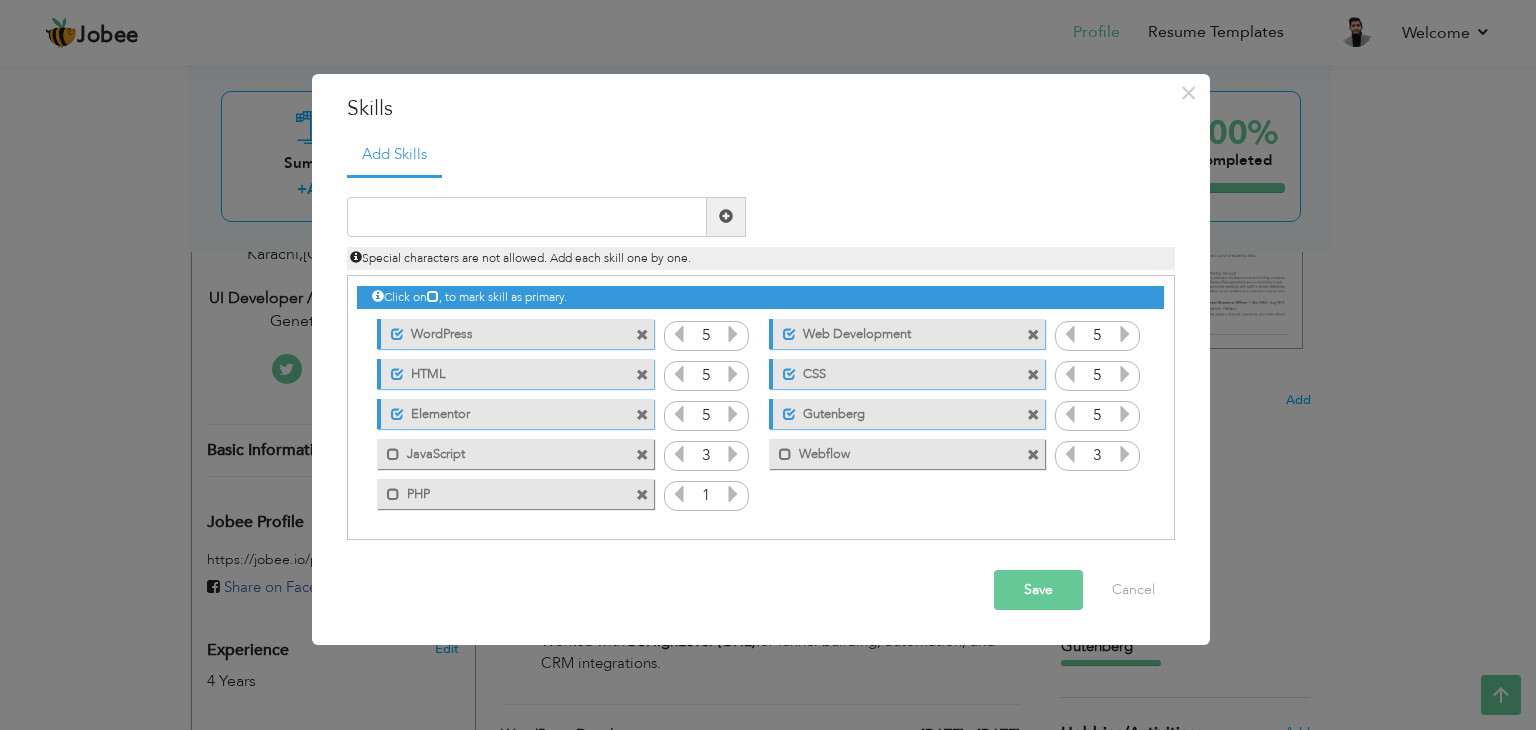 click on "1" at bounding box center (706, 496) 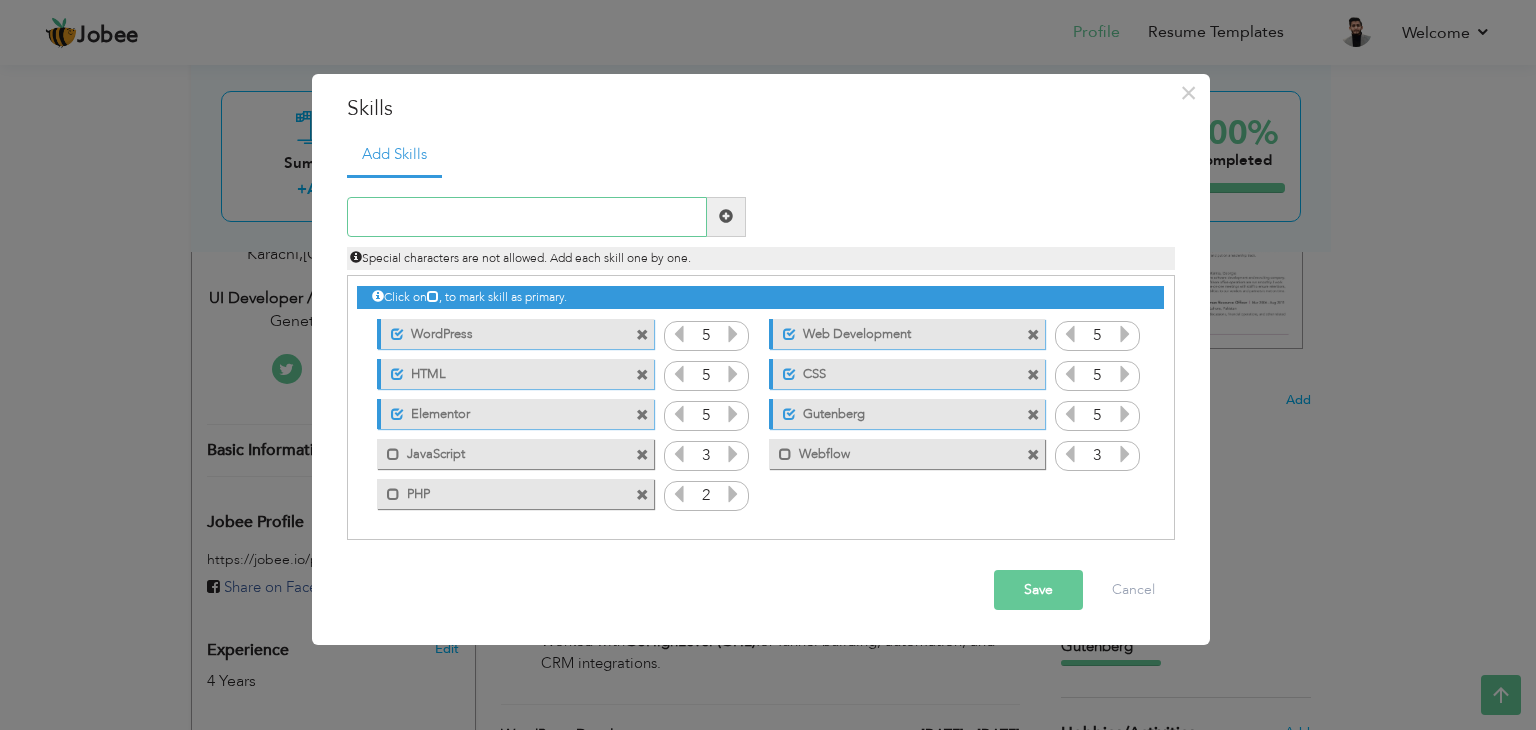 click at bounding box center [527, 217] 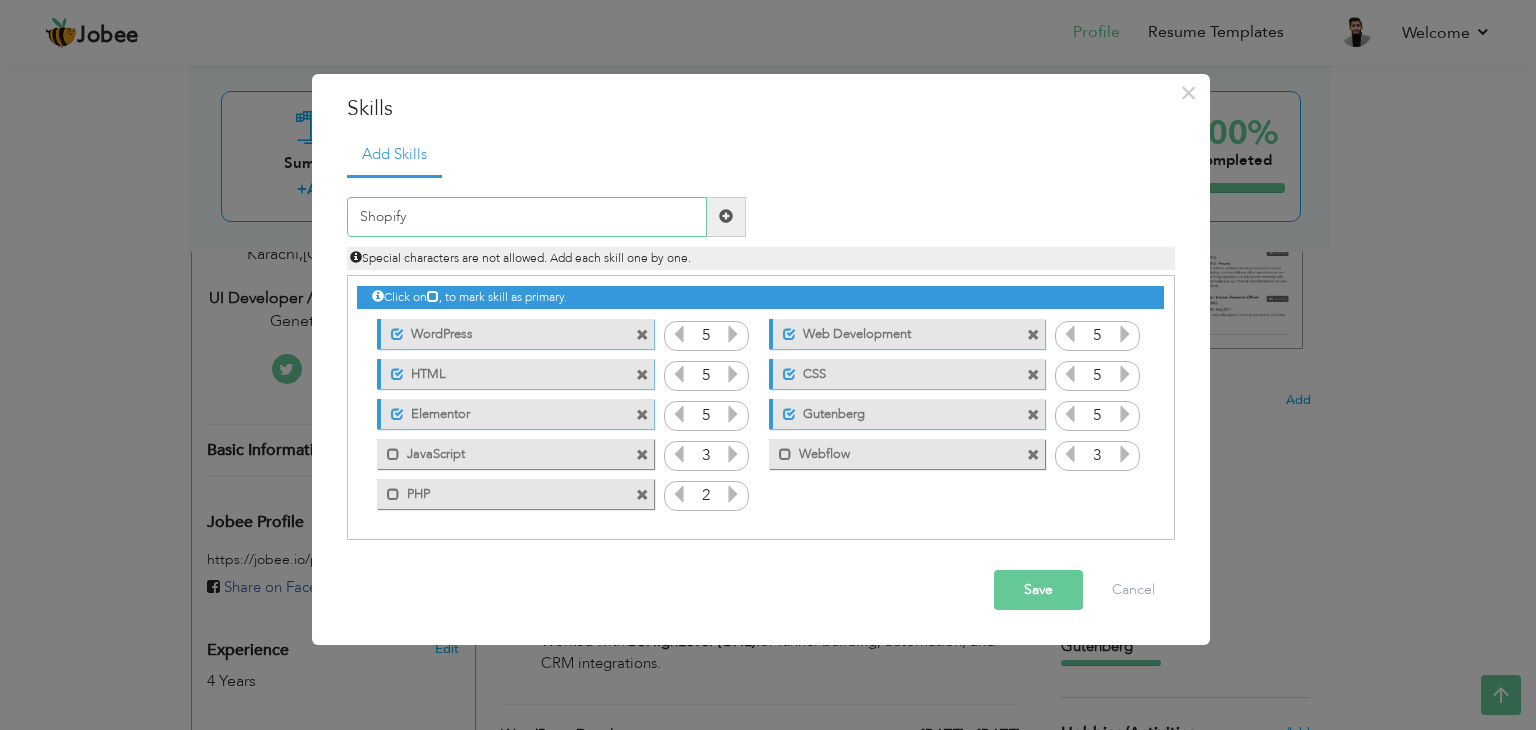 type on "Shopify" 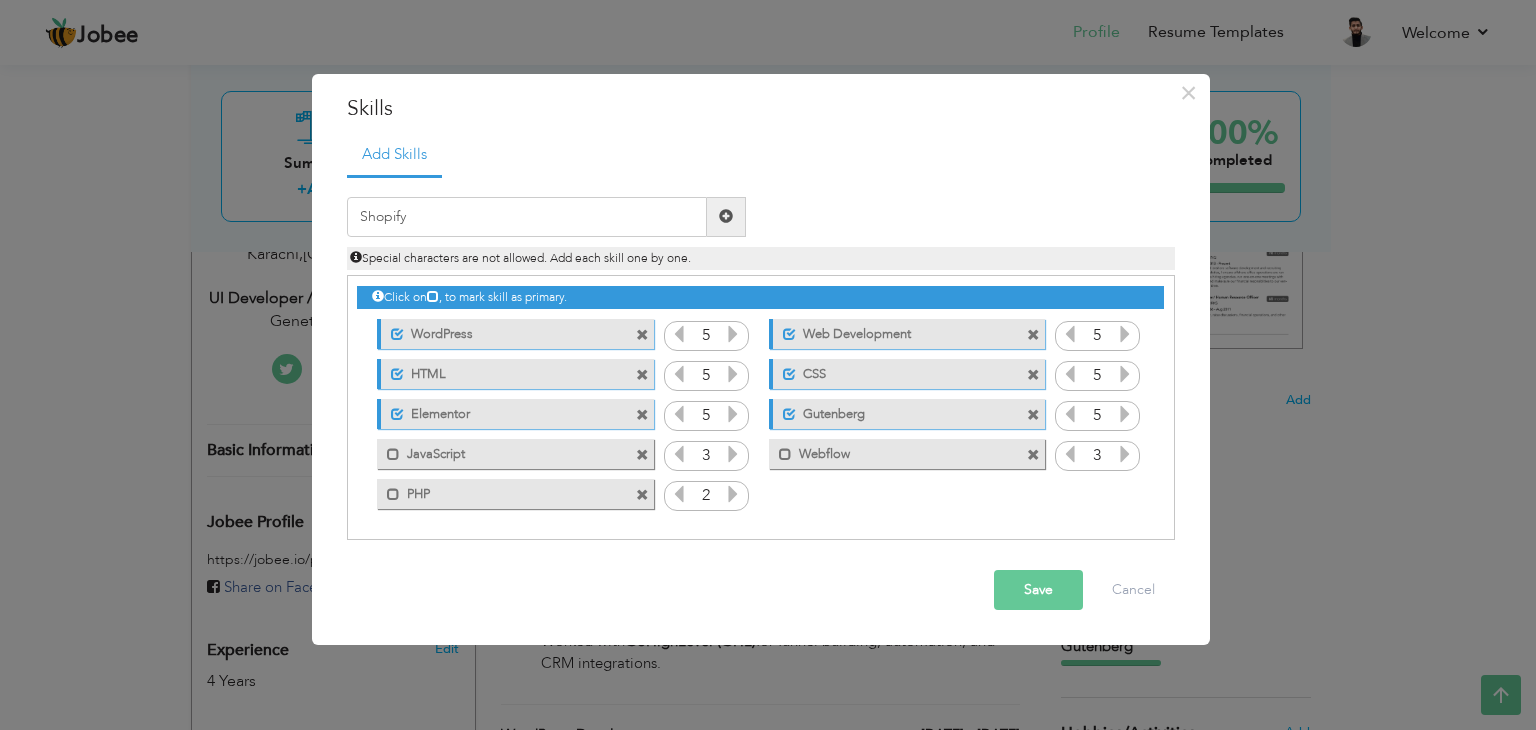 click at bounding box center [726, 216] 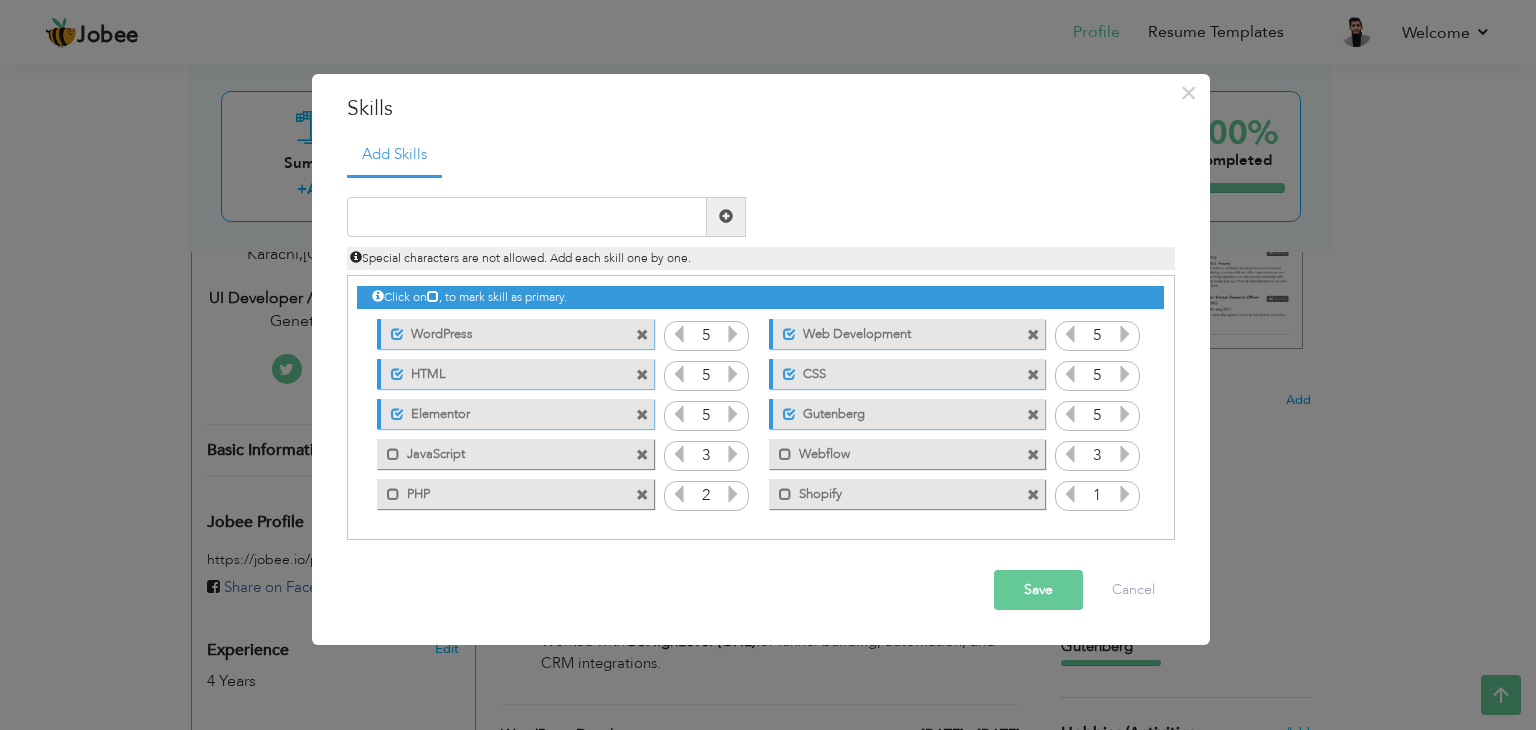 click at bounding box center (1125, 494) 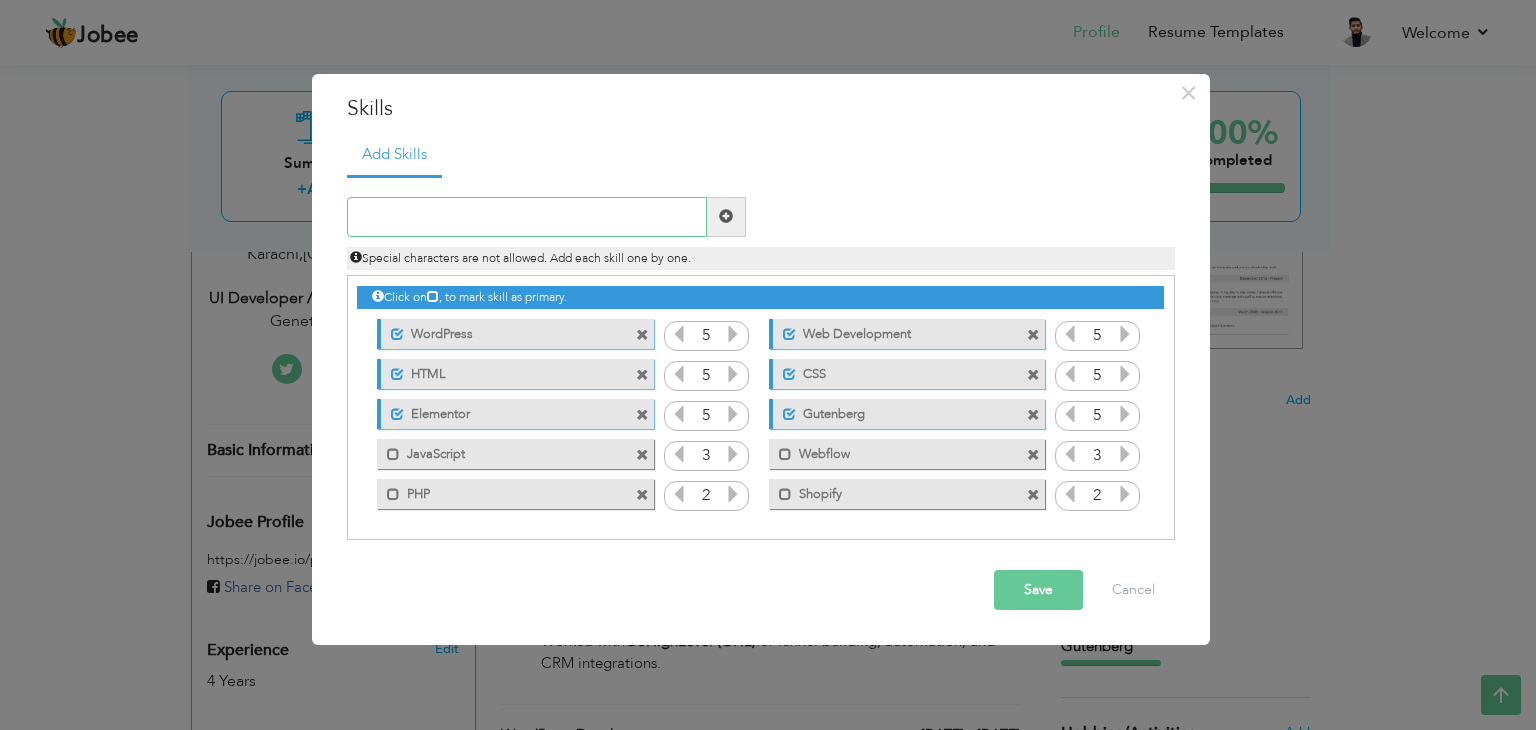 click at bounding box center (527, 217) 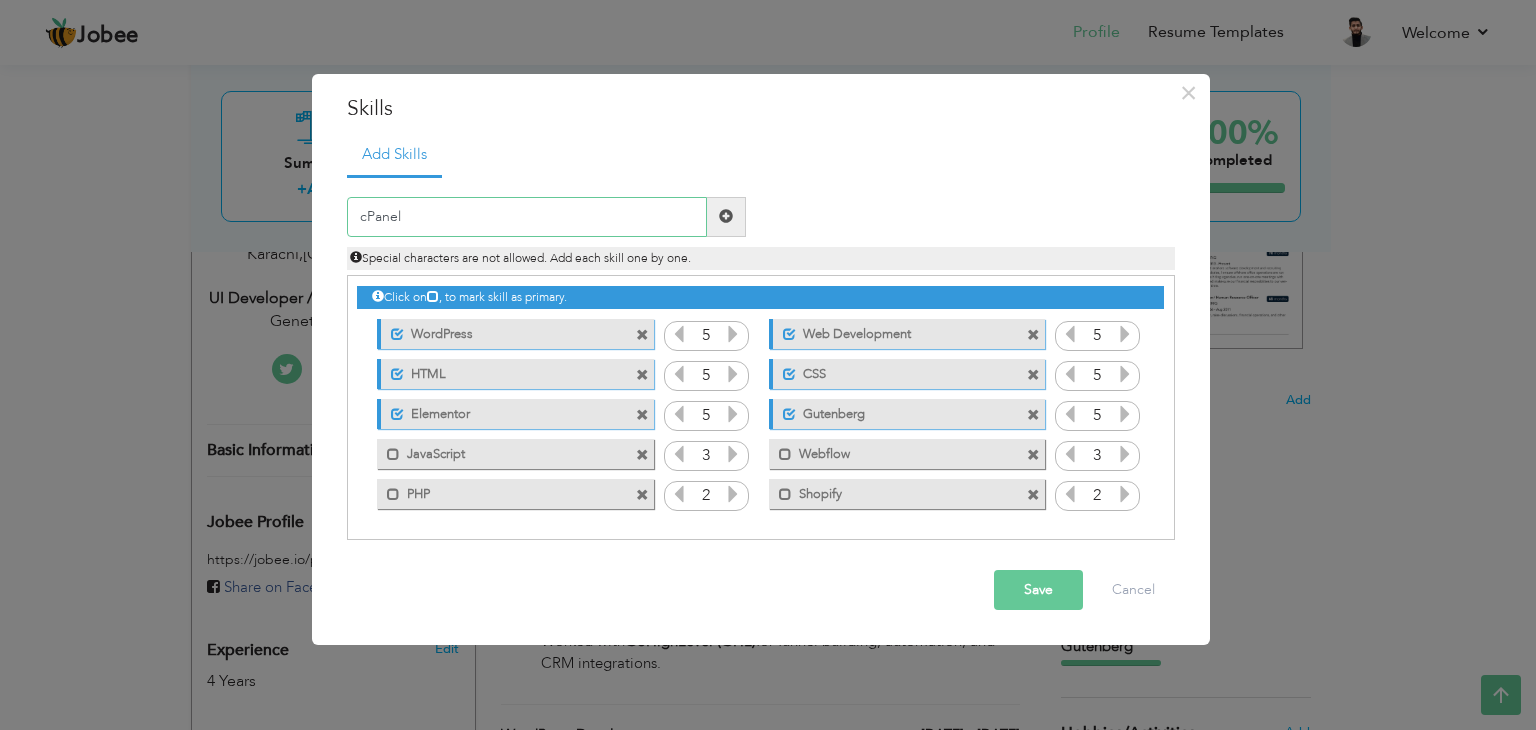 type on "cPanel" 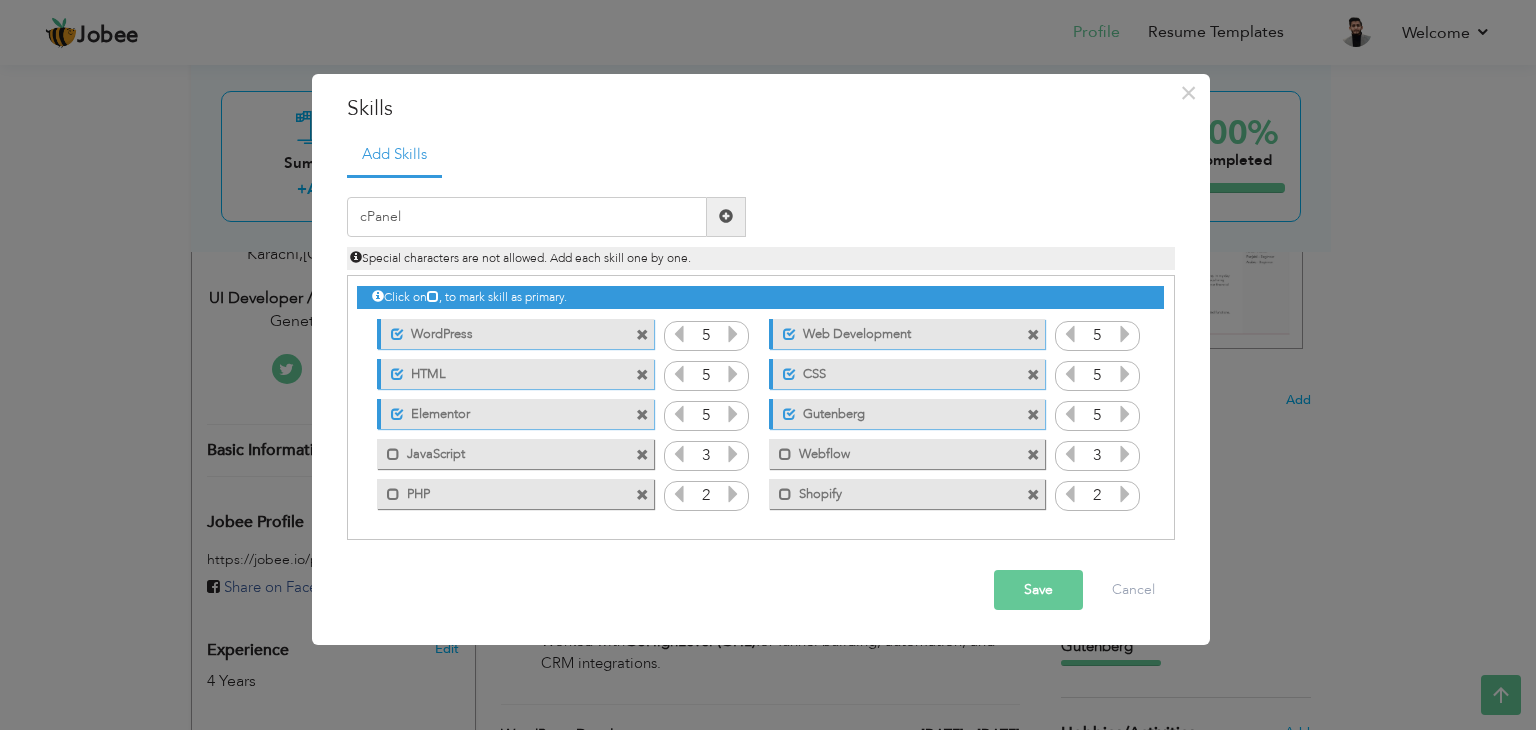 click at bounding box center [726, 216] 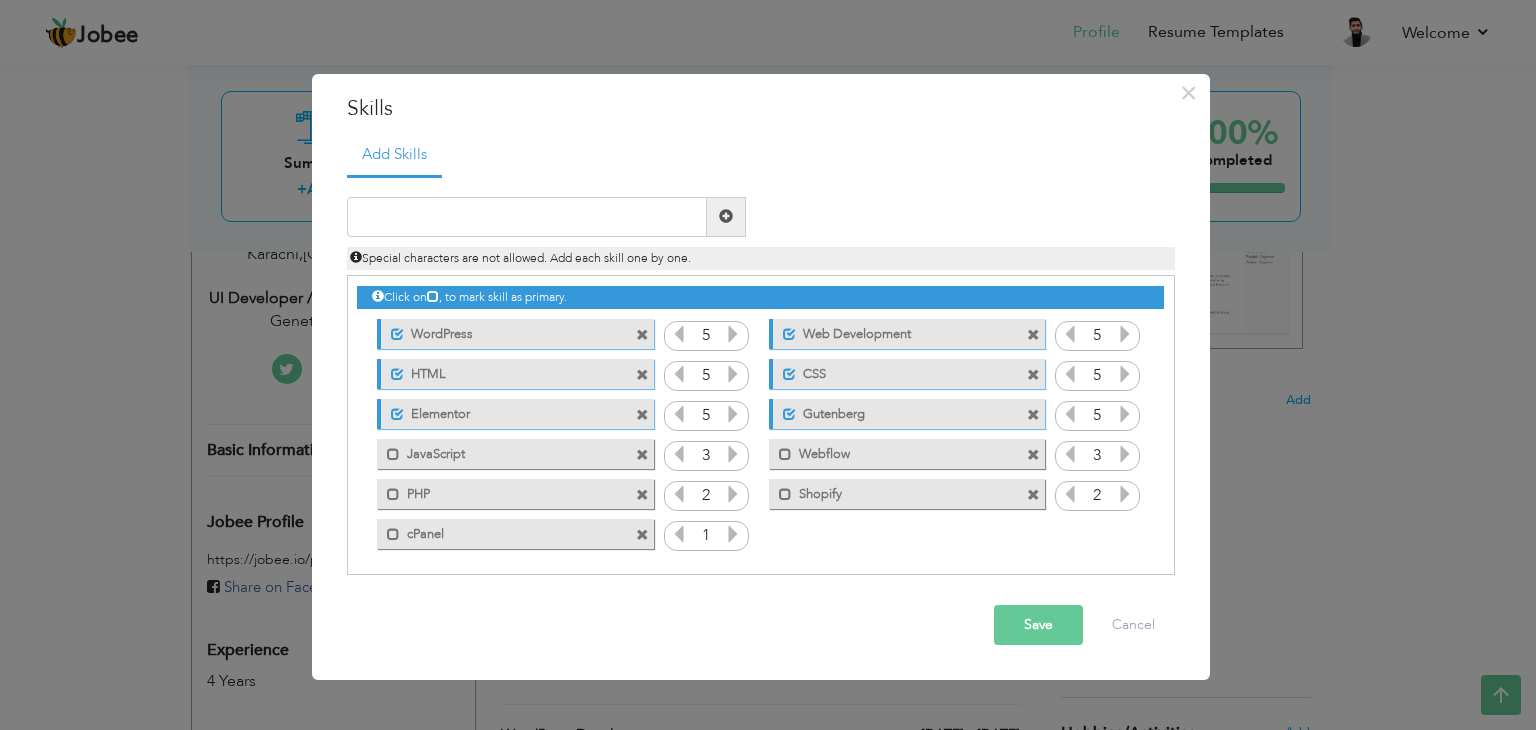 click at bounding box center [733, 534] 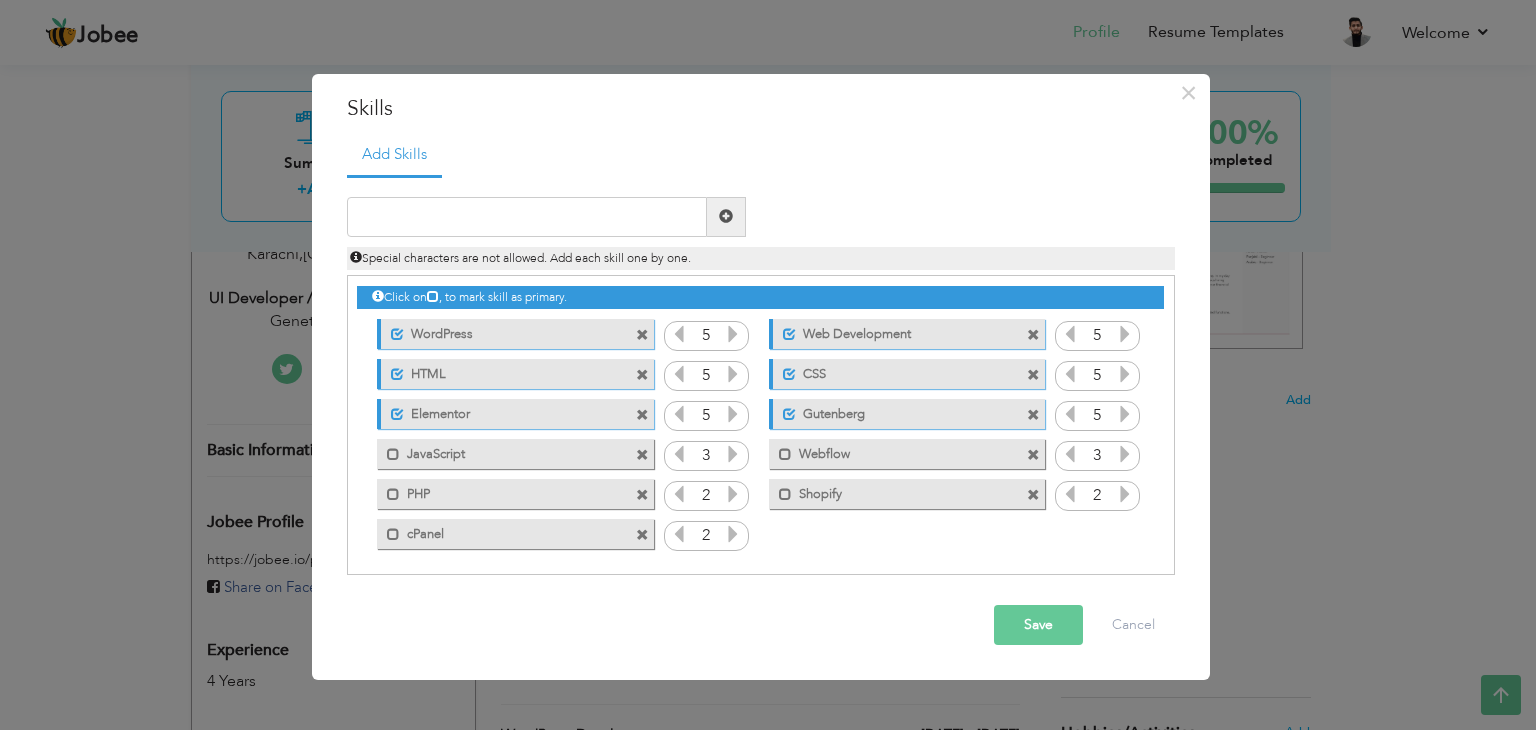 click at bounding box center [733, 534] 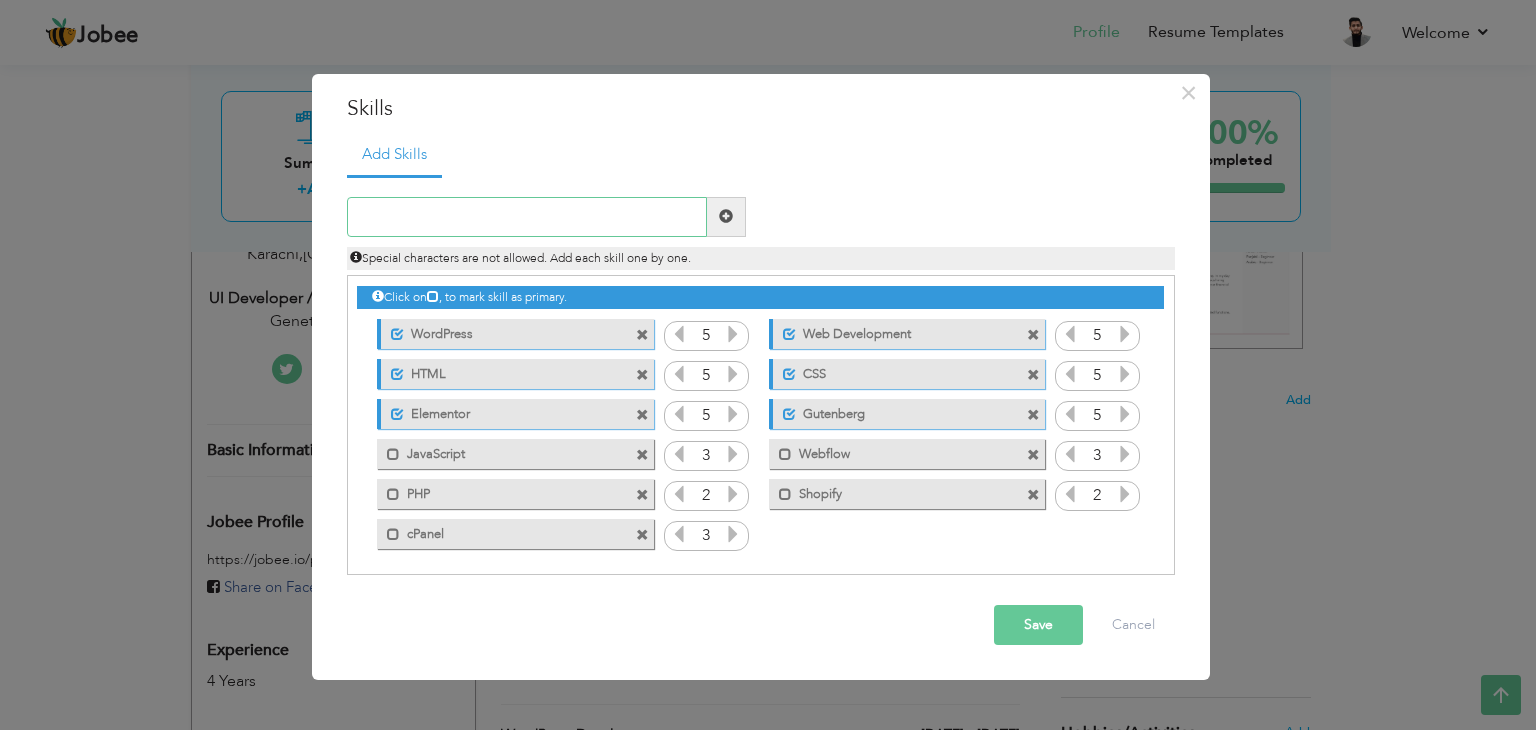 click at bounding box center (527, 217) 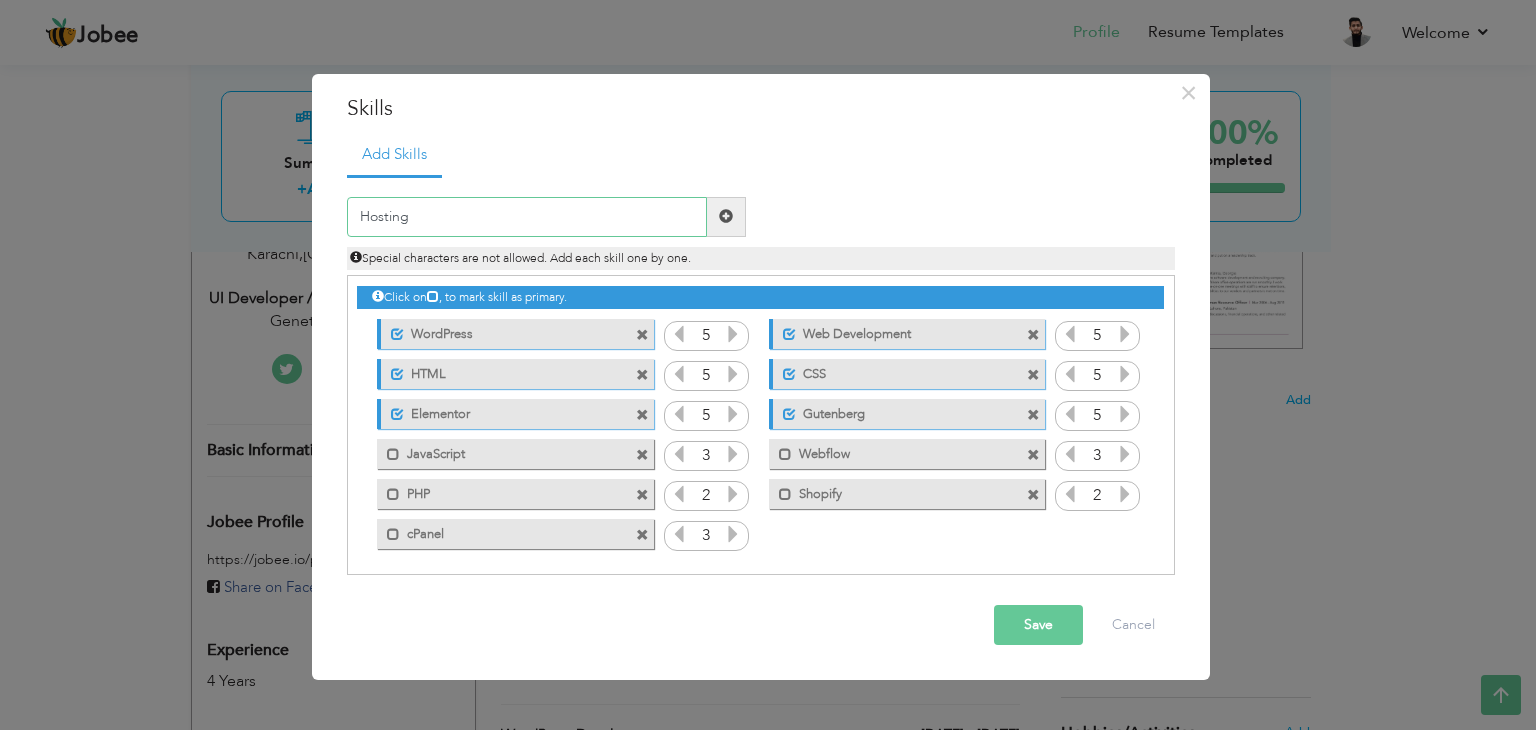 type on "Hosting" 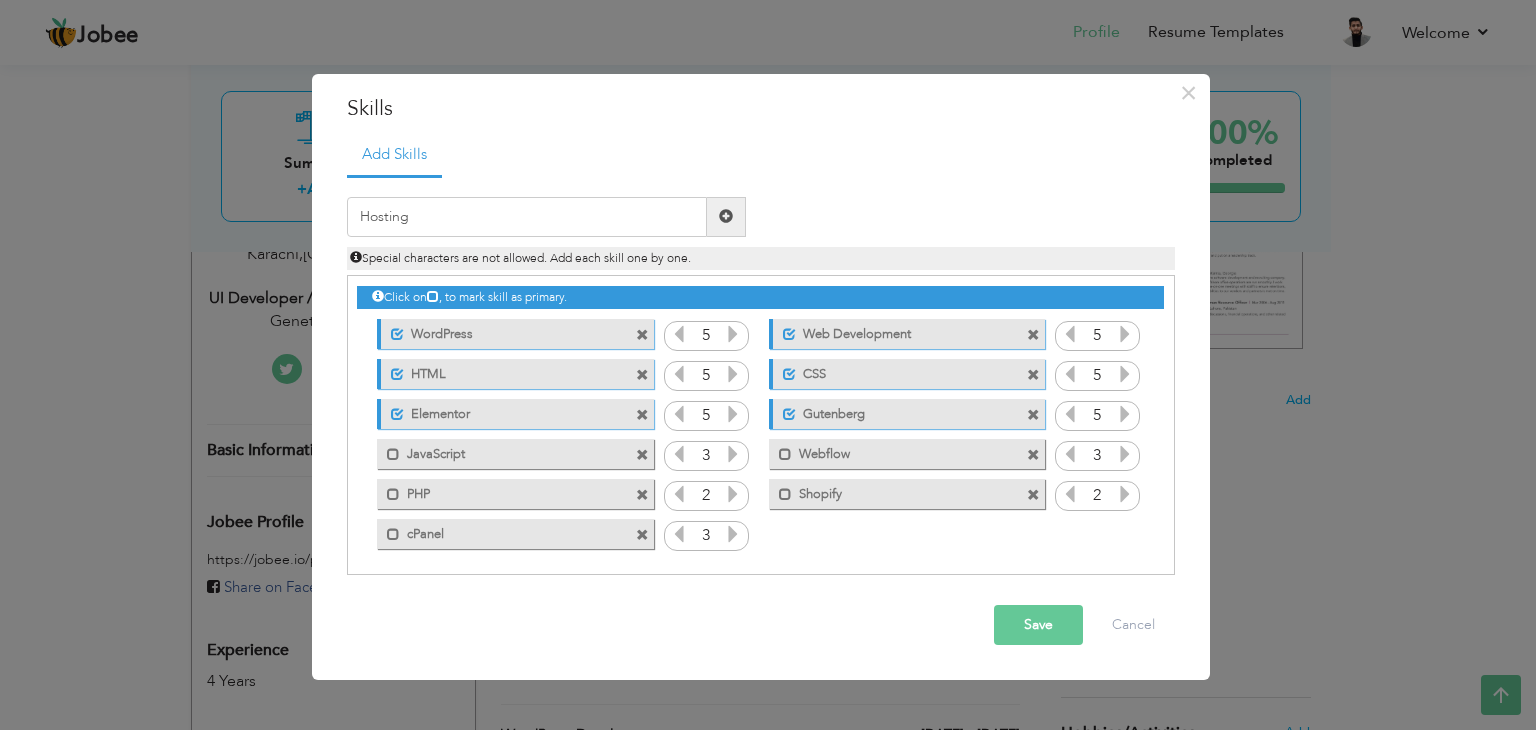 click at bounding box center [726, 217] 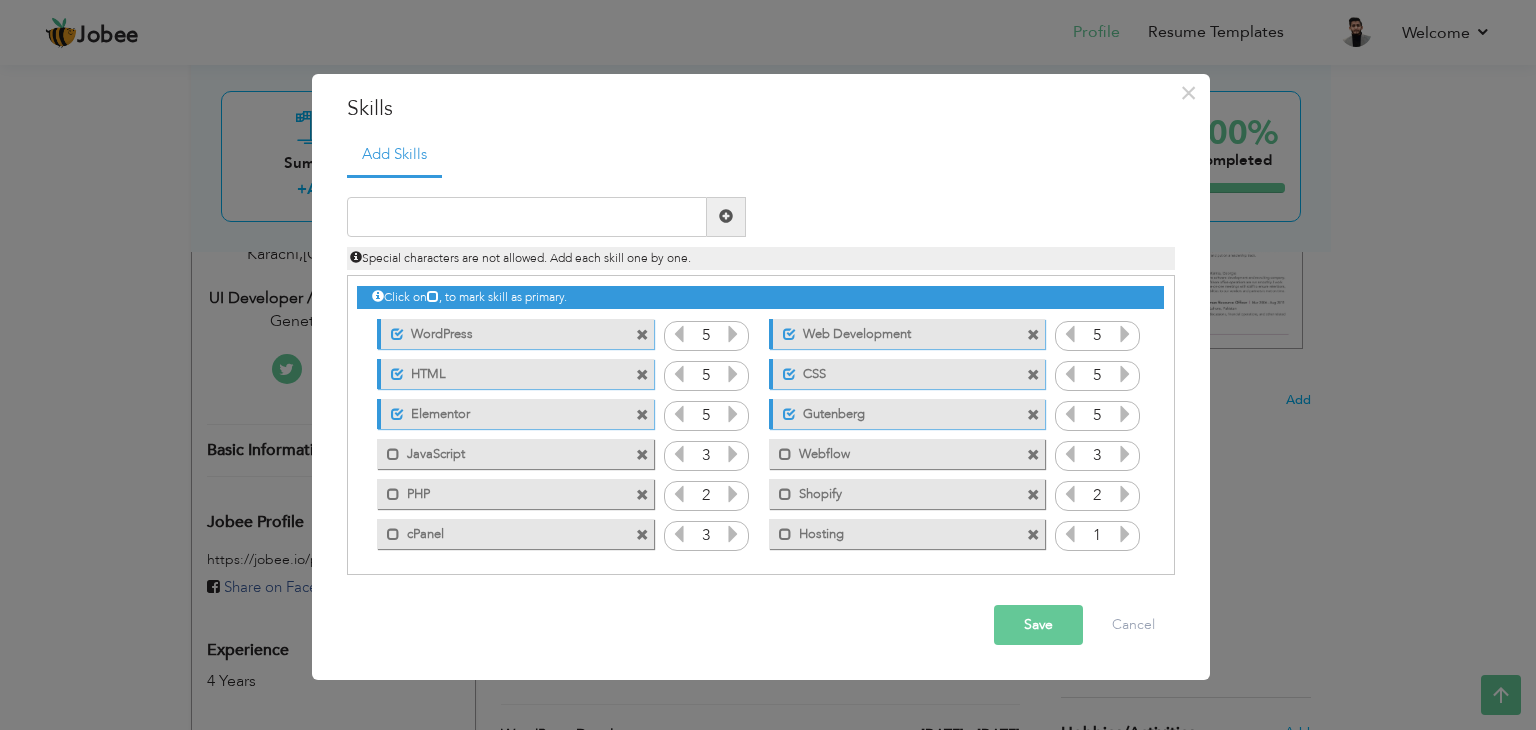 click at bounding box center (1125, 534) 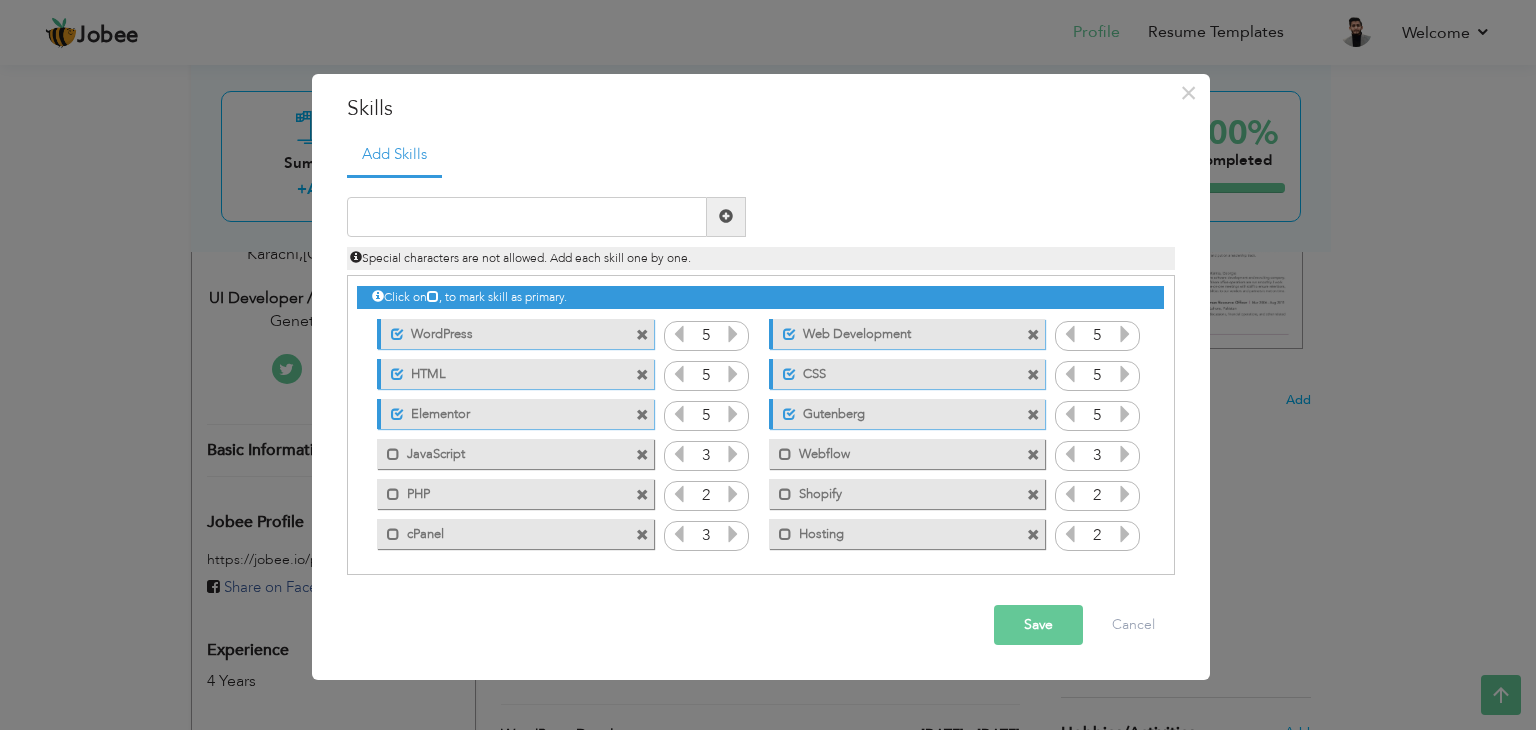 click at bounding box center (1125, 534) 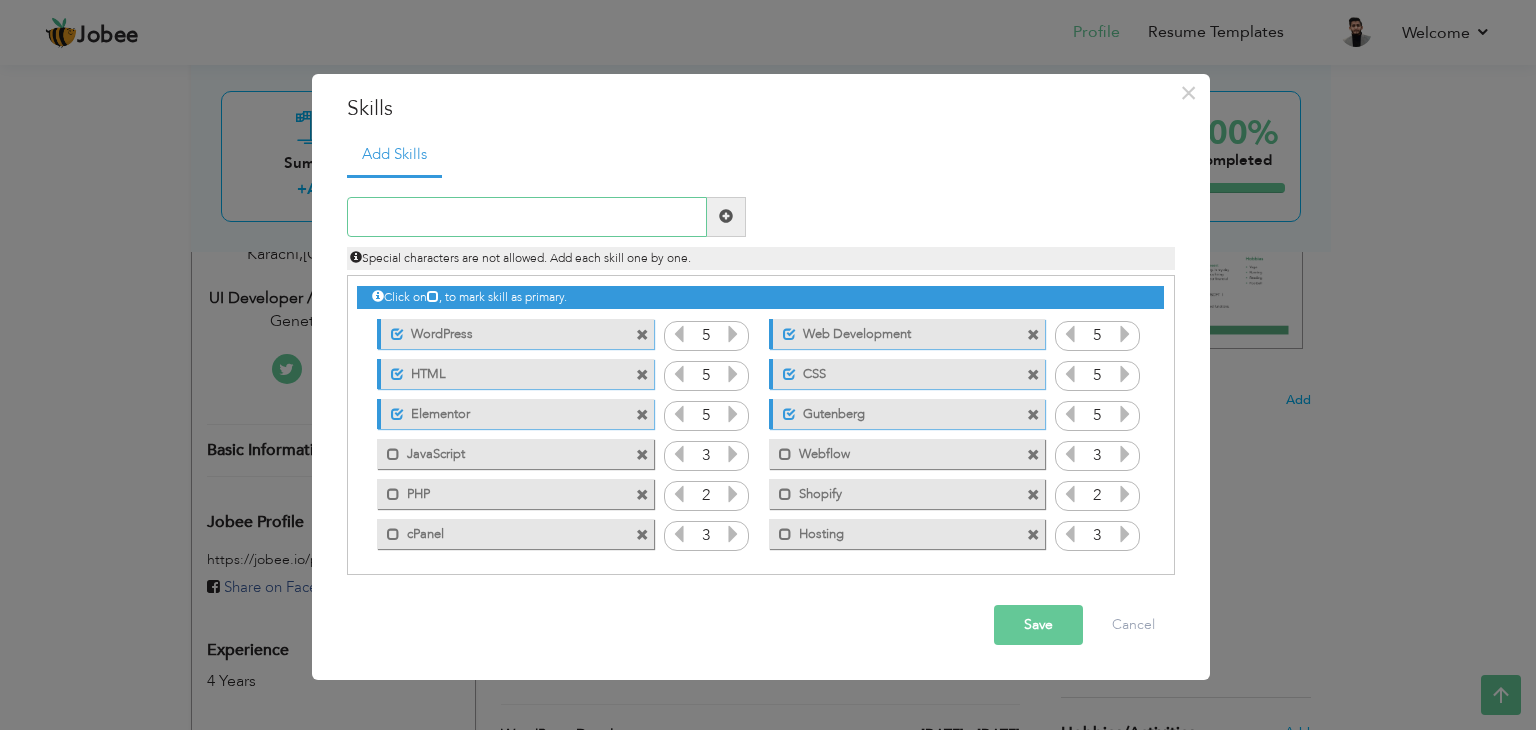 click at bounding box center [527, 217] 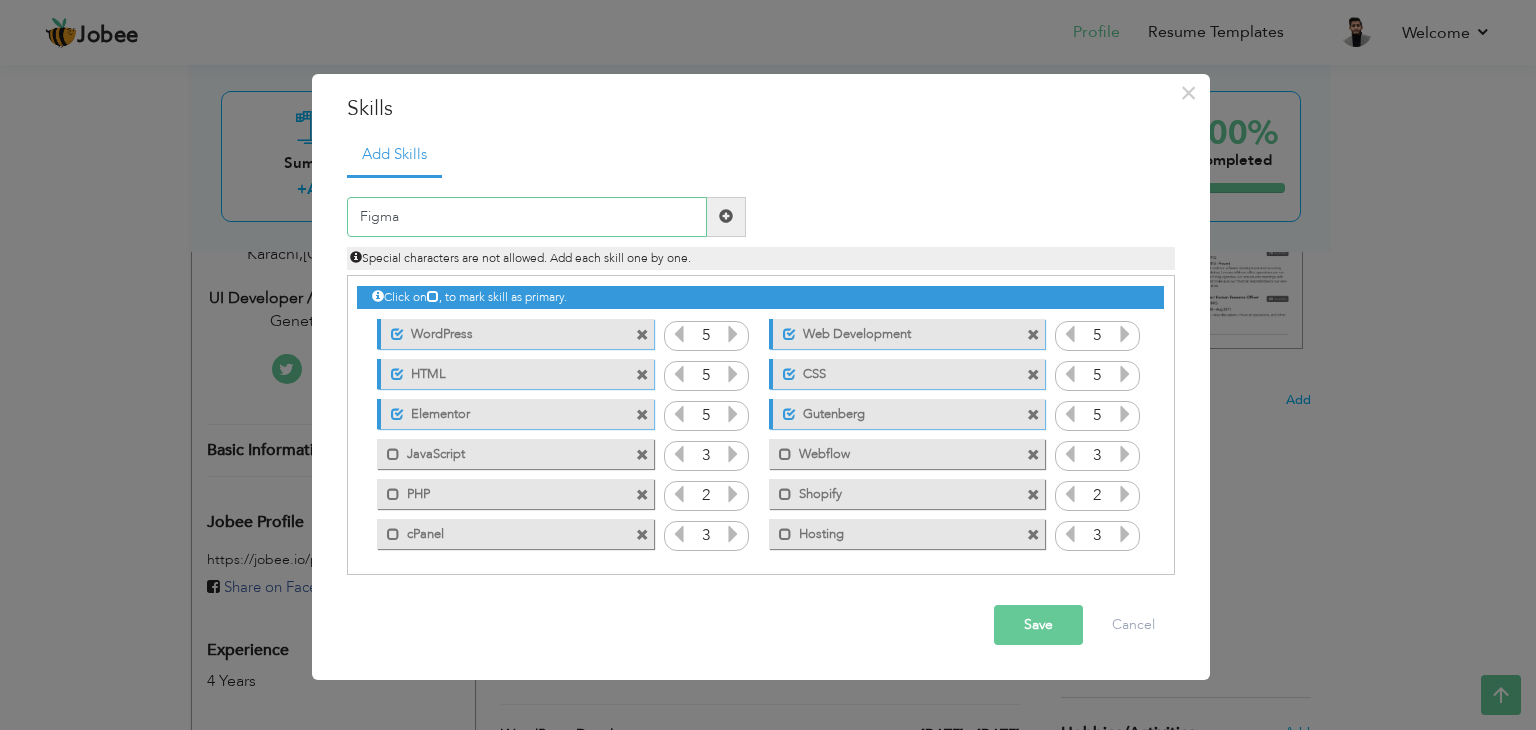 type on "Figma" 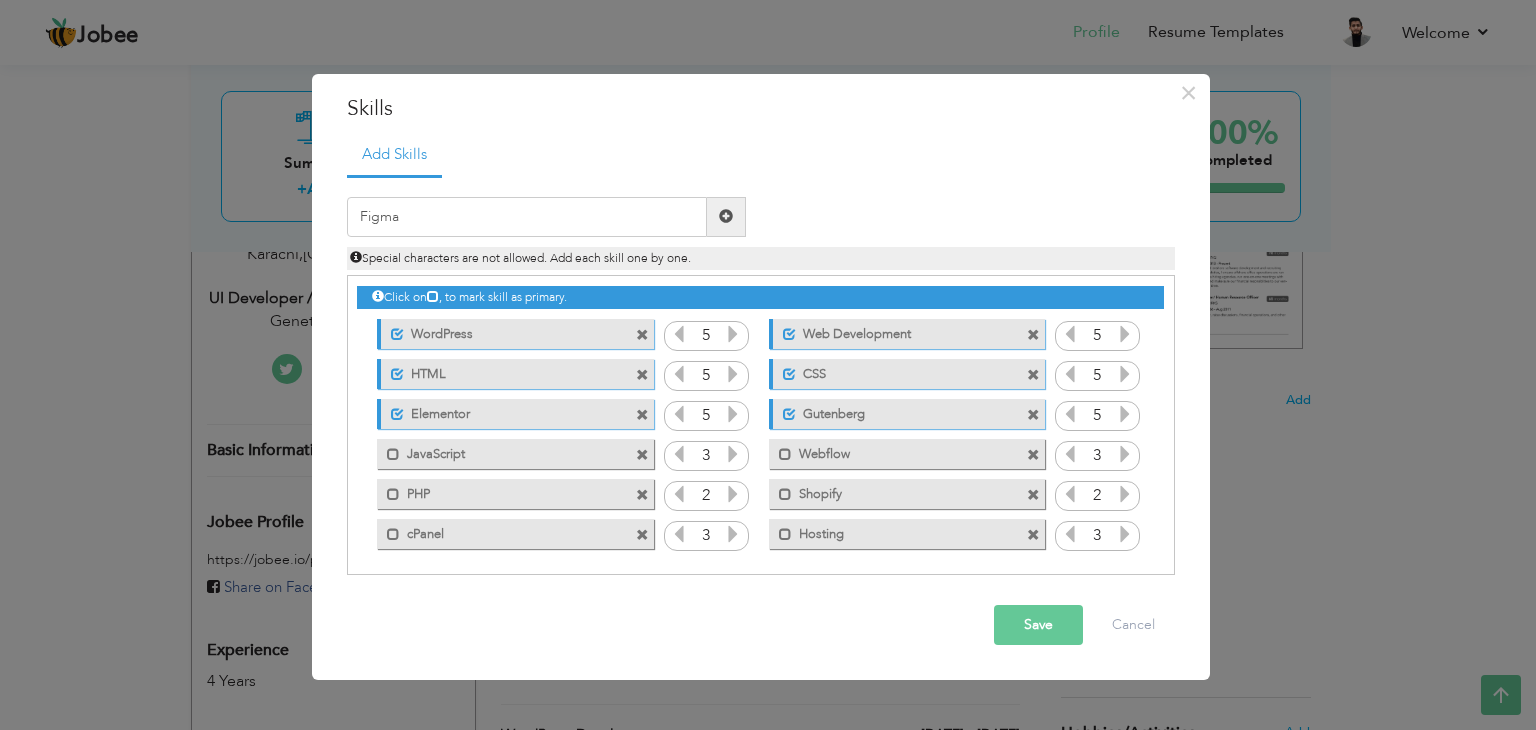 click at bounding box center [726, 216] 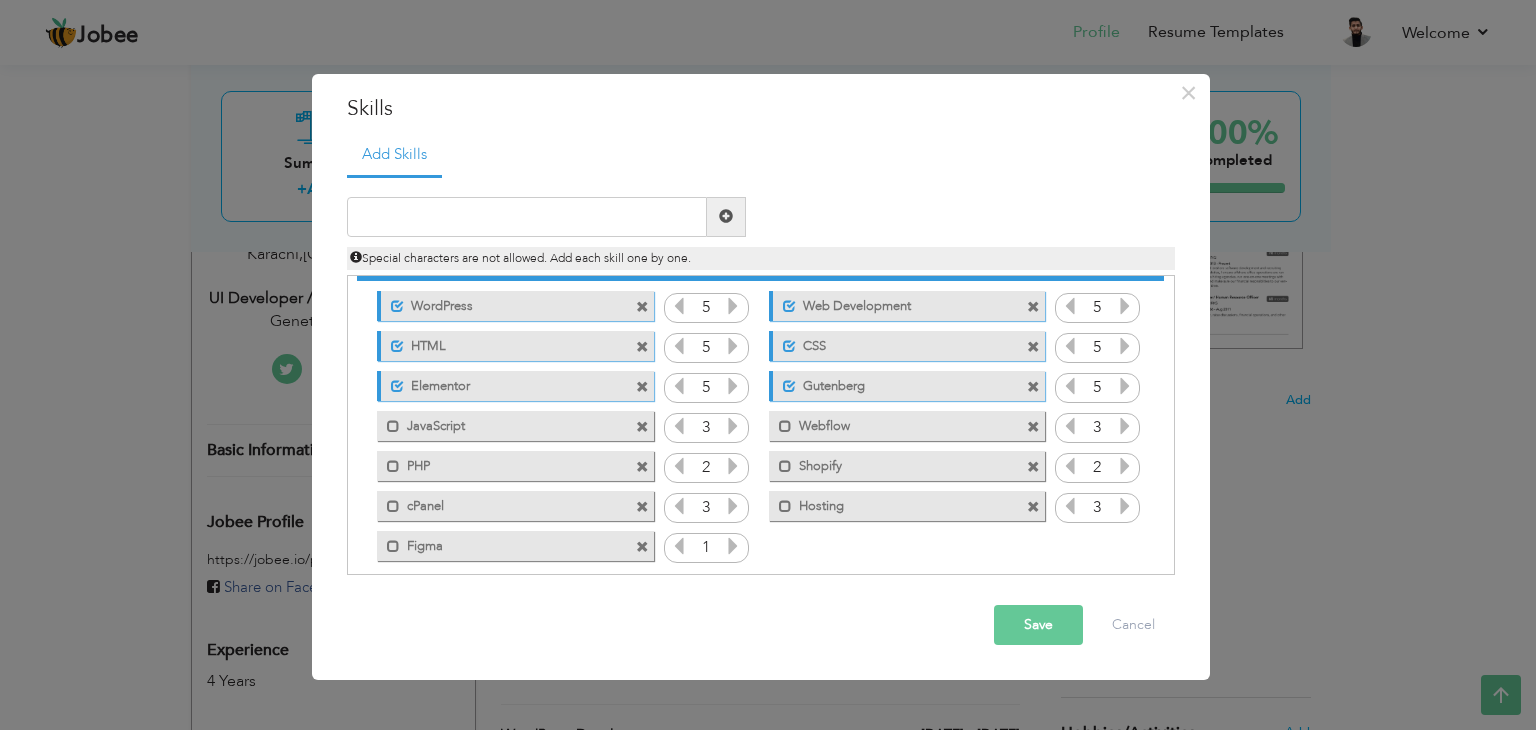 scroll, scrollTop: 44, scrollLeft: 0, axis: vertical 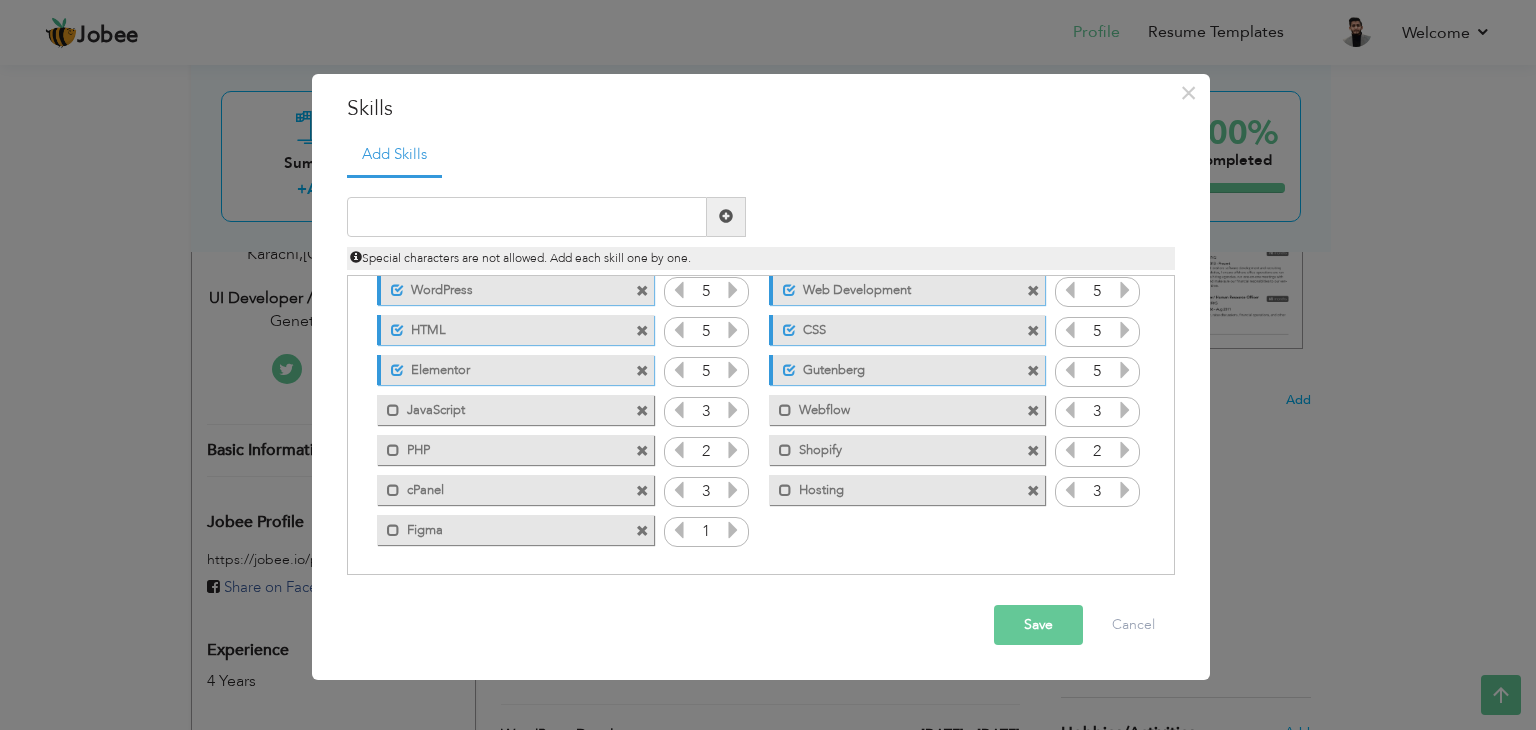 click at bounding box center (733, 530) 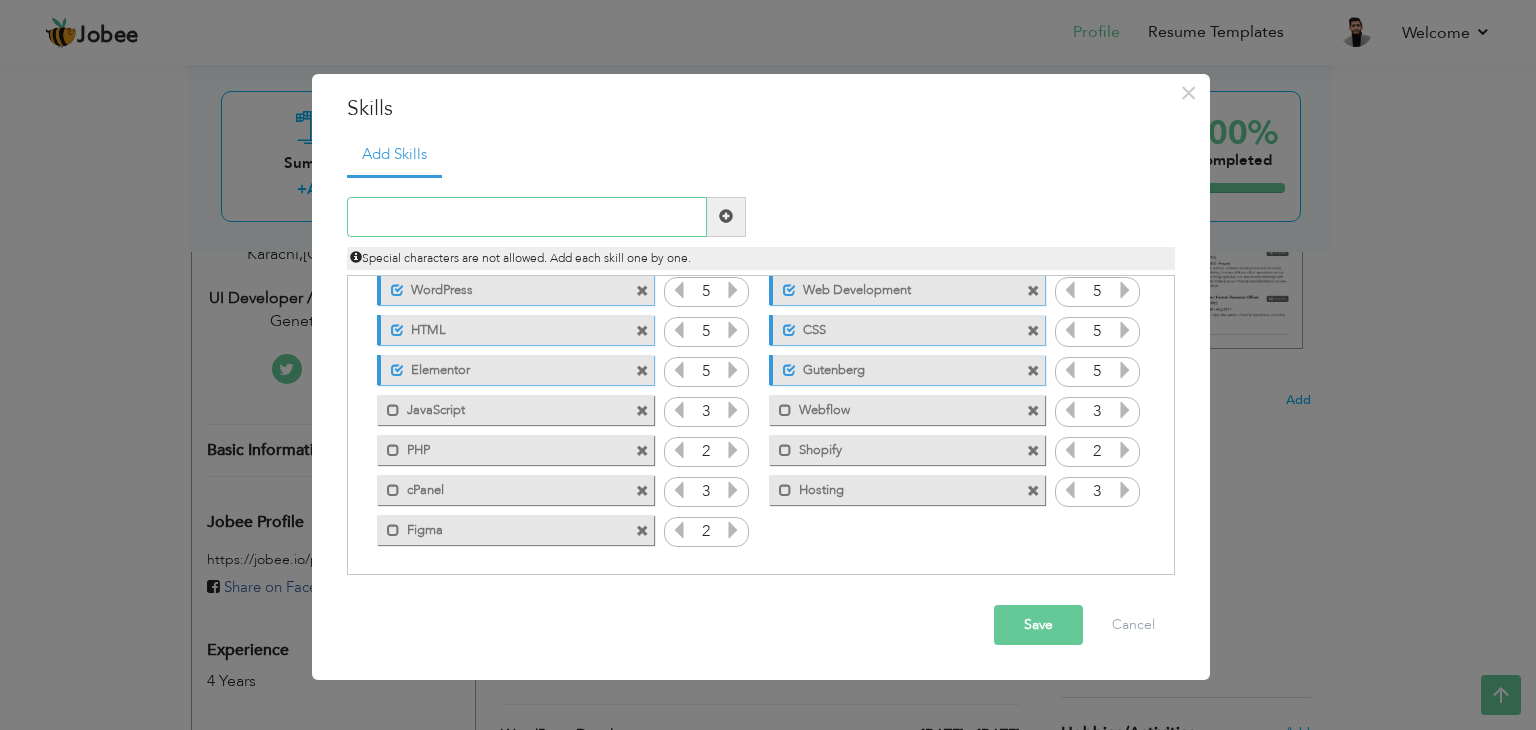 click at bounding box center (527, 217) 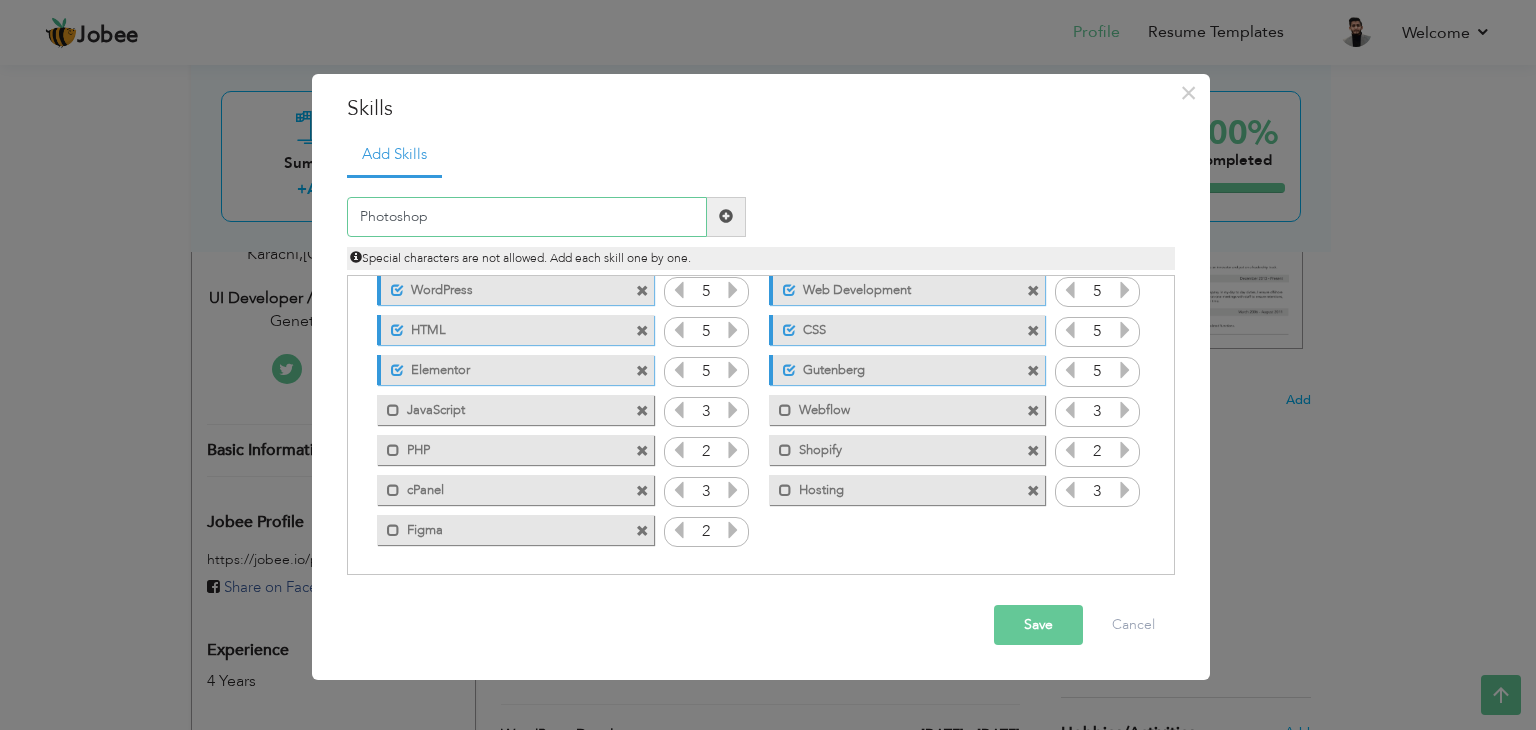 type on "Photoshop" 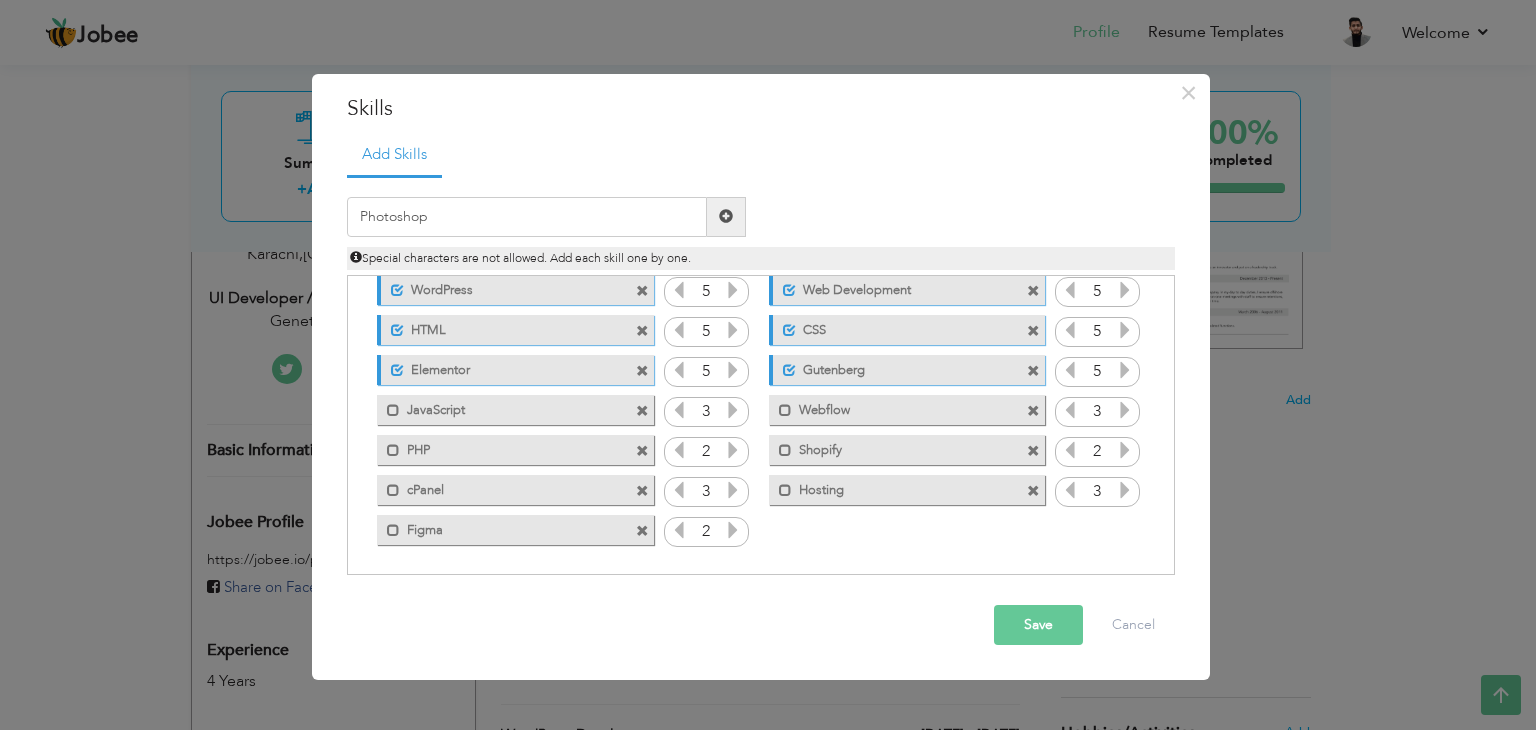 click at bounding box center [726, 216] 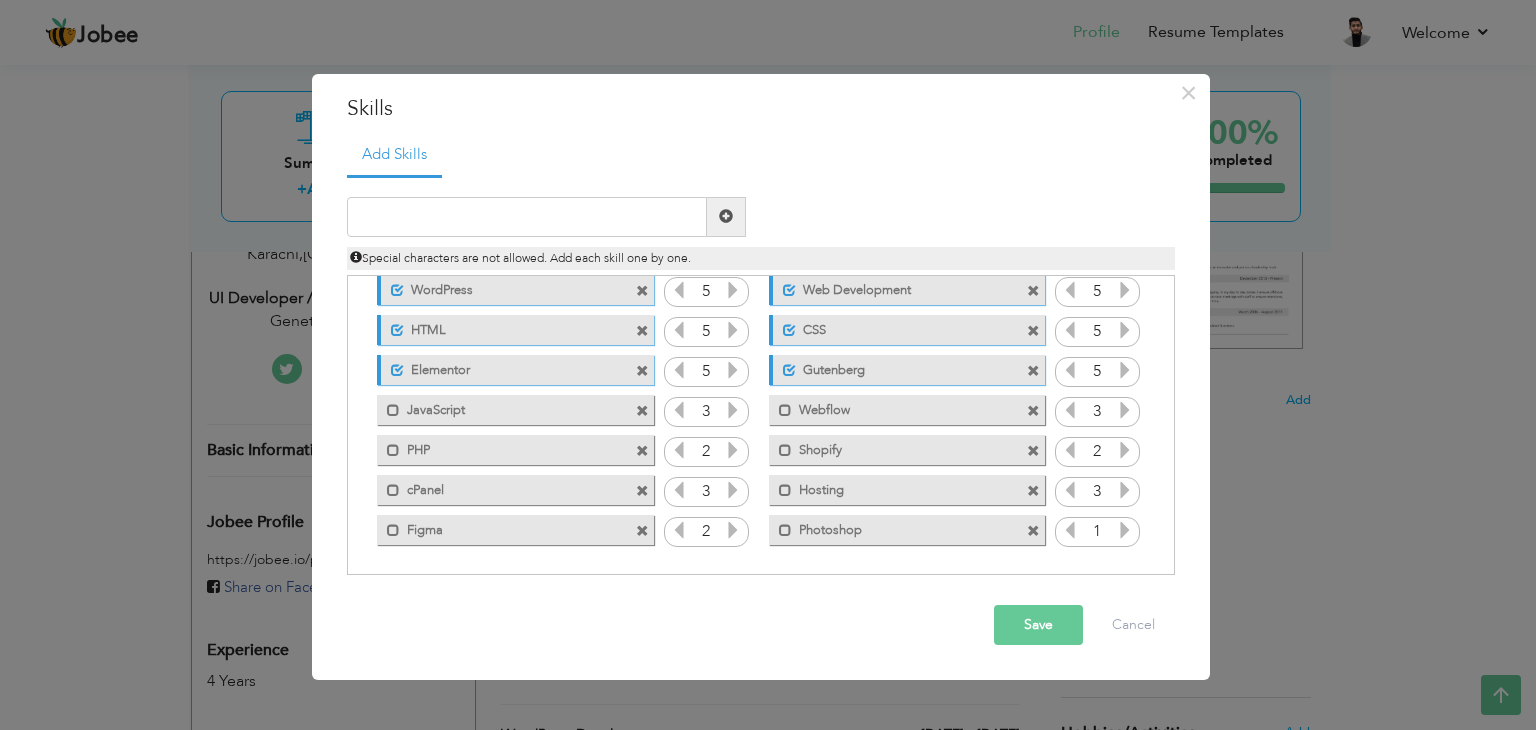 click on "1" at bounding box center [1097, 532] 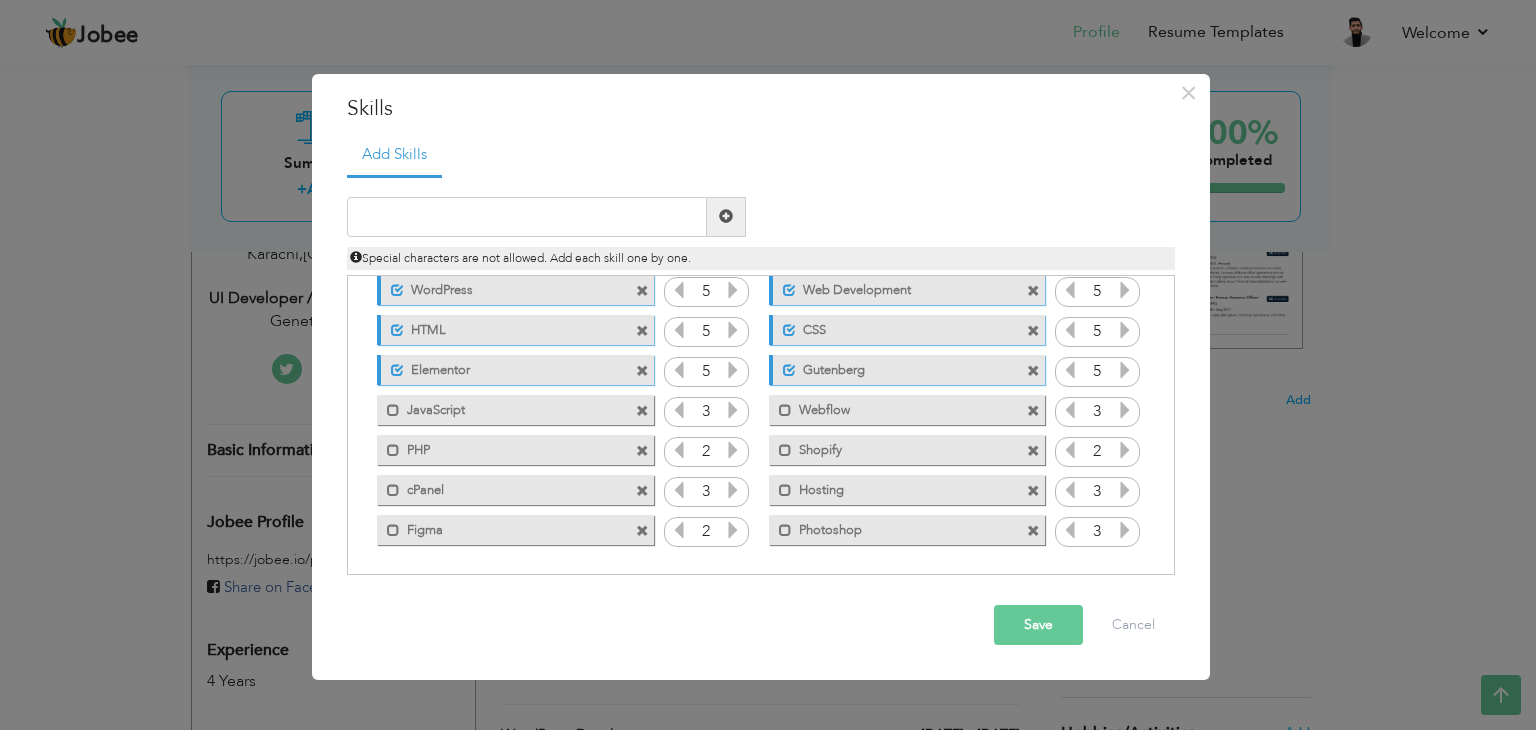 click at bounding box center [1070, 530] 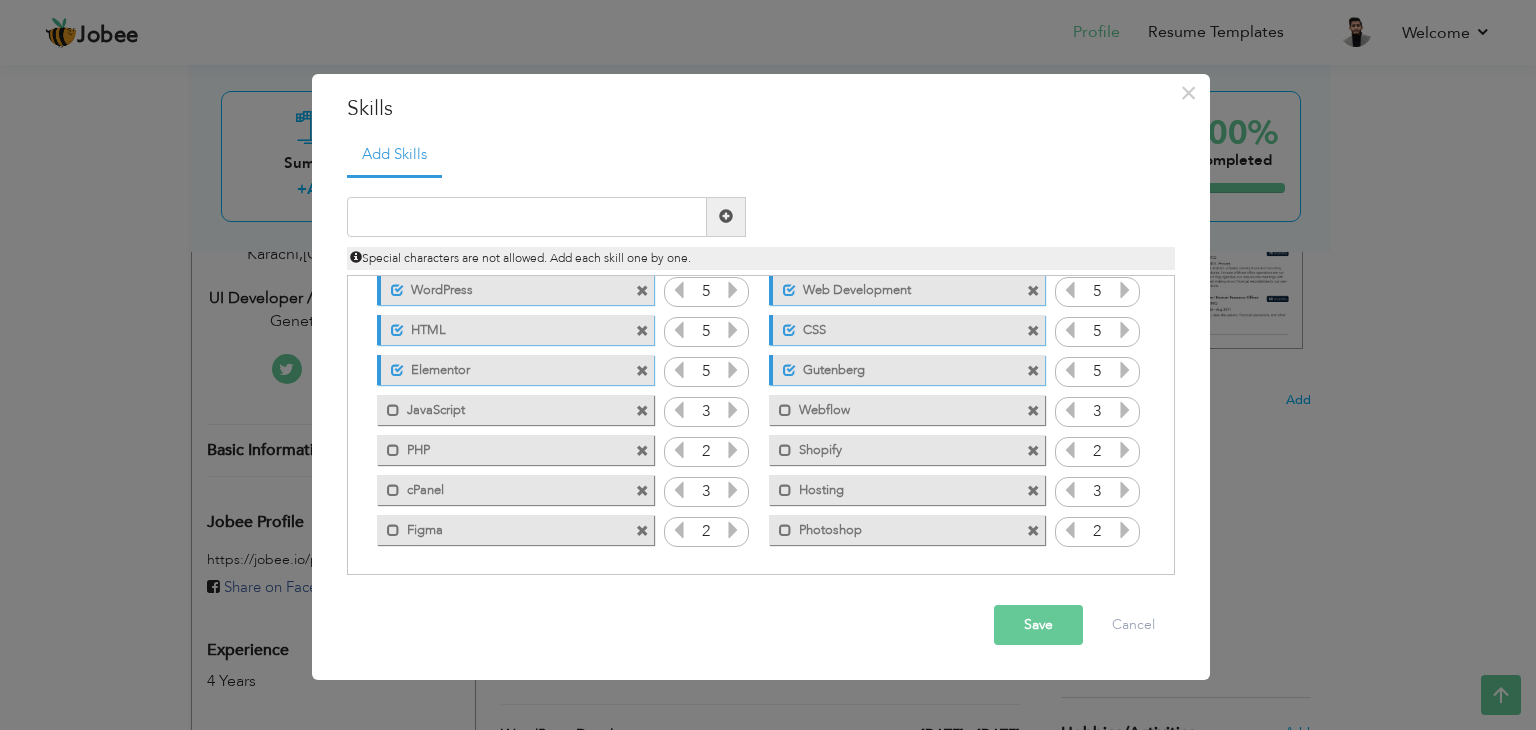 click on "Save" at bounding box center [1038, 625] 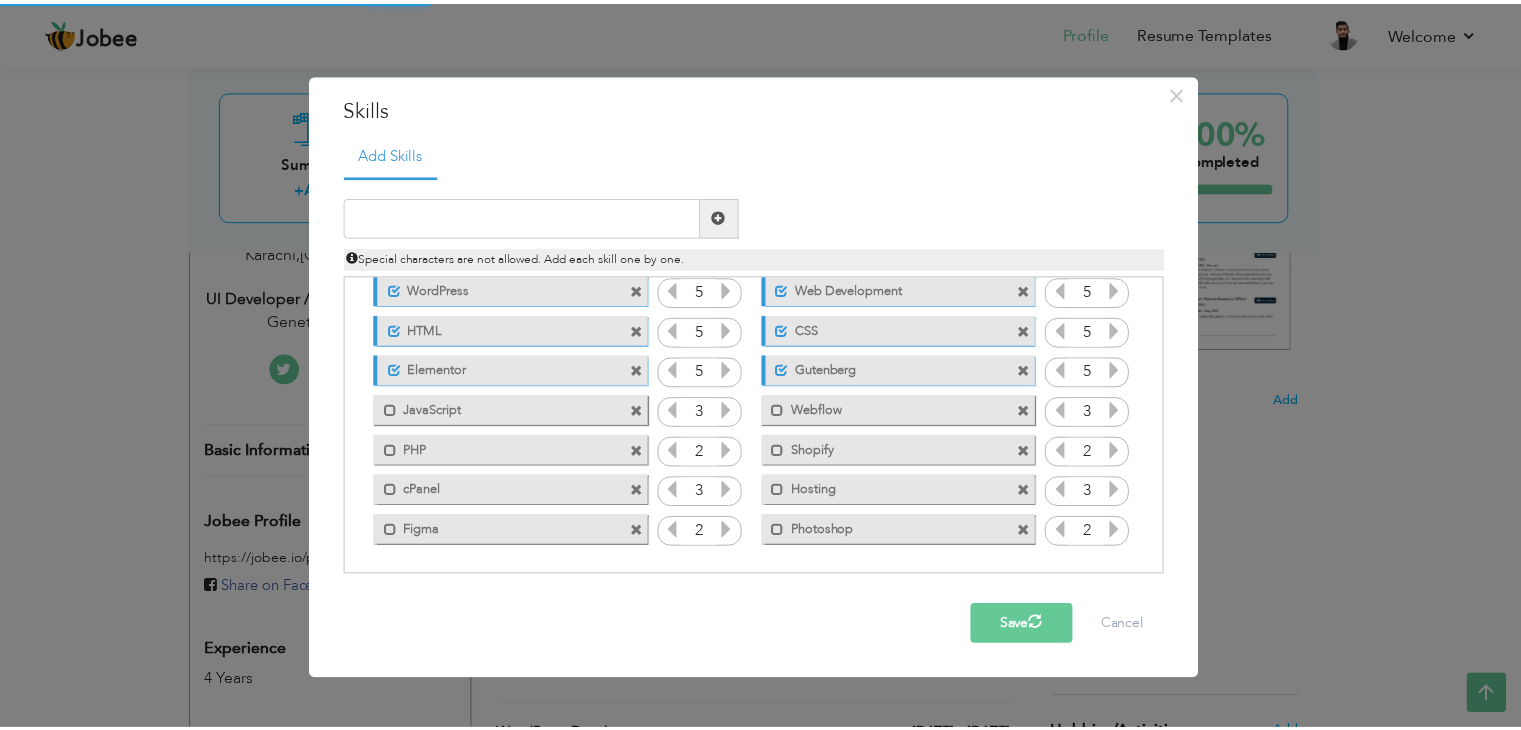 scroll, scrollTop: 0, scrollLeft: 0, axis: both 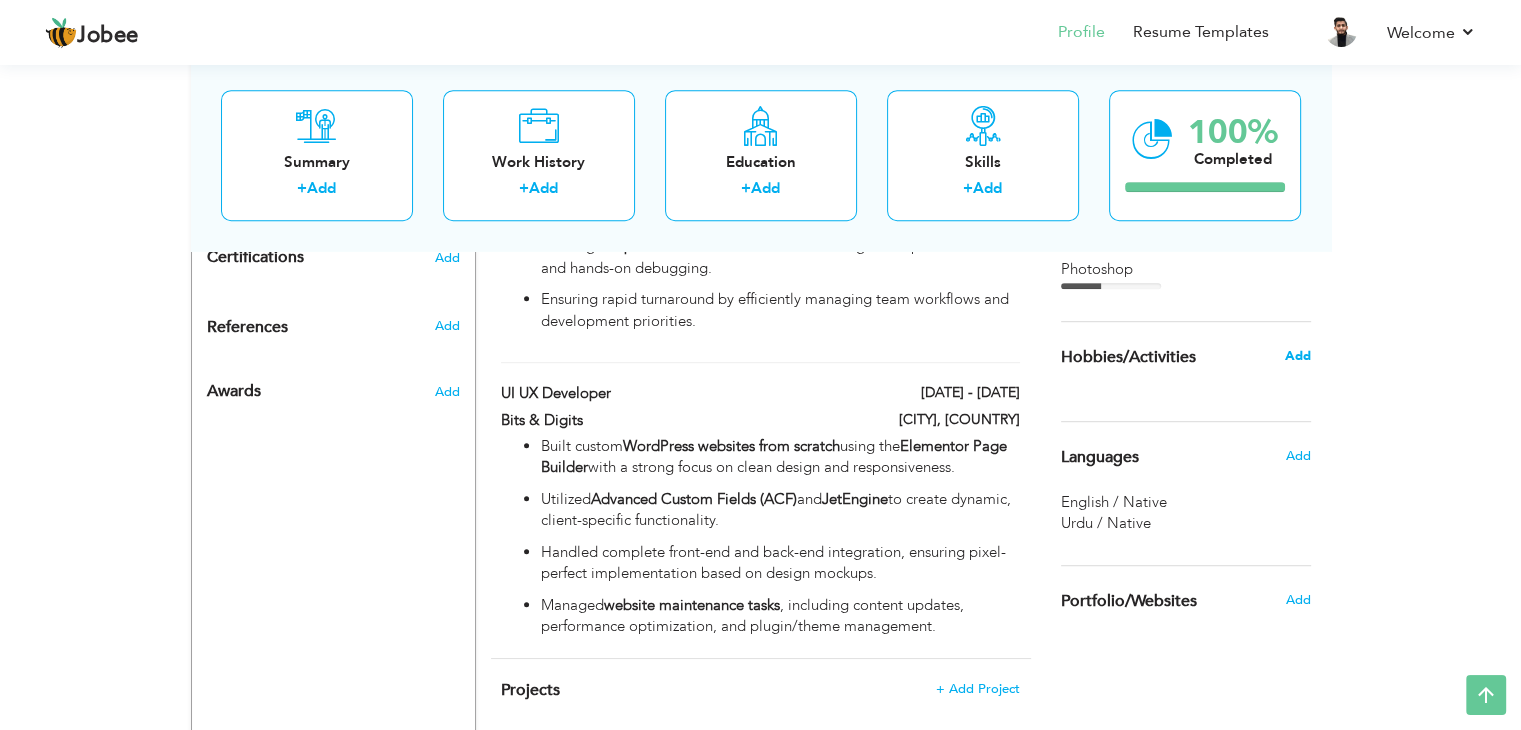 click on "Add" at bounding box center [1297, 356] 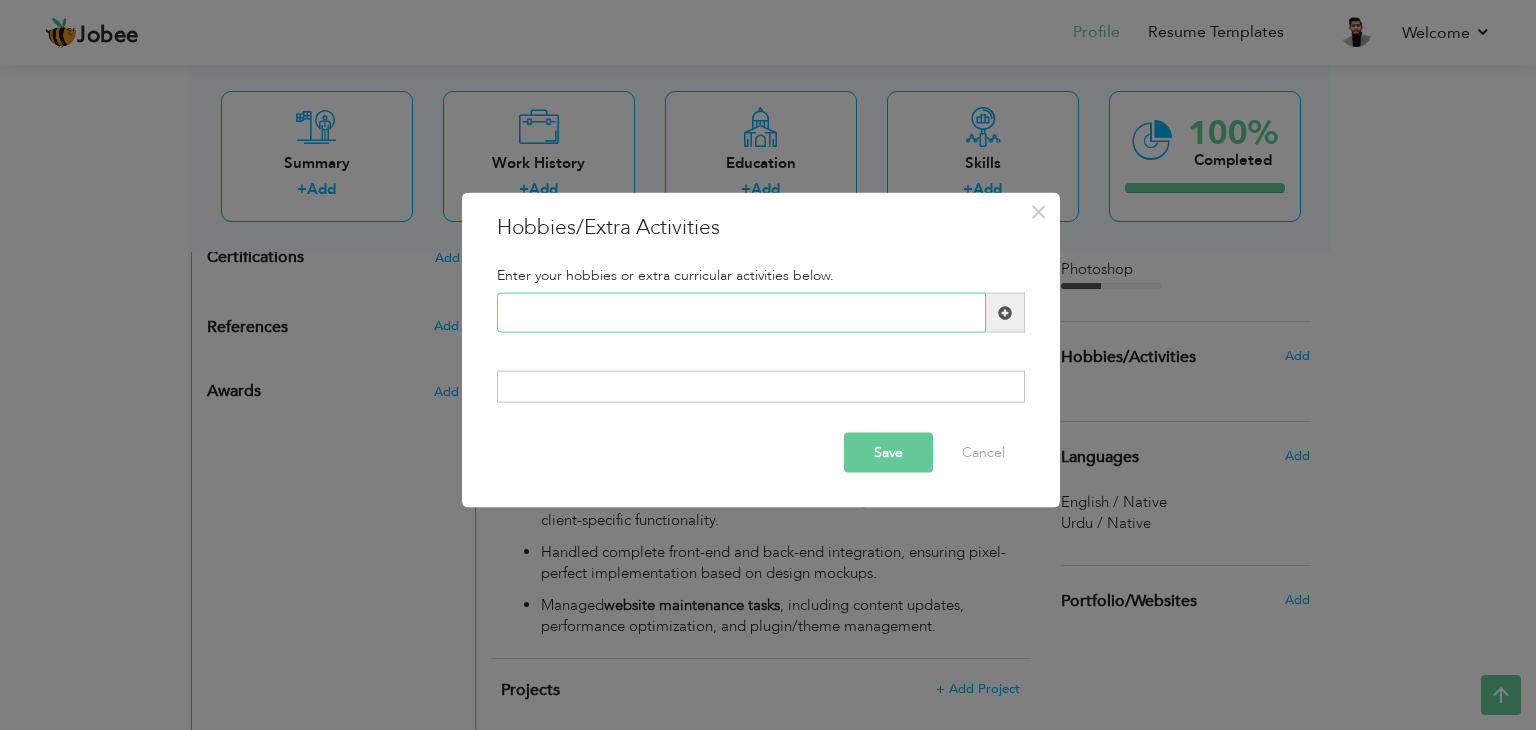 click at bounding box center (741, 313) 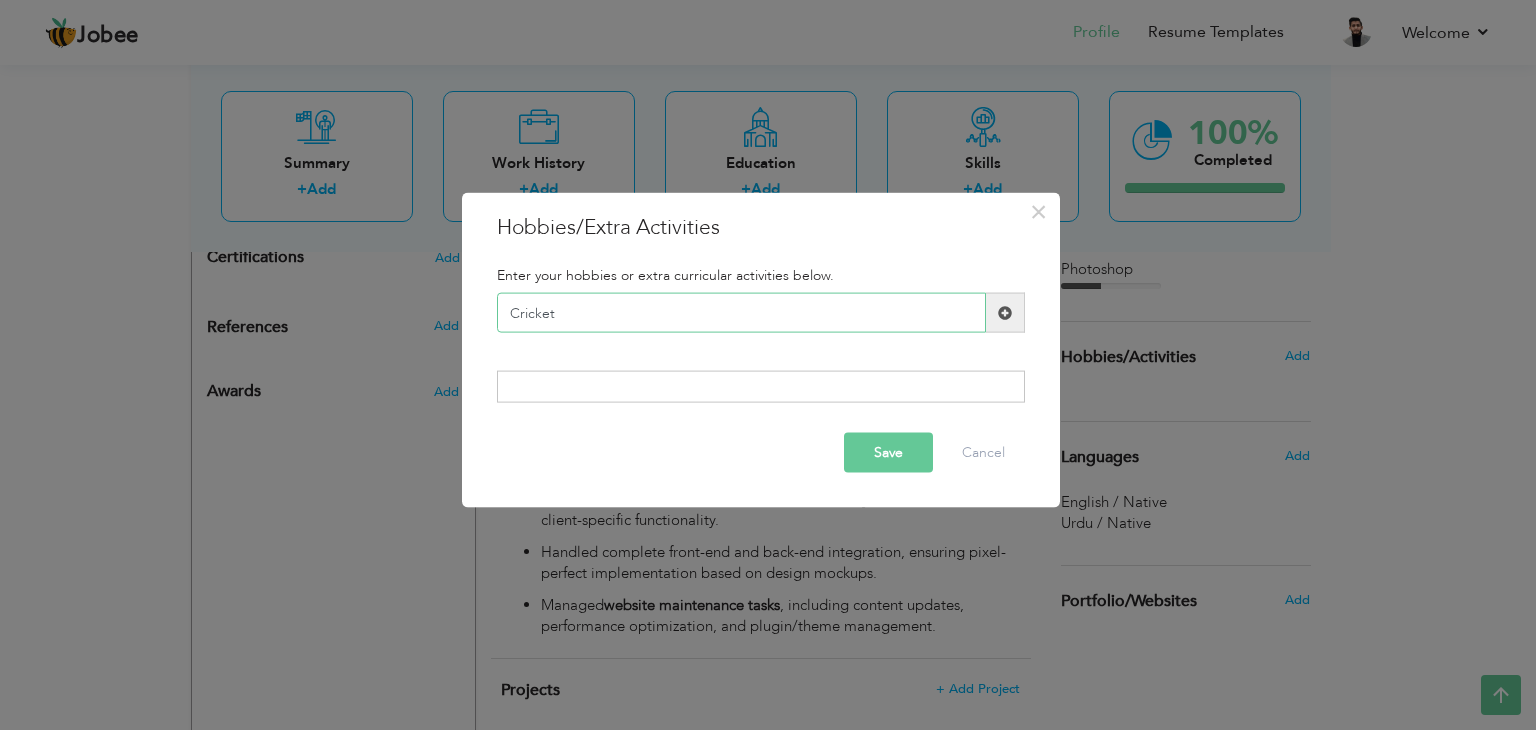 type on "Cricket" 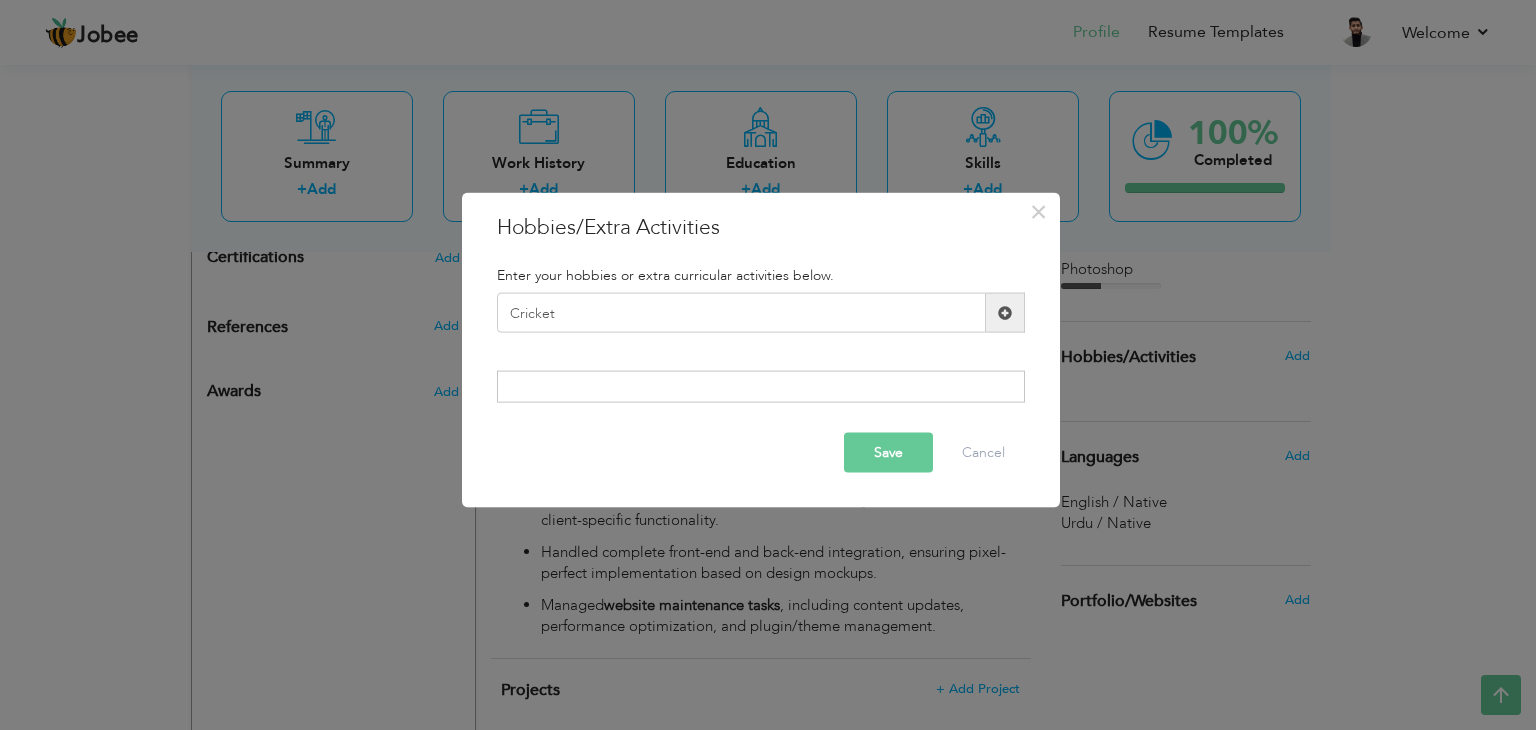 click at bounding box center [1005, 312] 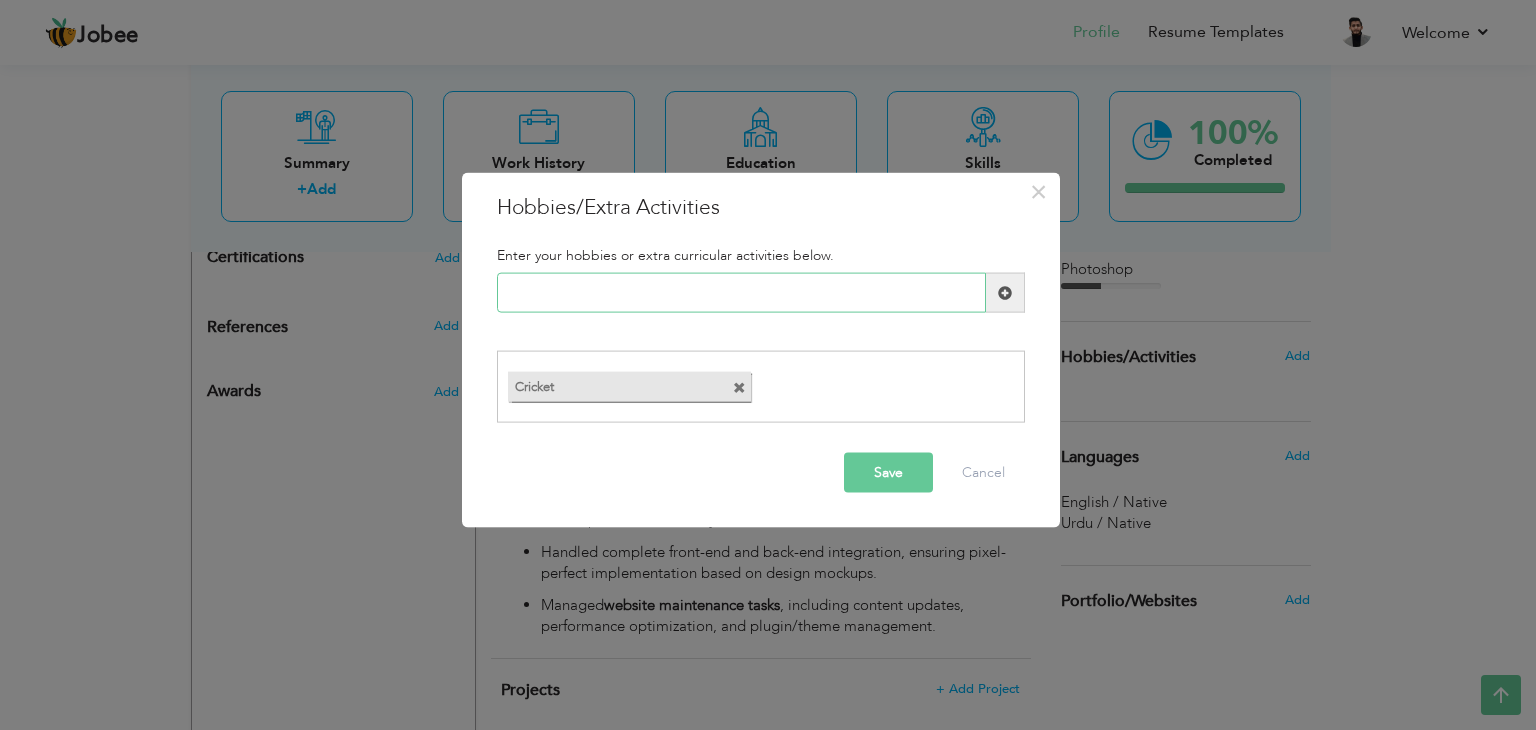 click at bounding box center [741, 293] 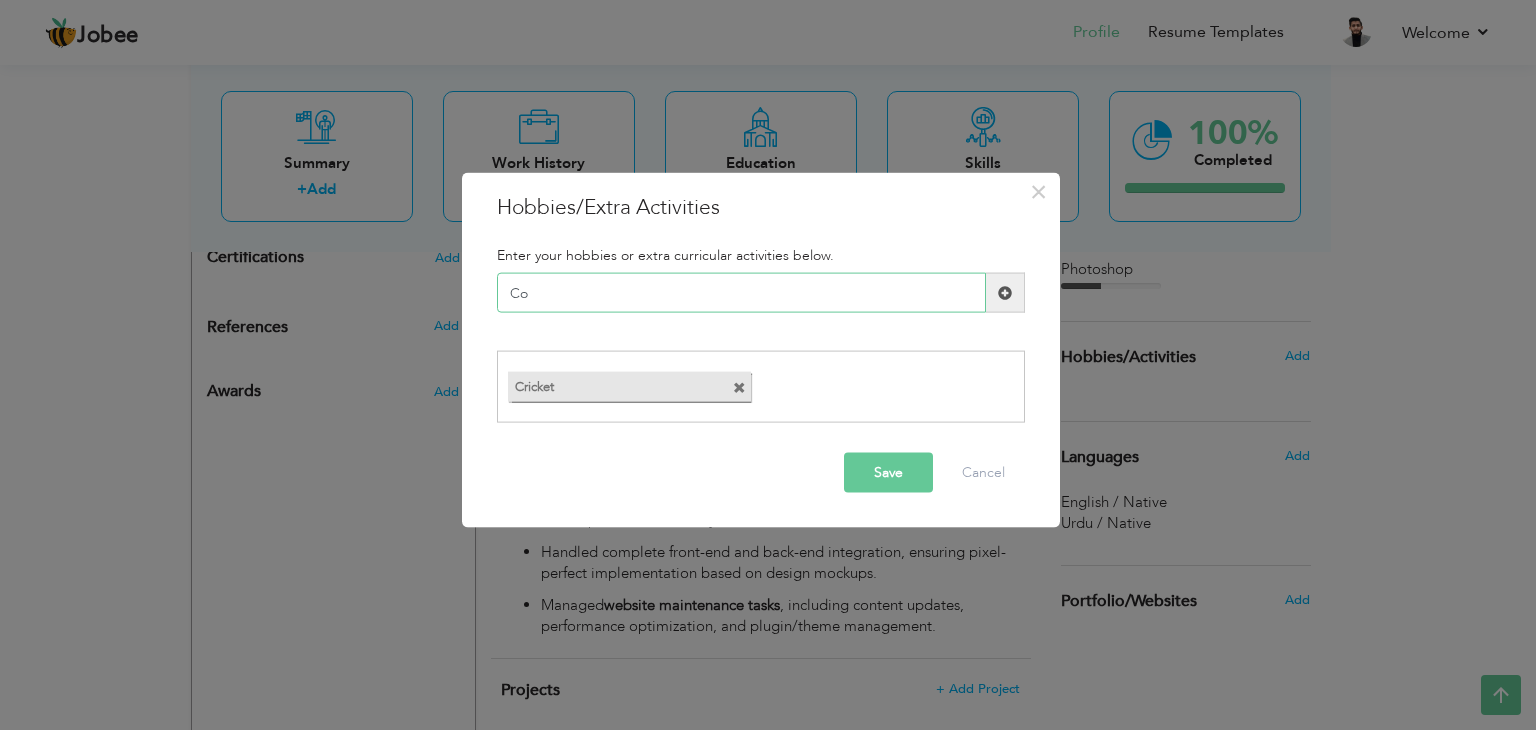 type on "C" 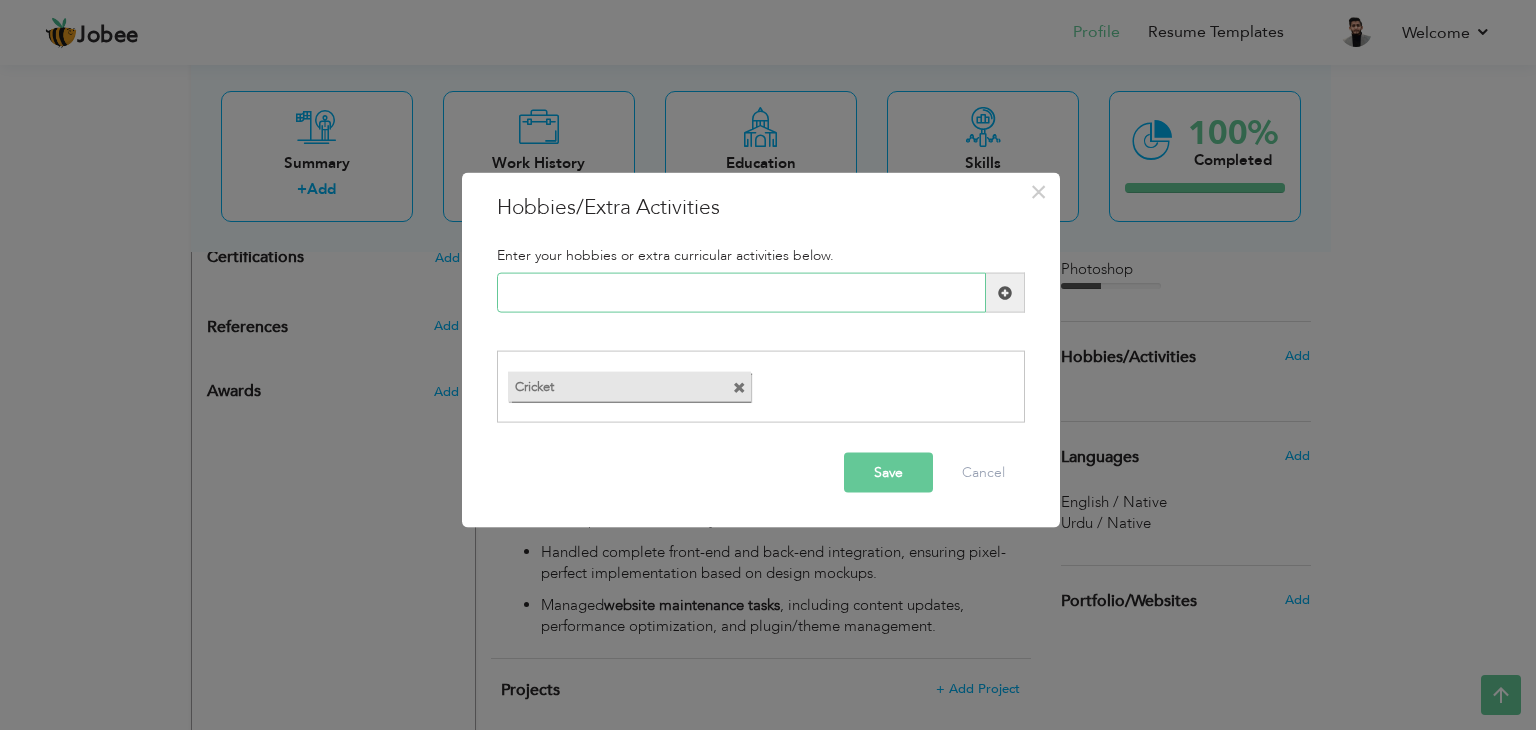type on "C" 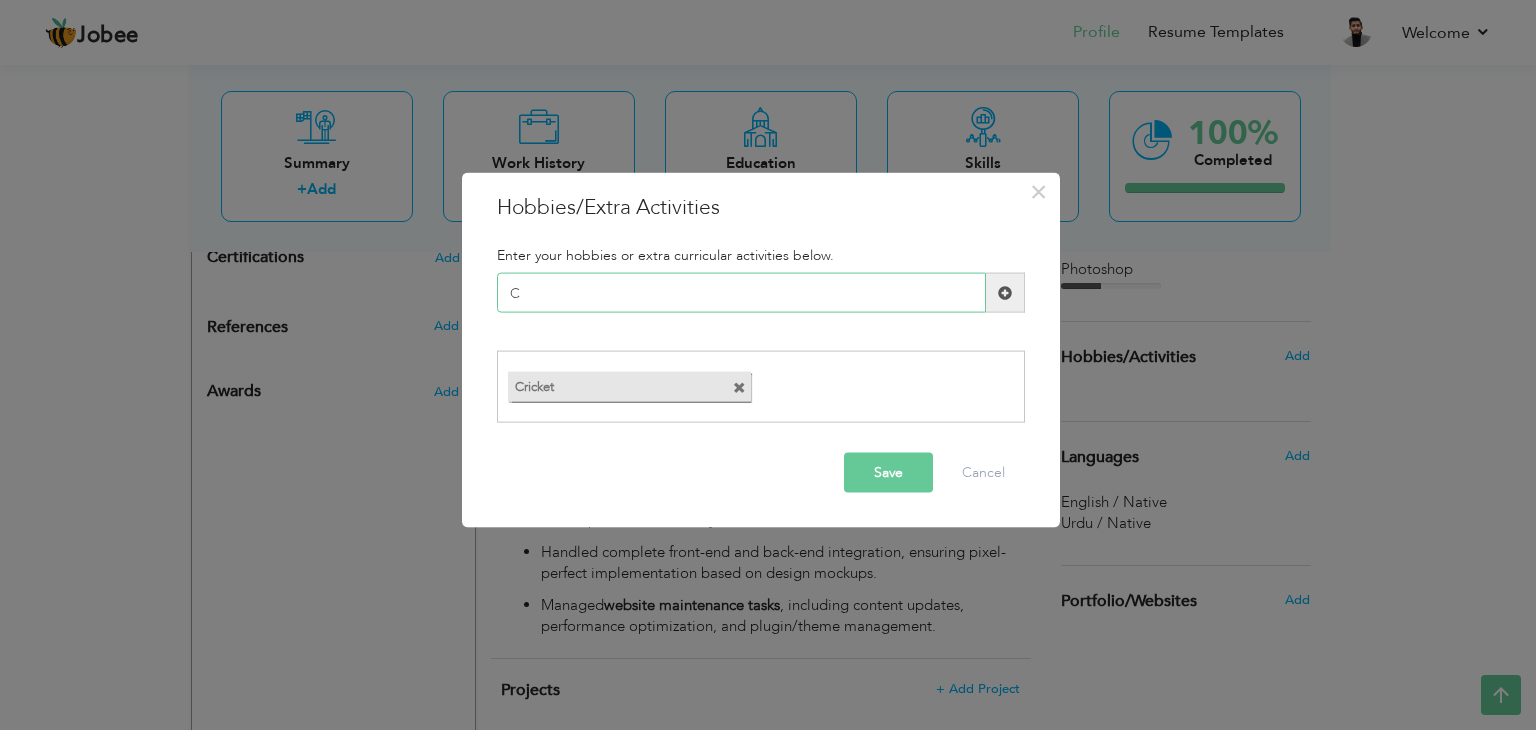 type 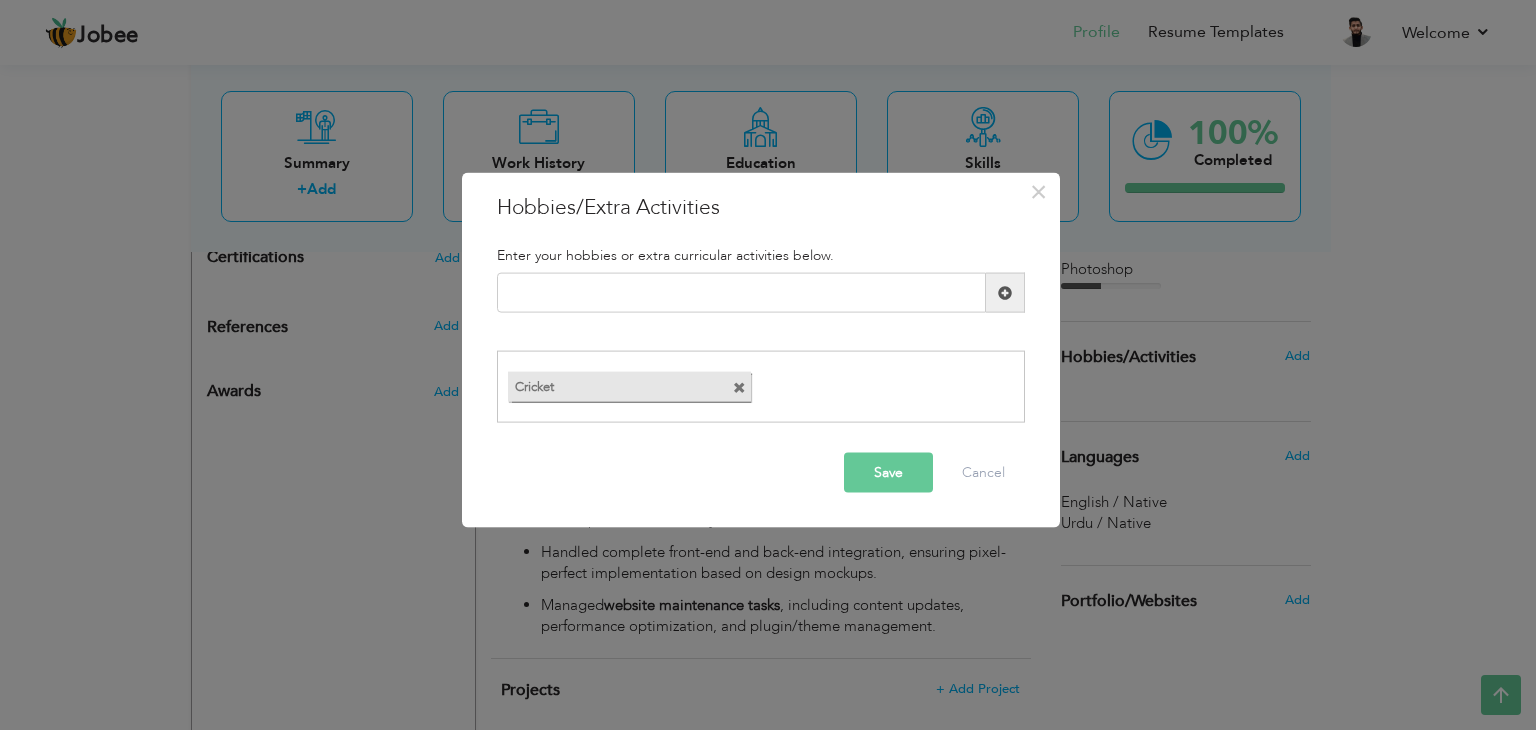 click on "Save" at bounding box center [888, 472] 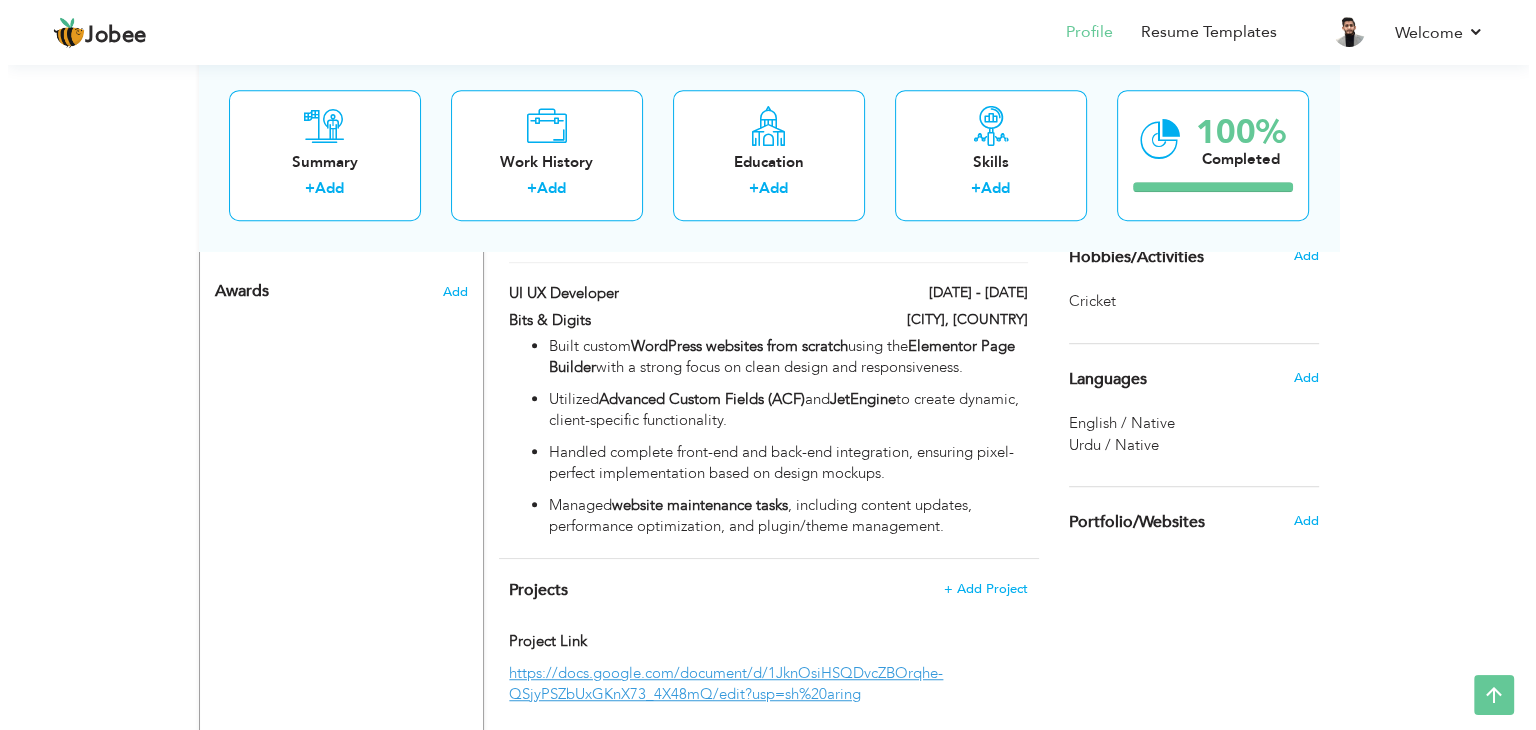 scroll, scrollTop: 1280, scrollLeft: 0, axis: vertical 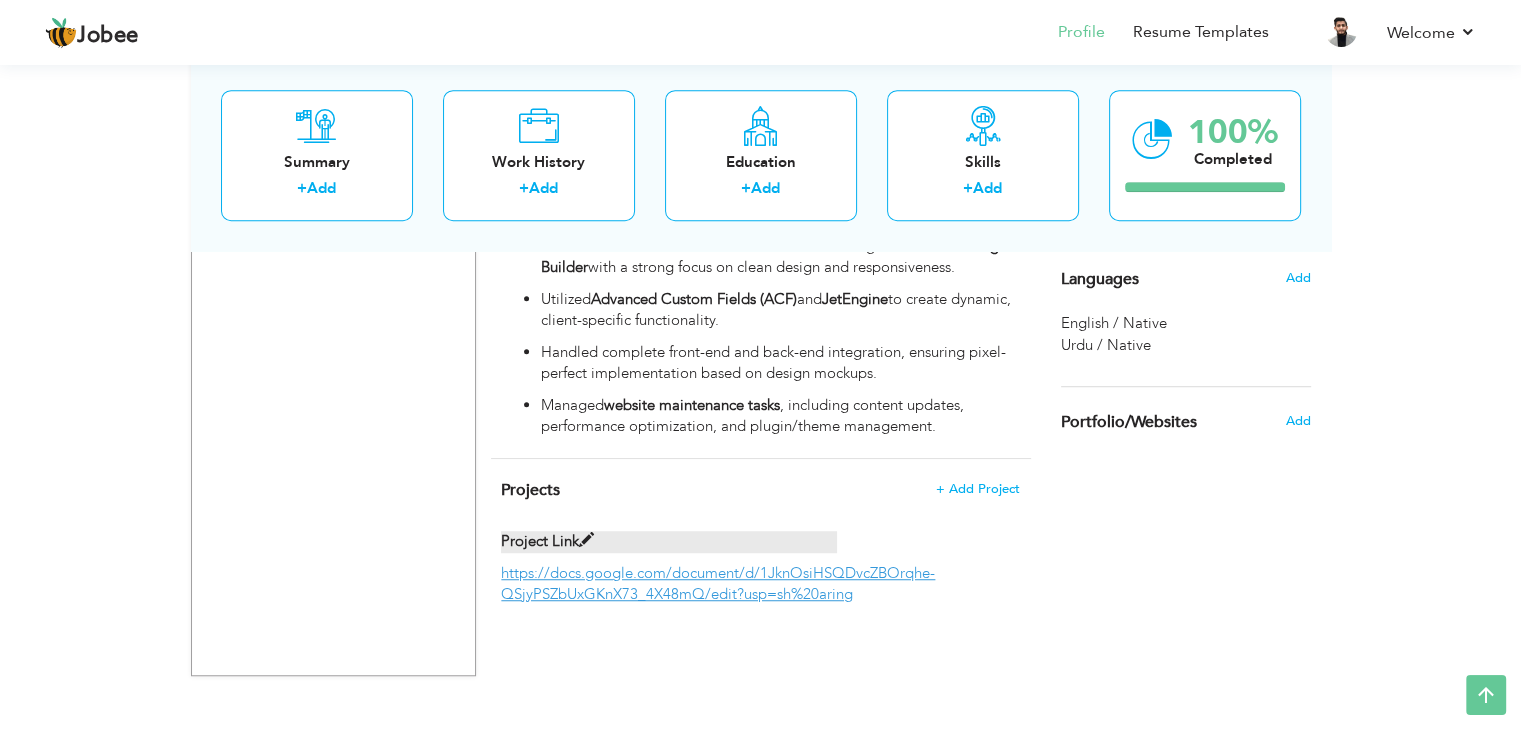 click at bounding box center (586, 540) 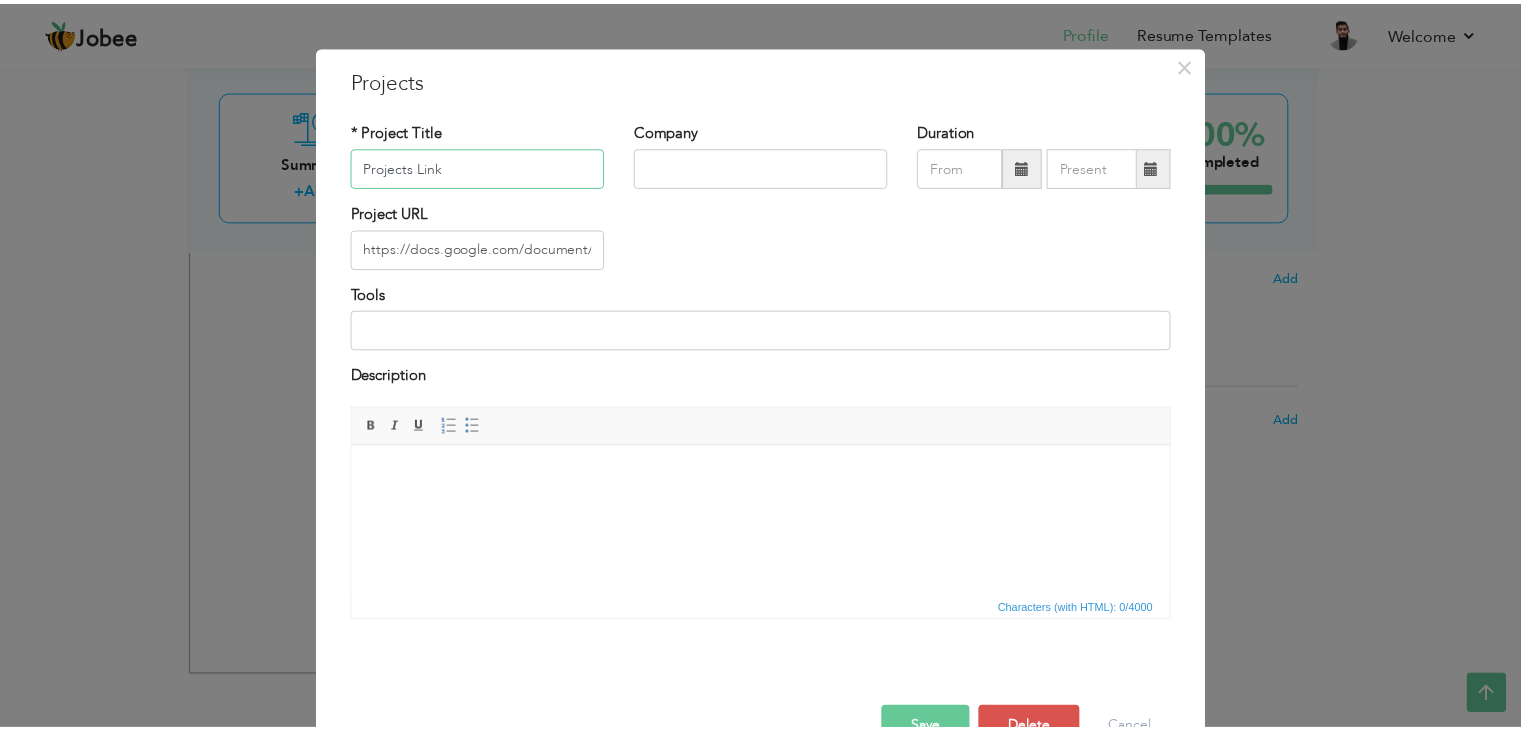 scroll, scrollTop: 80, scrollLeft: 0, axis: vertical 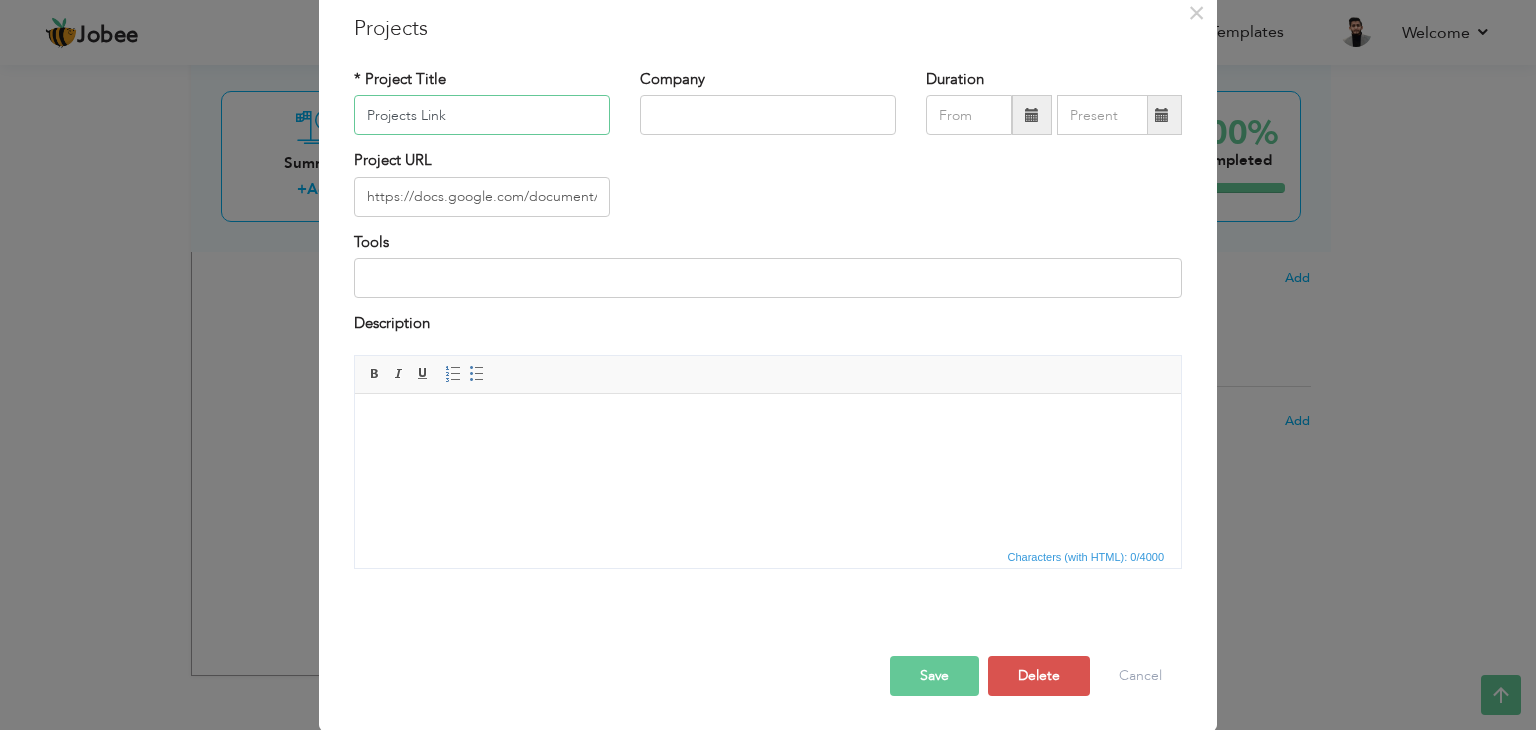 type on "Projects Link" 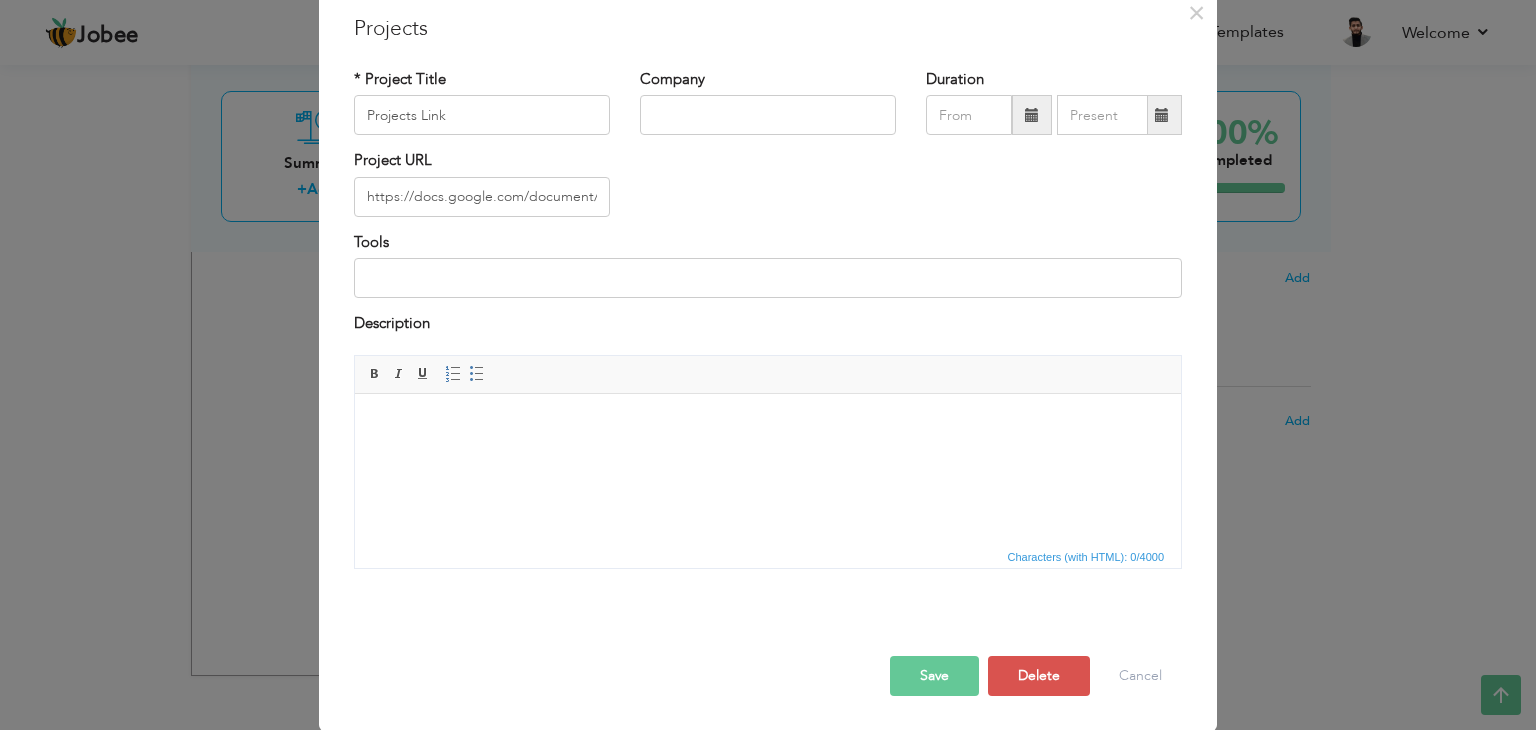 click on "Save" at bounding box center [934, 676] 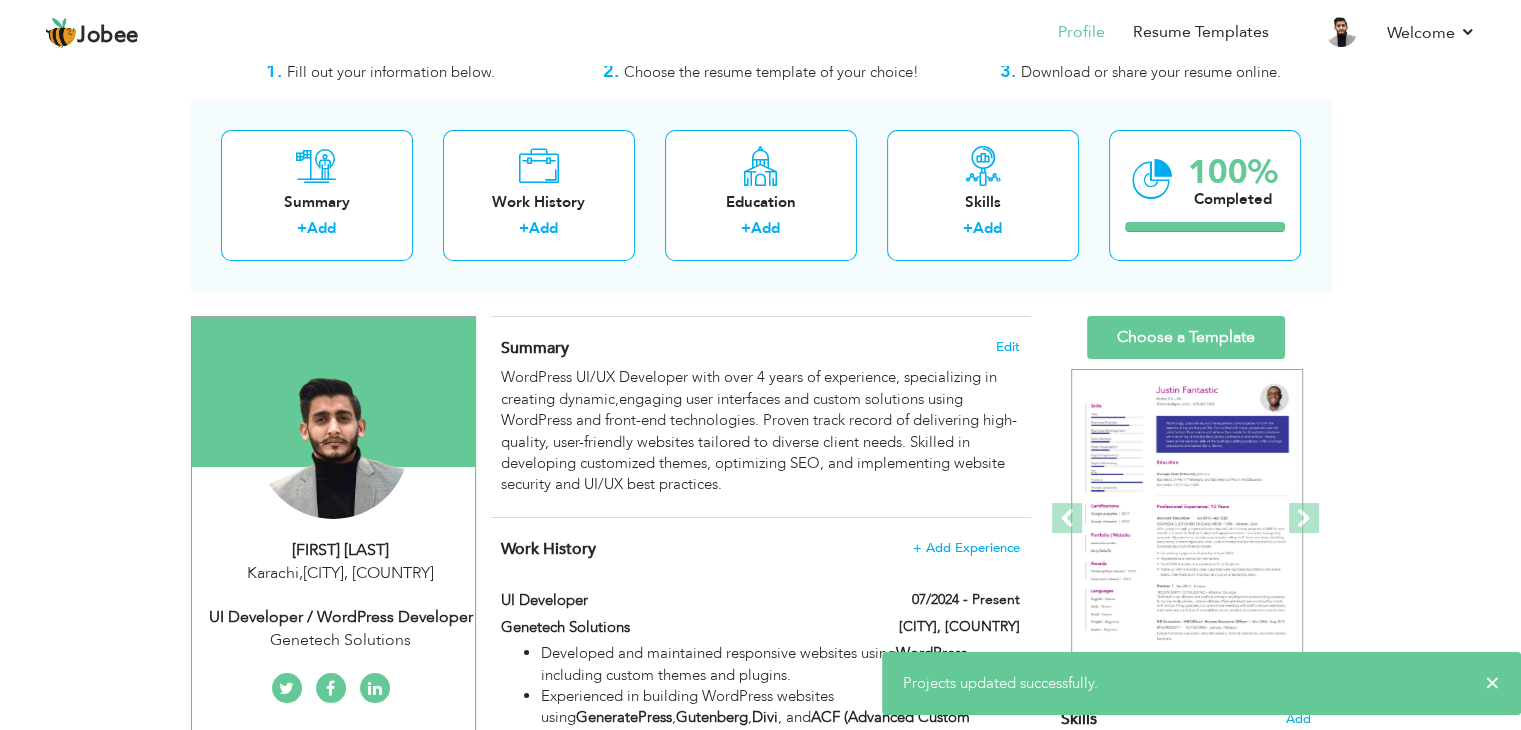 scroll, scrollTop: 0, scrollLeft: 0, axis: both 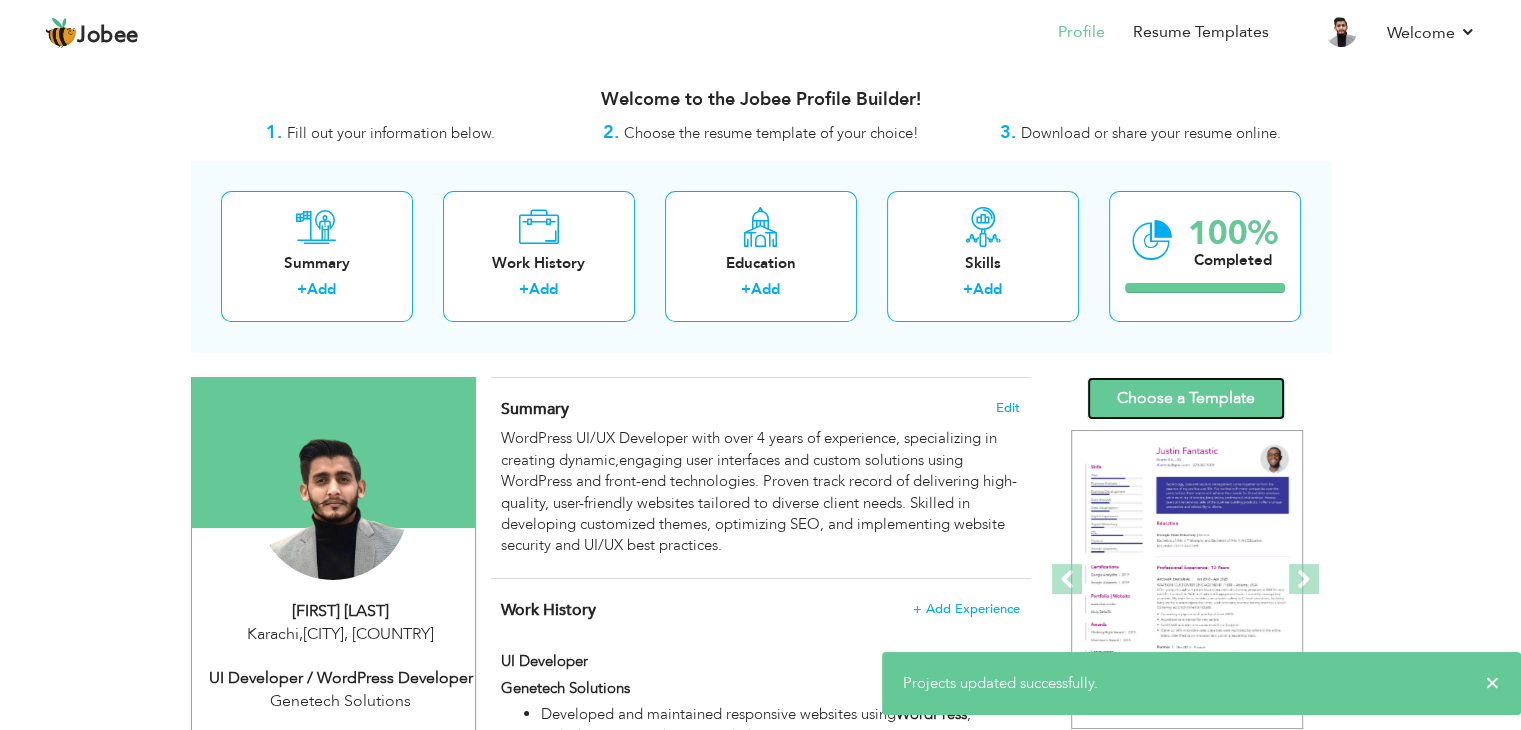 click on "Choose a Template" at bounding box center [1186, 398] 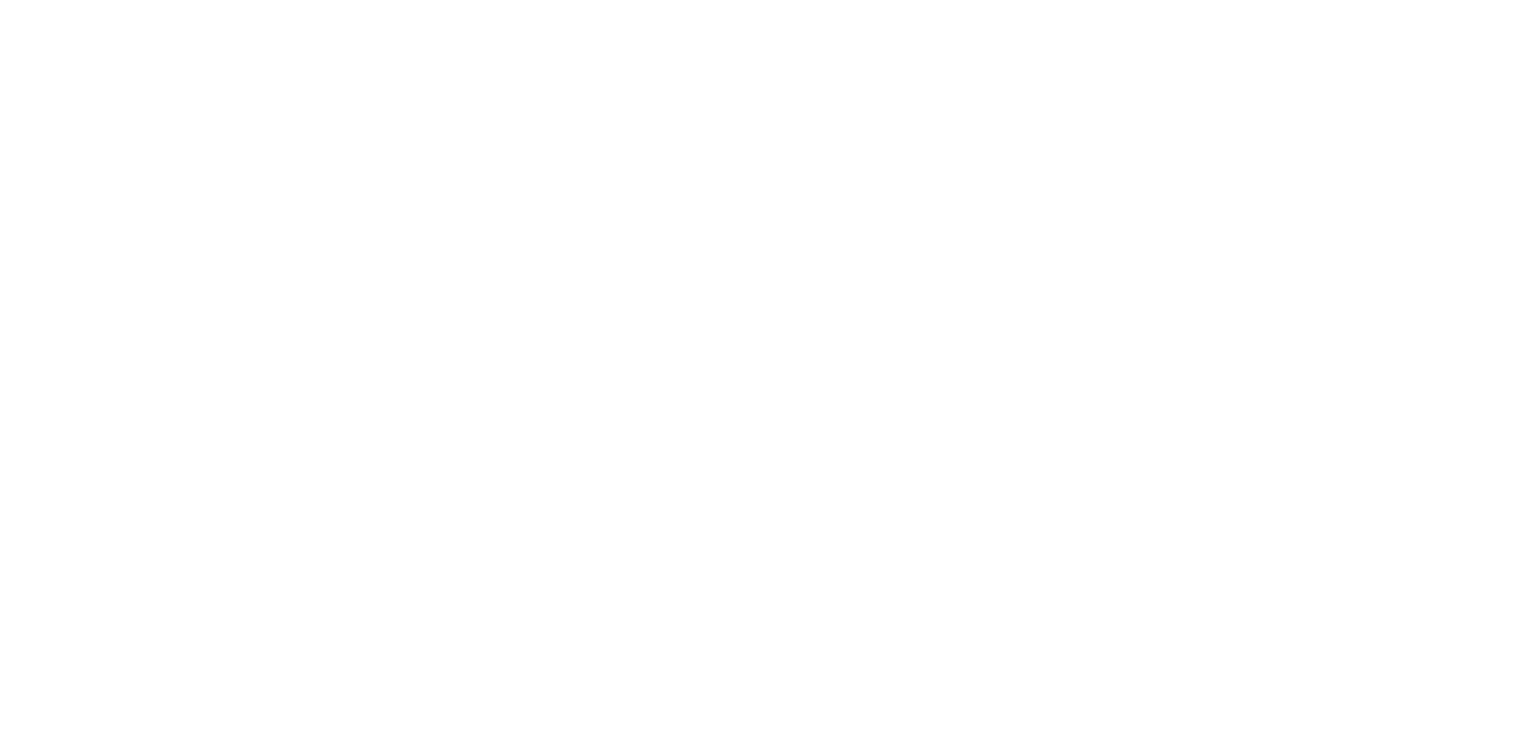 scroll, scrollTop: 0, scrollLeft: 0, axis: both 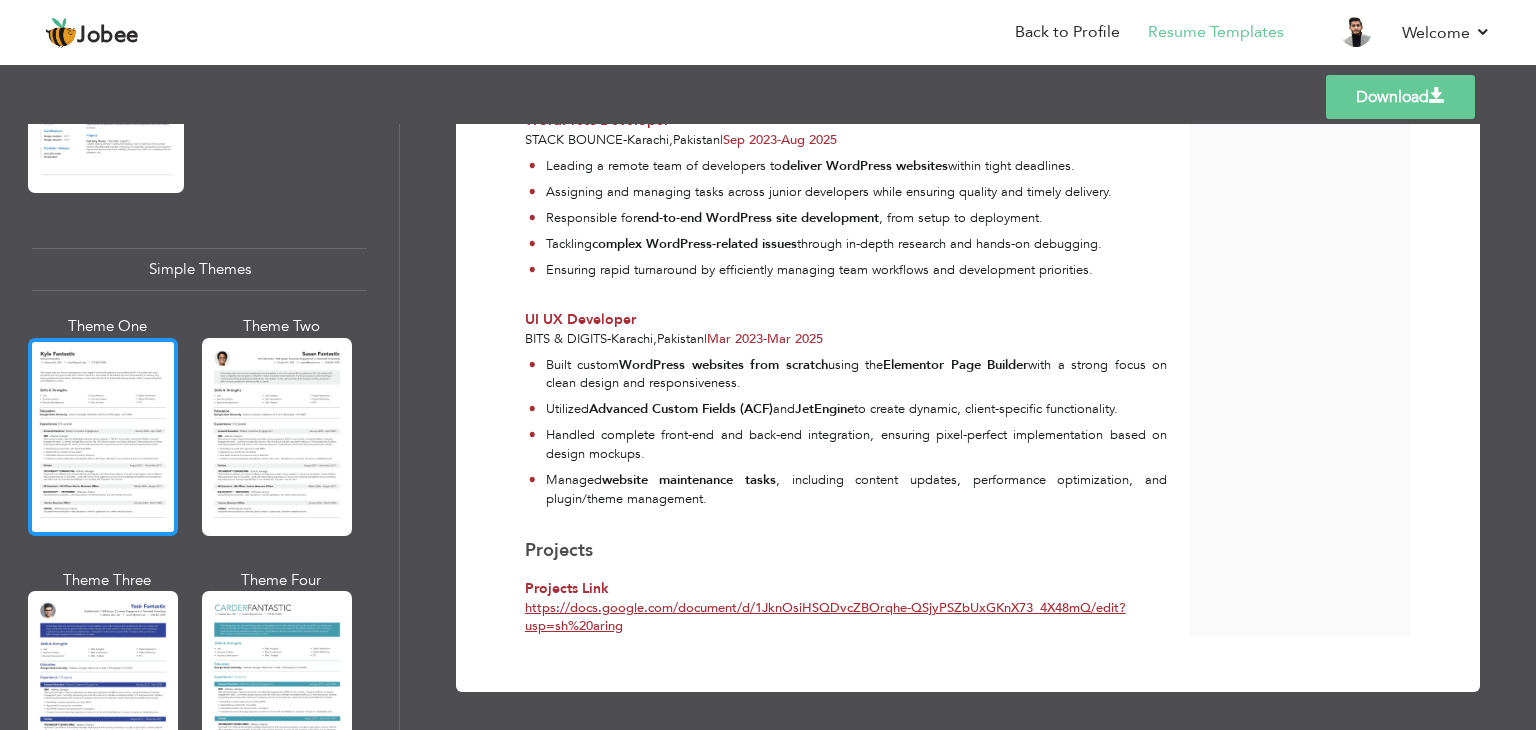 click at bounding box center (103, 437) 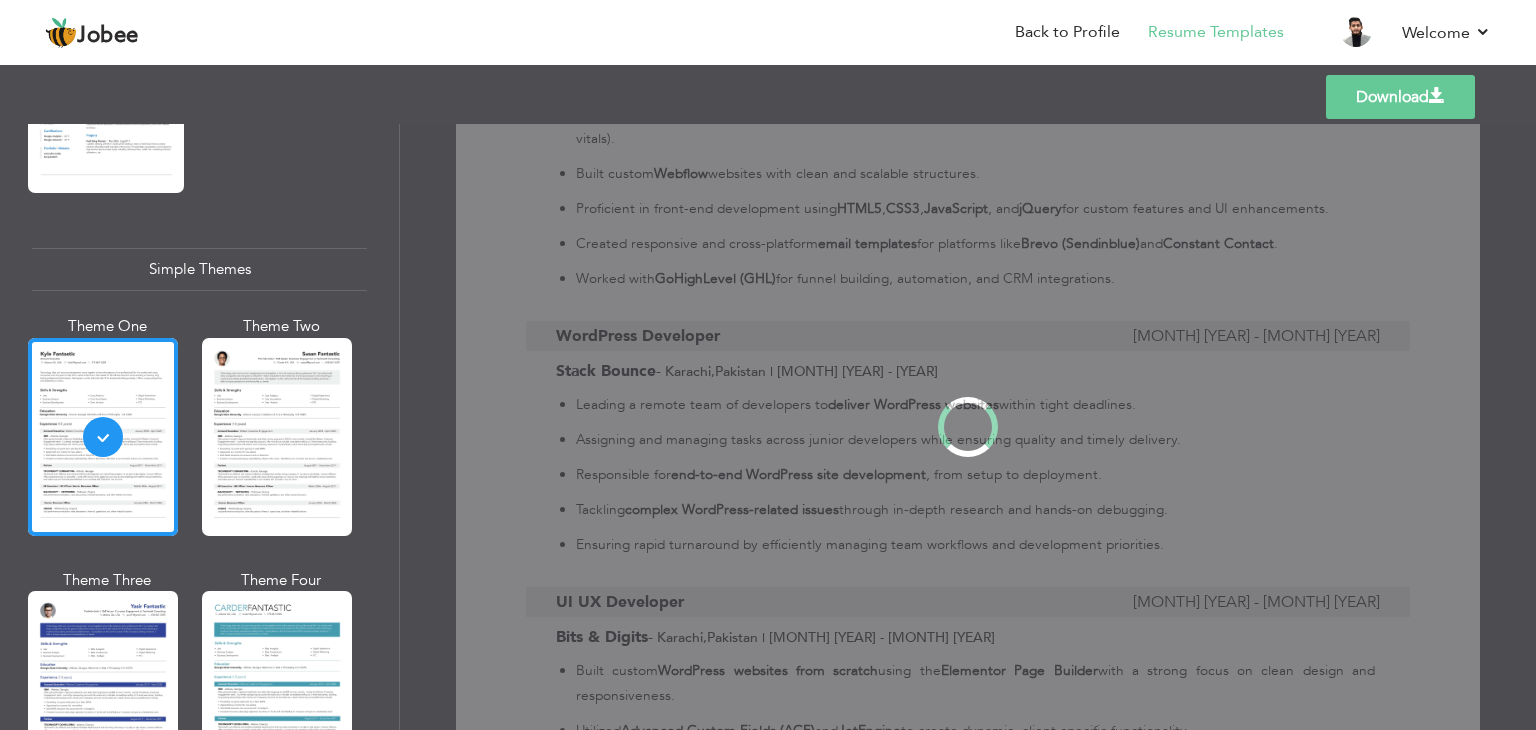 scroll, scrollTop: 0, scrollLeft: 0, axis: both 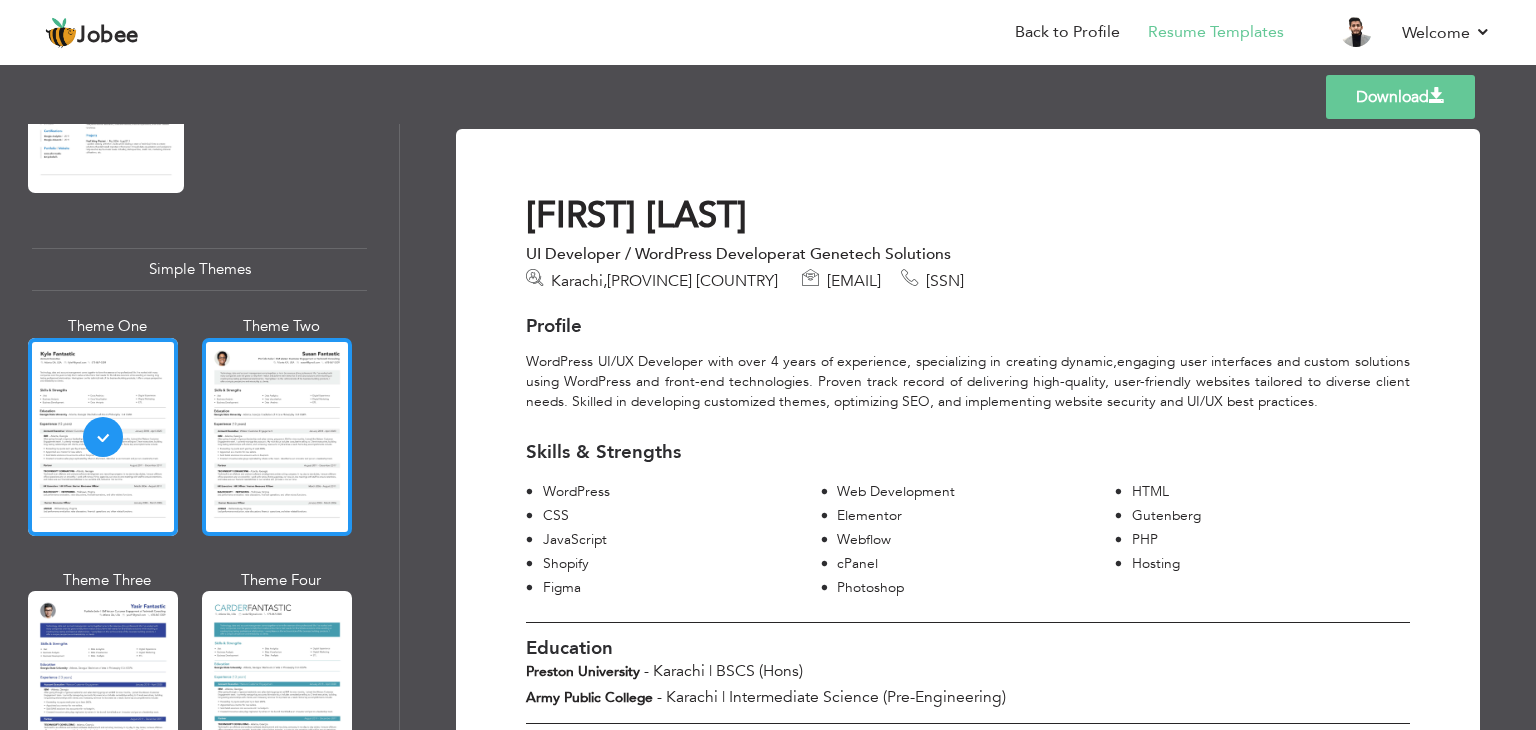 click at bounding box center (277, 437) 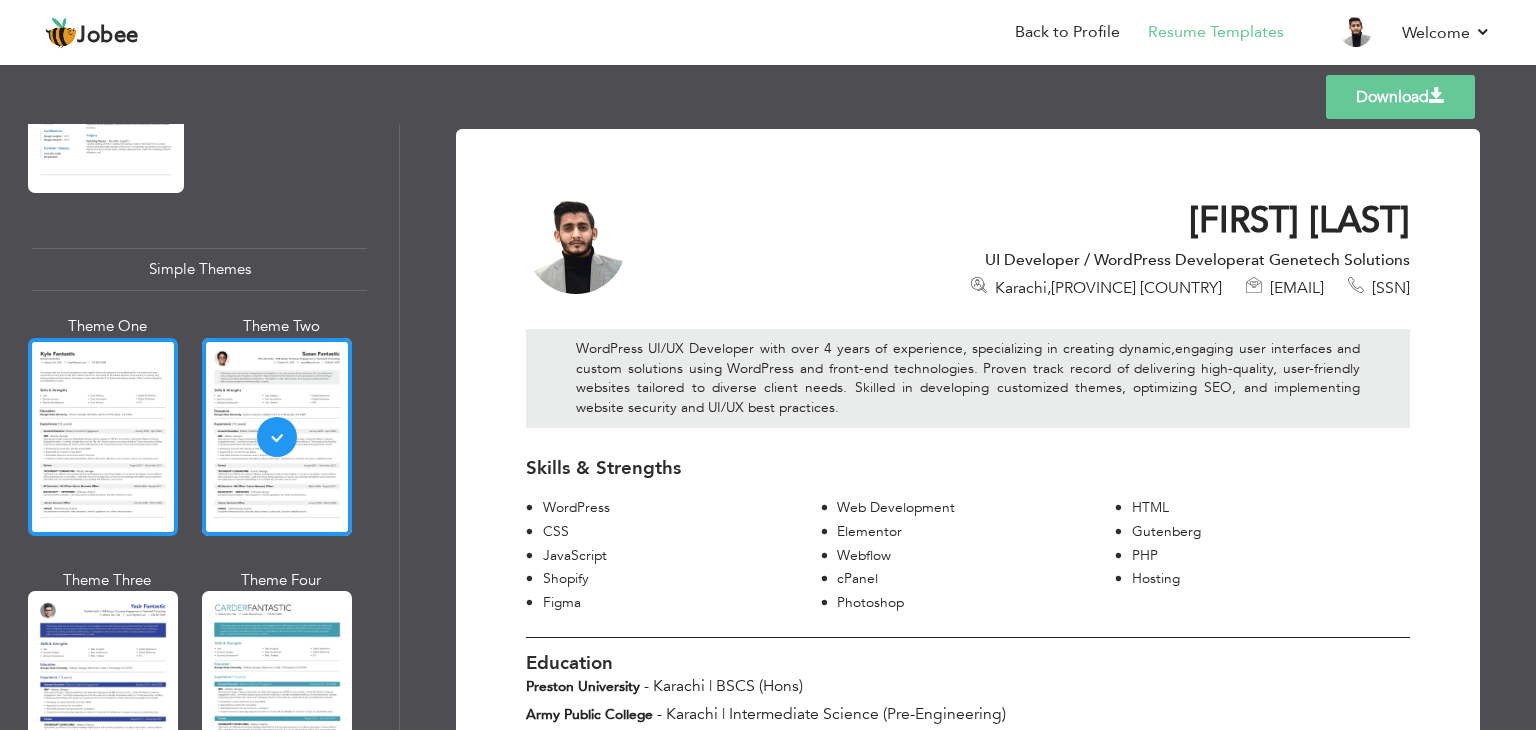 click at bounding box center [103, 437] 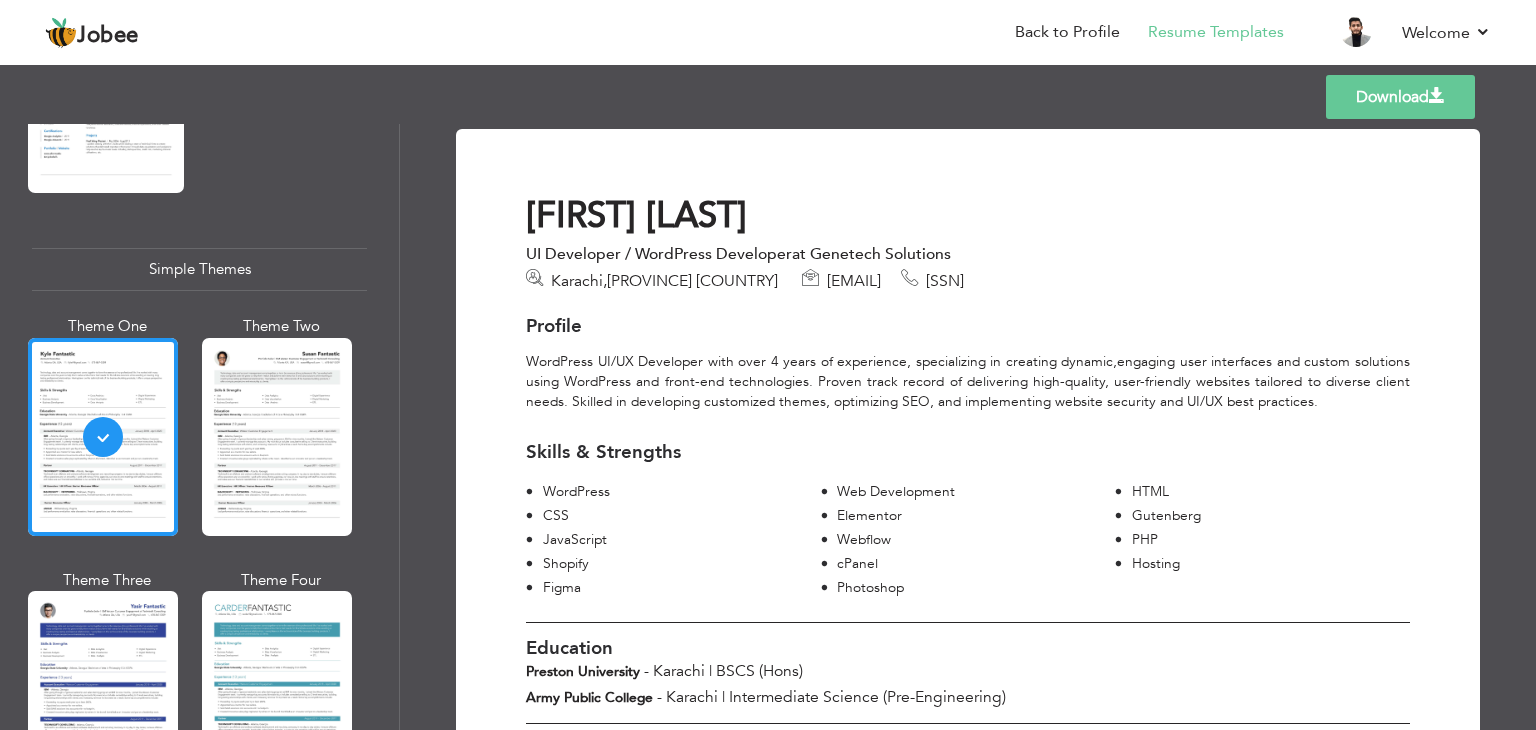 click on "Download" at bounding box center (1400, 97) 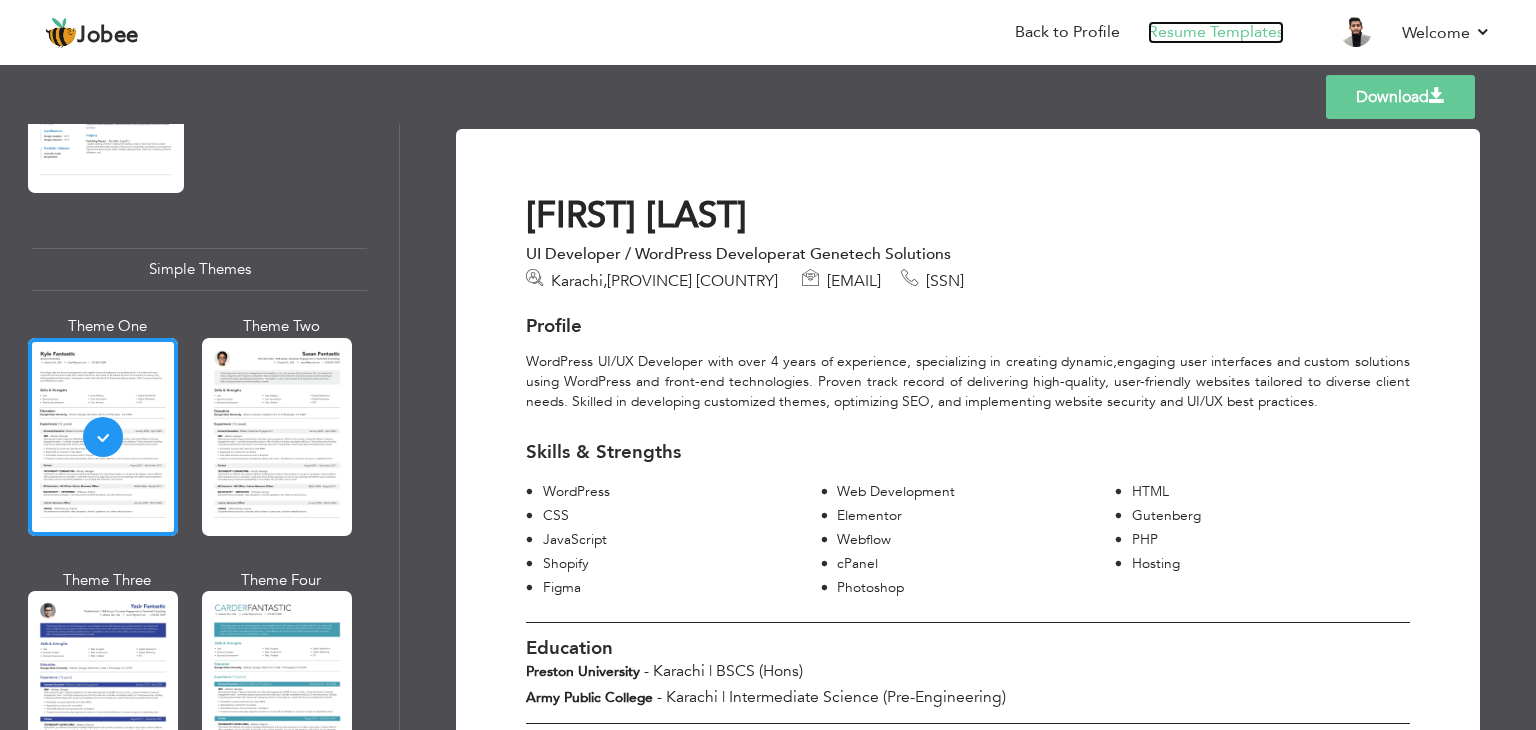 click on "Resume Templates" at bounding box center (1216, 32) 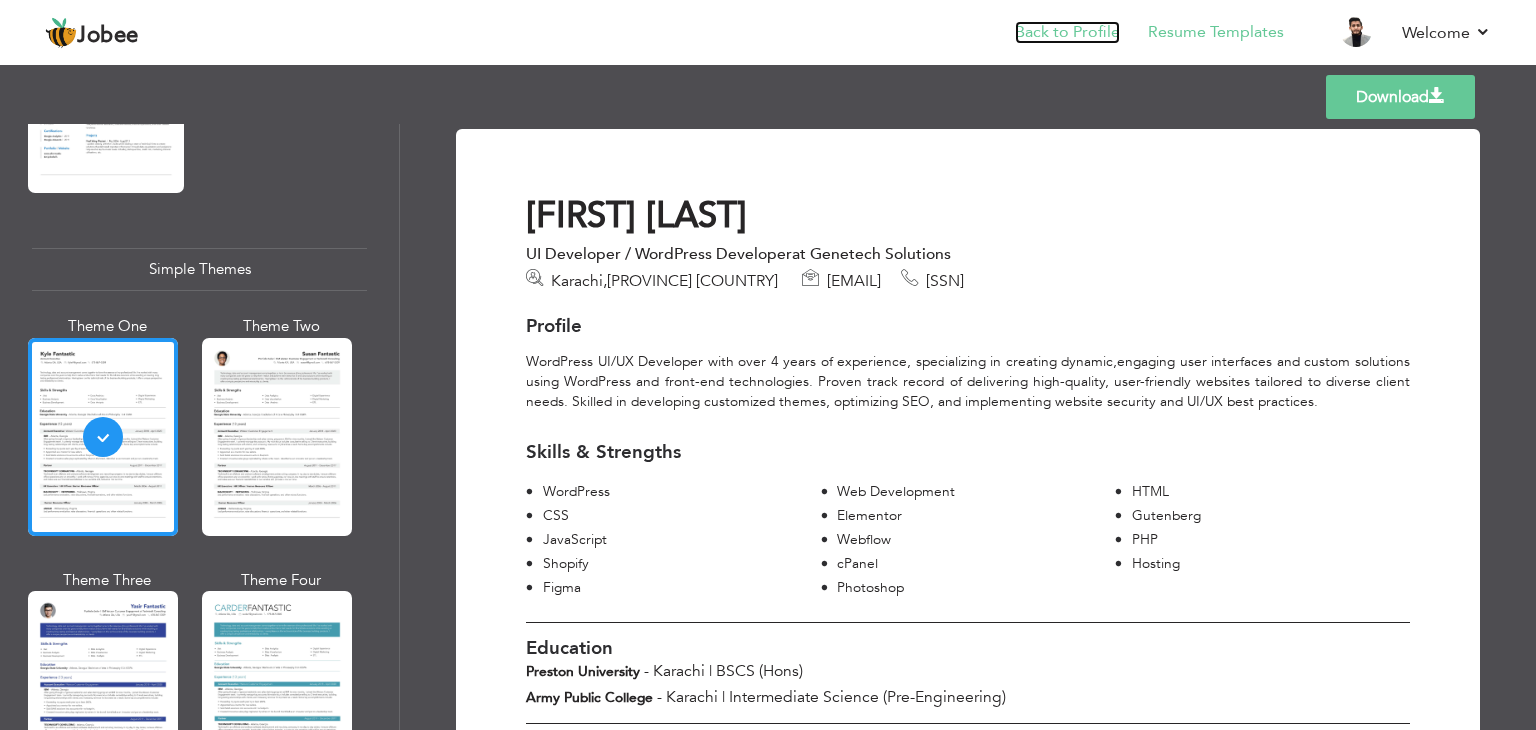 click on "Back to Profile" at bounding box center [1067, 32] 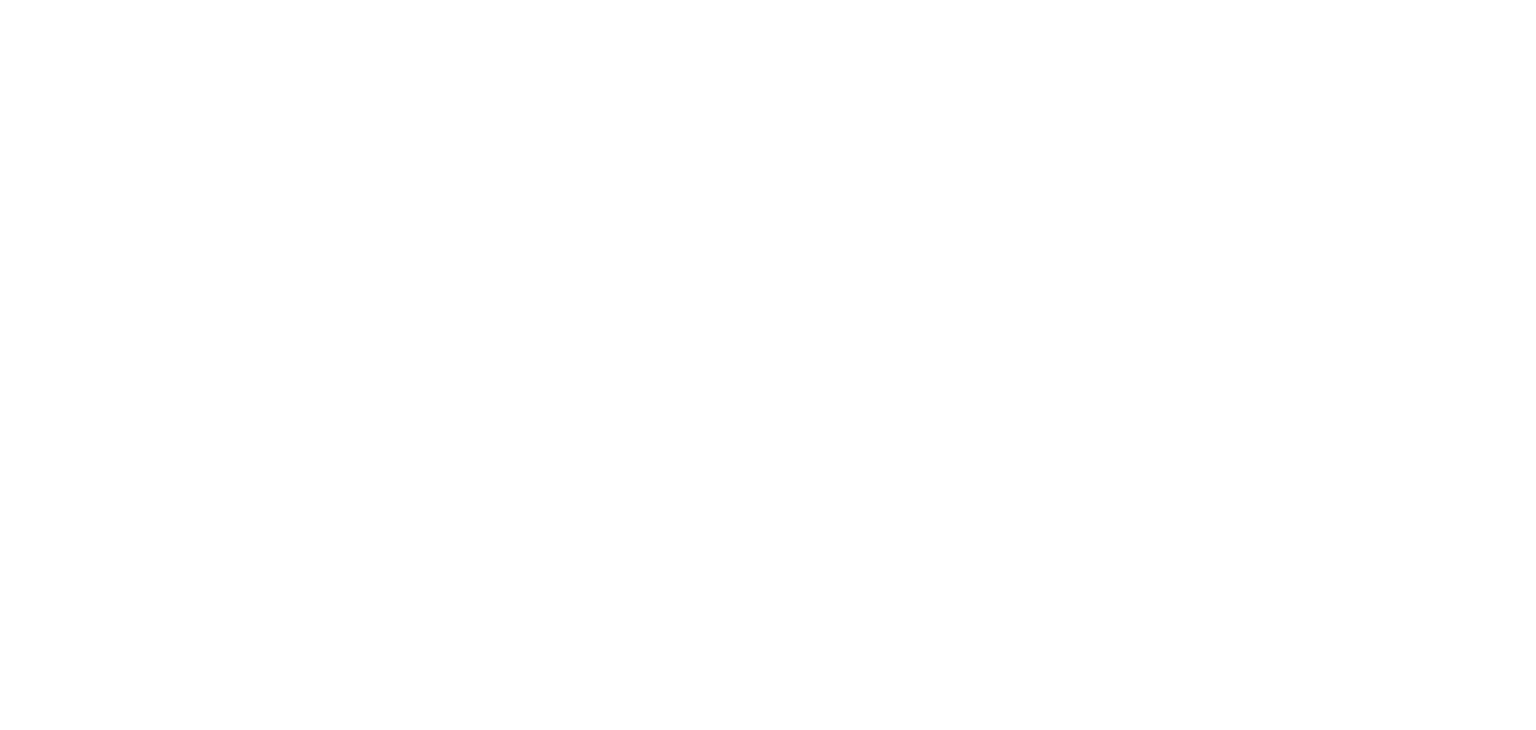 scroll, scrollTop: 0, scrollLeft: 0, axis: both 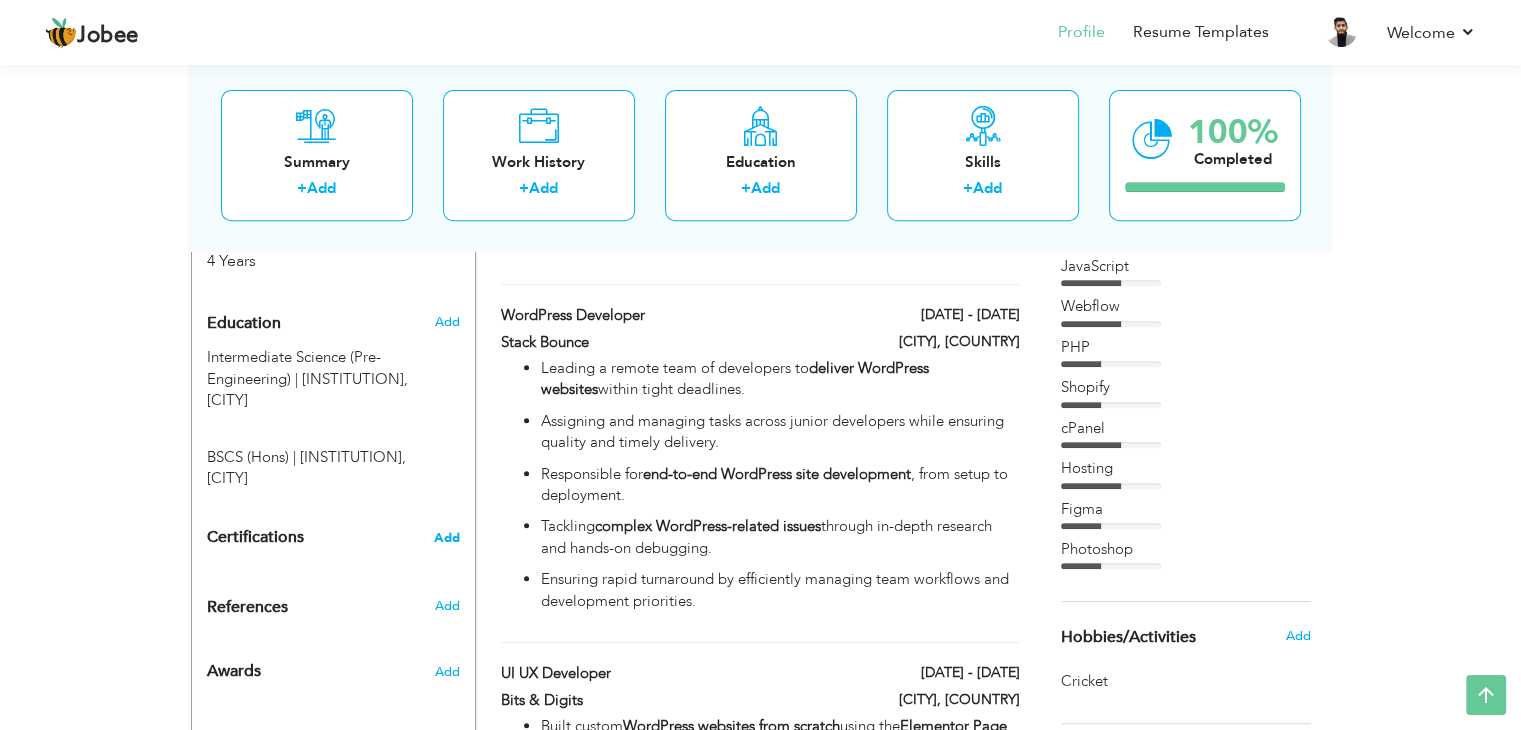 click on "Add" at bounding box center (447, 538) 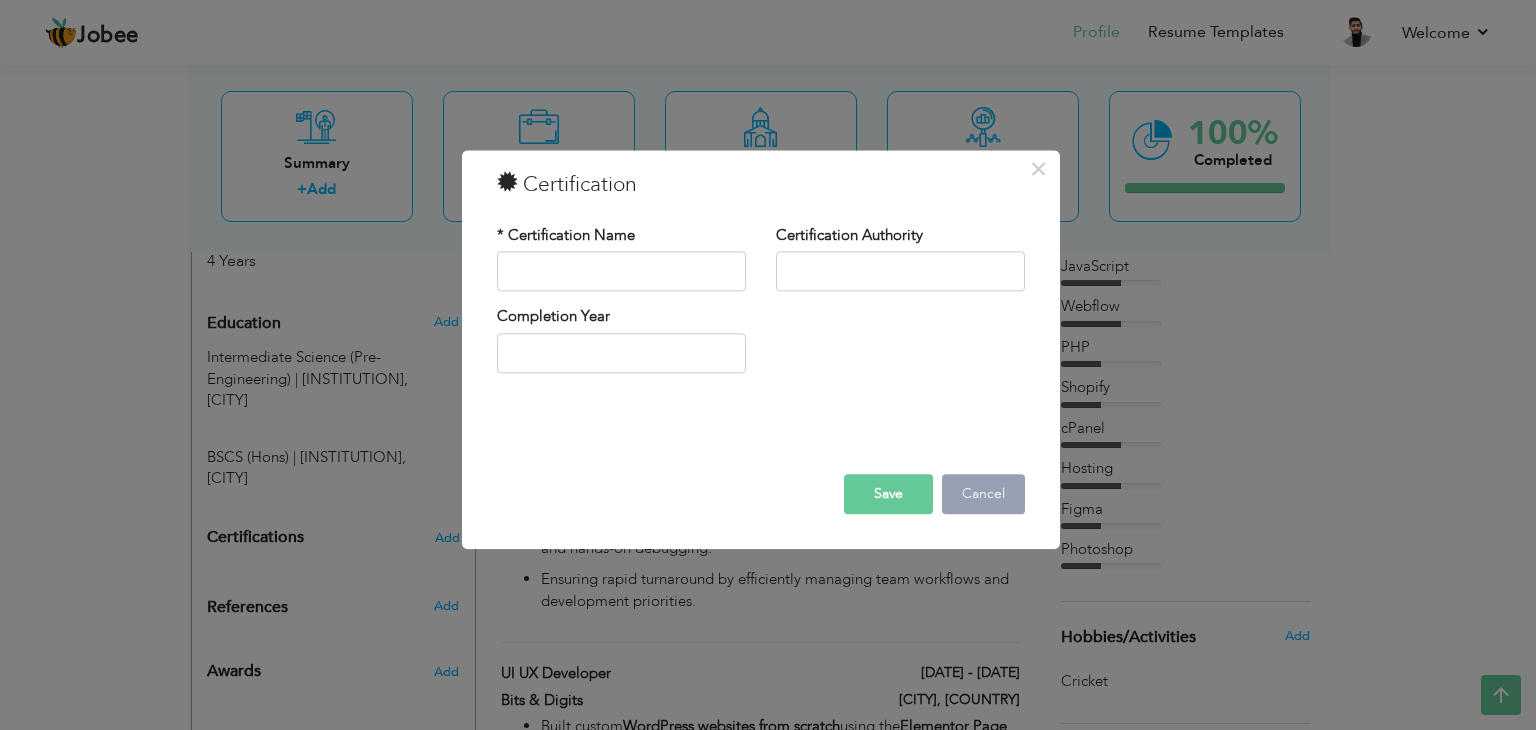 click on "Cancel" at bounding box center [983, 495] 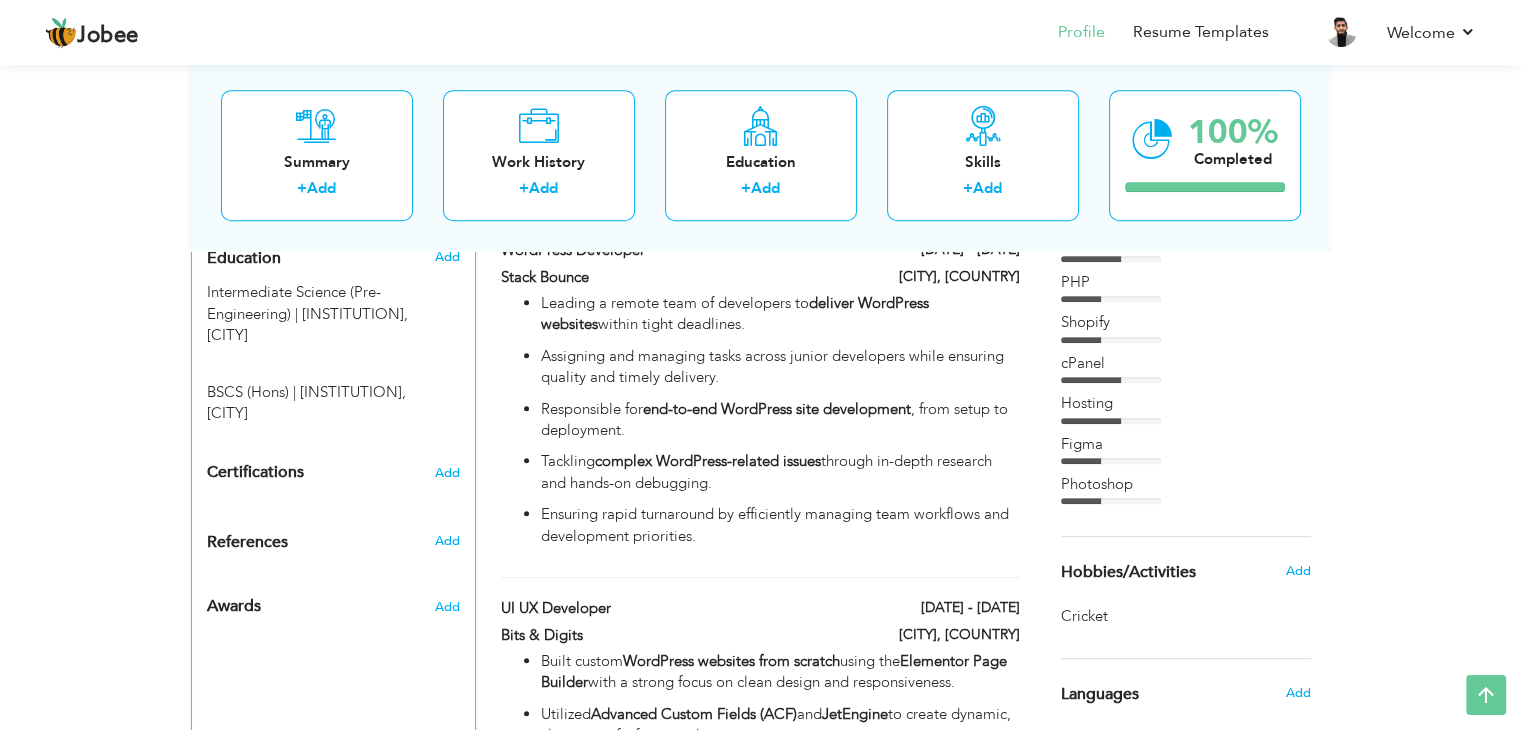 scroll, scrollTop: 900, scrollLeft: 0, axis: vertical 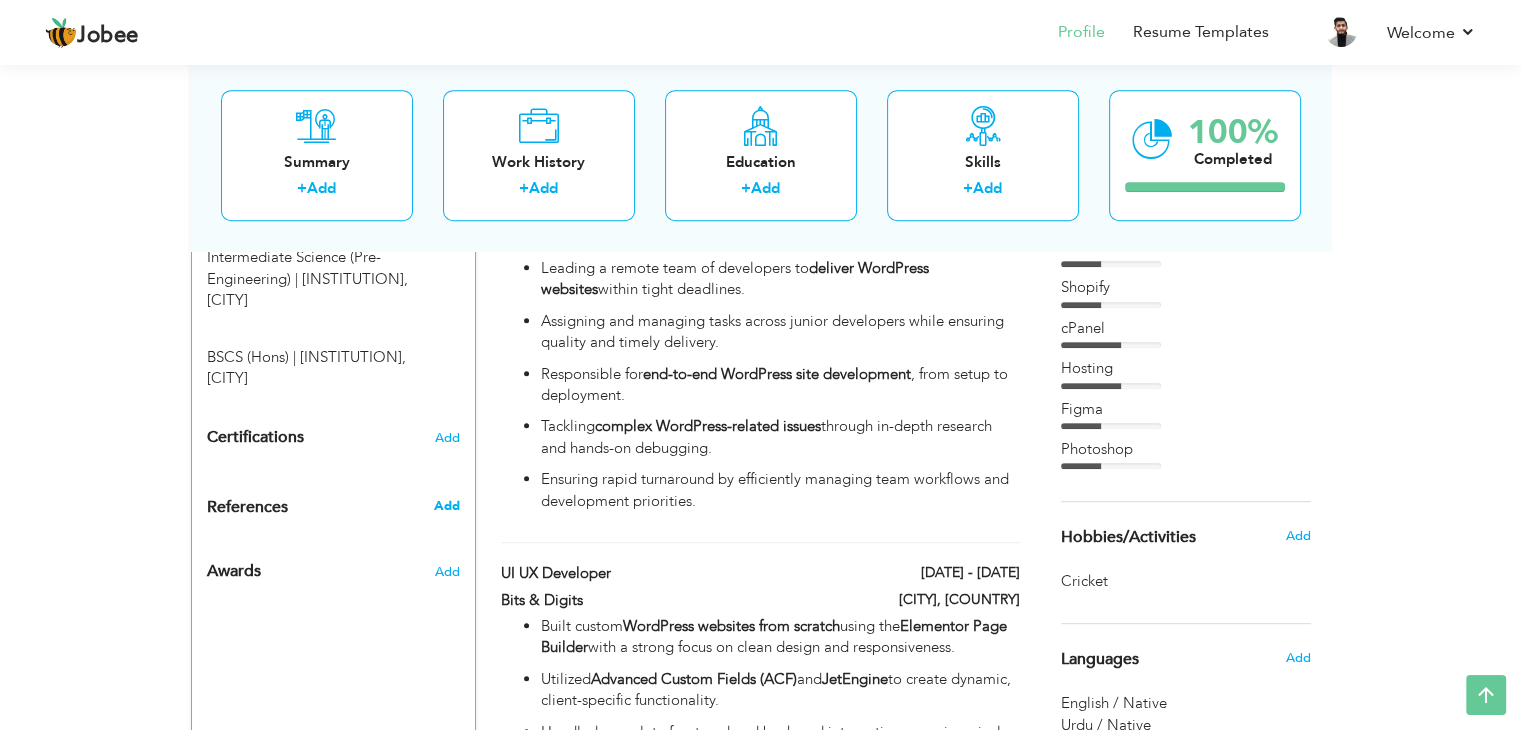 click on "Add" at bounding box center (446, 506) 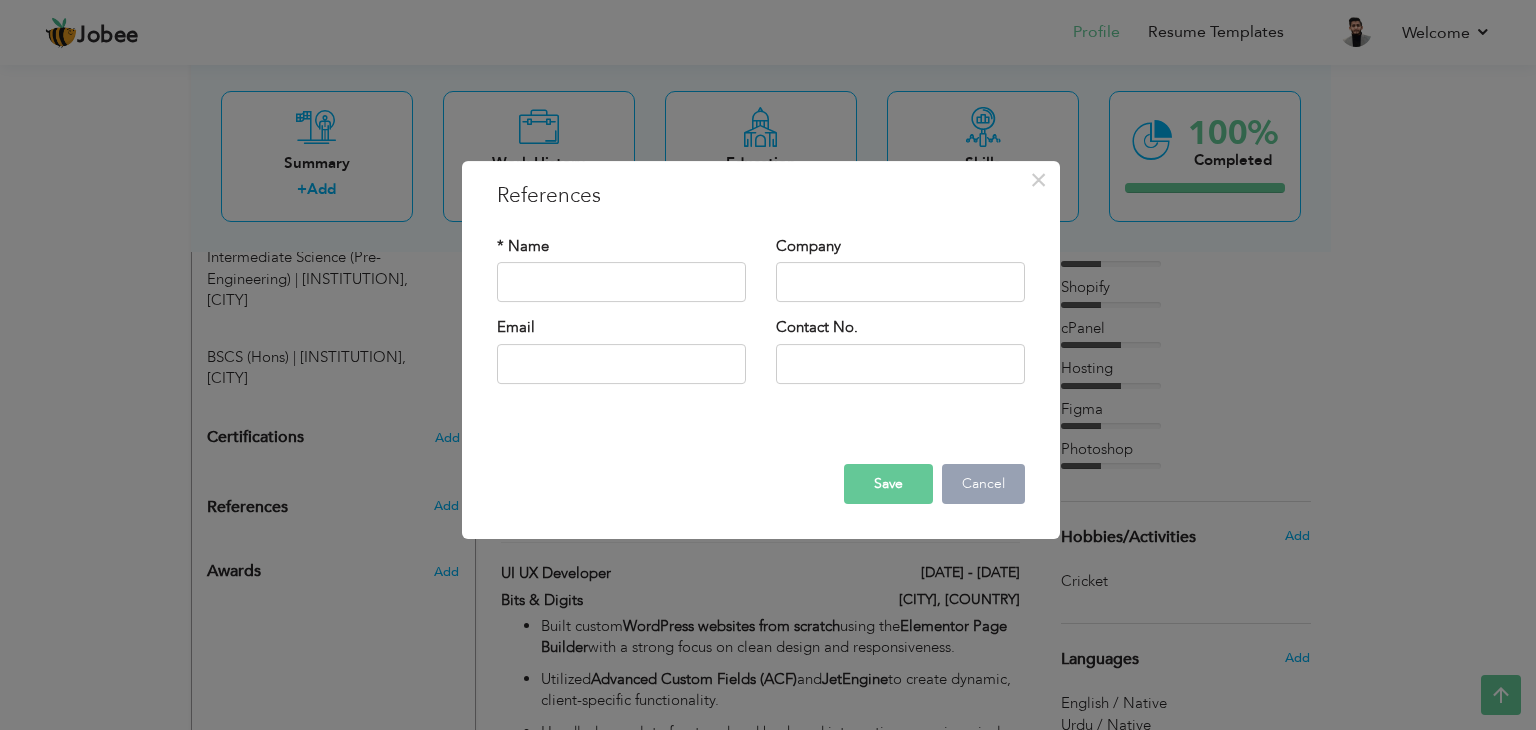click on "Cancel" at bounding box center (983, 484) 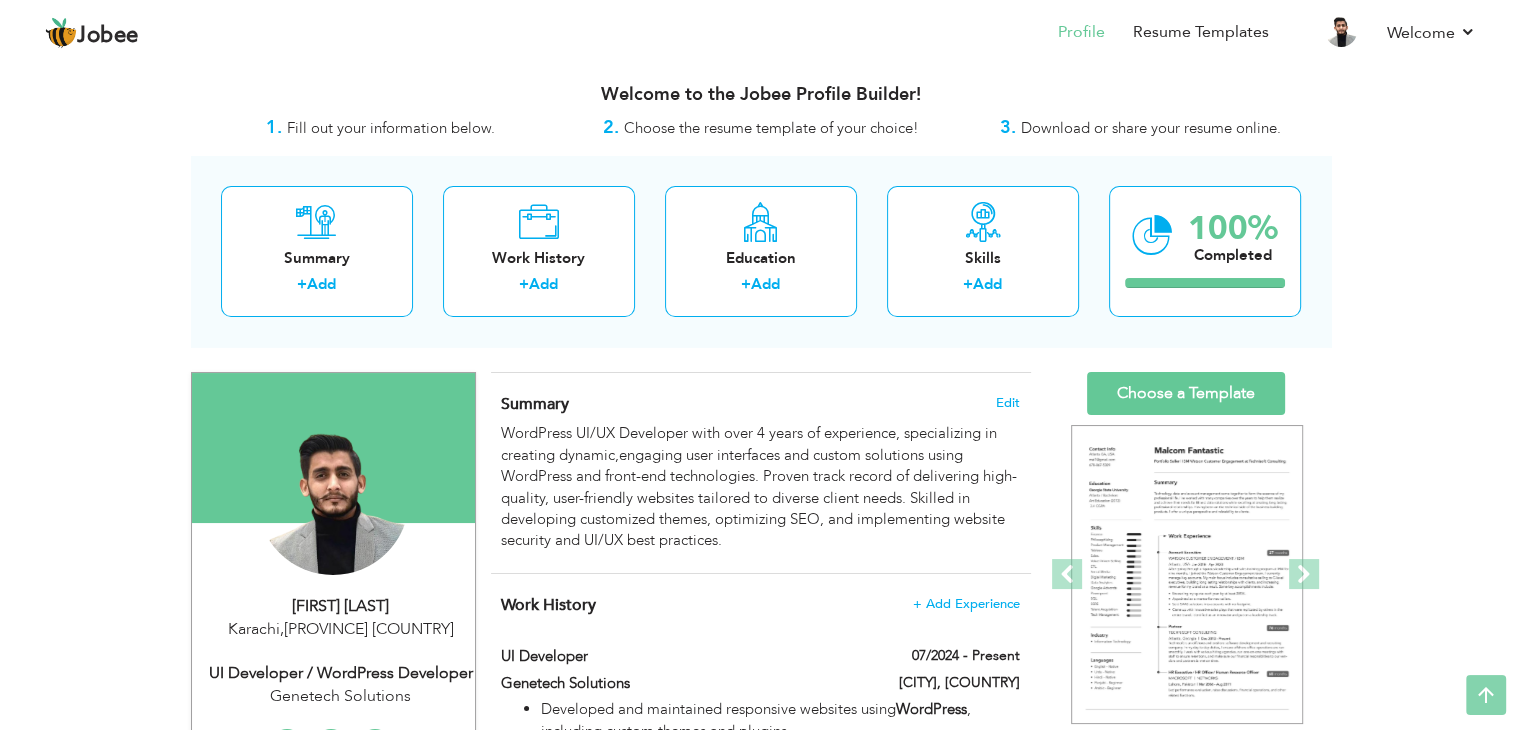 scroll, scrollTop: 0, scrollLeft: 0, axis: both 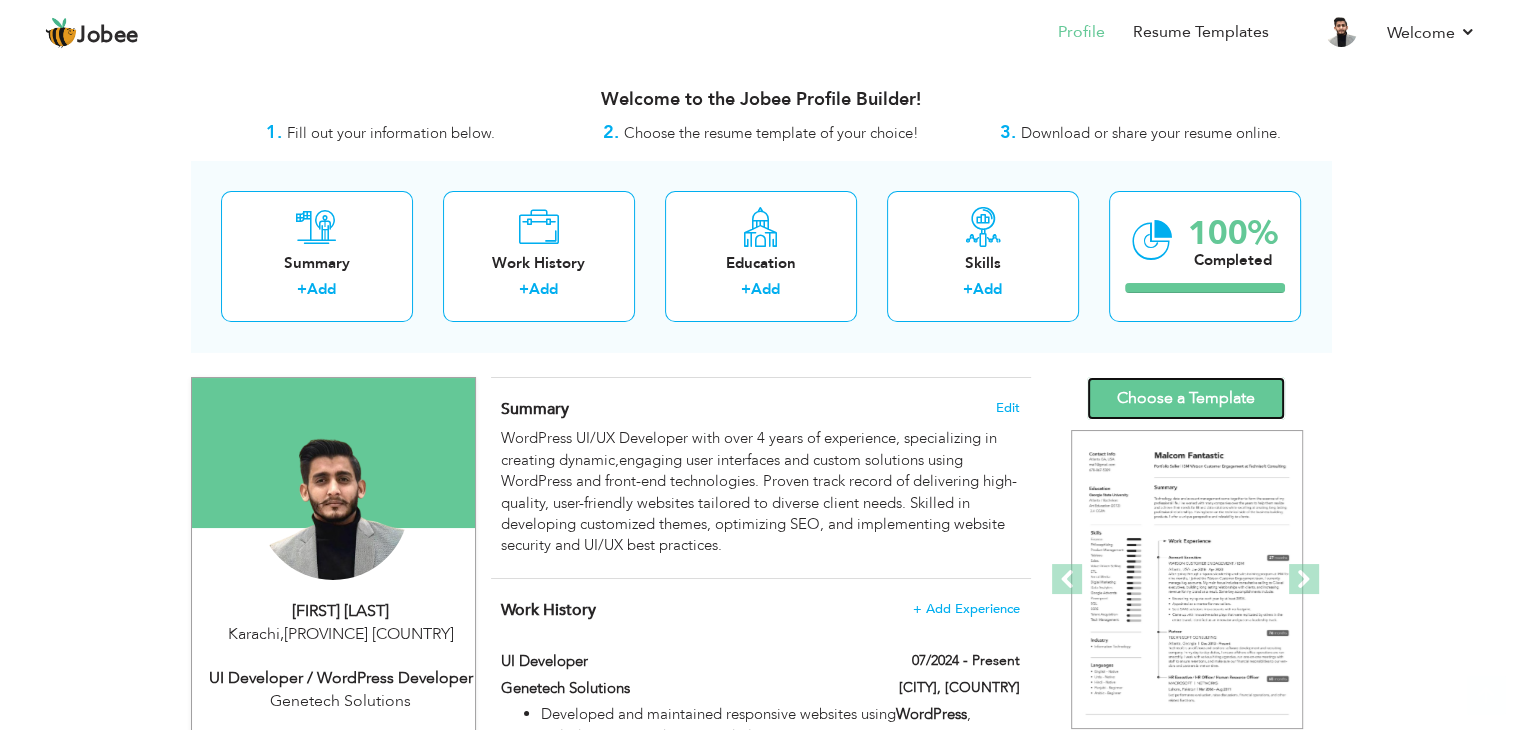 click on "Choose a Template" at bounding box center (1186, 398) 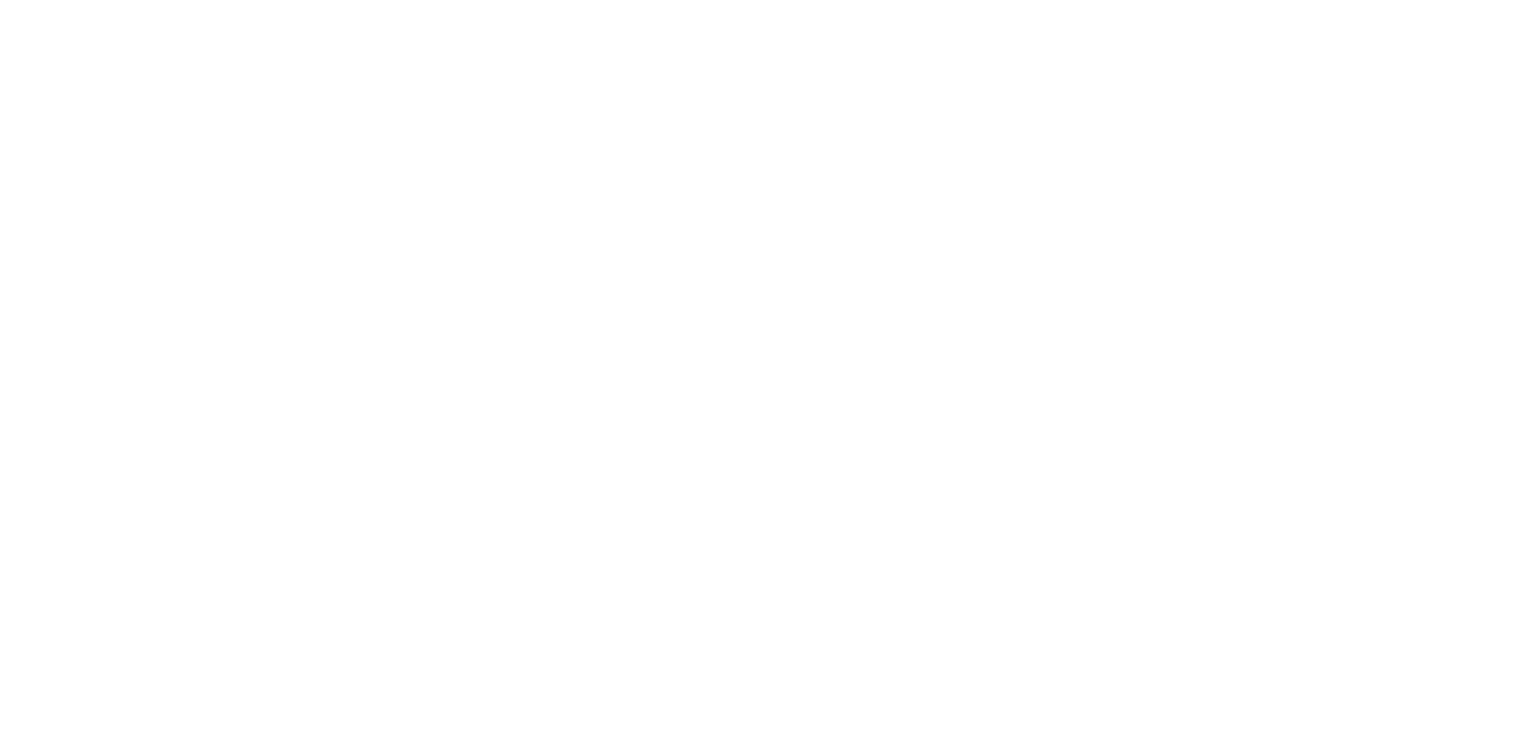 scroll, scrollTop: 0, scrollLeft: 0, axis: both 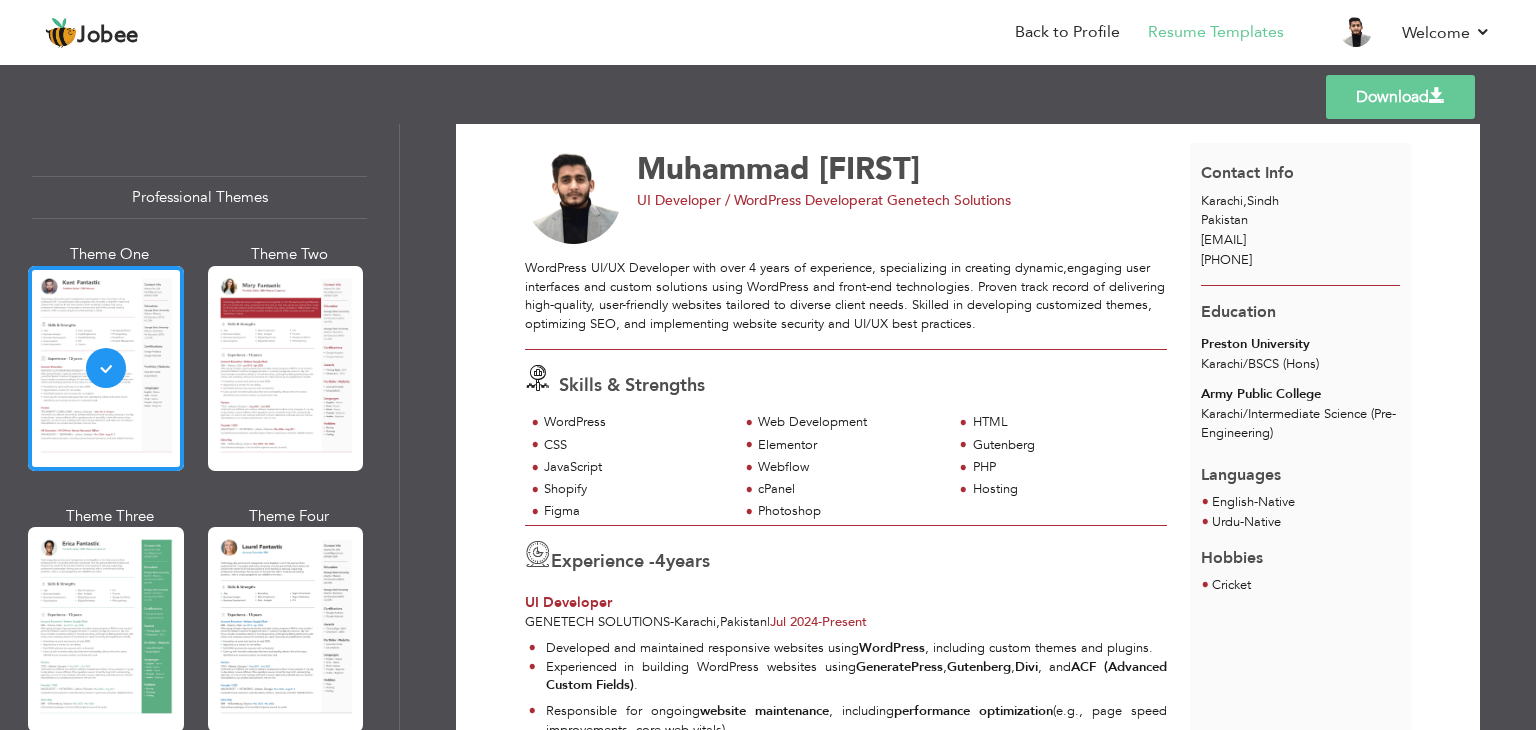 click on "Download" at bounding box center (1400, 97) 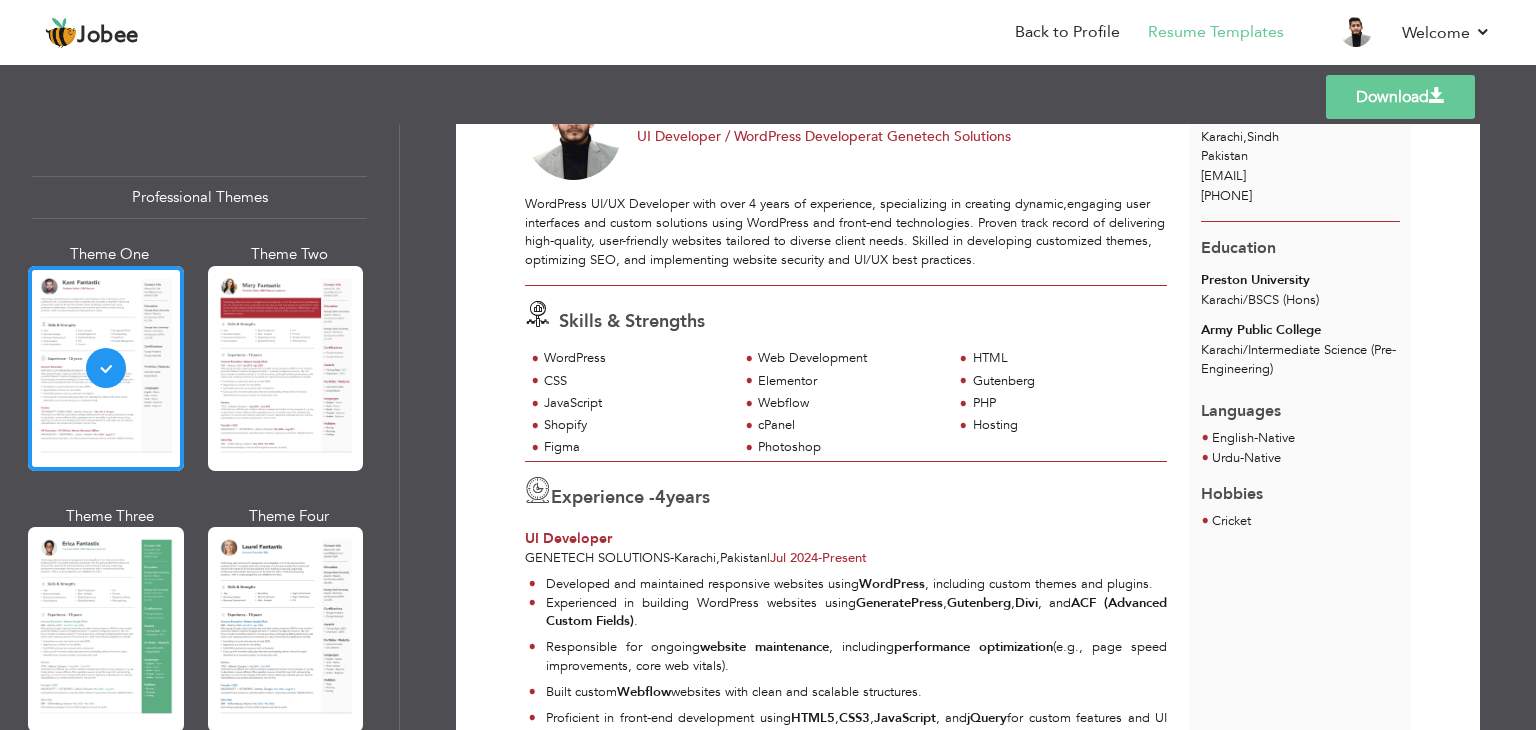 scroll, scrollTop: 0, scrollLeft: 0, axis: both 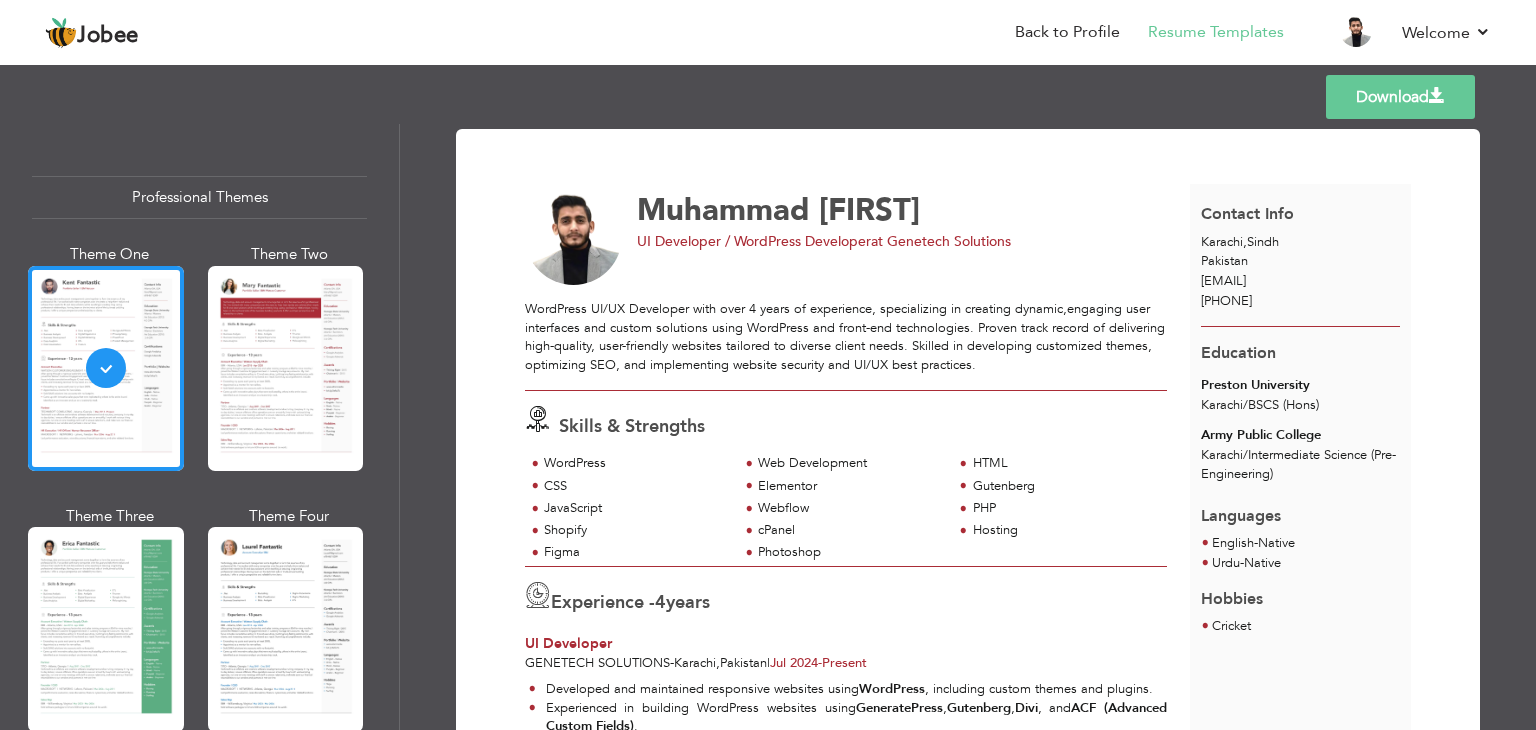 click on "Download" at bounding box center [1400, 97] 